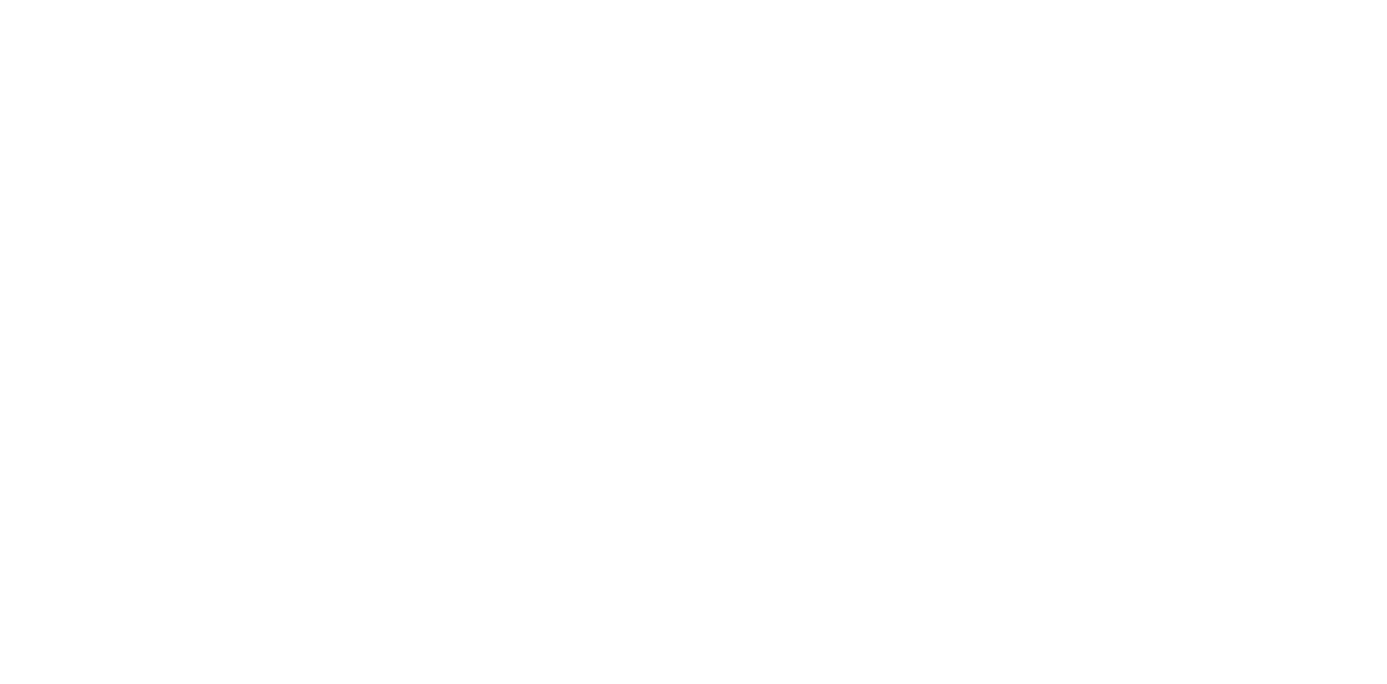 scroll, scrollTop: 0, scrollLeft: 0, axis: both 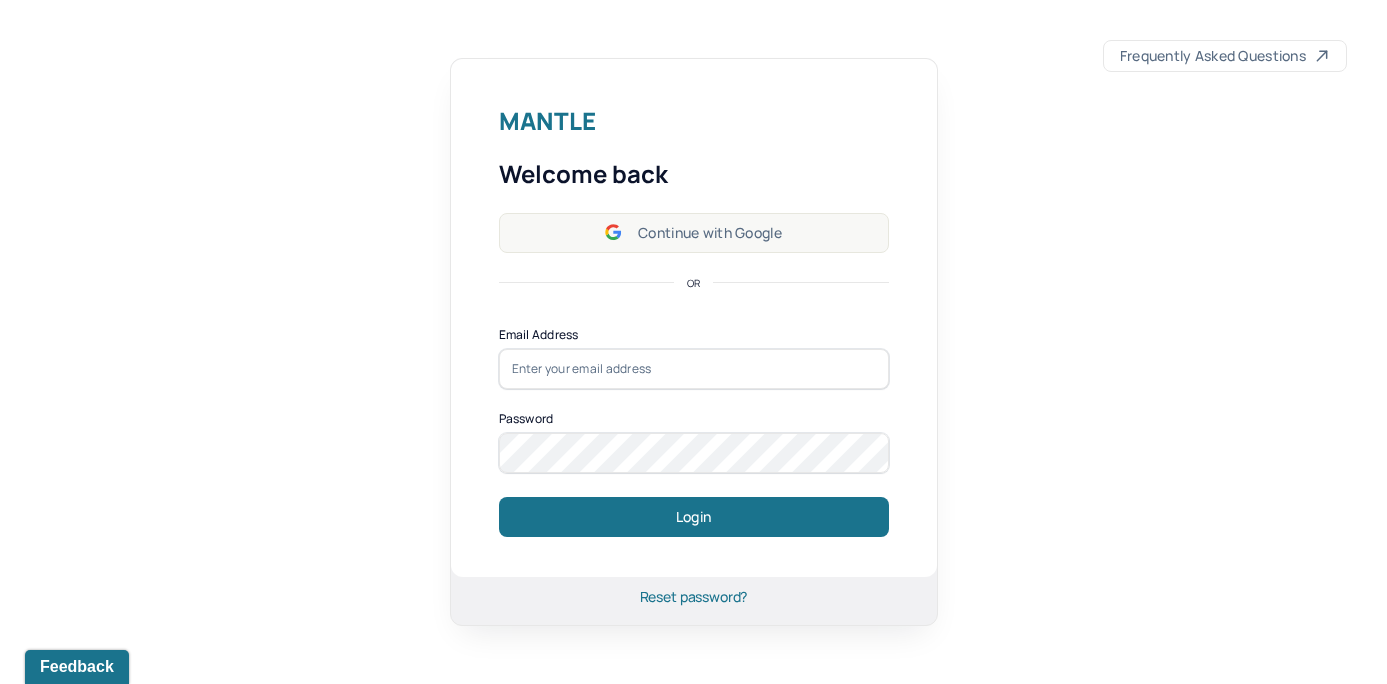 click on "Continue with Google" at bounding box center [694, 233] 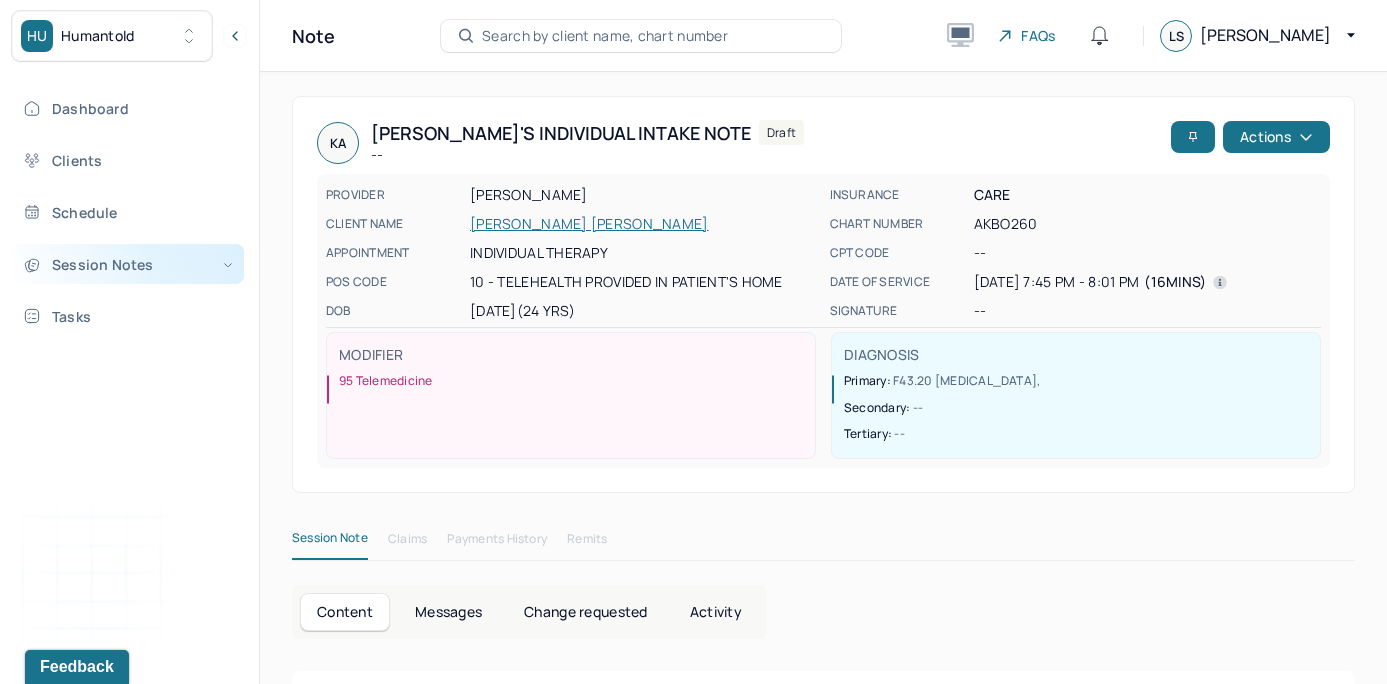 click on "Session Notes" at bounding box center (128, 264) 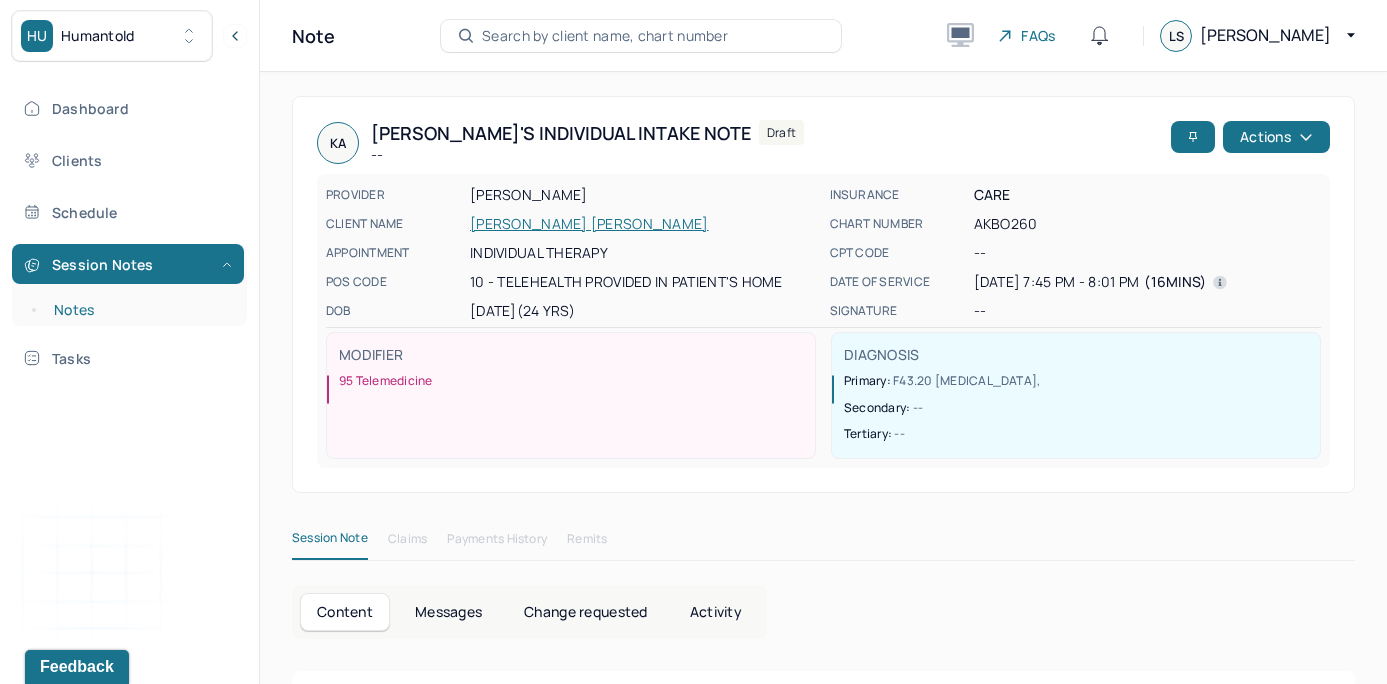 click on "Notes" at bounding box center [139, 310] 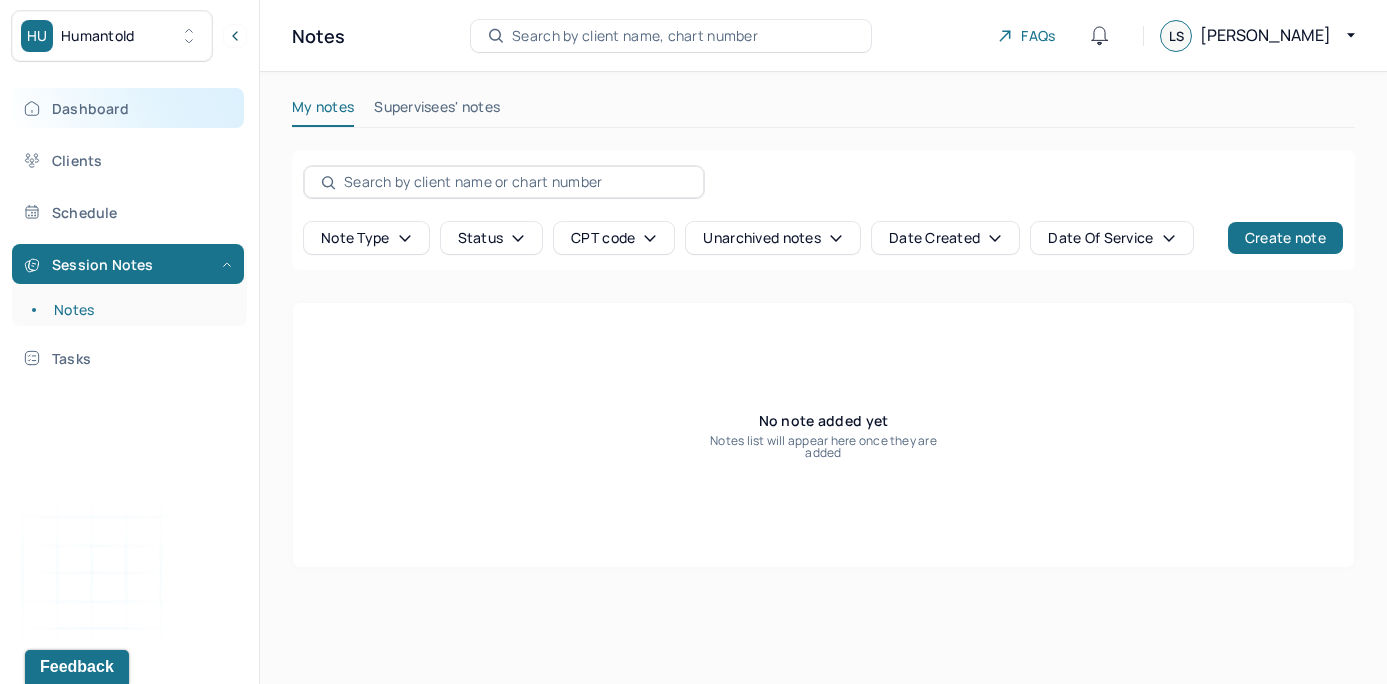 click on "Dashboard" at bounding box center (128, 108) 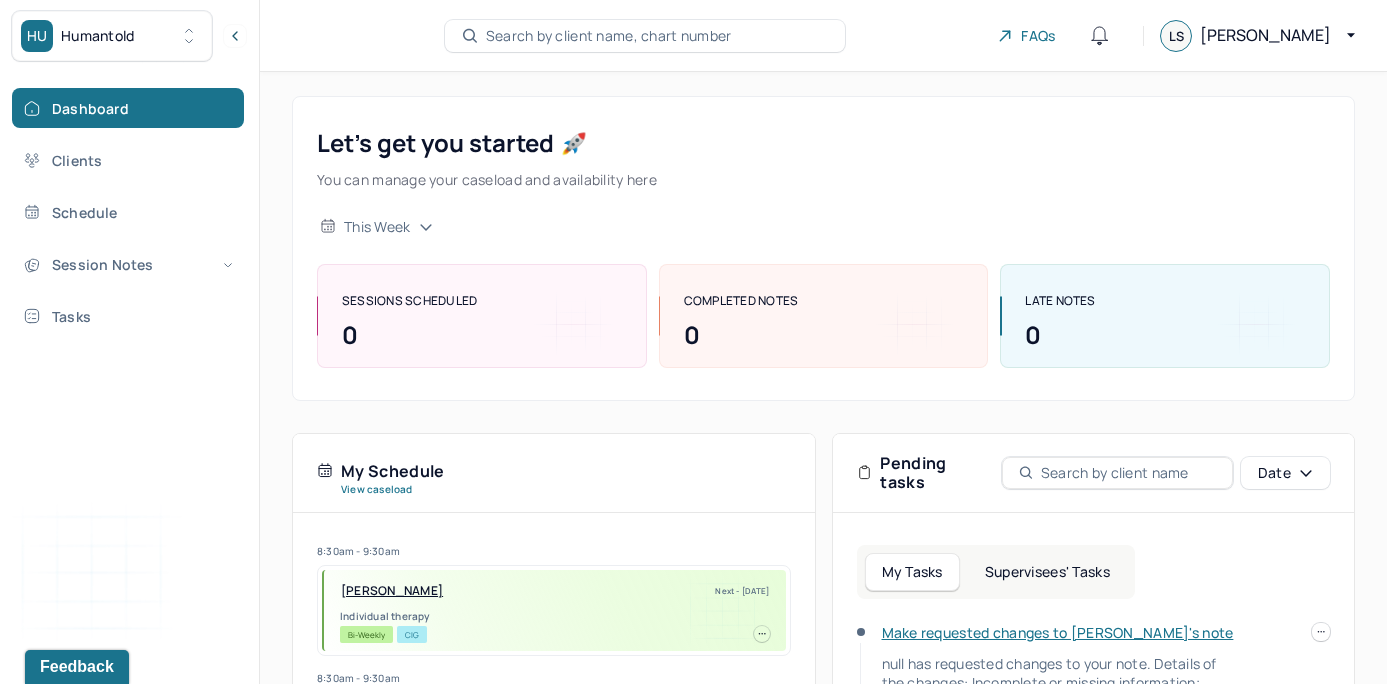 click on "Supervisees' Tasks" at bounding box center [1047, 572] 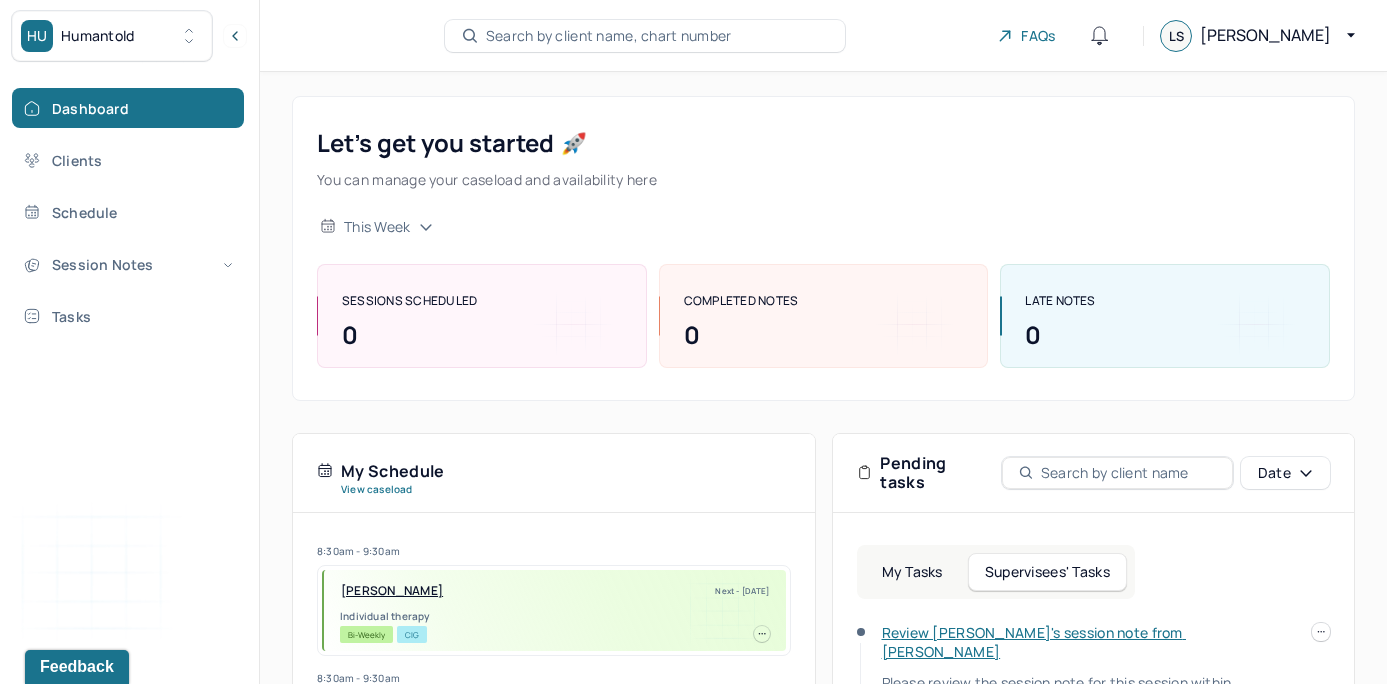 click on "Pending tasks    Date" at bounding box center (1094, 473) 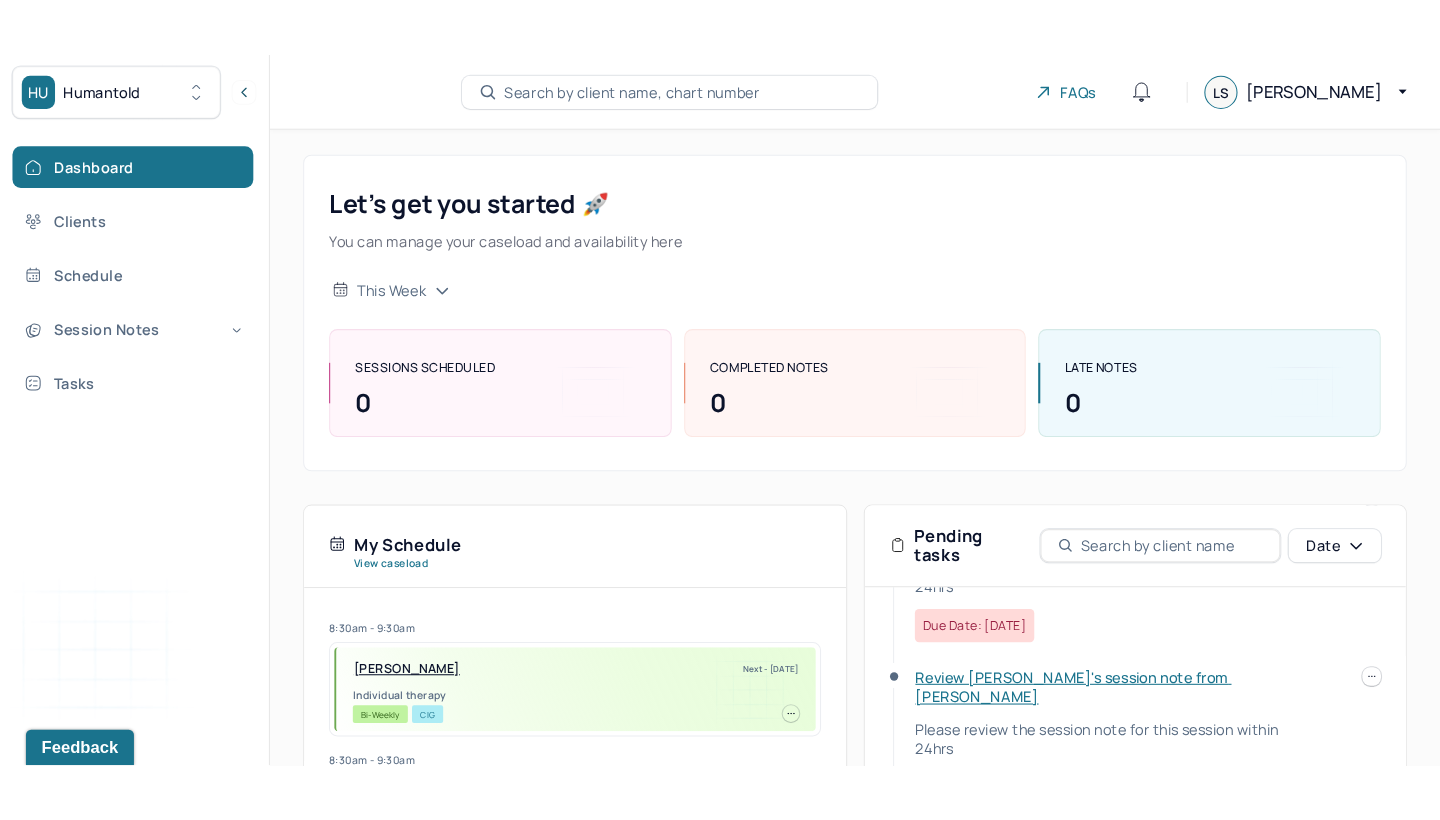 scroll, scrollTop: 367, scrollLeft: 0, axis: vertical 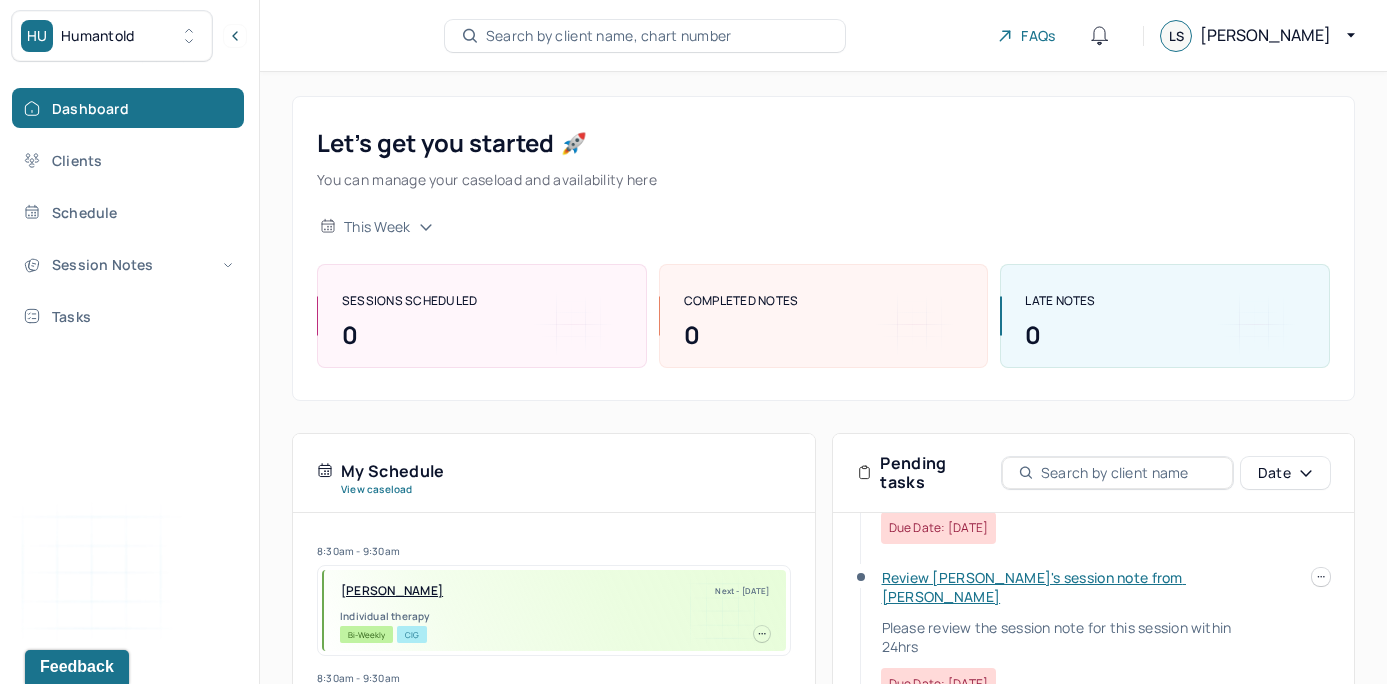 click on "Let’s get you started 🚀 You can manage your caseload and availability here   this week   SESSIONS SCHEDULED 0 COMPLETED NOTES 0 LATE NOTES 0 My Schedule View caseload 8:30am - 9:30am   PALTAN KOPPELMAN, MICHELLE   Next - 07/04/2025 Individual therapy Bi-Weekly CIG     8:30am - 9:30am   VOGEL, MARGARET   Next - 07/09/2025 Individual therapy Bi-Weekly BCBS     9:30am - 10:30am   HART JR., THOMAS   Next - 07/09/2025 Individual therapy Bi-Weekly CARE     9:30am - 10:30am   WILLIAMS, WAYNE   Next - 07/10/2025 Individual therapy Bi-Weekly Pending Task Self Pay     10:00am - 11:00am   DRONZEK, KEVIN   Next - 07/10/2025 Individual therapy Bi-Weekly CARE     9:00am - 10:00am   HOBERMAN, HANNAH   Next - 07/10/2025 Individual therapy Bi-Weekly Pending Task AET     9:30am - 10:30am   ZMIRICH, LAUREN   Next - 07/11/2025 Individual therapy Bi-Weekly Pending Task UMR     8:30am - 9:30am   POWERS, KAYLEIGH   Next - 07/11/2025 Individual therapy Bi-Weekly BCBS     8:30am - 9:30am   SILVA, ANGELA   Next - -- Bi-Weekly OXF" at bounding box center [823, 619] 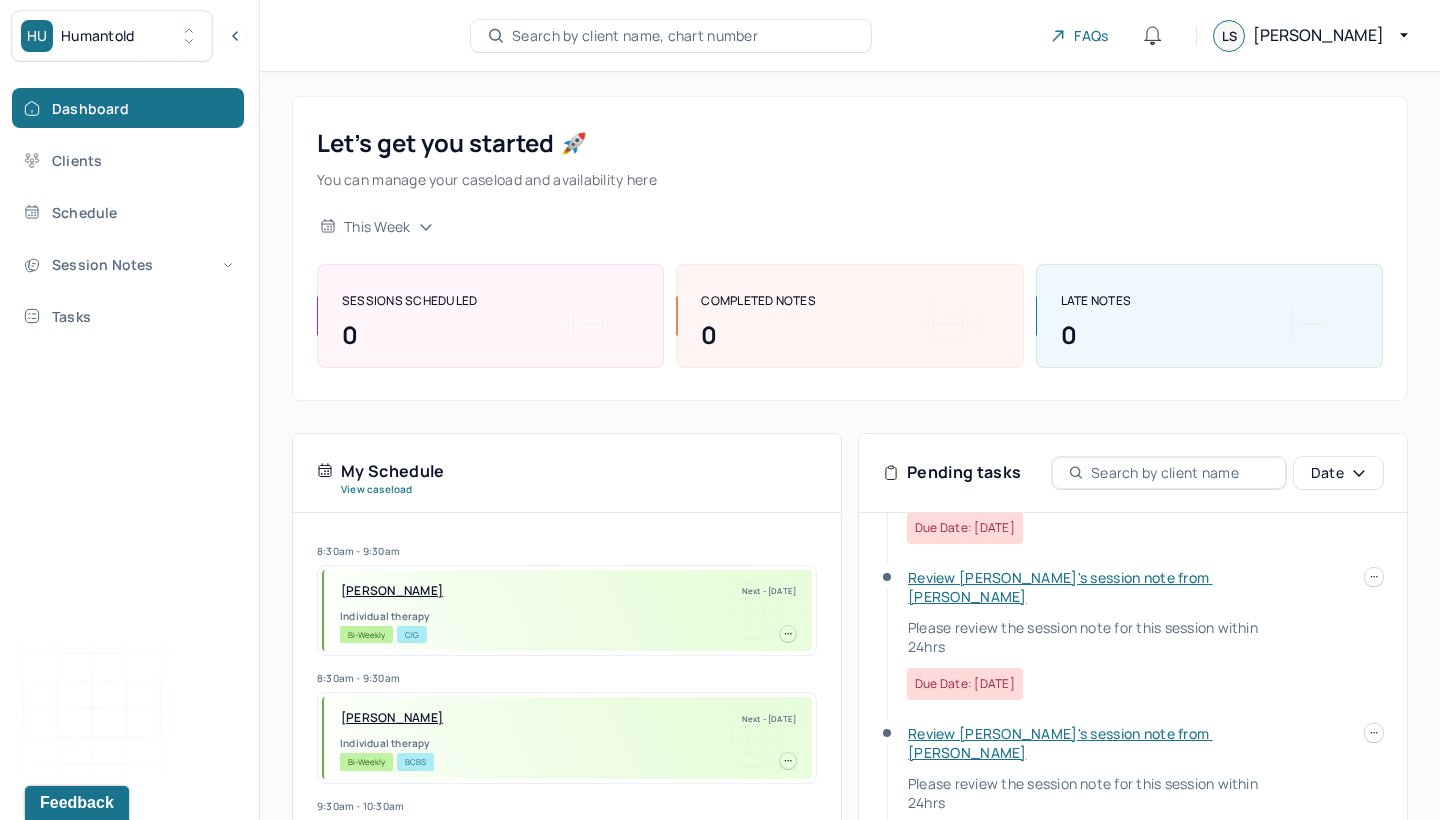 click on "Let’s get you started 🚀 You can manage your caseload and availability here   this week   SESSIONS SCHEDULED 0 COMPLETED NOTES 0 LATE NOTES 0 My Schedule View caseload 8:30am - 9:30am   PALTAN KOPPELMAN, MICHELLE   Next - 07/04/2025 Individual therapy Bi-Weekly CIG     8:30am - 9:30am   VOGEL, MARGARET   Next - 07/09/2025 Individual therapy Bi-Weekly BCBS     9:30am - 10:30am   HART JR., THOMAS   Next - 07/09/2025 Individual therapy Bi-Weekly CARE     9:30am - 10:30am   WILLIAMS, WAYNE   Next - 07/10/2025 Individual therapy Bi-Weekly Pending Task Self Pay     10:00am - 11:00am   DRONZEK, KEVIN   Next - 07/10/2025 Individual therapy Bi-Weekly CARE     9:00am - 10:00am   HOBERMAN, HANNAH   Next - 07/10/2025 Individual therapy Bi-Weekly Pending Task AET     9:30am - 10:30am   ZMIRICH, LAUREN   Next - 07/11/2025 Individual therapy Bi-Weekly Pending Task UMR     8:30am - 9:30am   POWERS, KAYLEIGH   Next - 07/11/2025 Individual therapy Bi-Weekly BCBS     8:30am - 9:30am   SILVA, ANGELA   Next - -- Bi-Weekly OXF" at bounding box center [850, 619] 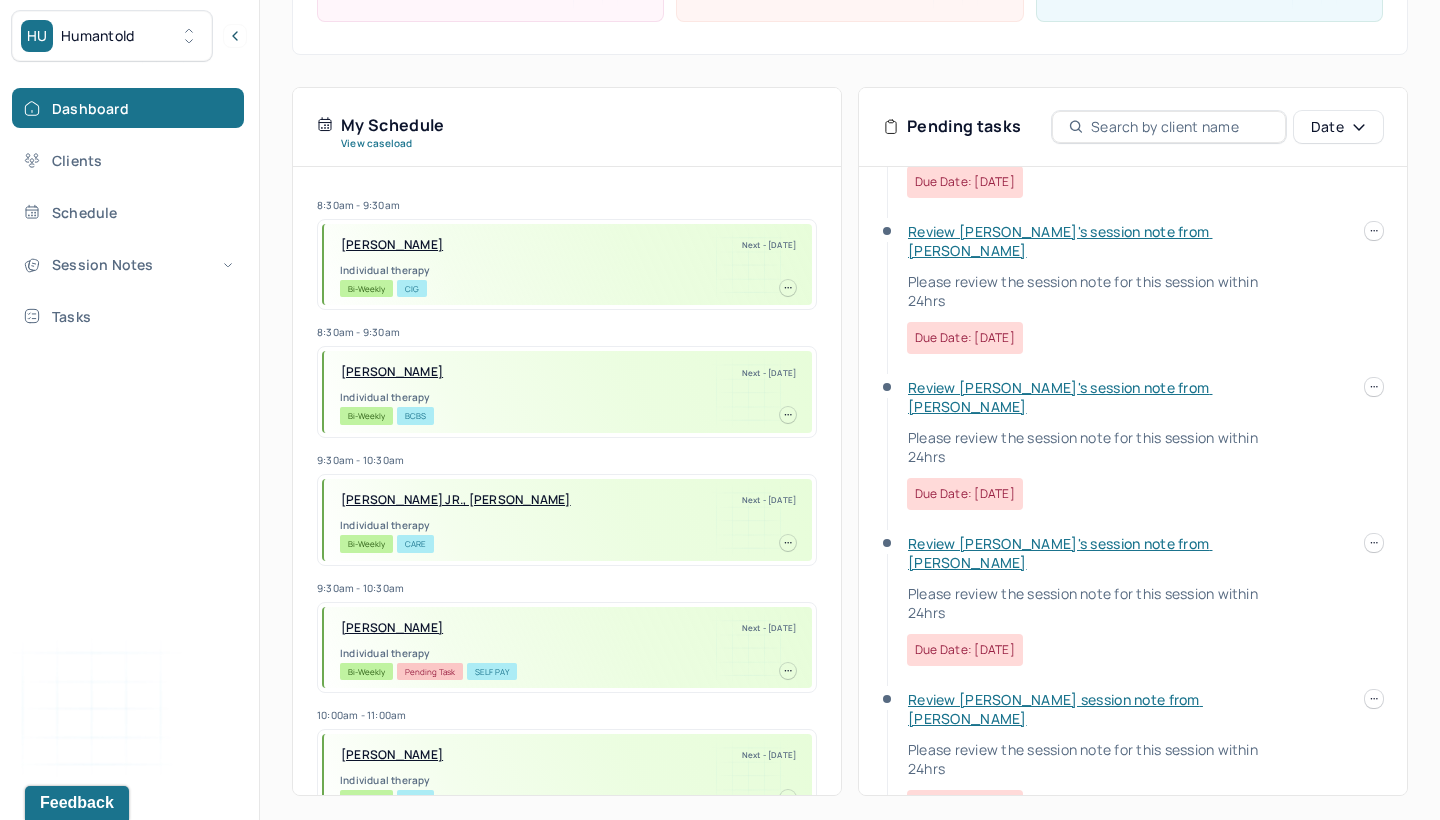 scroll, scrollTop: 344, scrollLeft: 0, axis: vertical 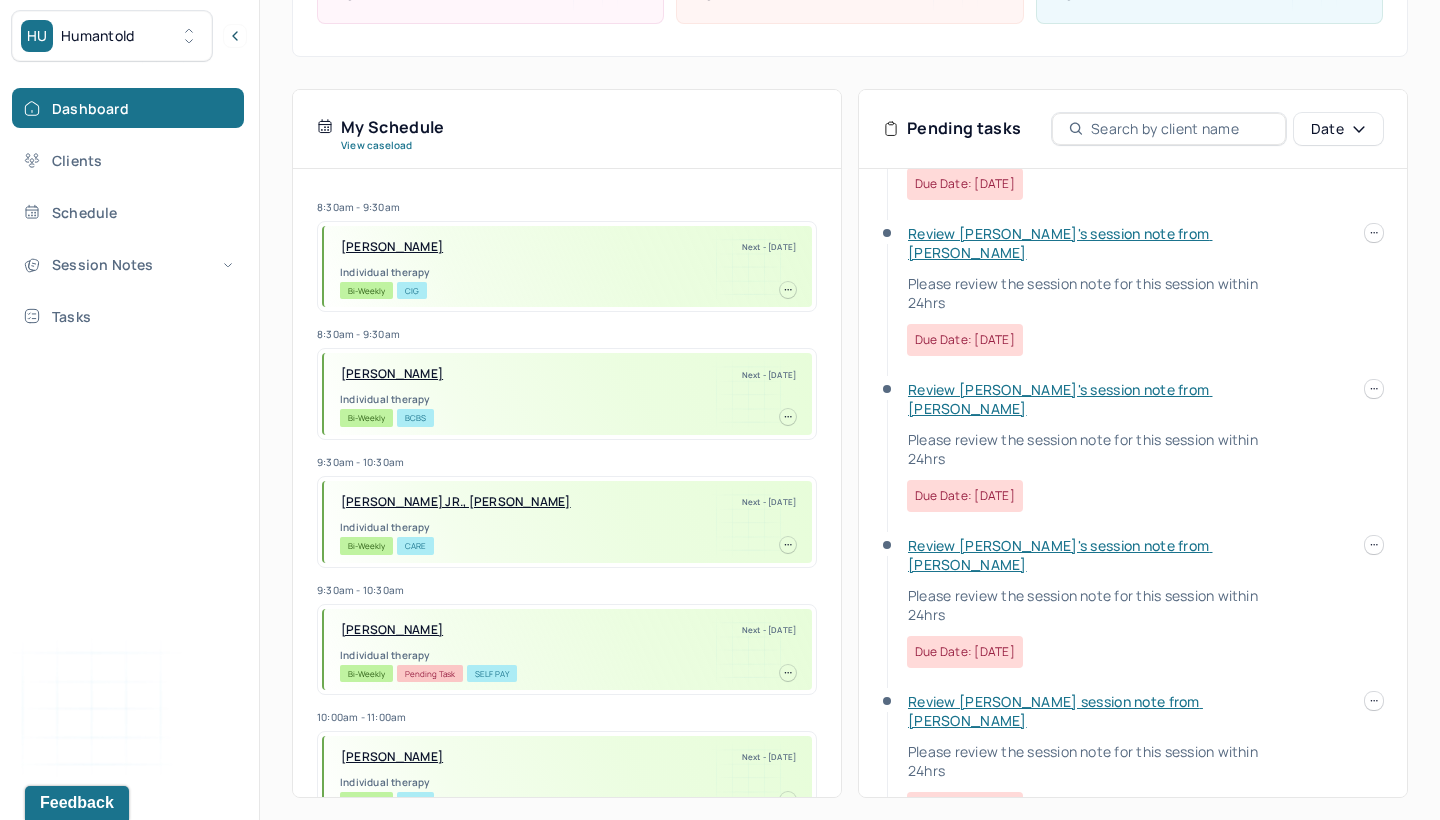 click on "Review John's session note from Lila Please review the session note for this session within 24hrs Due date: 06/27/2025" at bounding box center (1133, 146) 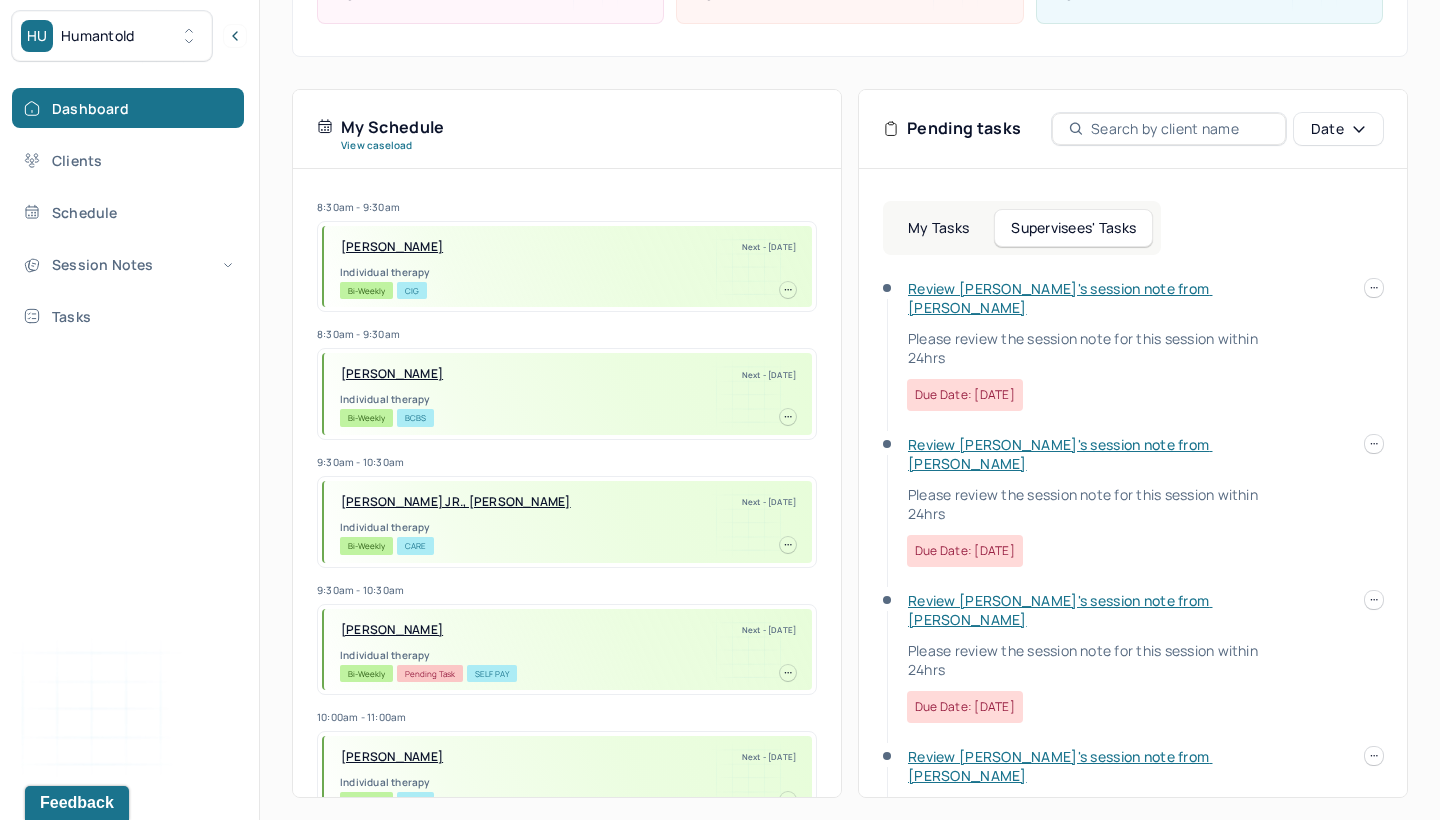 scroll, scrollTop: 0, scrollLeft: 0, axis: both 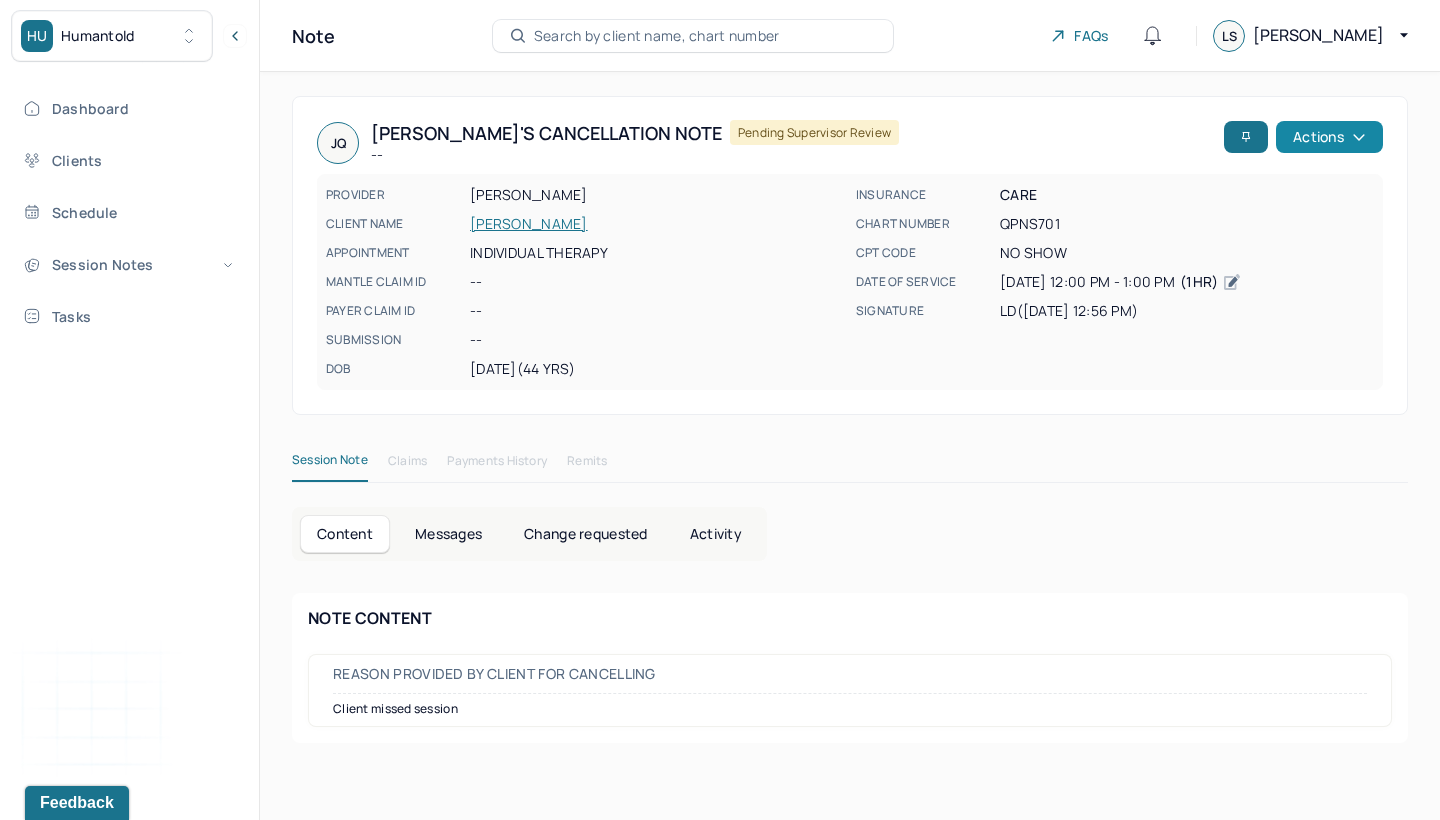 click on "Actions" at bounding box center (1329, 137) 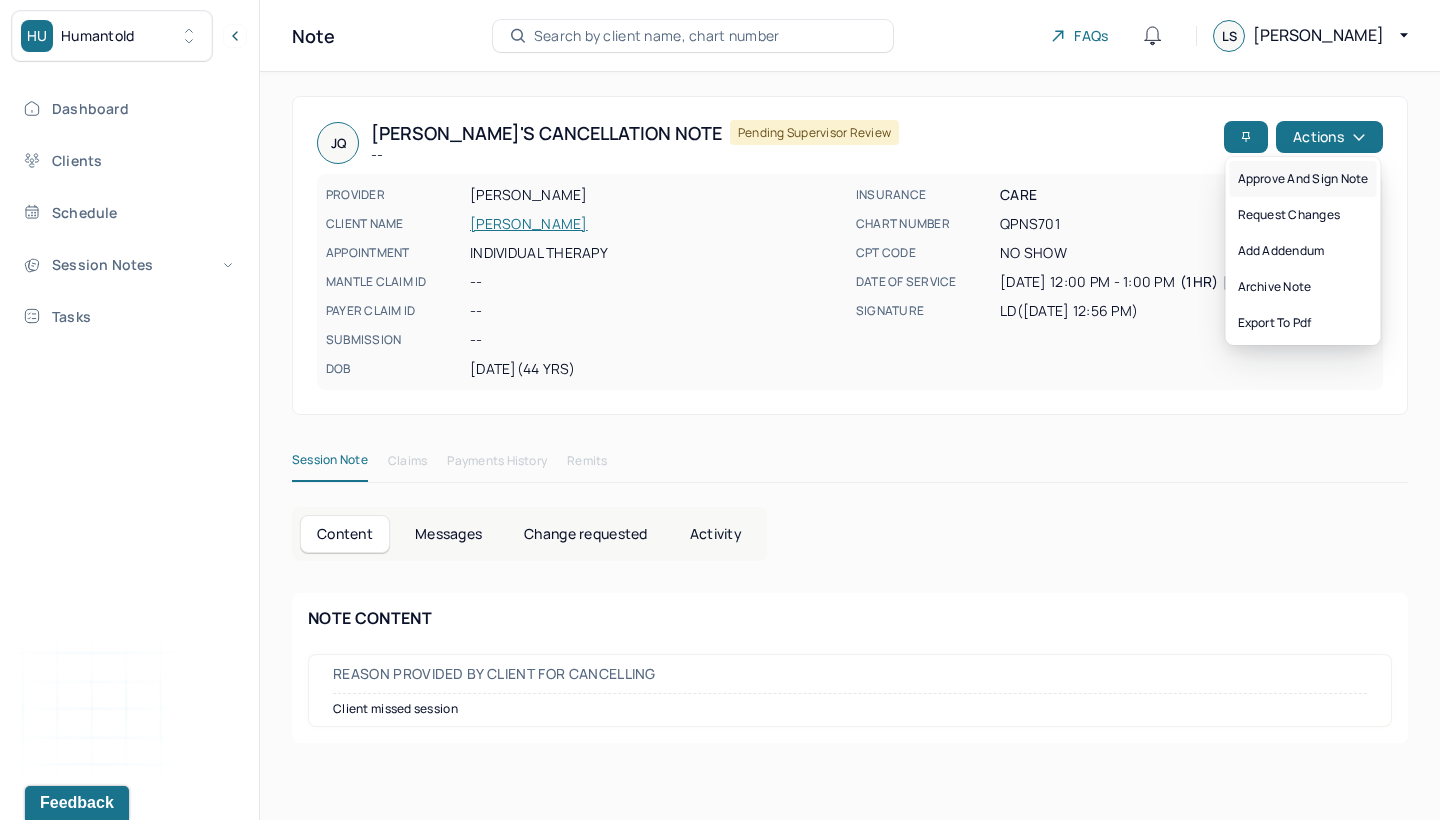 click on "Approve and sign note" at bounding box center (1303, 179) 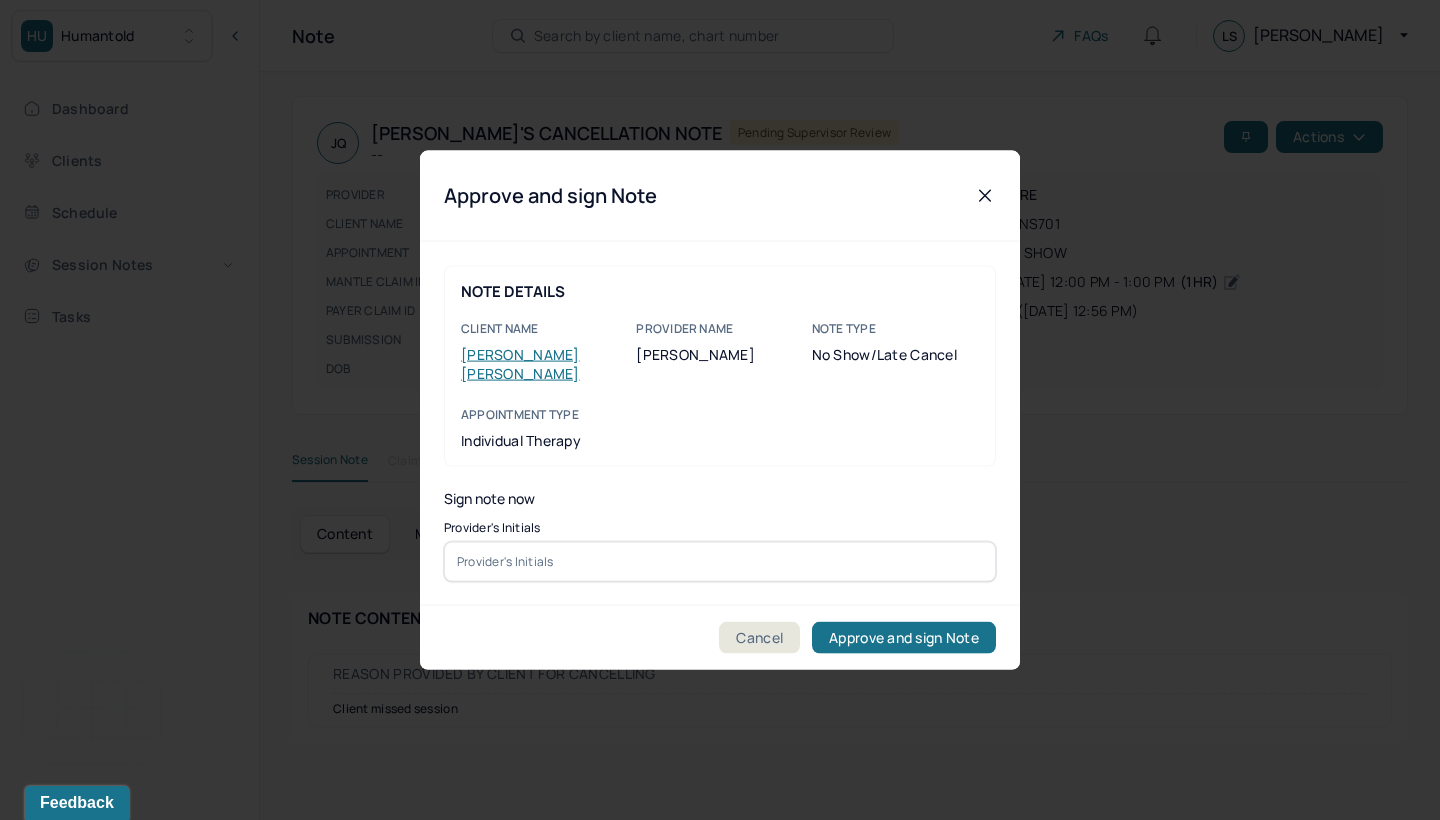 click at bounding box center (720, 561) 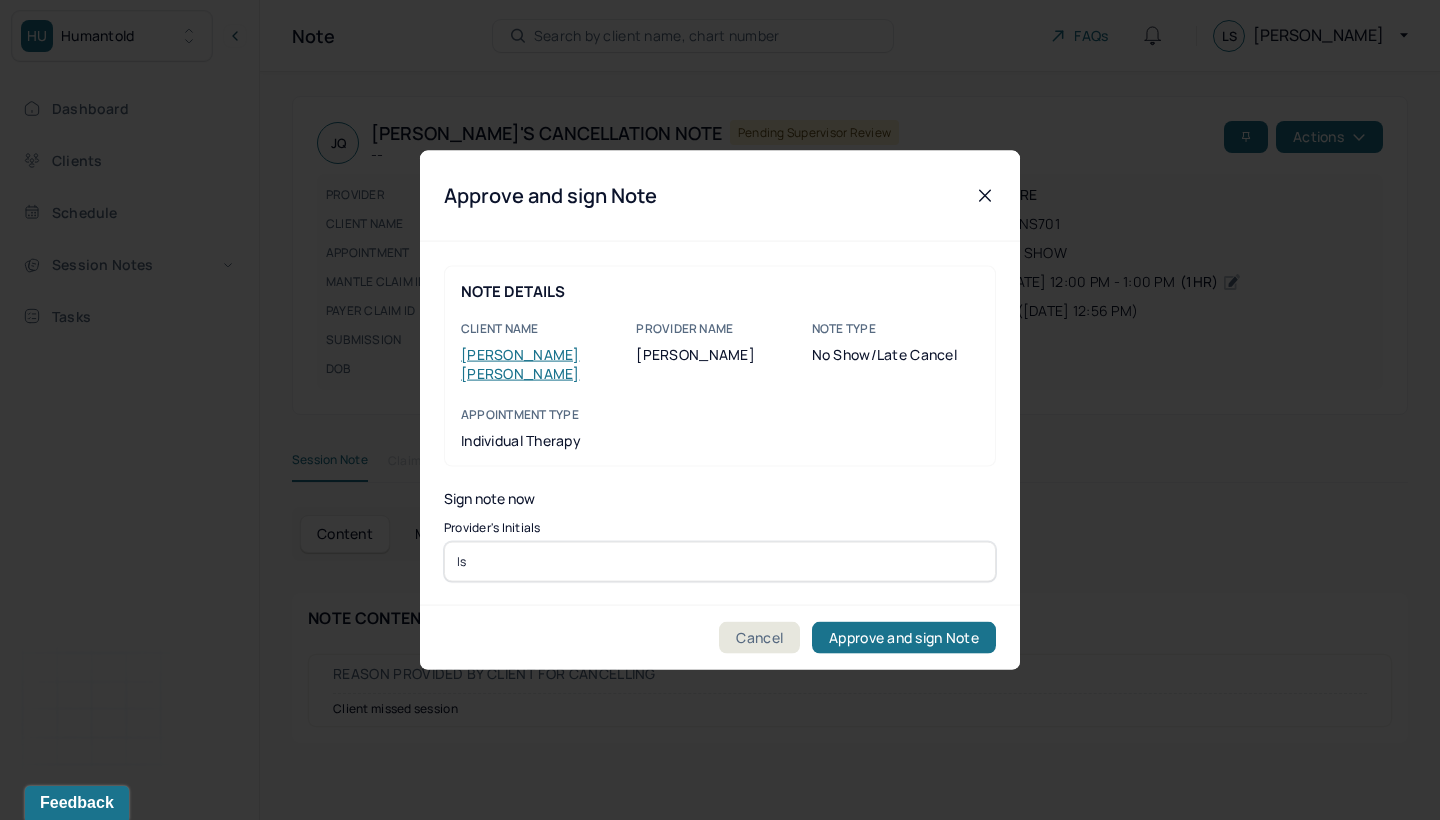 type on "ls" 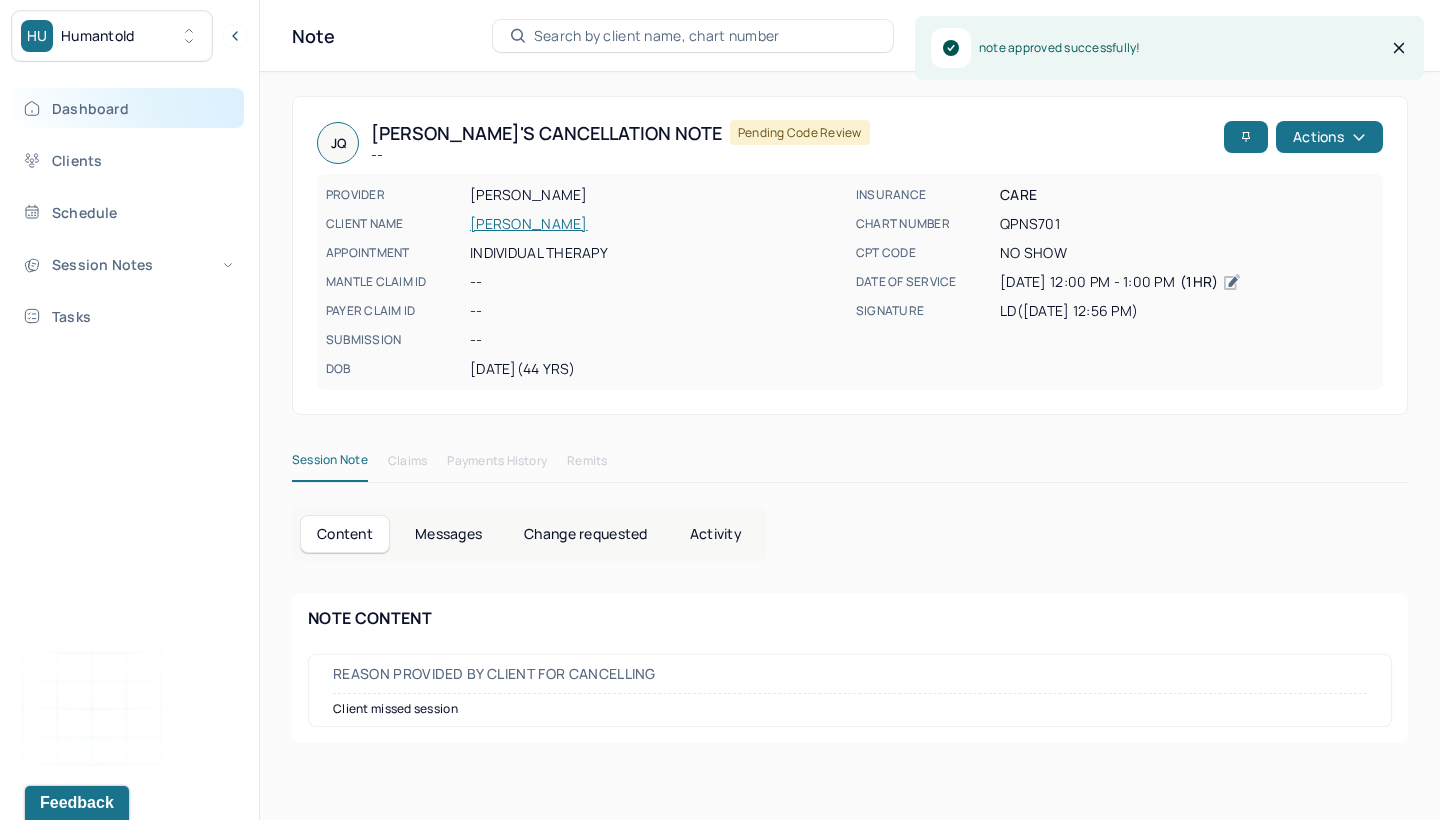 click on "Dashboard" at bounding box center (128, 108) 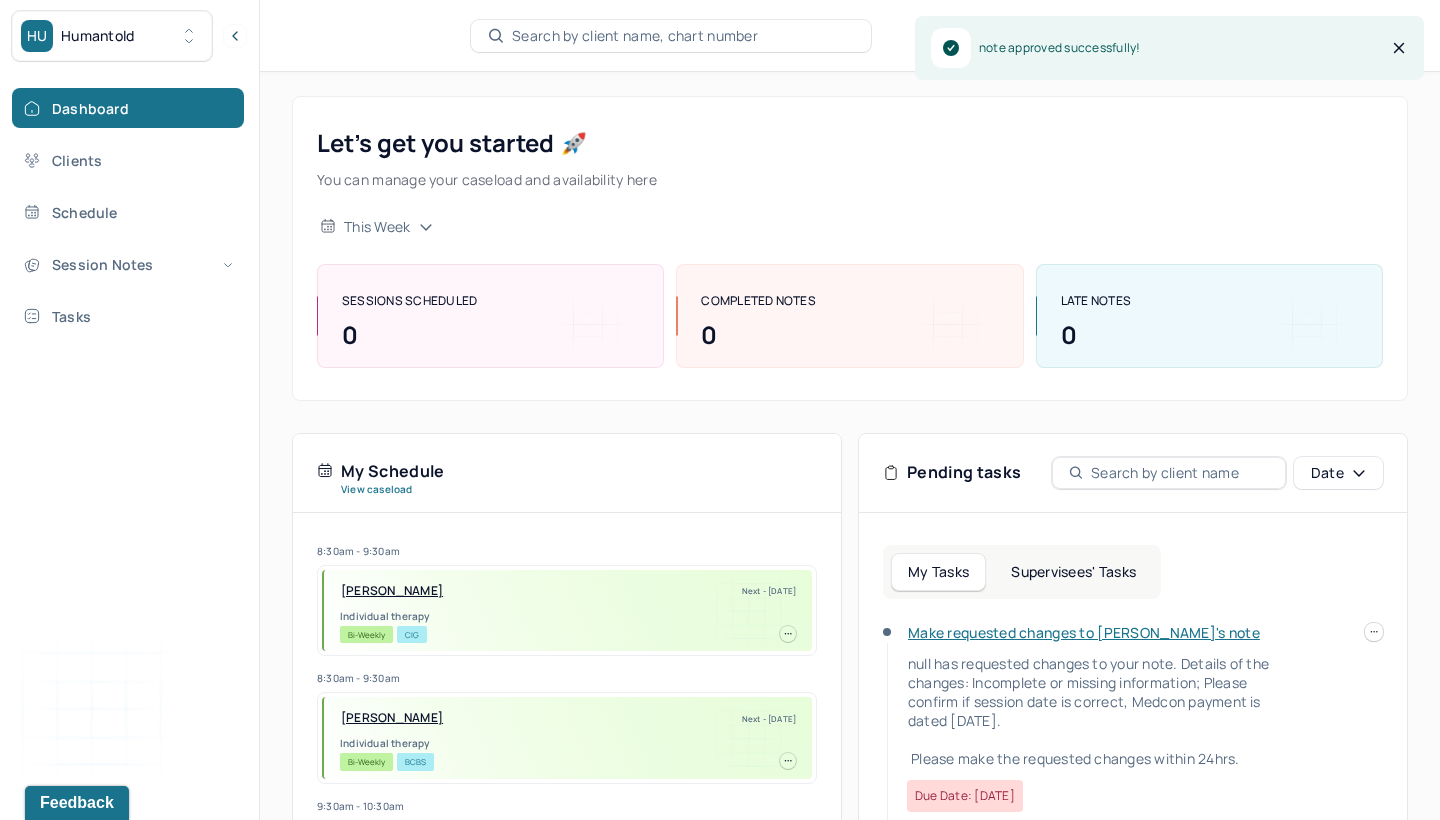click on "Supervisees' Tasks" at bounding box center [1073, 572] 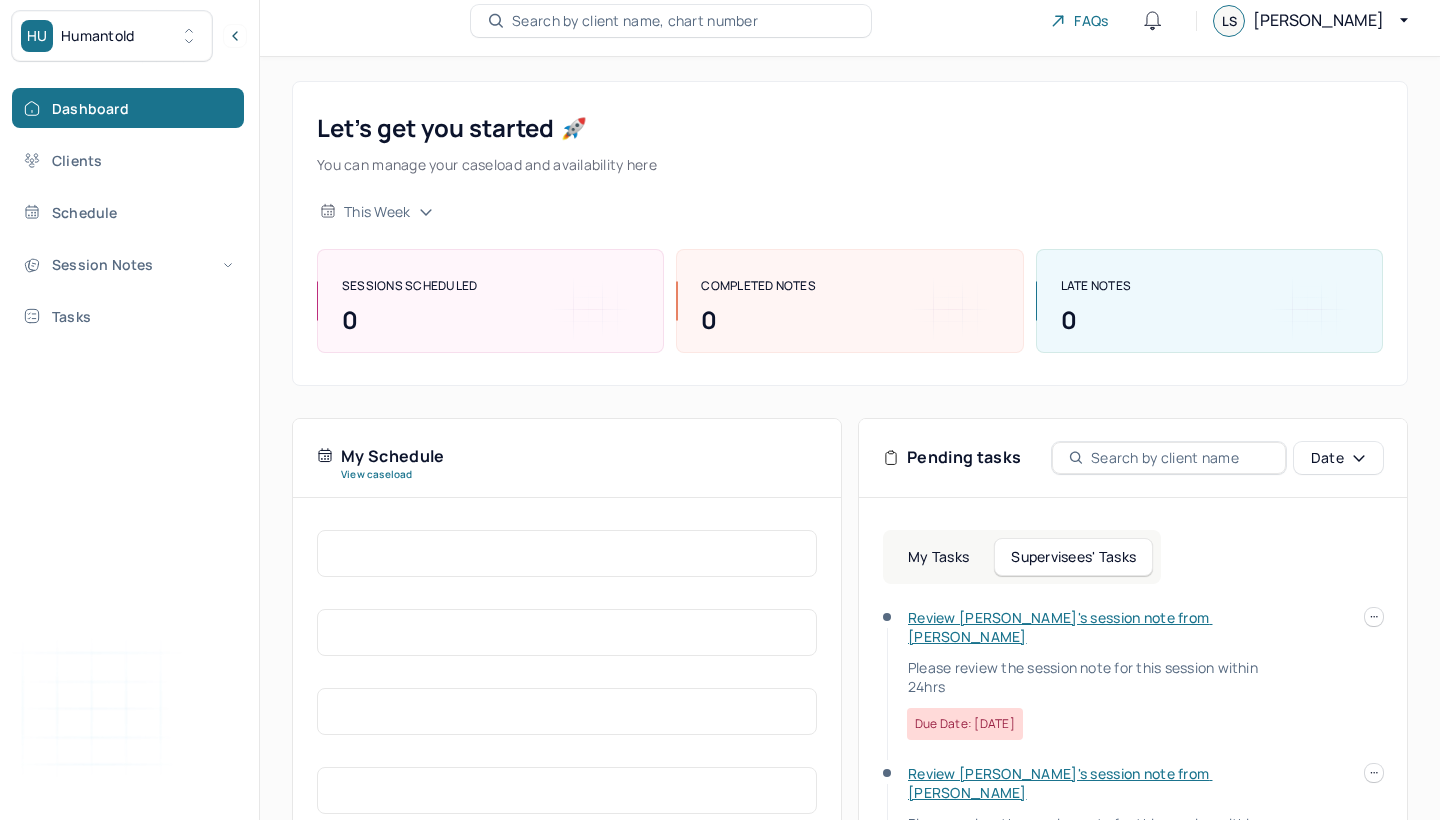 scroll, scrollTop: 413, scrollLeft: 0, axis: vertical 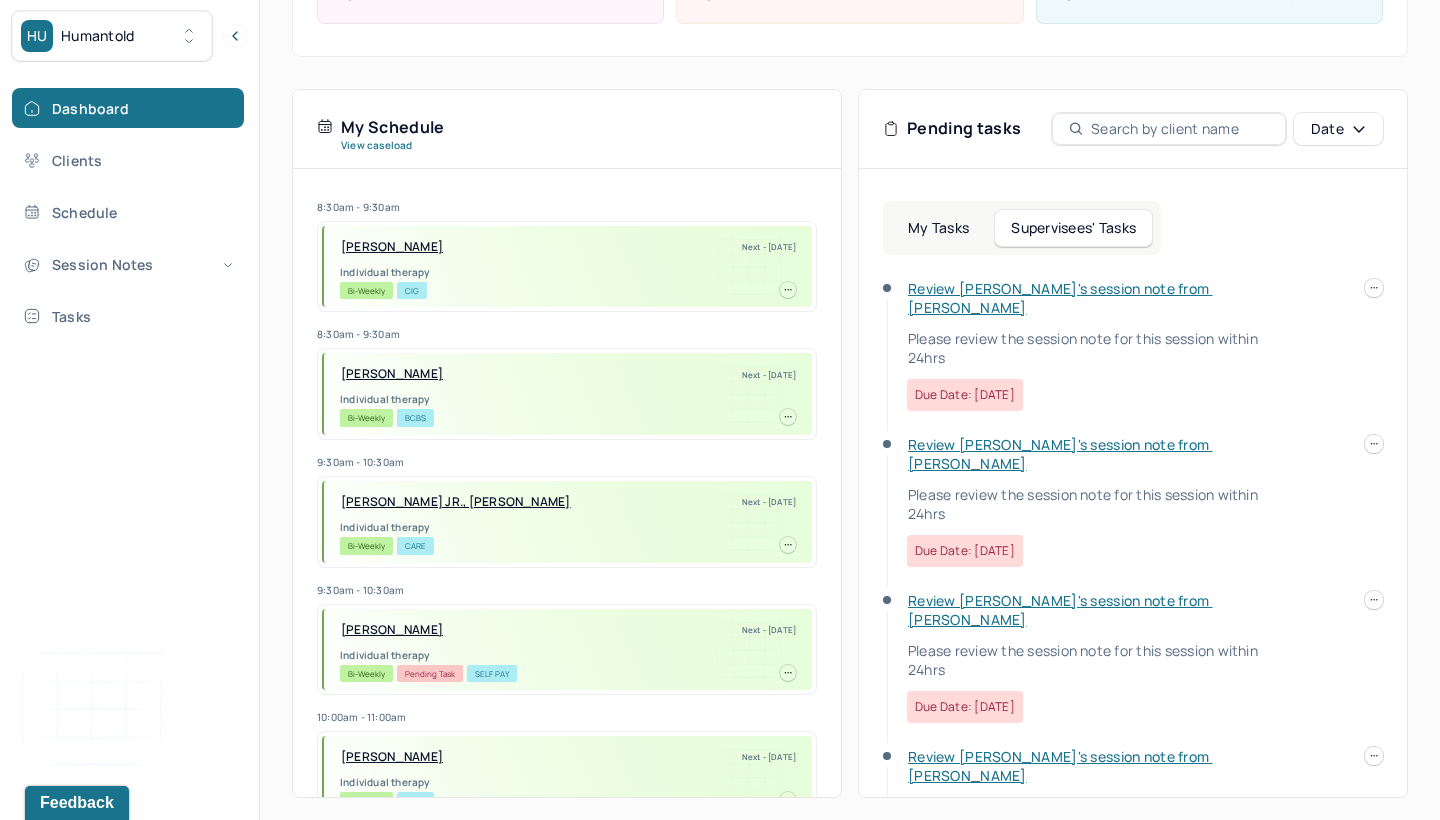 click on "Review [PERSON_NAME]'s session note from [PERSON_NAME]" at bounding box center [1060, 298] 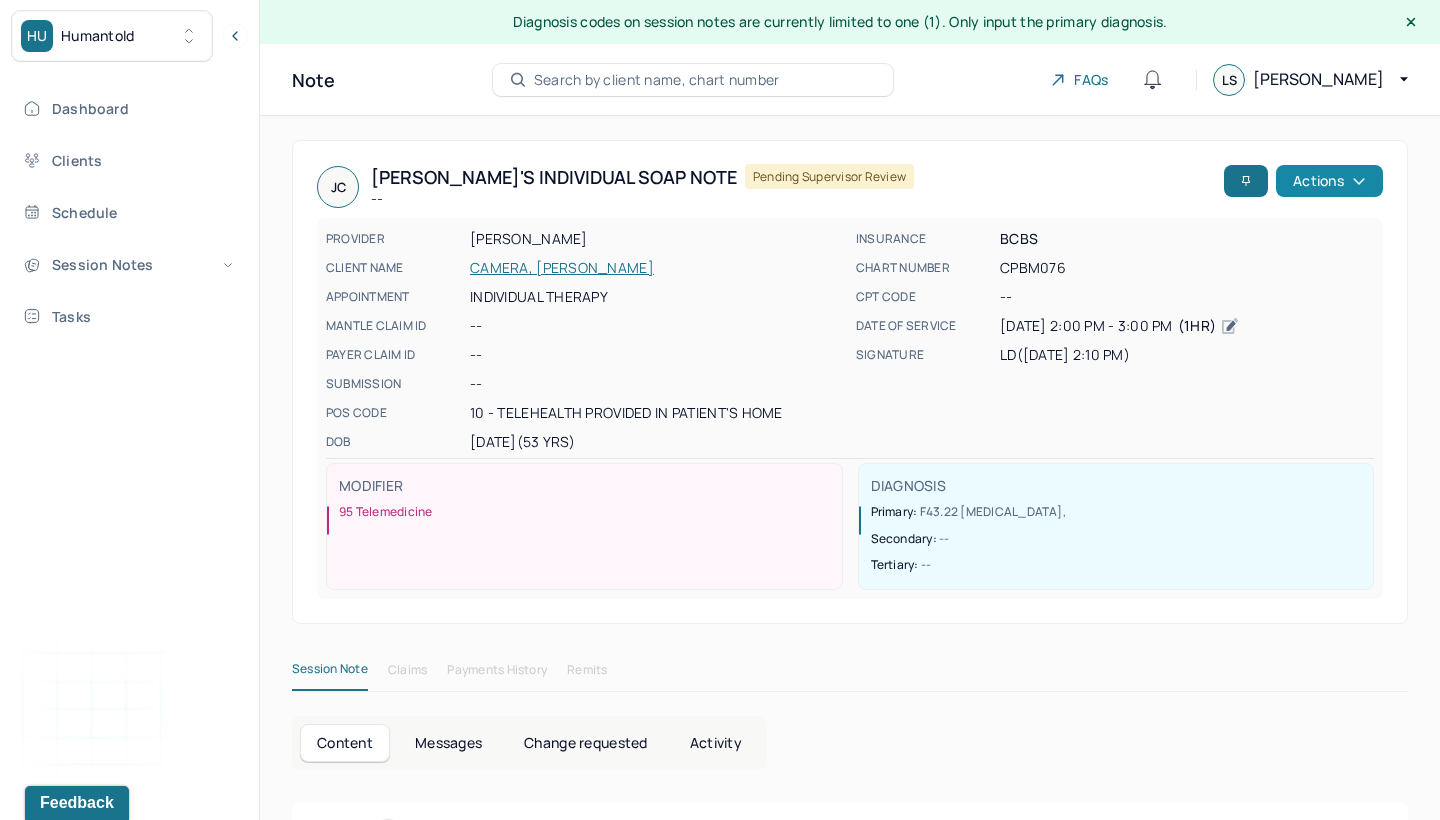 click on "Actions" at bounding box center [1329, 181] 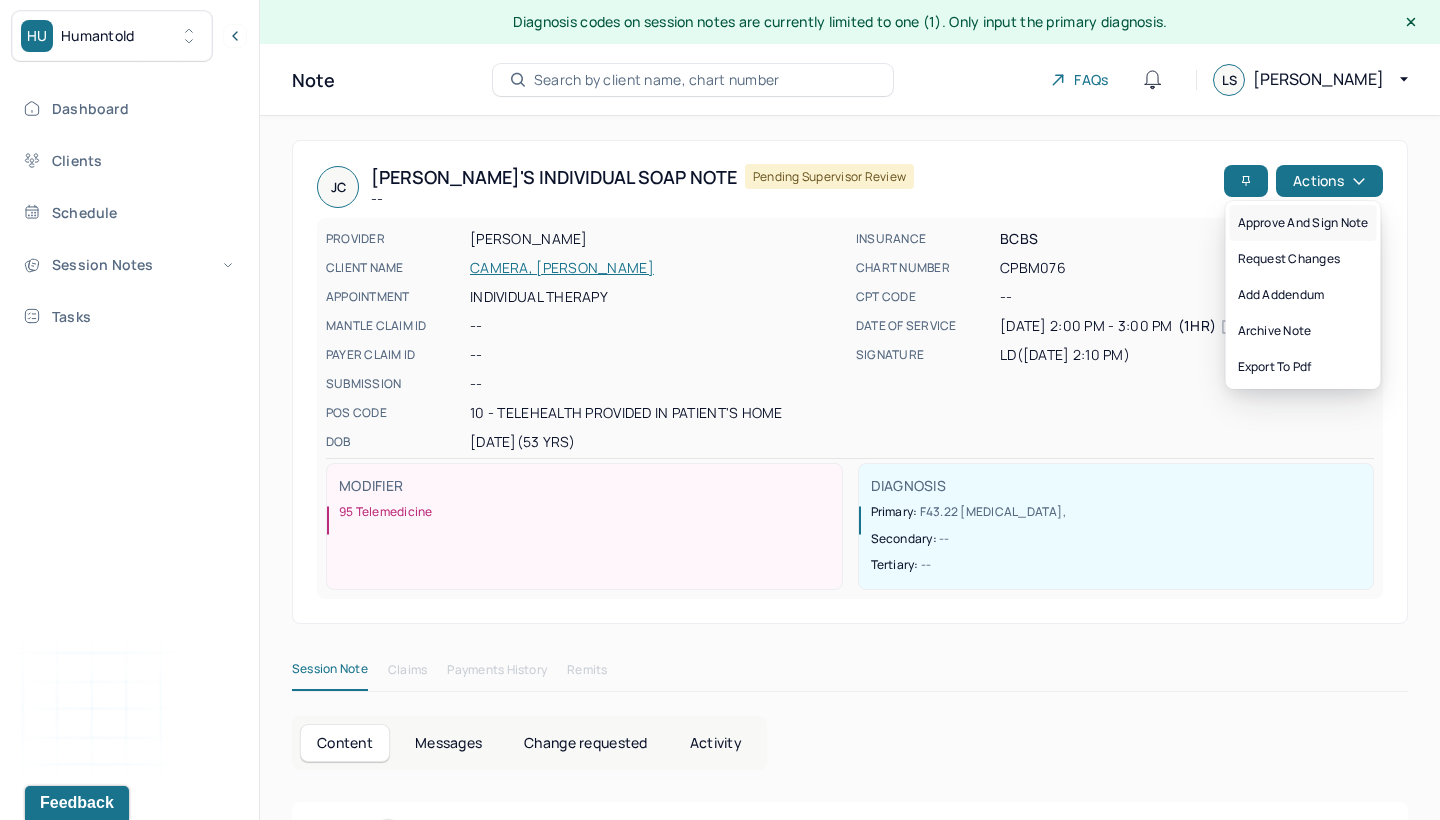 click on "Approve and sign note" at bounding box center (1303, 223) 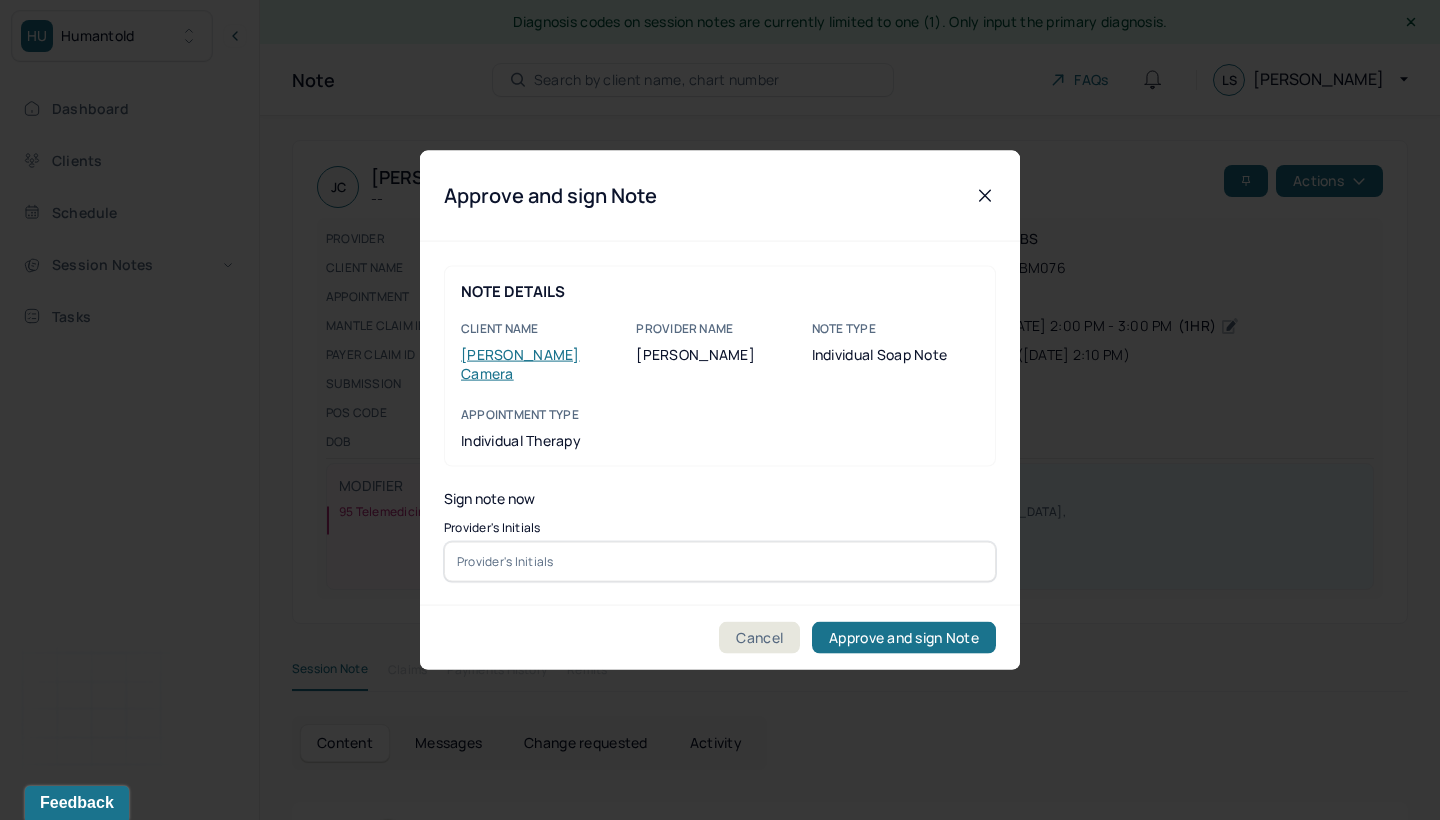 click at bounding box center (720, 561) 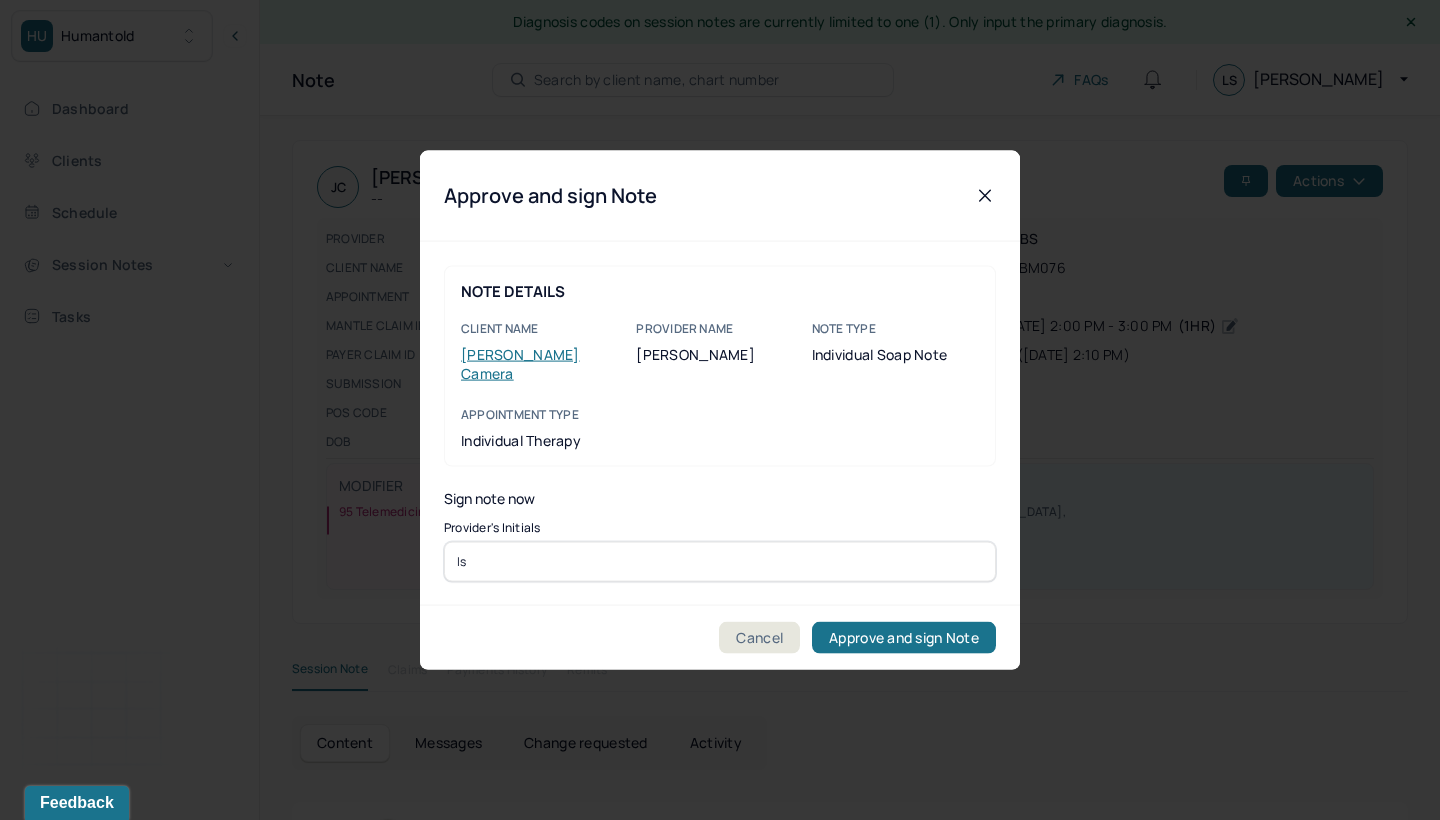 type on "ls" 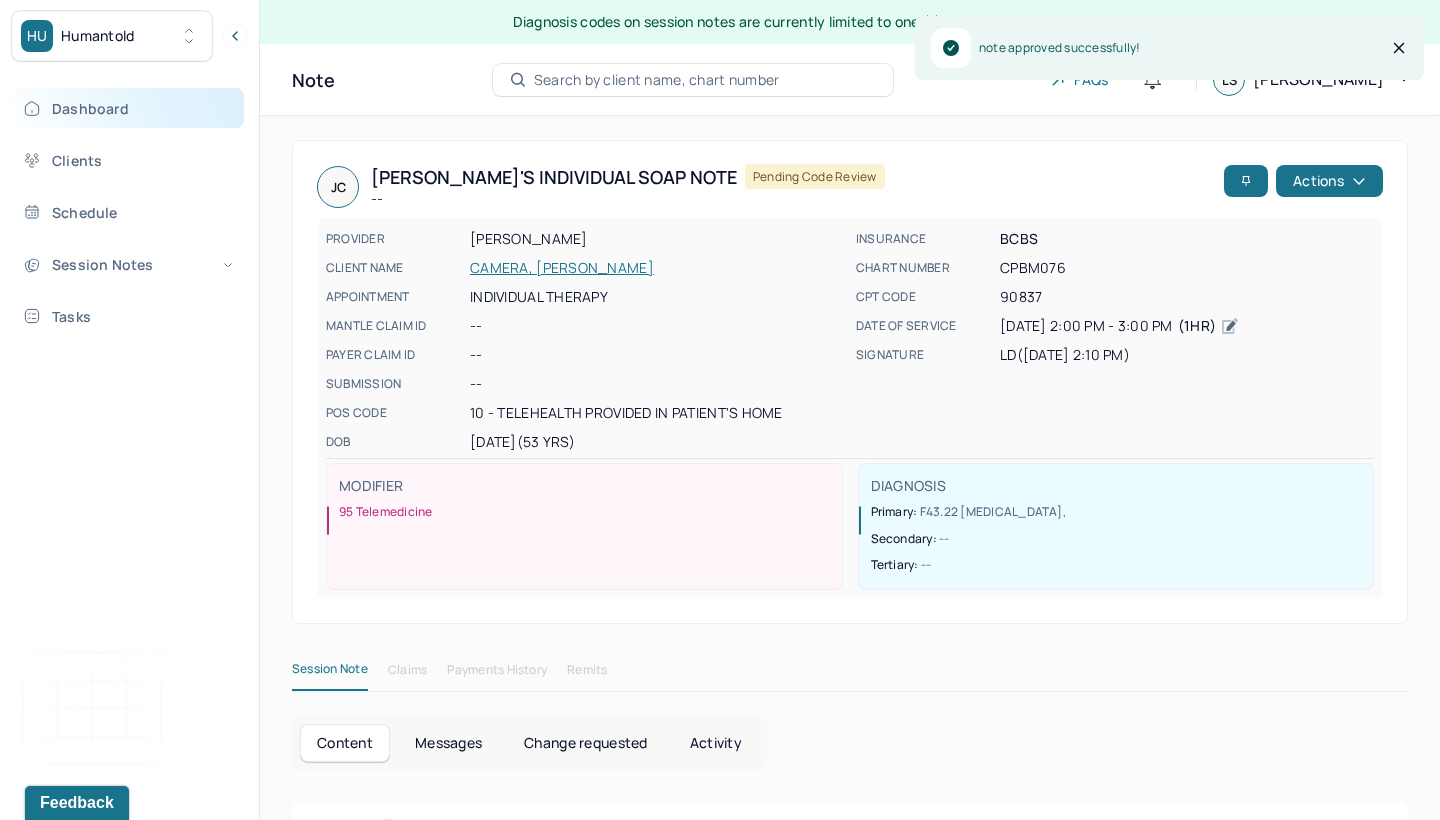 click on "Dashboard" at bounding box center (128, 108) 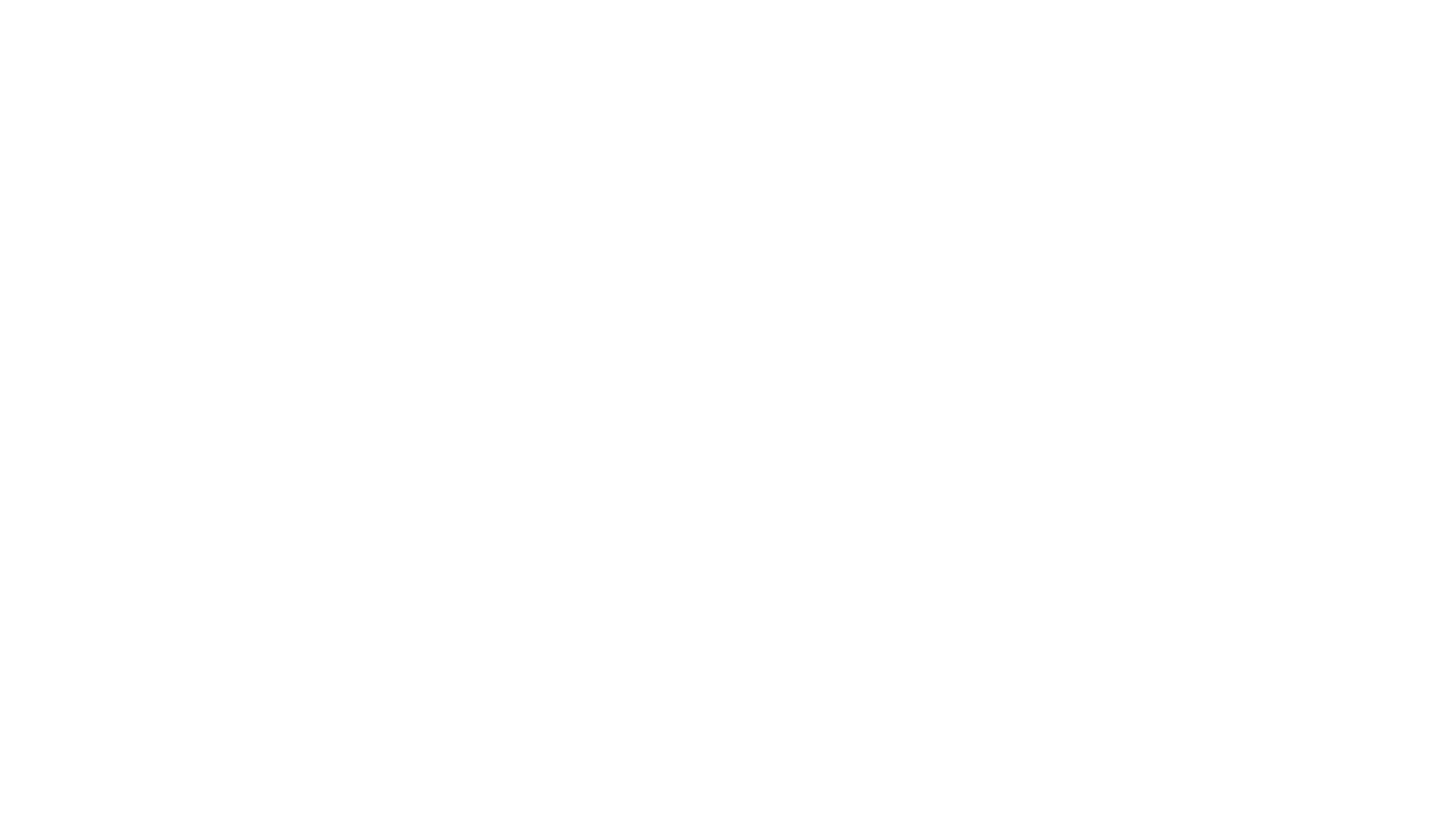 scroll, scrollTop: 0, scrollLeft: 0, axis: both 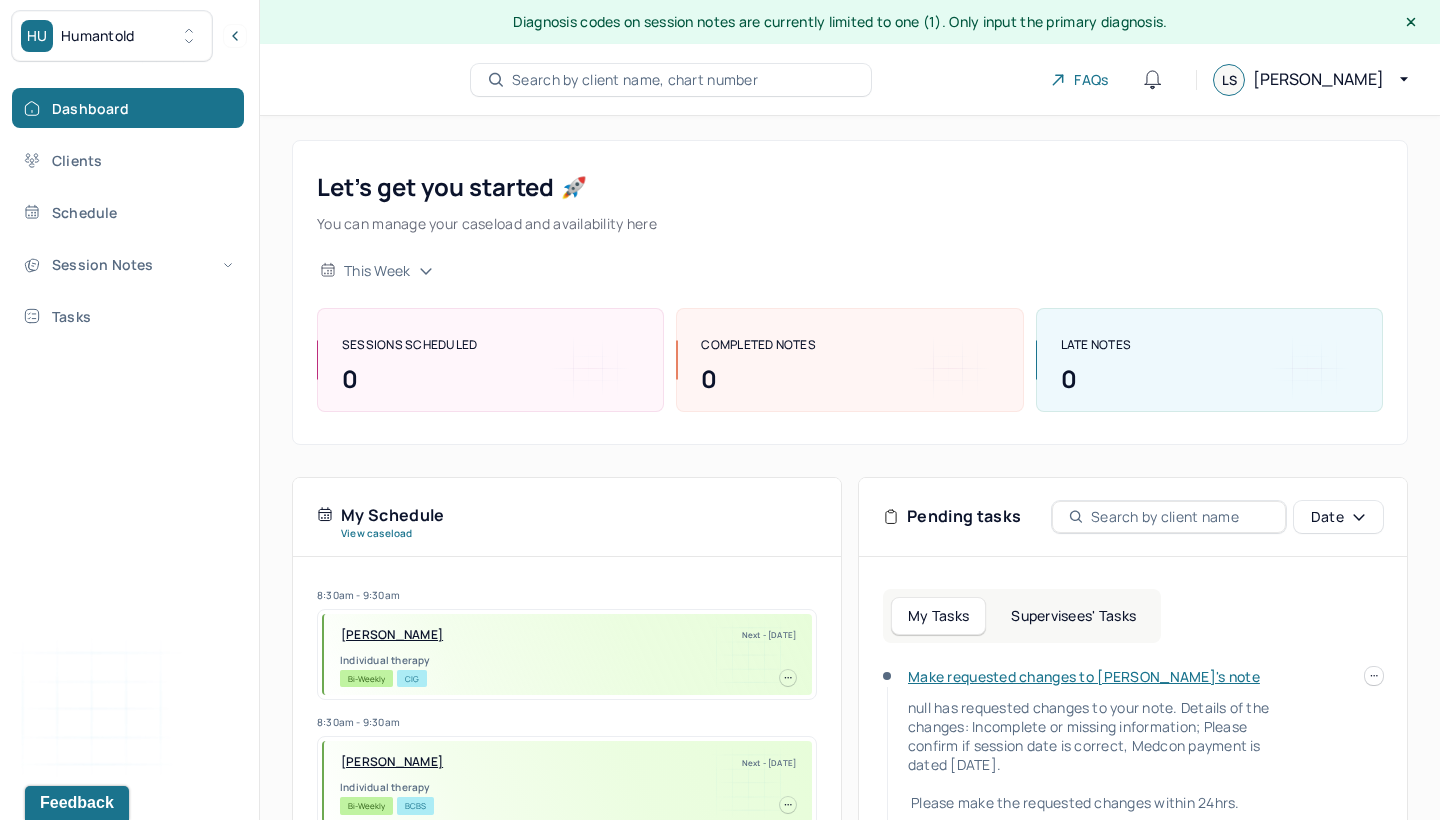 click on "Supervisees' Tasks" at bounding box center [1073, 616] 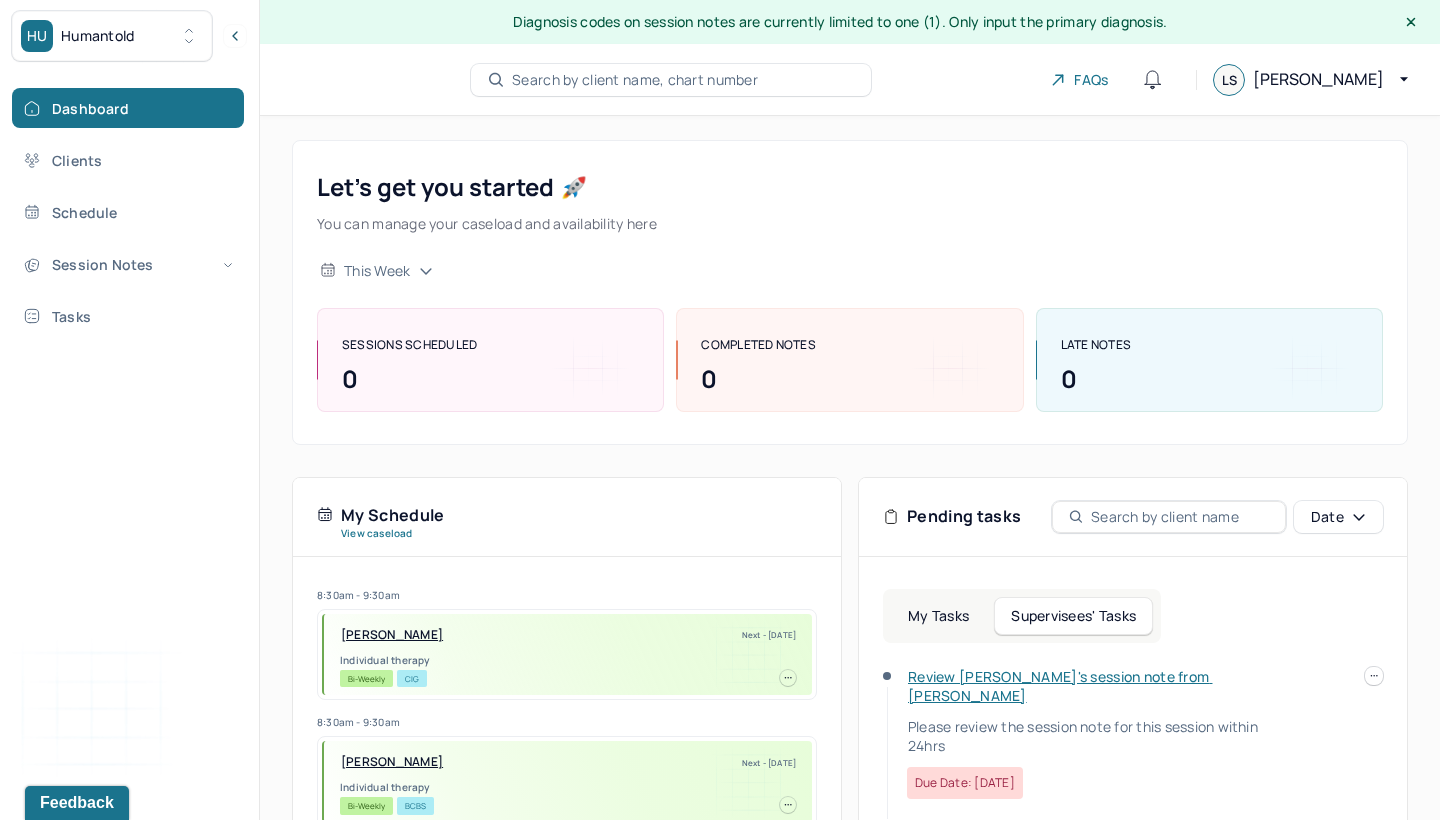 click on "Let’s get you started 🚀 You can manage your caseload and availability here   this week   SESSIONS SCHEDULED 0 COMPLETED NOTES 0 LATE NOTES 0 My Schedule View caseload 8:30am - 9:30am   PALTAN KOPPELMAN, MICHELLE   Next - 07/04/2025 Individual therapy Bi-Weekly CIG     8:30am - 9:30am   VOGEL, MARGARET   Next - 07/09/2025 Individual therapy Bi-Weekly BCBS     9:30am - 10:30am   HART JR., THOMAS   Next - 07/09/2025 Individual therapy Bi-Weekly CARE     9:30am - 10:30am   WILLIAMS, WAYNE   Next - 07/10/2025 Individual therapy Bi-Weekly Pending Task Self Pay     10:00am - 11:00am   DRONZEK, KEVIN   Next - 07/10/2025 Individual therapy Bi-Weekly CARE     9:00am - 10:00am   HOBERMAN, HANNAH   Next - 07/10/2025 Individual therapy Bi-Weekly Pending Task AET     9:30am - 10:30am   ZMIRICH, LAUREN   Next - 07/11/2025 Individual therapy Bi-Weekly Pending Task UMR     8:30am - 9:30am   POWERS, KAYLEIGH   Next - 07/11/2025 Individual therapy Bi-Weekly BCBS     8:30am - 9:30am   SILVA, ANGELA   Next - -- Bi-Weekly OXF" at bounding box center [850, 663] 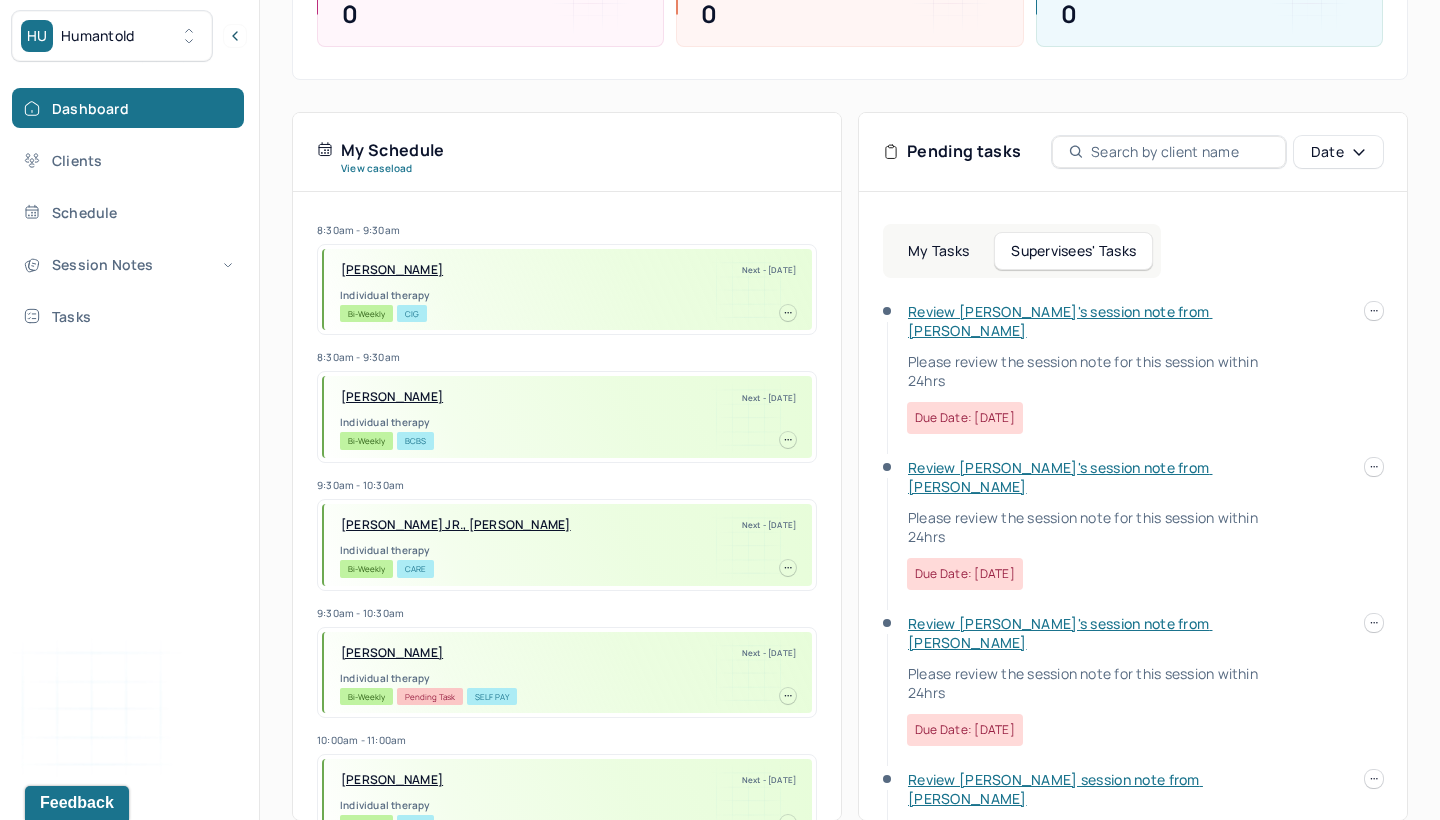 scroll, scrollTop: 368, scrollLeft: 0, axis: vertical 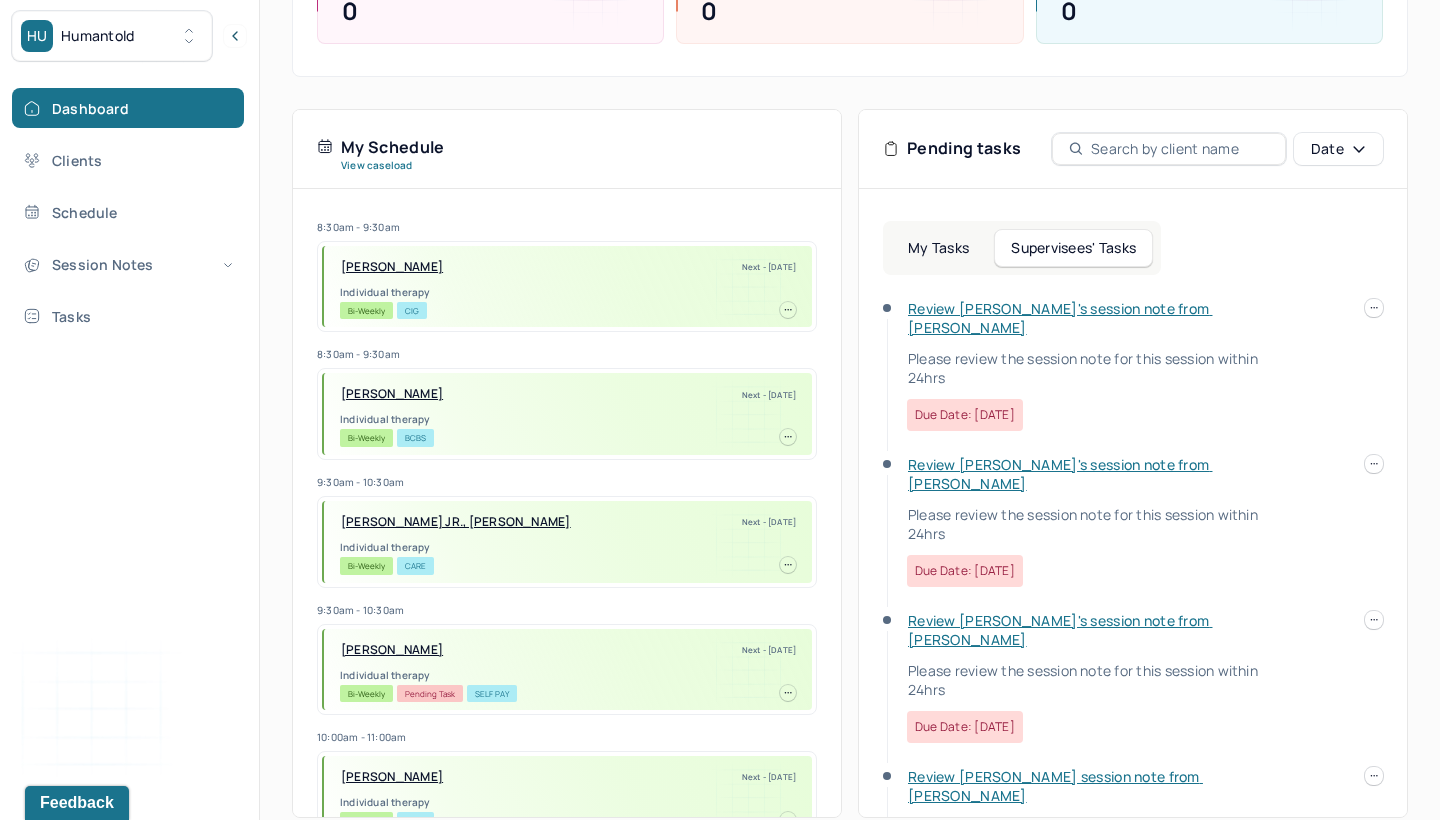 click on "My Tasks     Supervisees' Tasks   Review Samuel's session note from Andres Please review the session note for this session within 24hrs Due date: 06/27/2025     Review Kristi's session note from Lila Please review the session note for this session within 24hrs Due date: 06/27/2025     Review Anya's session note from Brianna Please review the session note for this session within 24hrs Due date: 06/27/2025     Review Lawford's session note from Brianna Please review the session note for this session within 24hrs Due date: 06/27/2025     Review Travis's session note from Lila Please review the session note for this session within 24hrs Due date: 06/28/2025     Review Emma's session note from Lila Please review the session note for this session within 24hrs Due date: 06/28/2025     Review William's session note from Brianna Please review the session note for this session within 24hrs Due date: 06/28/2025     Review Ernesto's session note from Brianna Please review the session note for this session within 24hrs" at bounding box center [1133, 488] 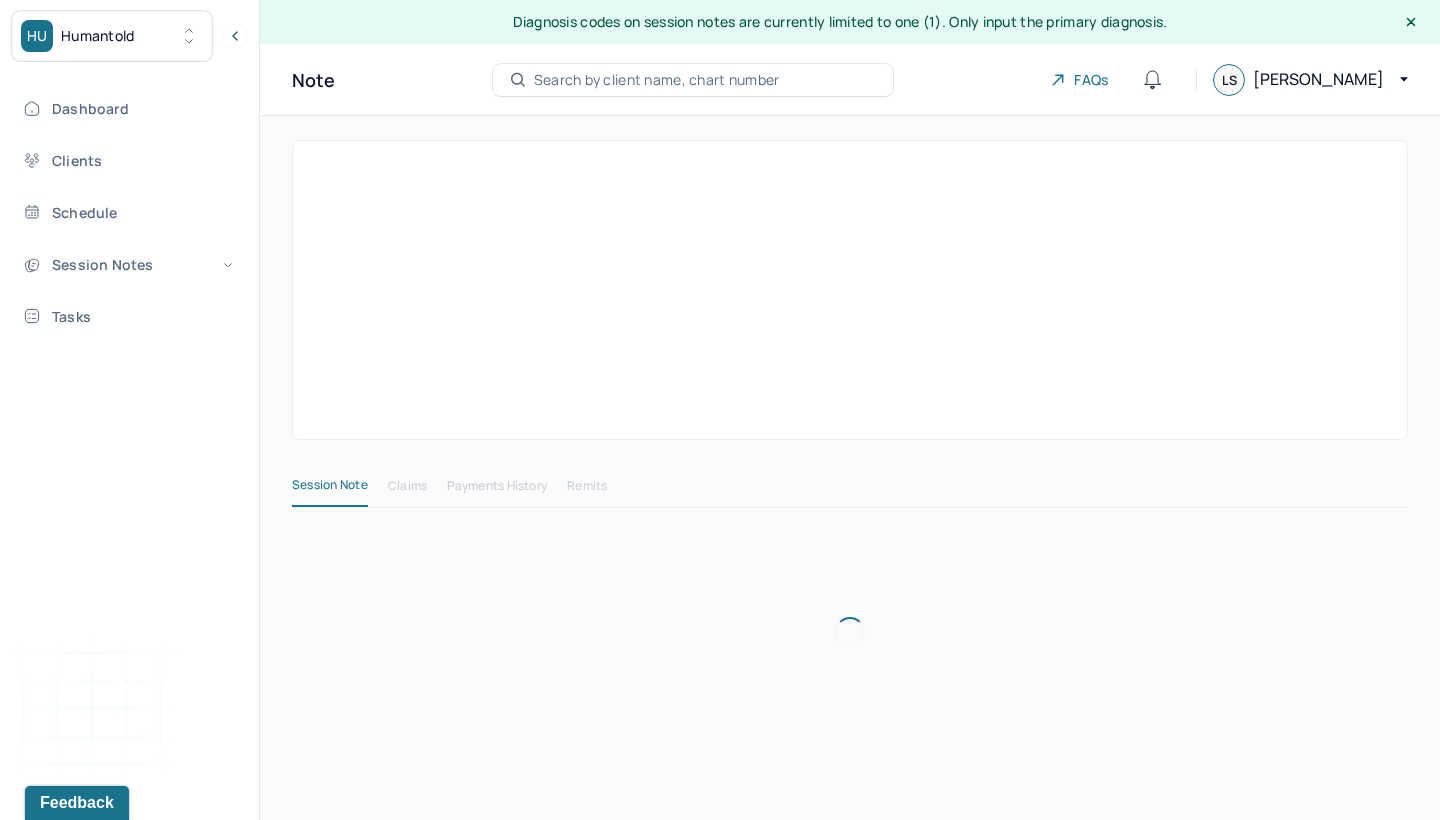scroll, scrollTop: 0, scrollLeft: 0, axis: both 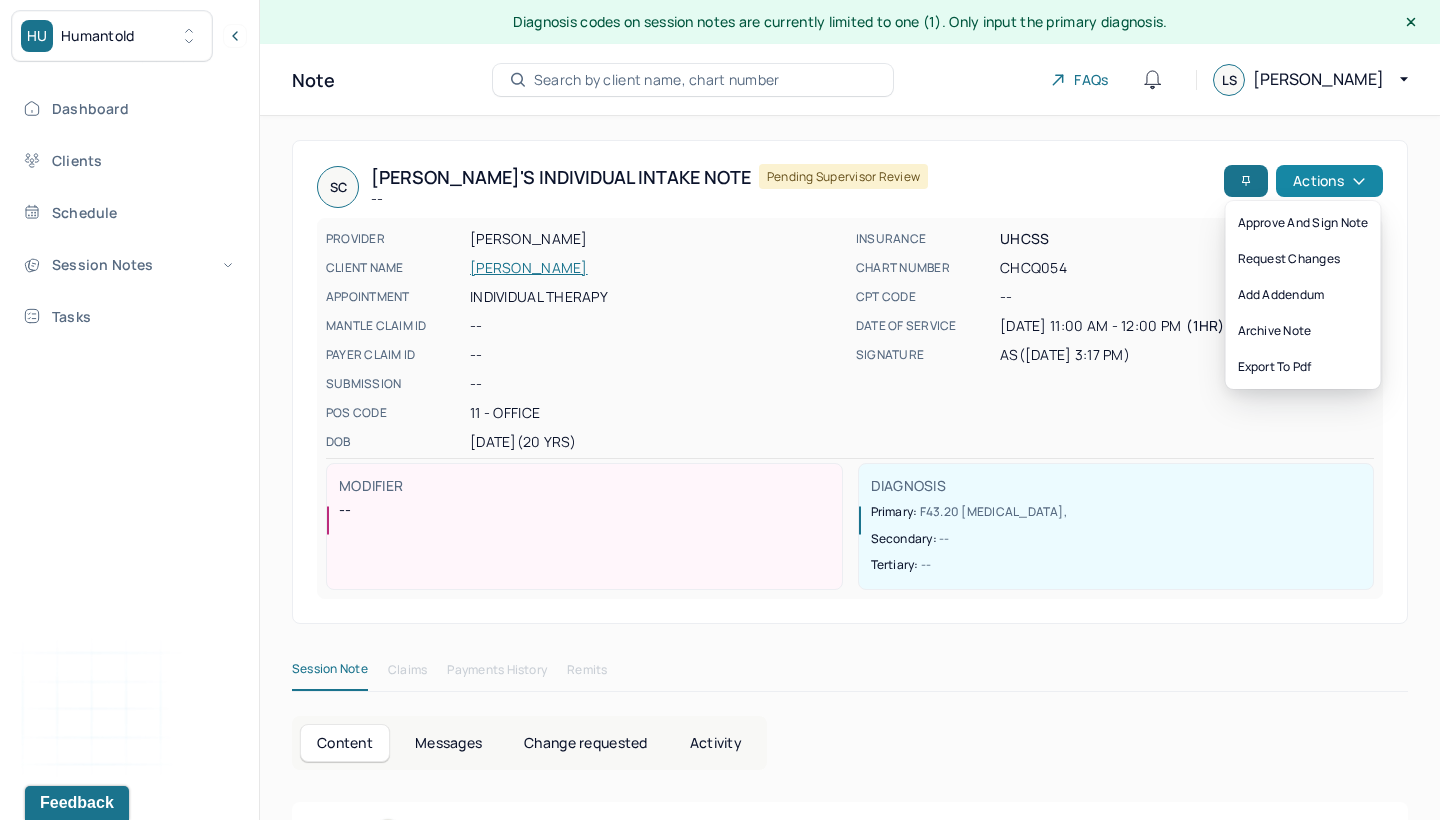 click on "Actions" at bounding box center [1329, 181] 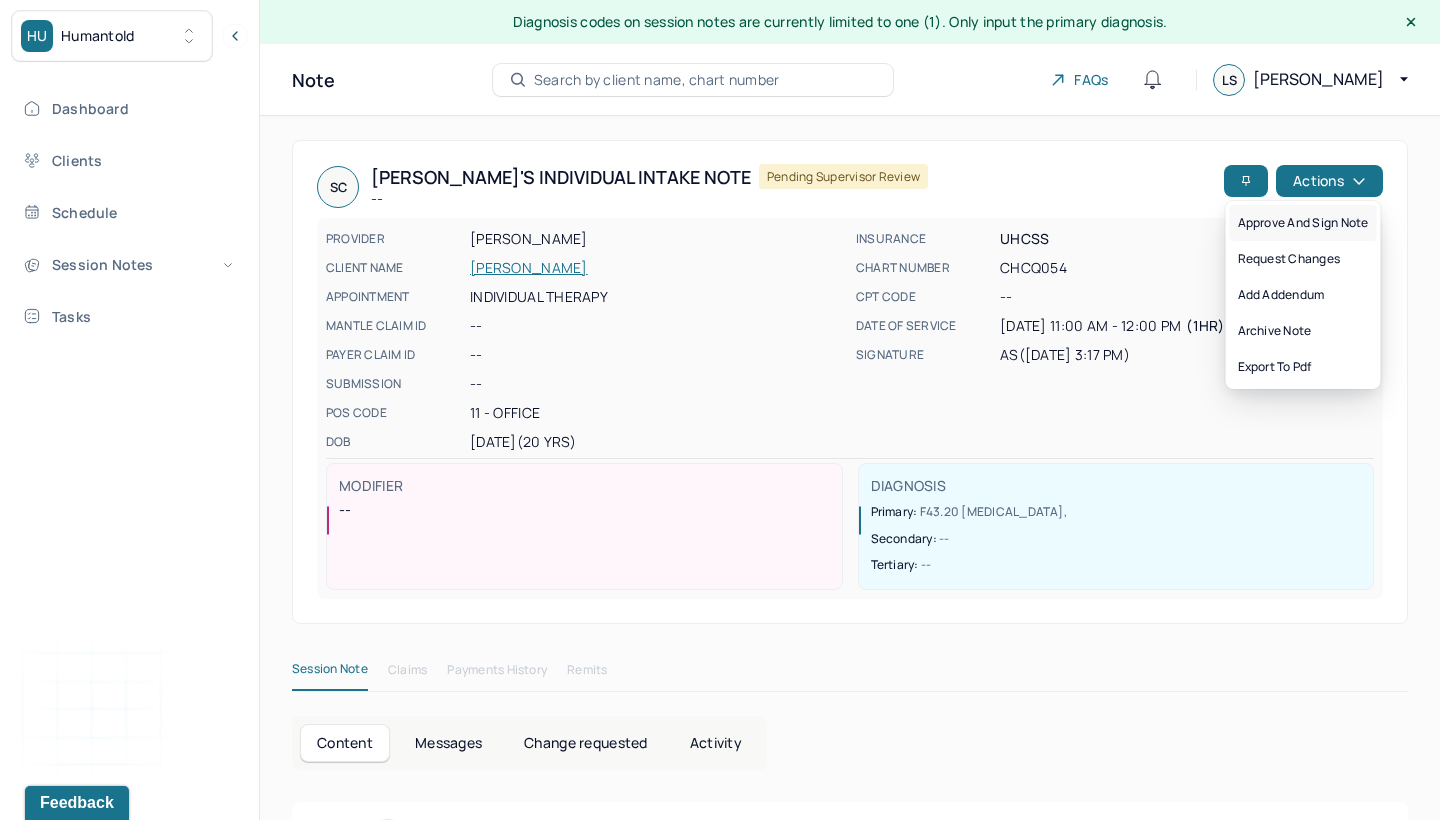 click on "Approve and sign note" at bounding box center (1303, 223) 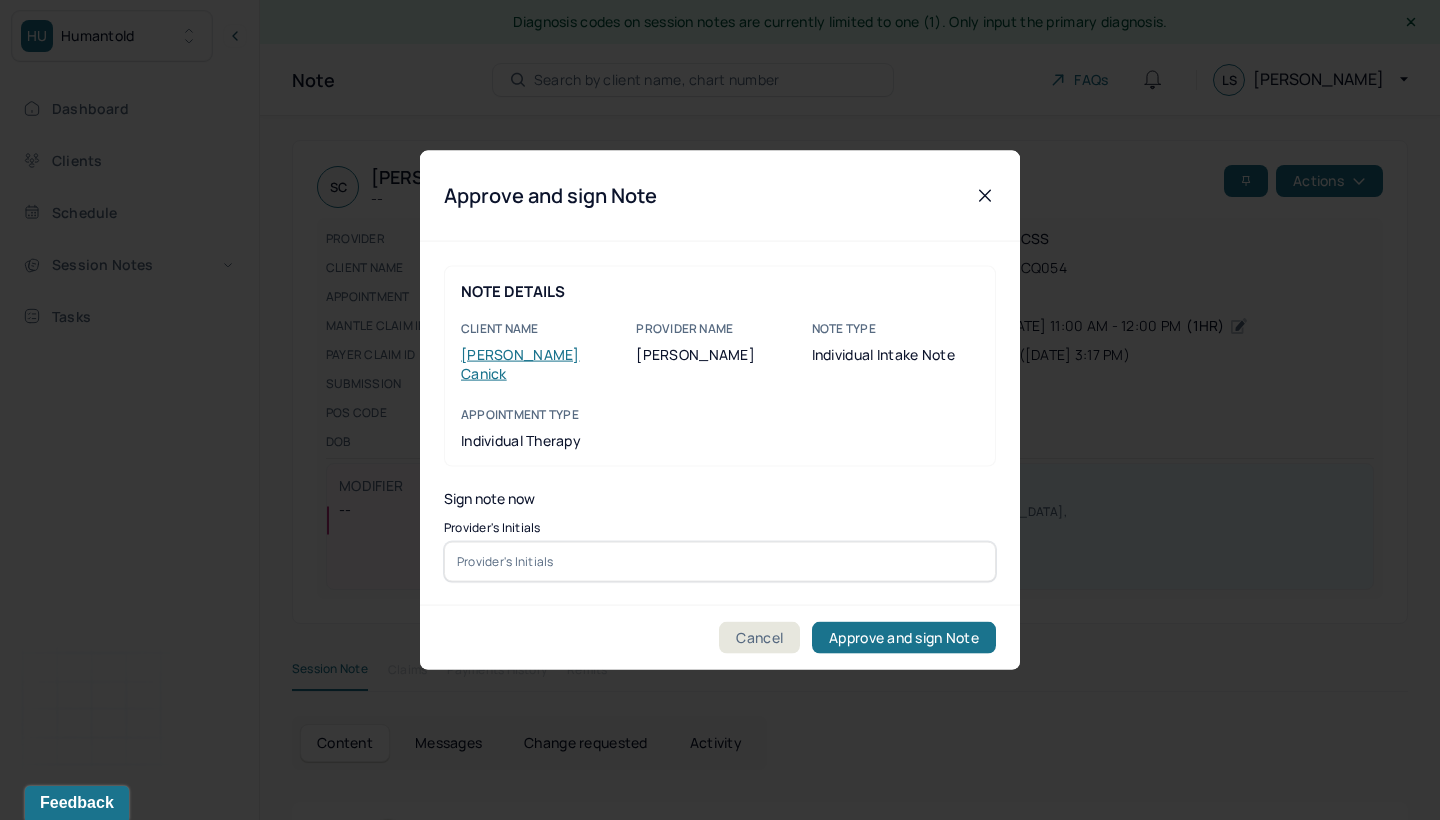 click at bounding box center [720, 561] 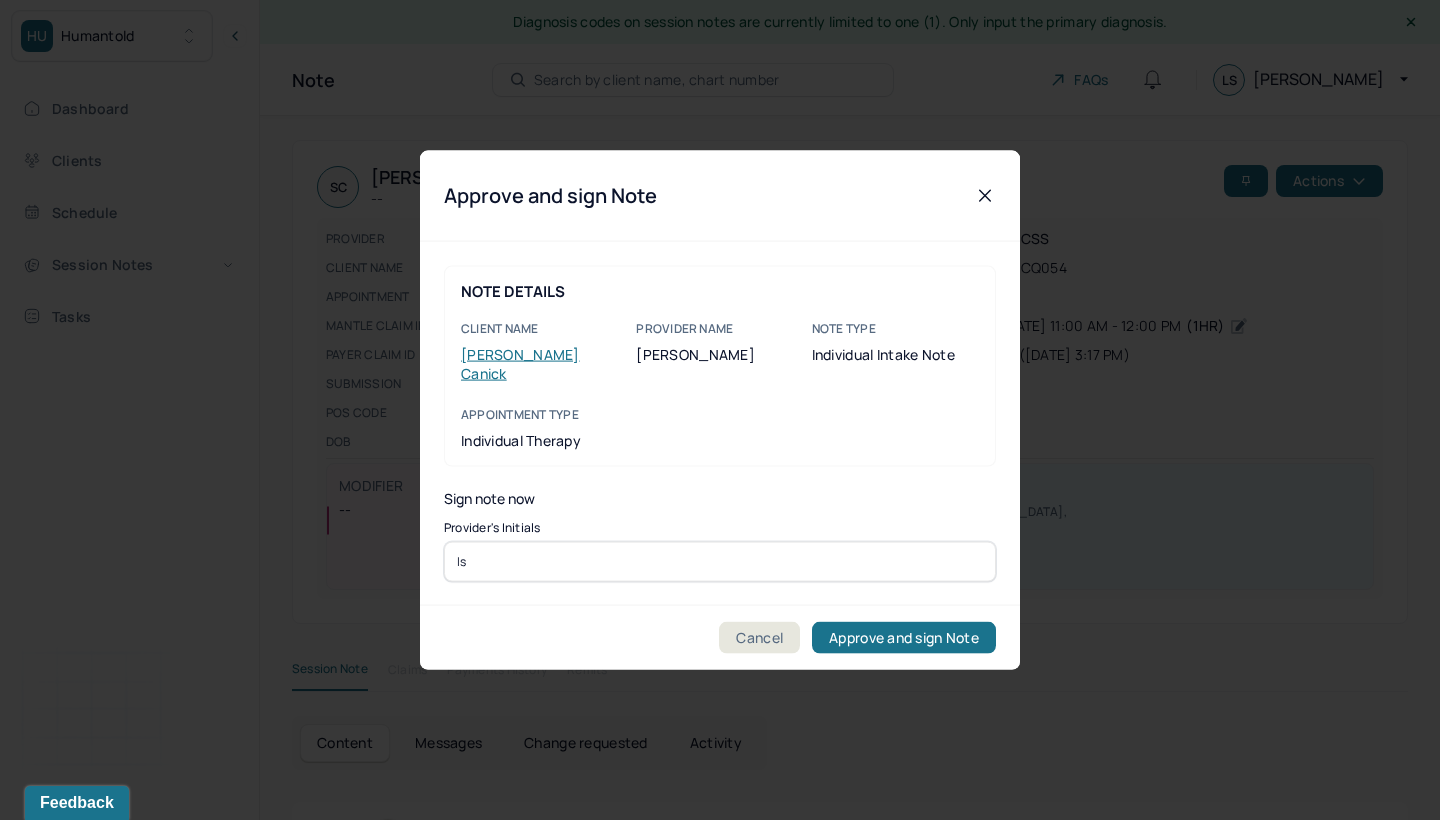 type on "ls" 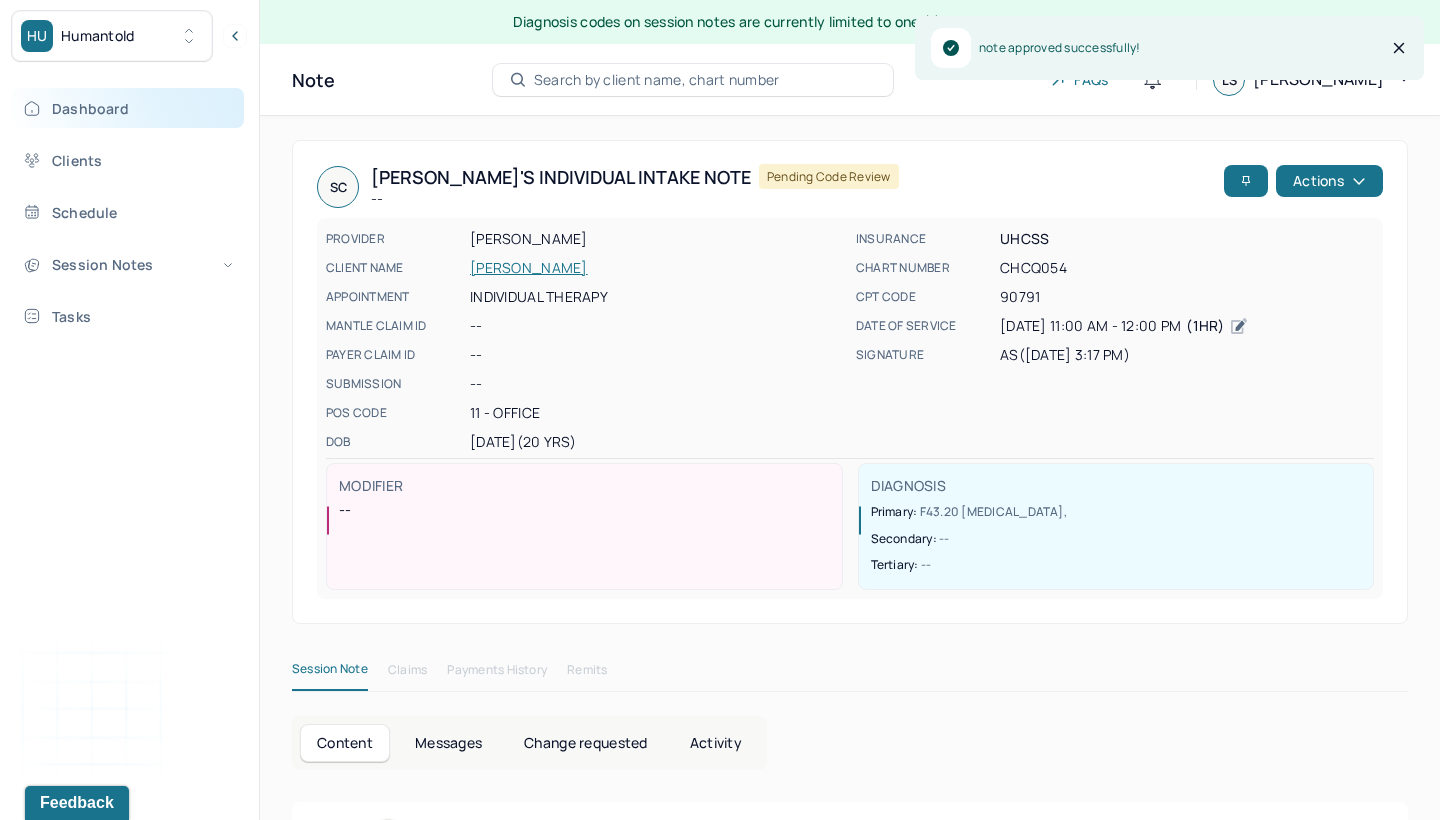 click on "Dashboard" at bounding box center (128, 108) 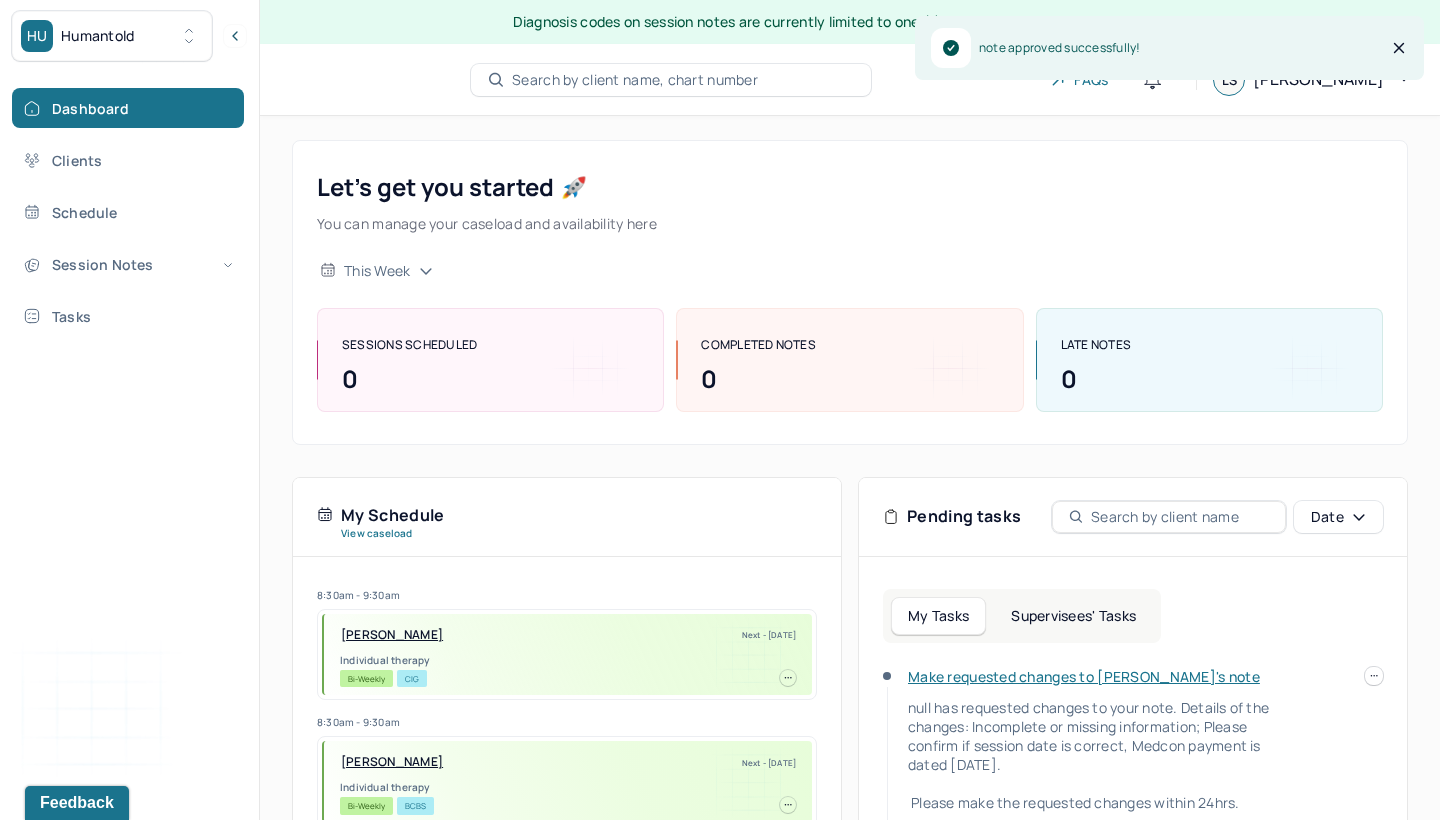 click on "Supervisees' Tasks" at bounding box center (1073, 616) 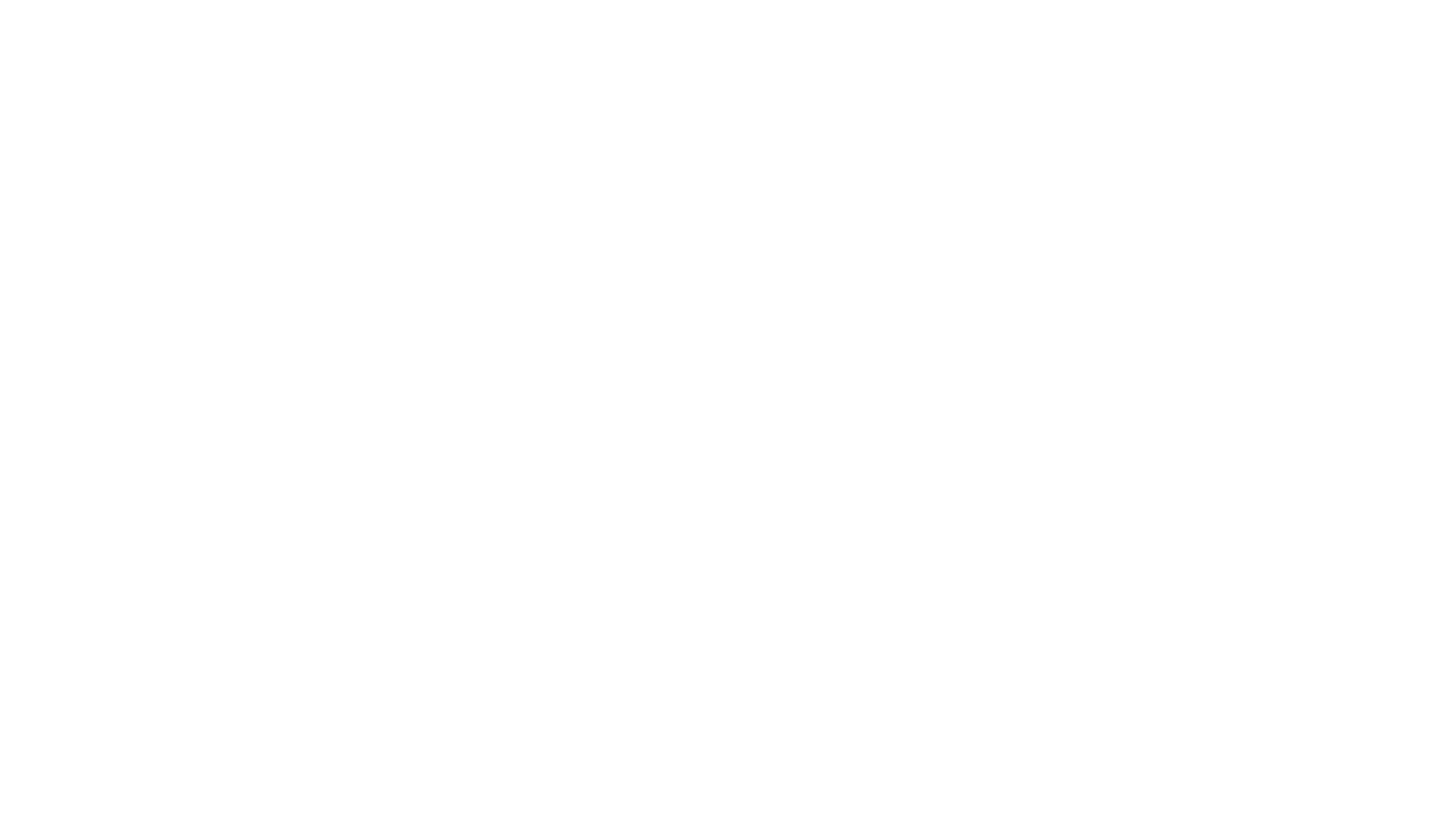 scroll, scrollTop: 0, scrollLeft: 0, axis: both 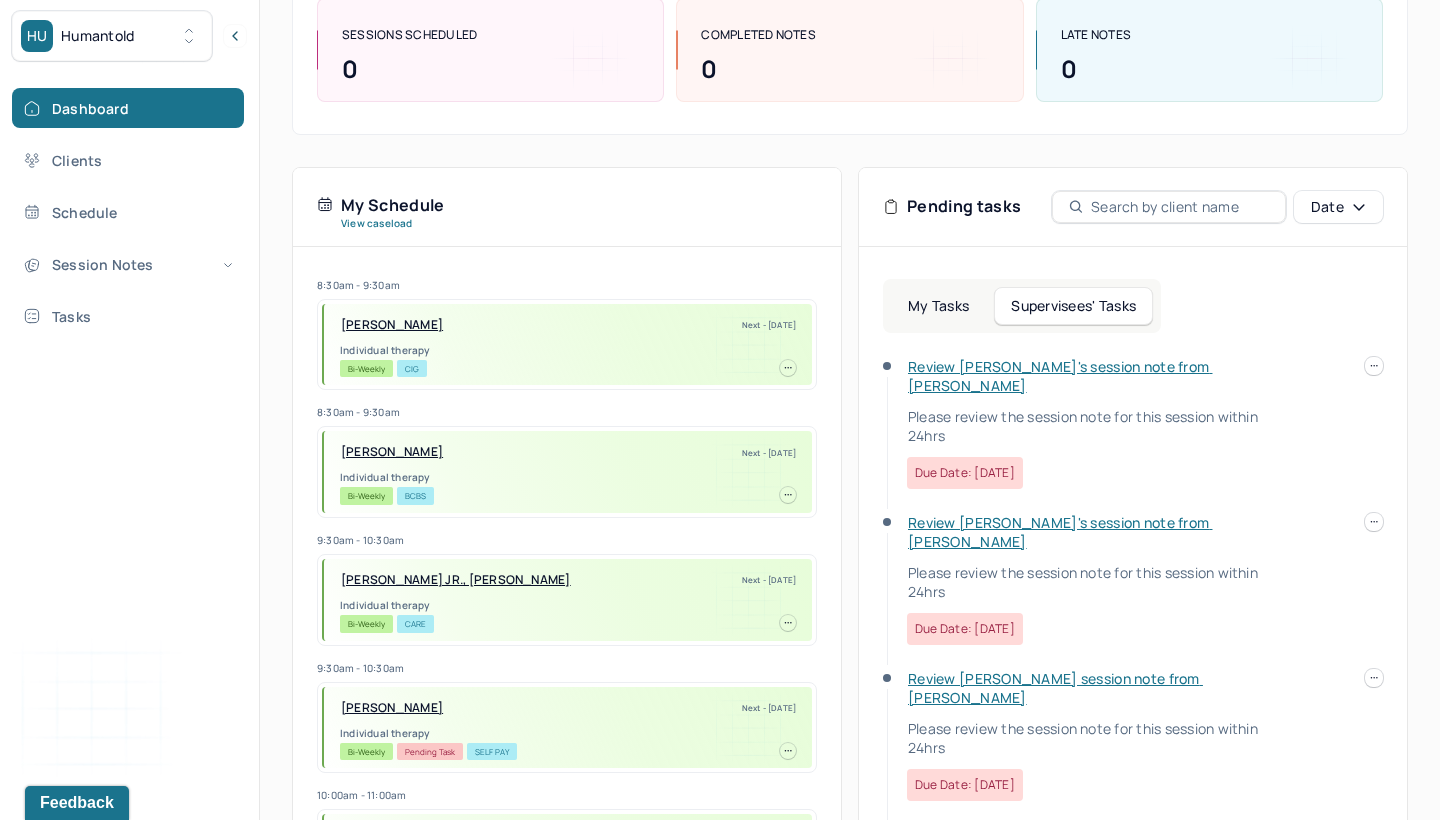 click on "Review [PERSON_NAME]'s session note from [PERSON_NAME]" at bounding box center (1060, 376) 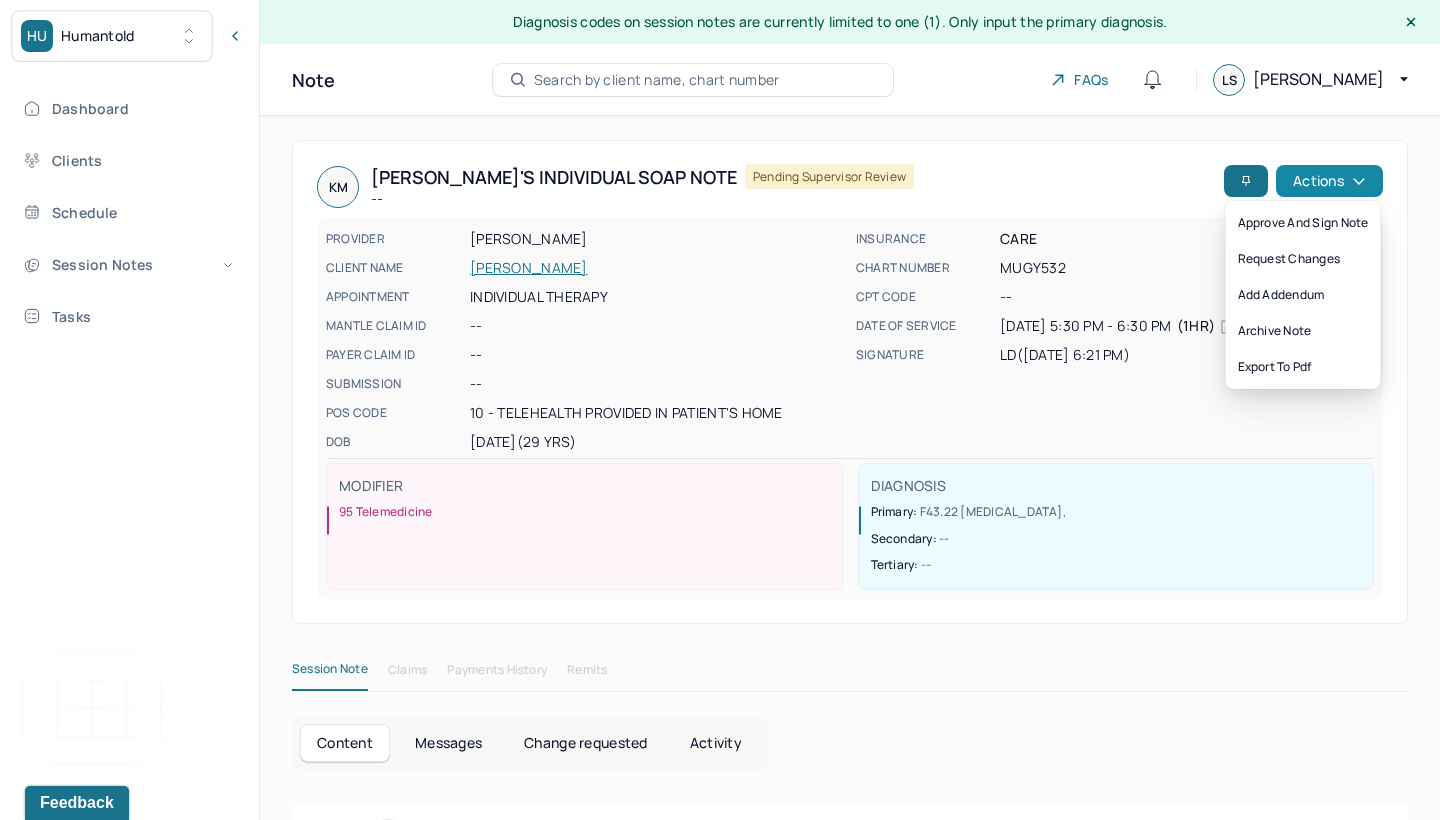 click on "Actions" at bounding box center (1329, 181) 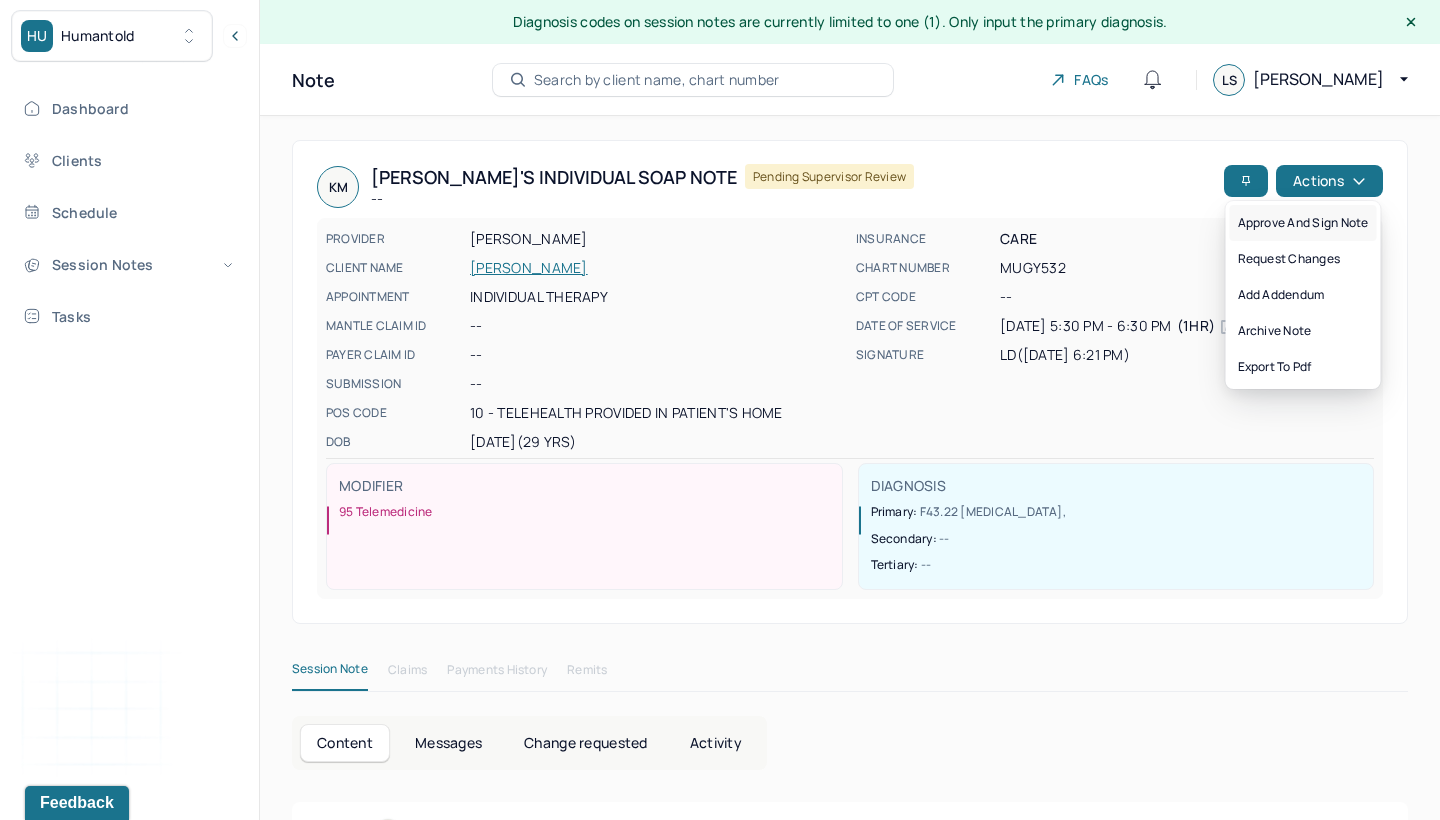 click on "Approve and sign note" at bounding box center (1303, 223) 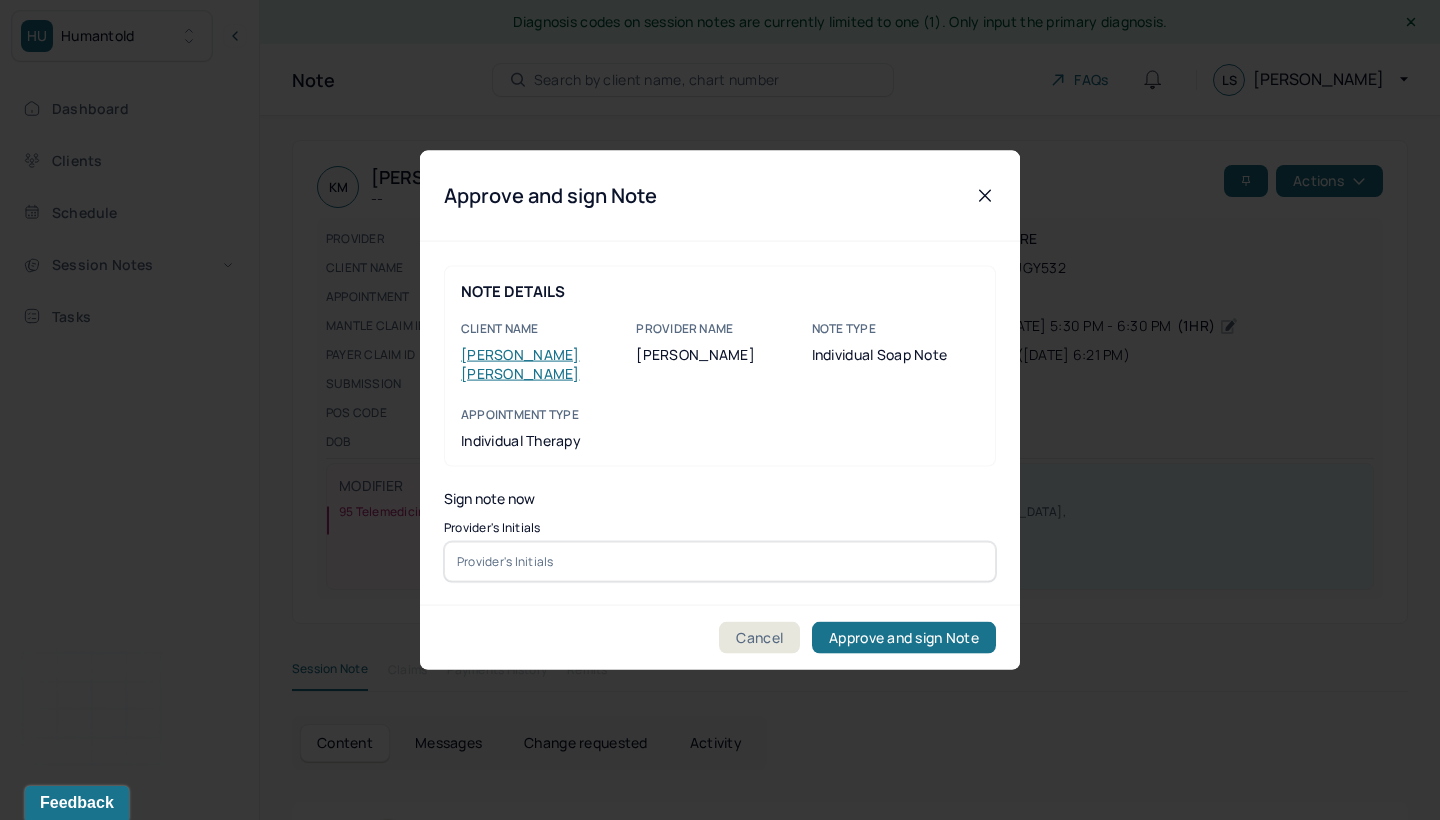 click at bounding box center (720, 561) 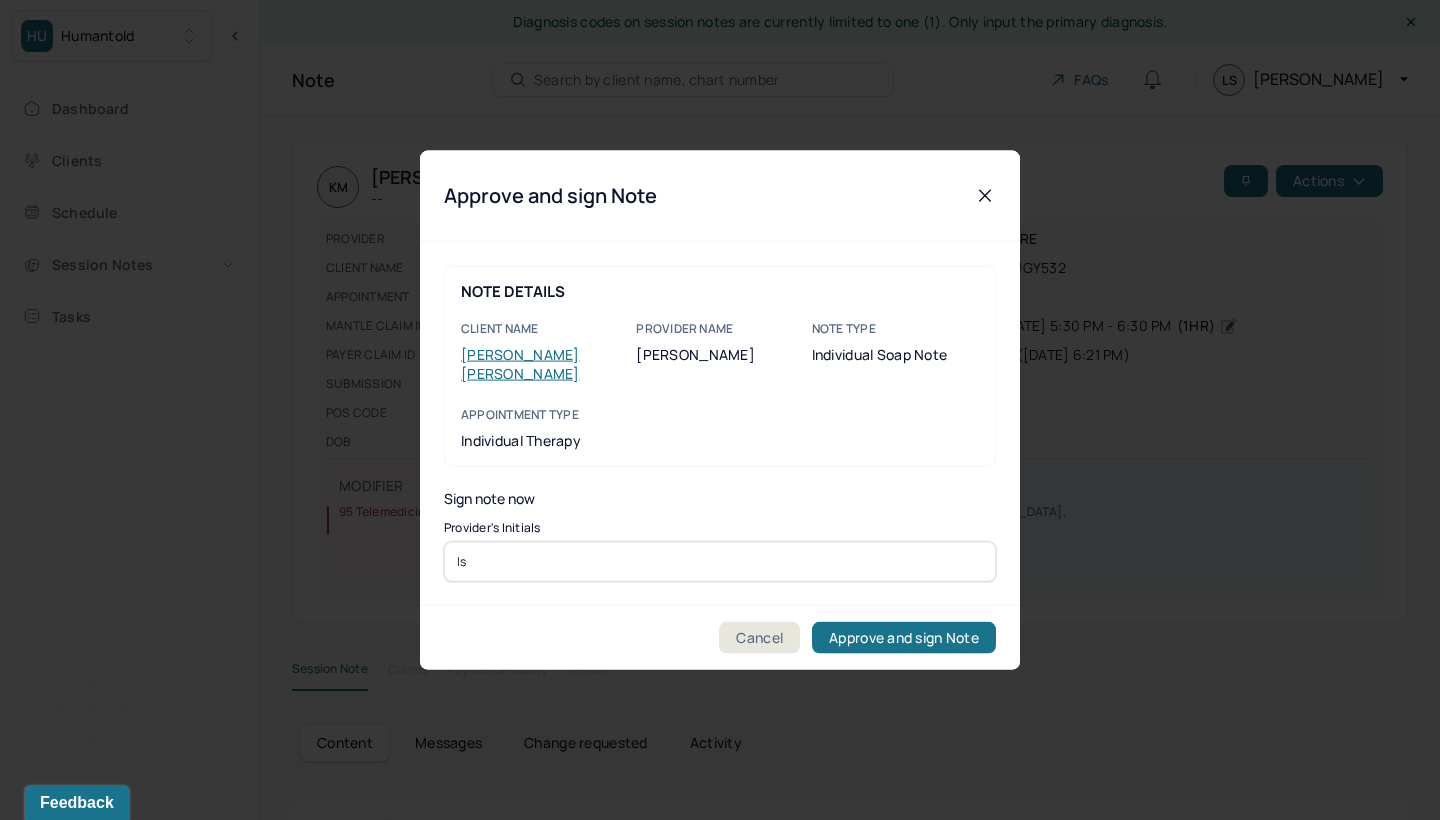type on "ls" 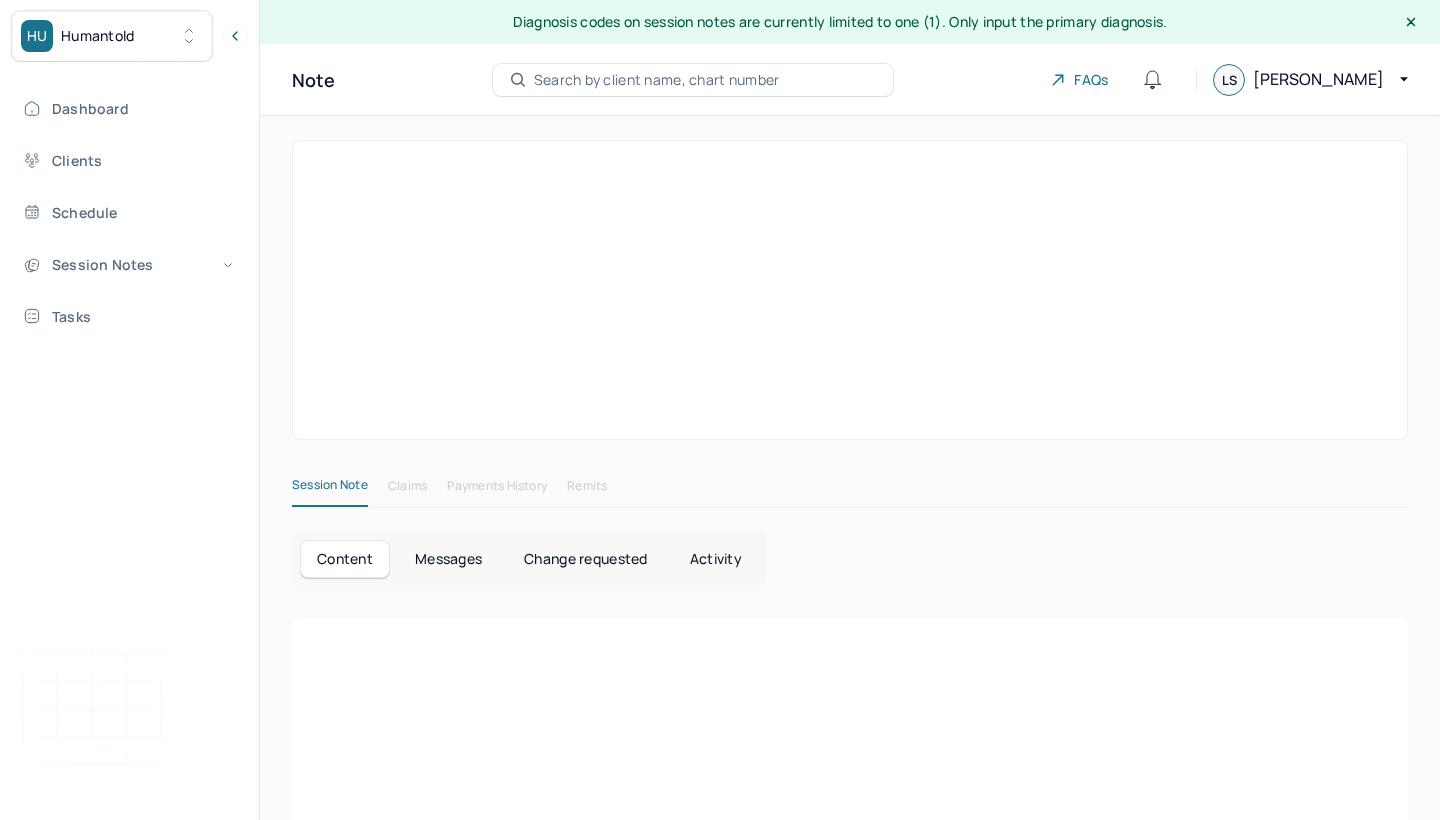 scroll, scrollTop: 0, scrollLeft: 0, axis: both 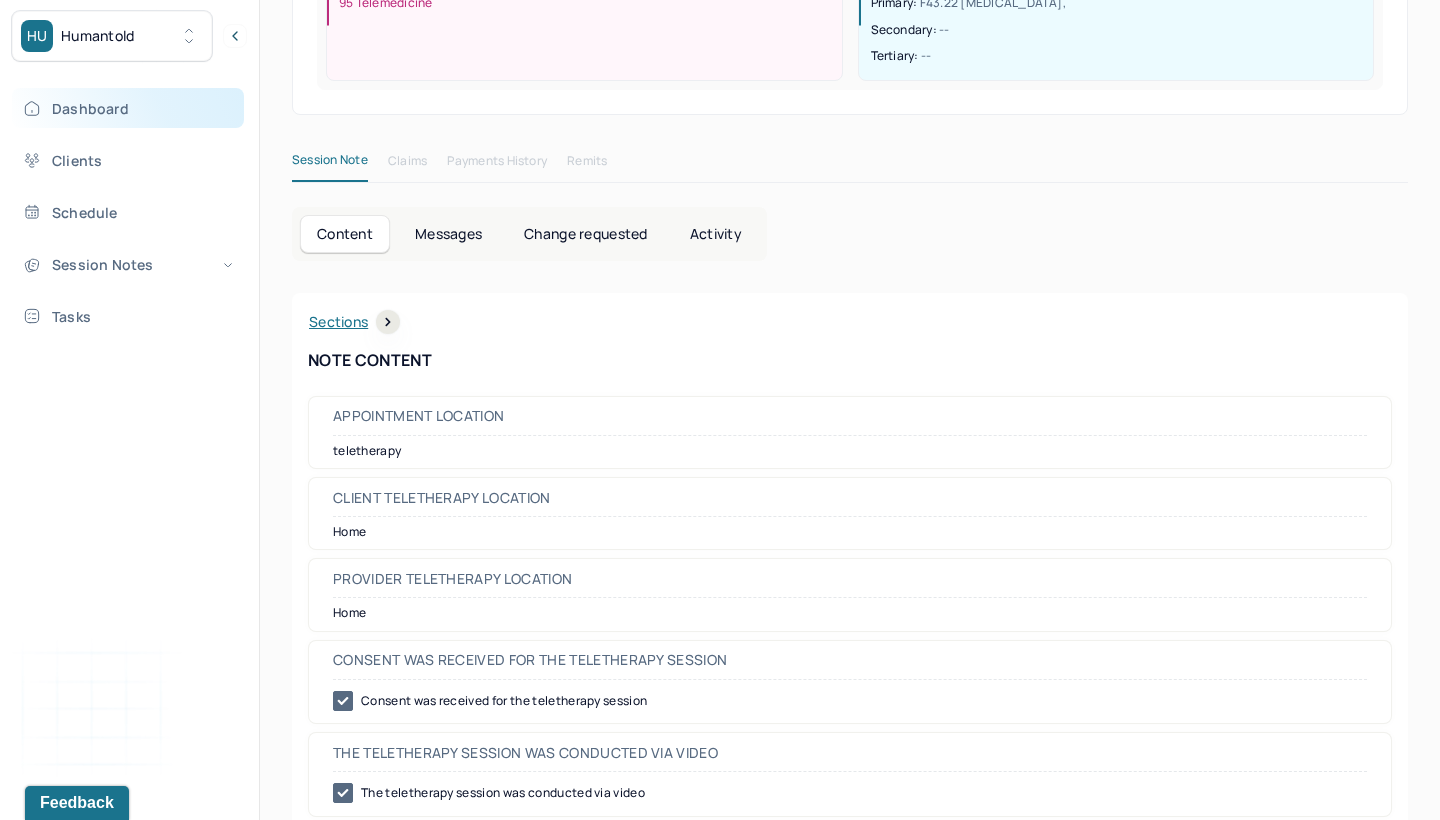 click on "Dashboard" at bounding box center (128, 108) 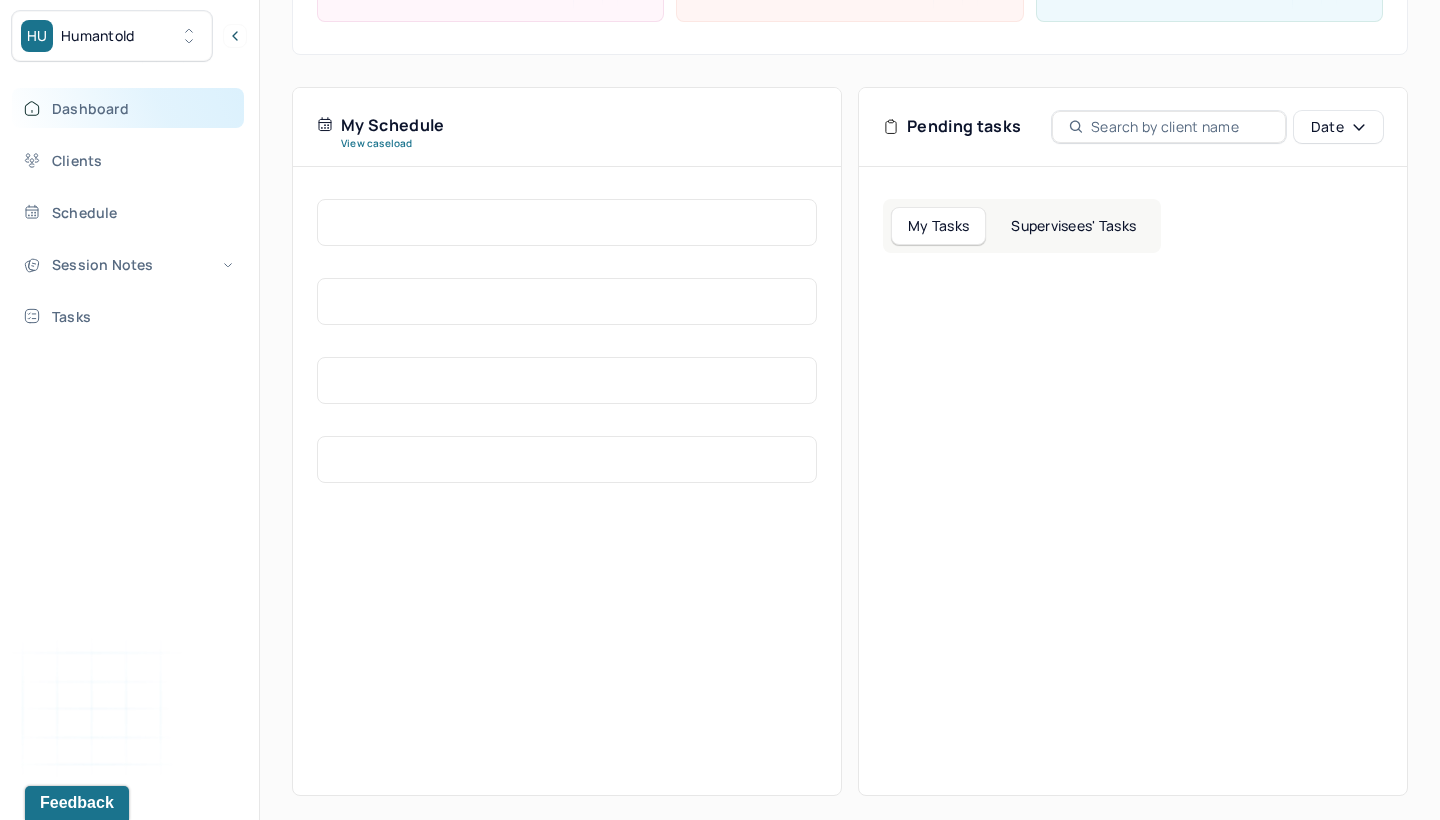 scroll, scrollTop: 388, scrollLeft: 0, axis: vertical 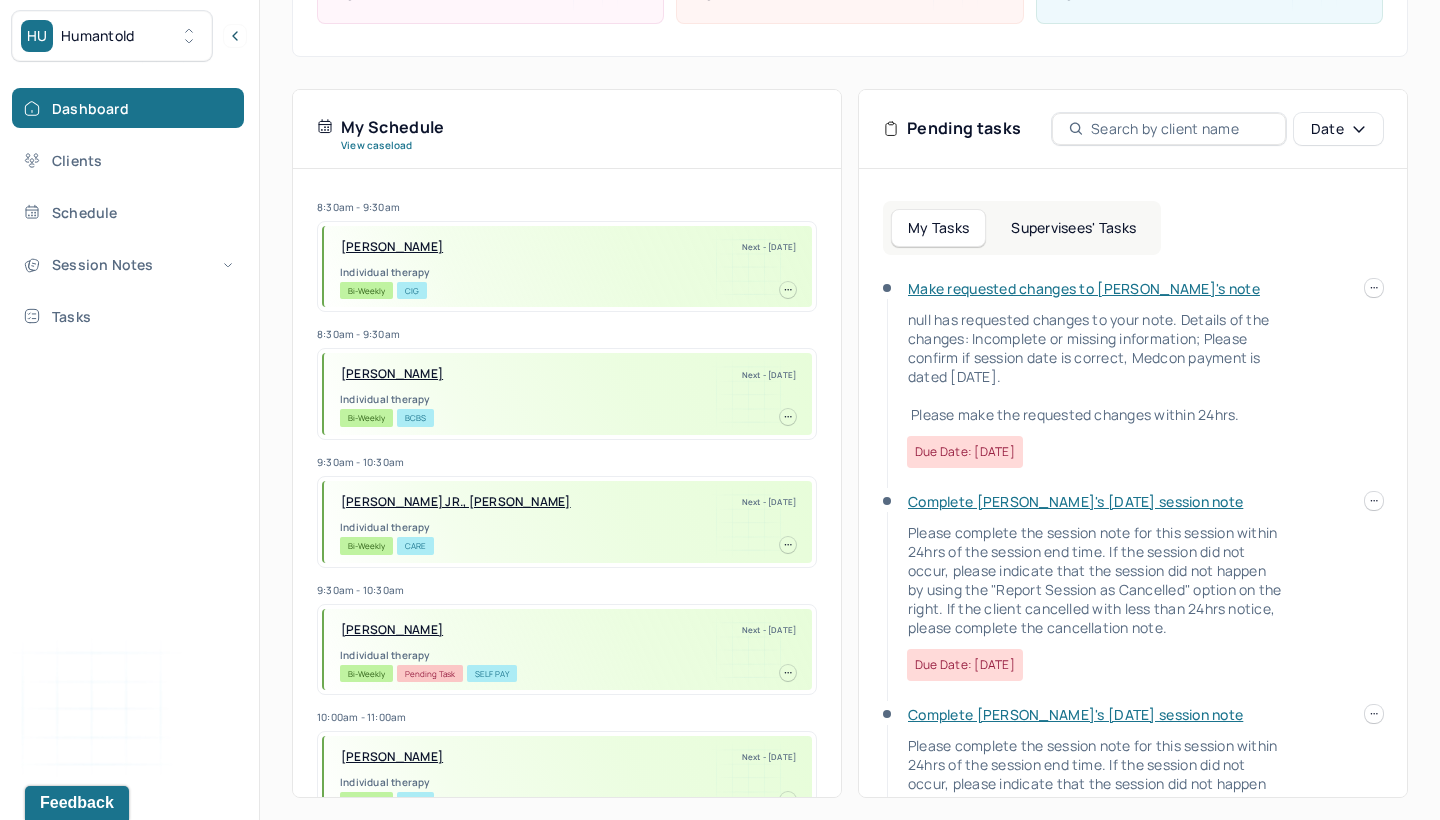 click on "Supervisees' Tasks" at bounding box center [1073, 228] 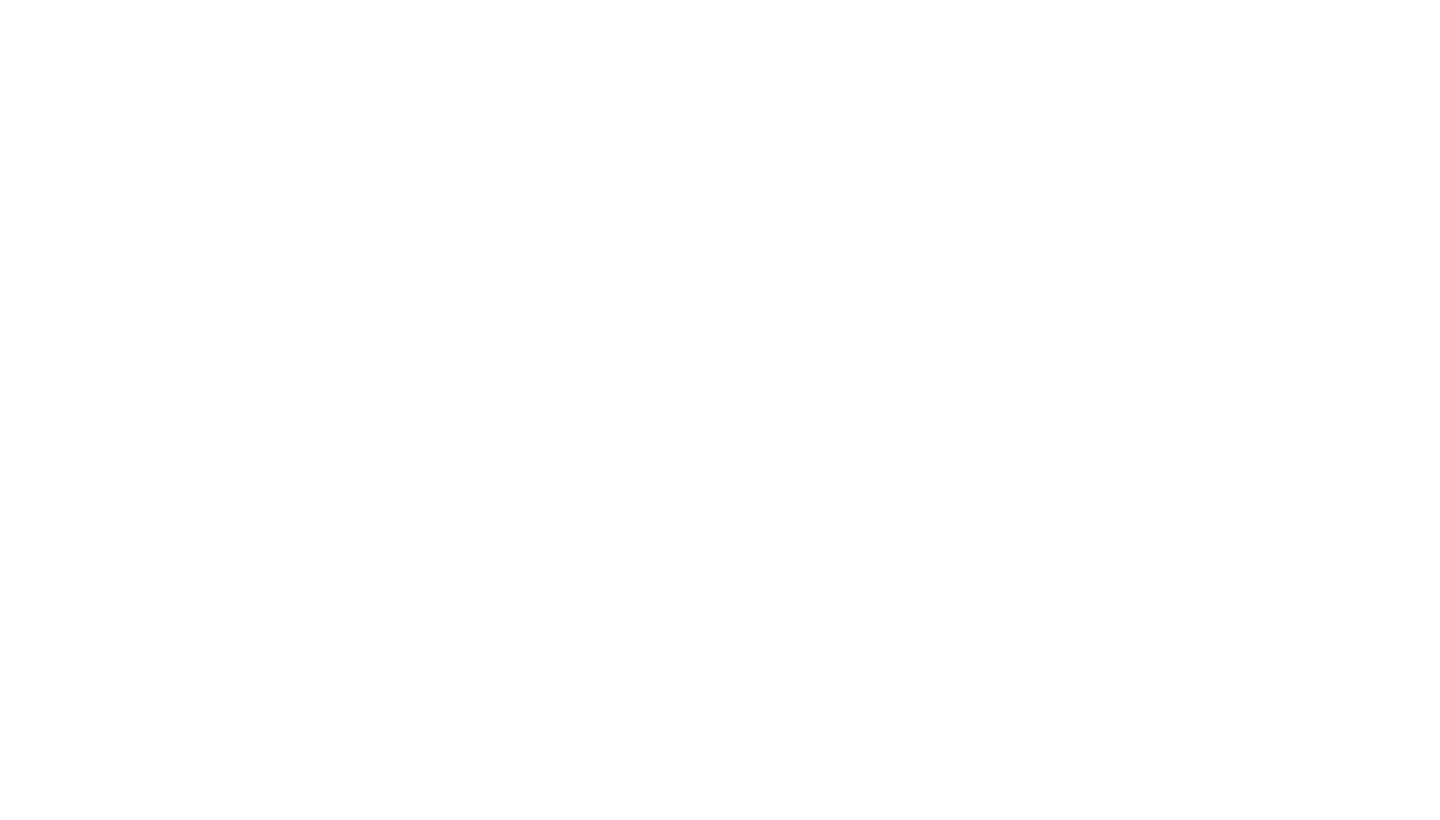 scroll, scrollTop: 0, scrollLeft: 0, axis: both 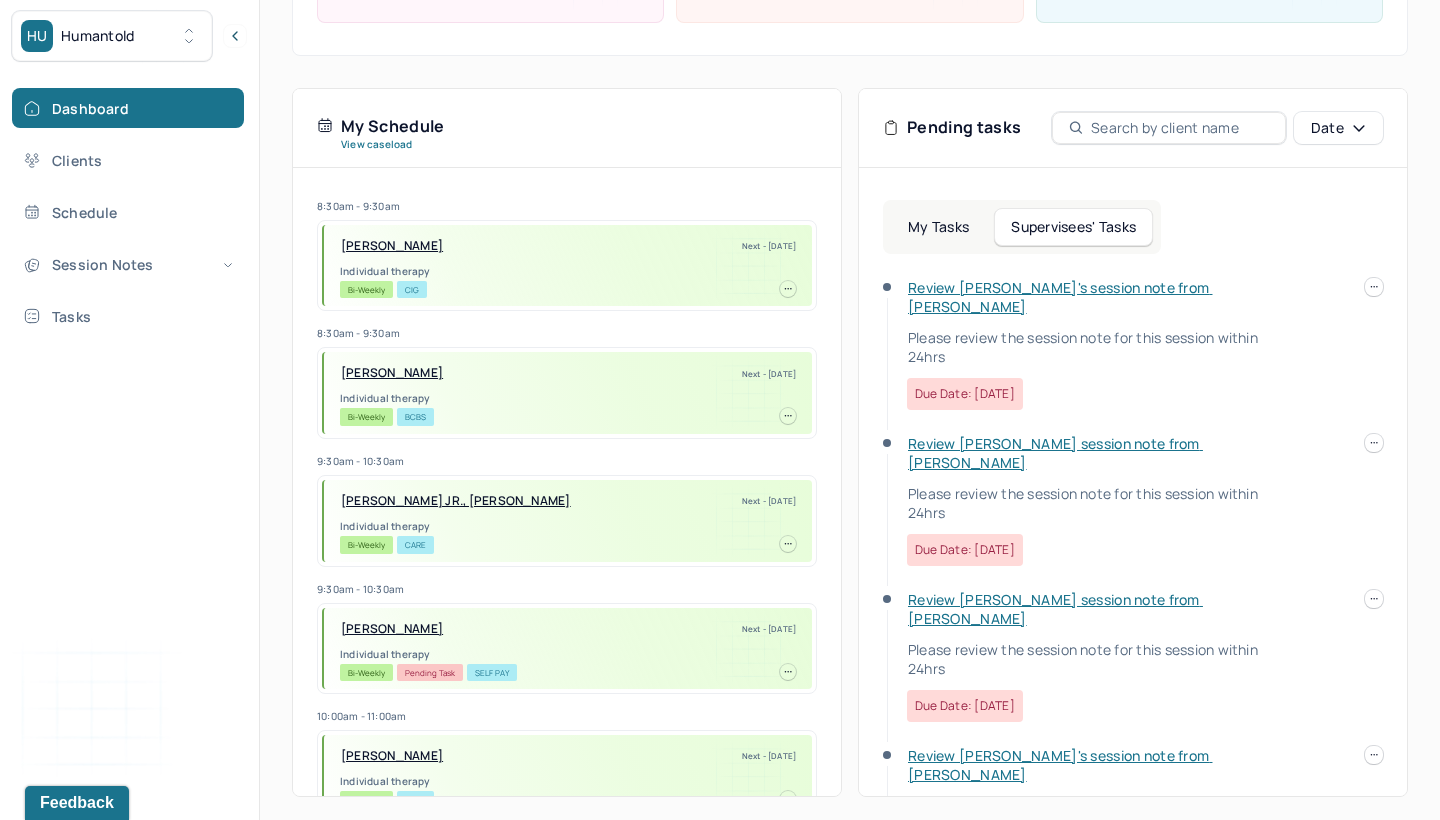 click on "Review Anya's session note from Brianna" at bounding box center [1060, 297] 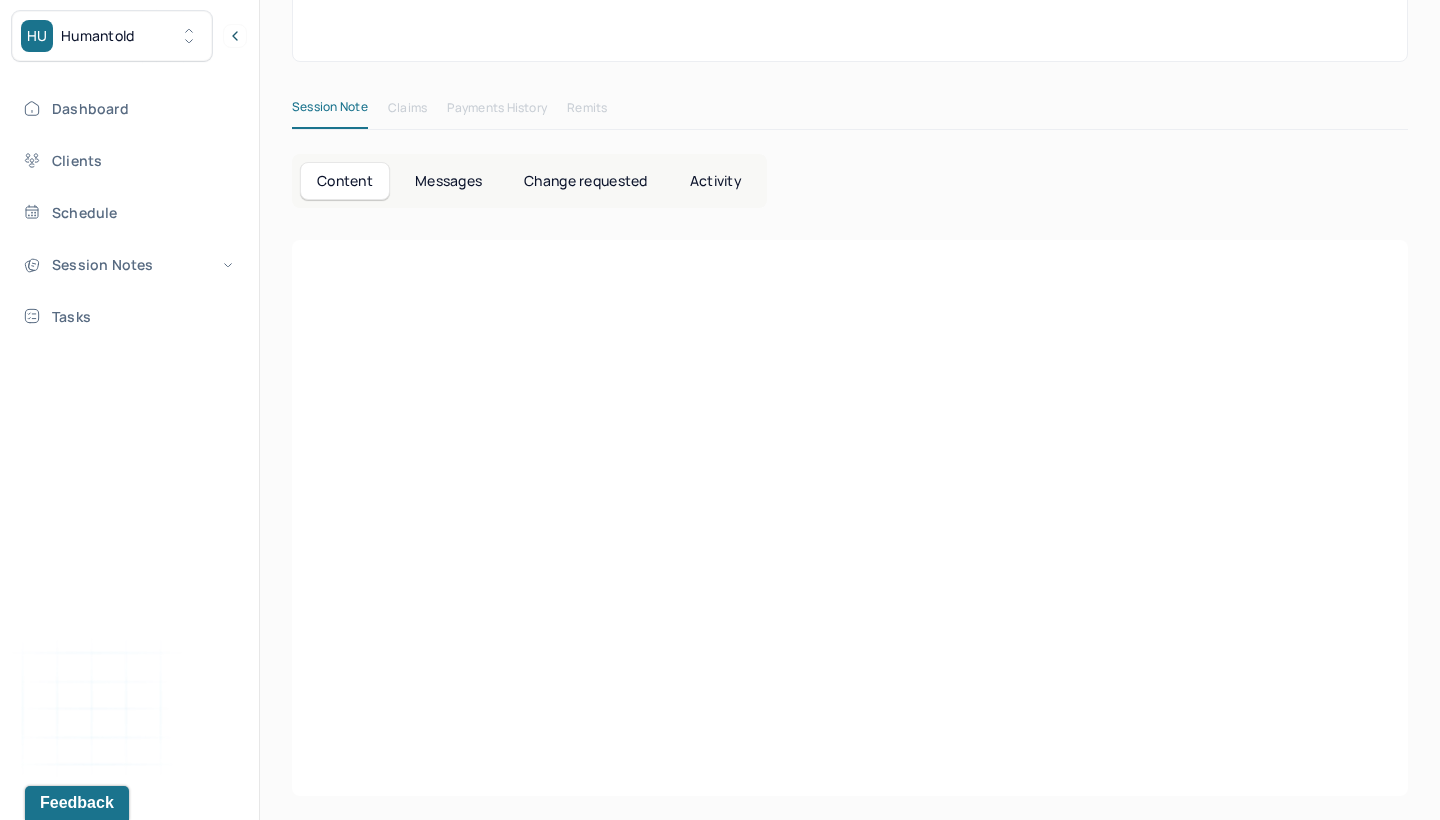 scroll, scrollTop: 0, scrollLeft: 0, axis: both 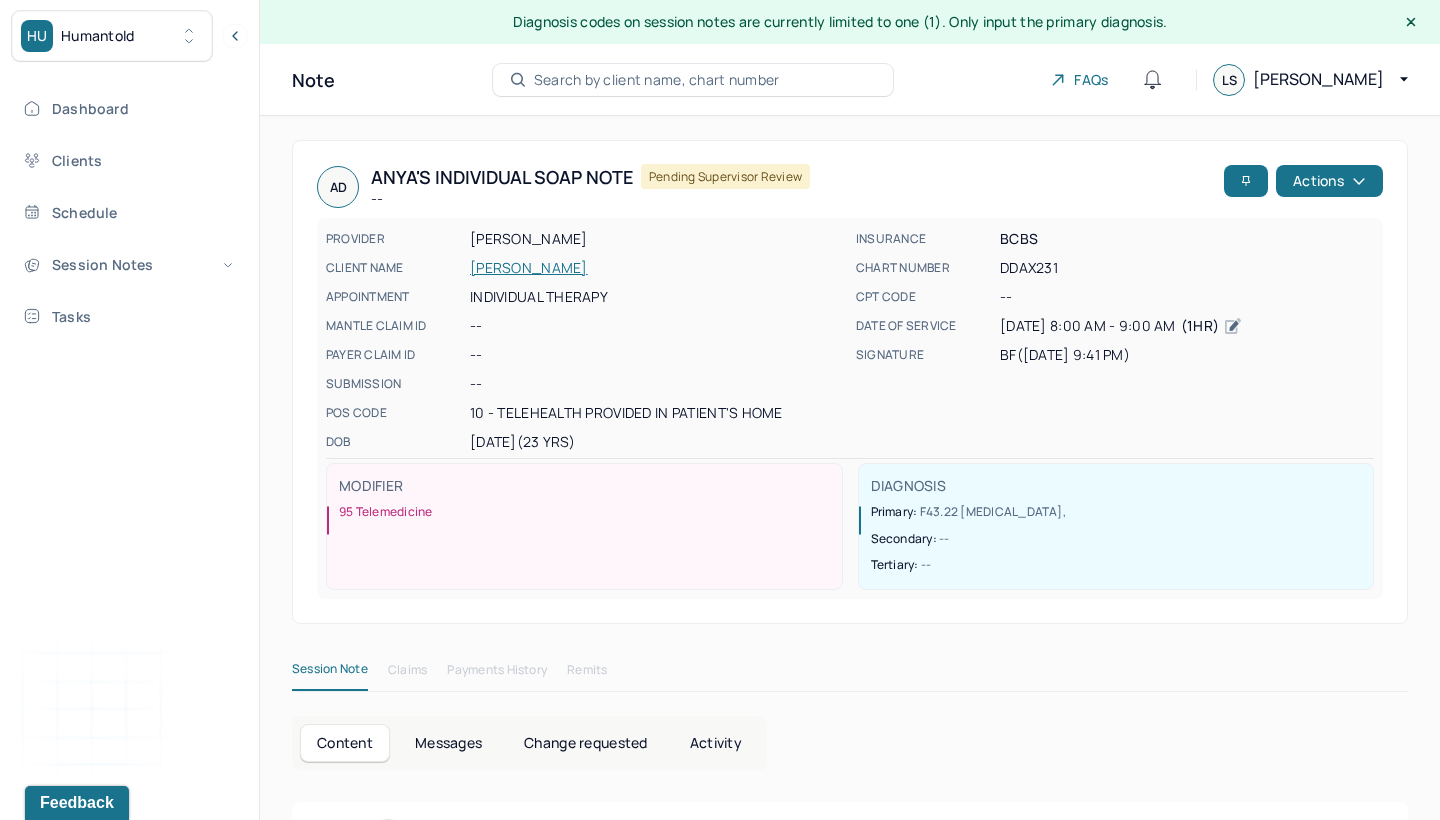 click on "AD Anya's   Individual soap note -- Pending supervisor review       Actions" at bounding box center [850, 187] 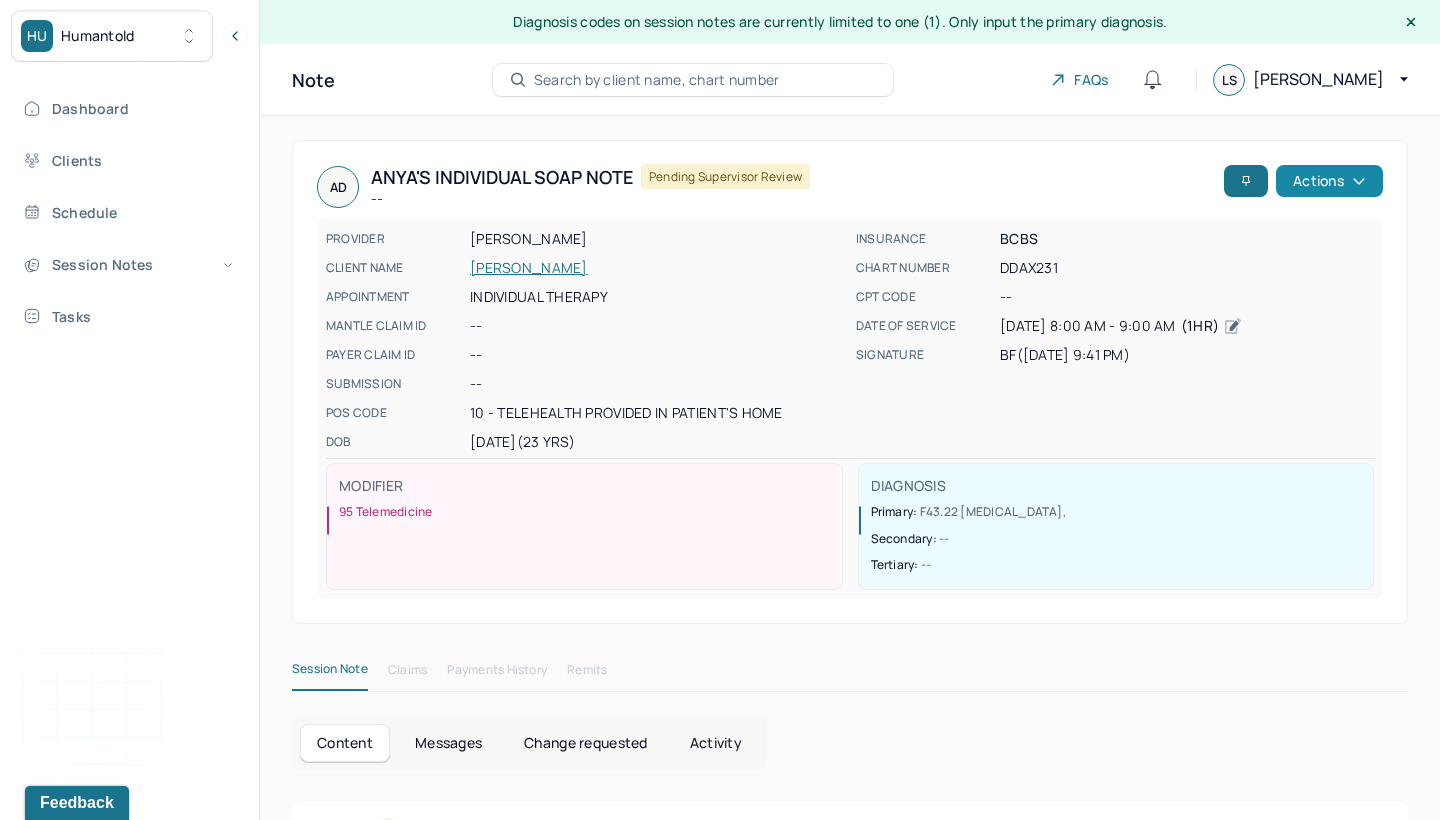 click on "Actions" at bounding box center (1329, 181) 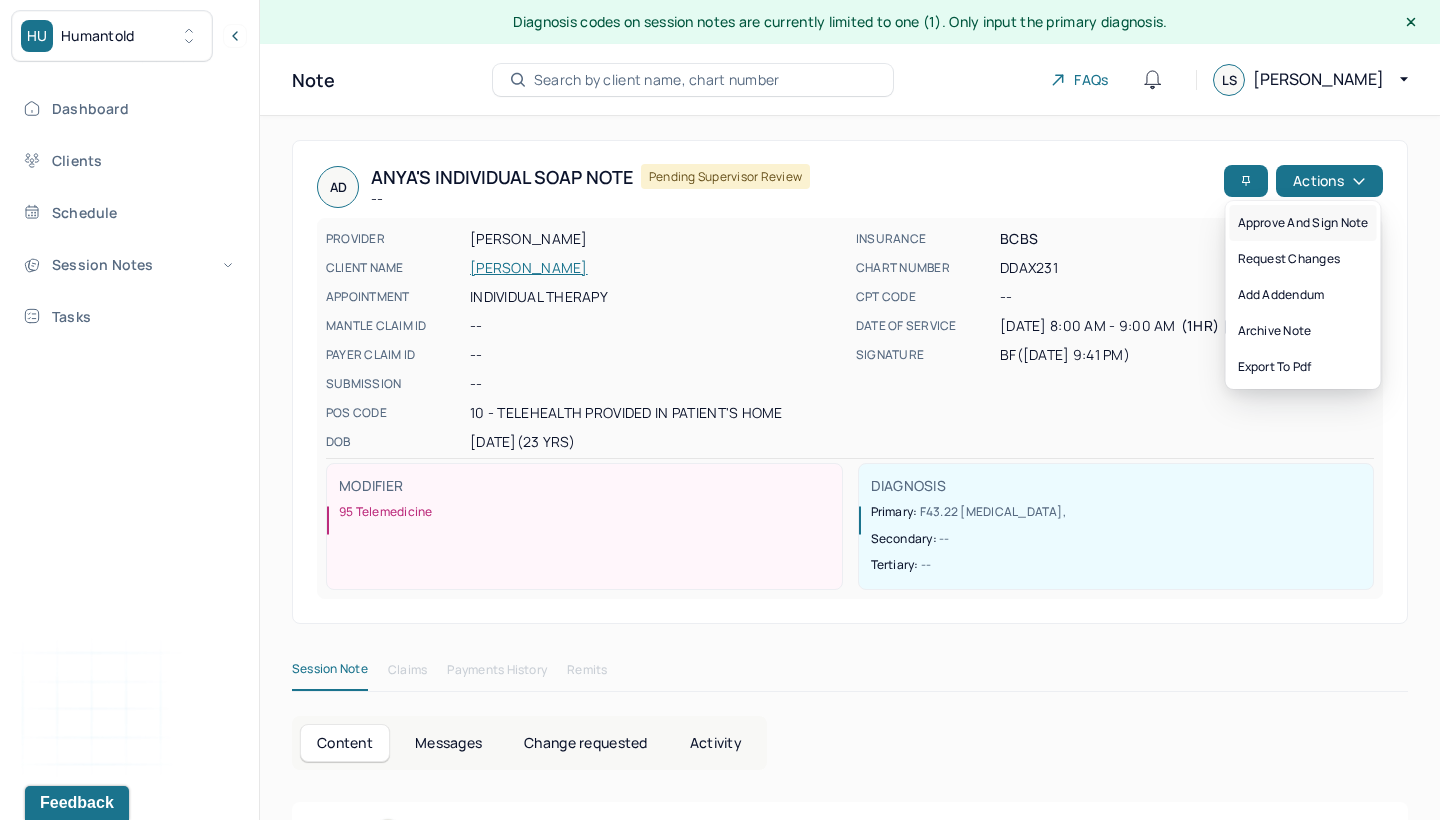 click on "Approve and sign note" at bounding box center (1303, 223) 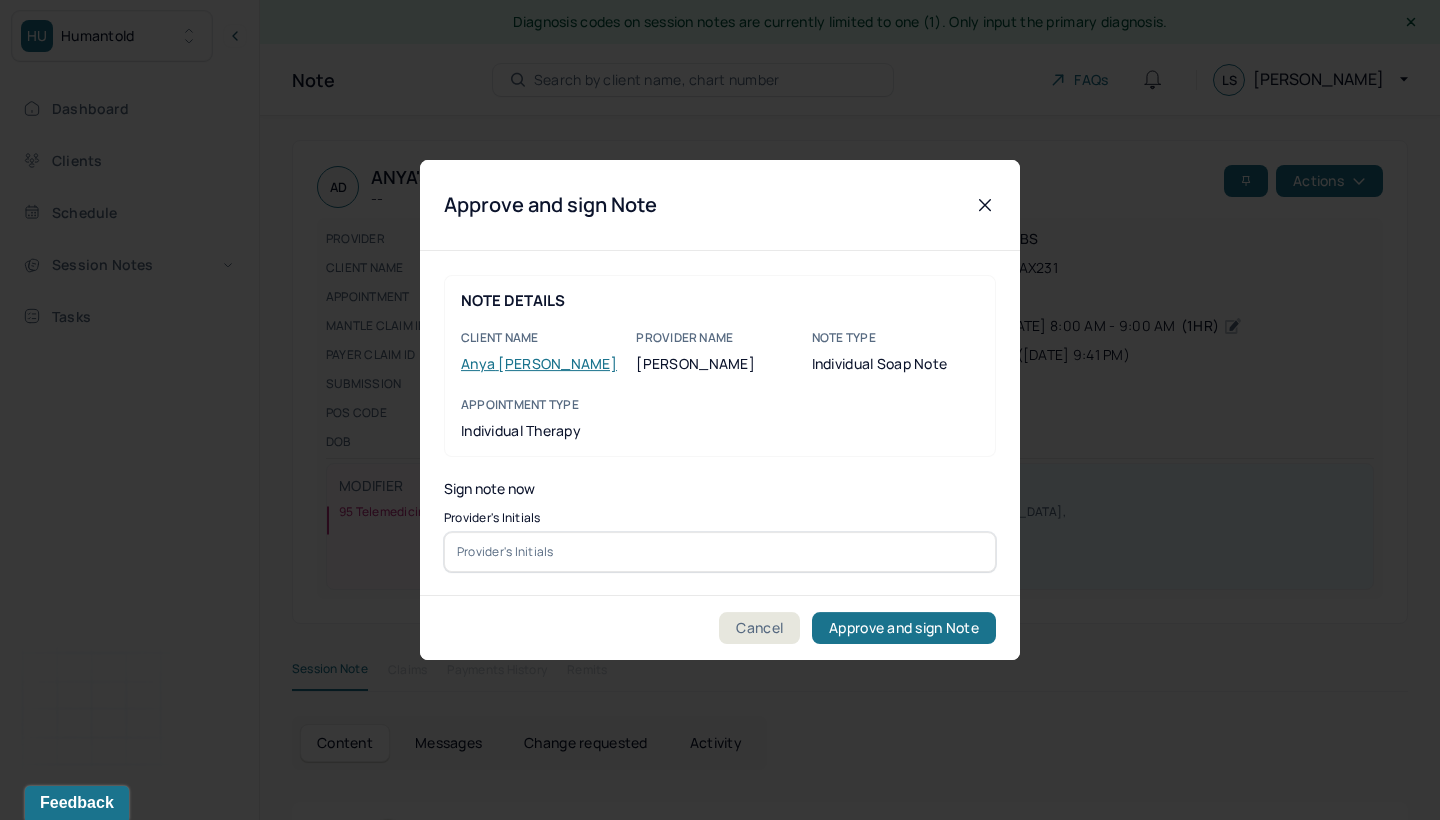 click at bounding box center [720, 552] 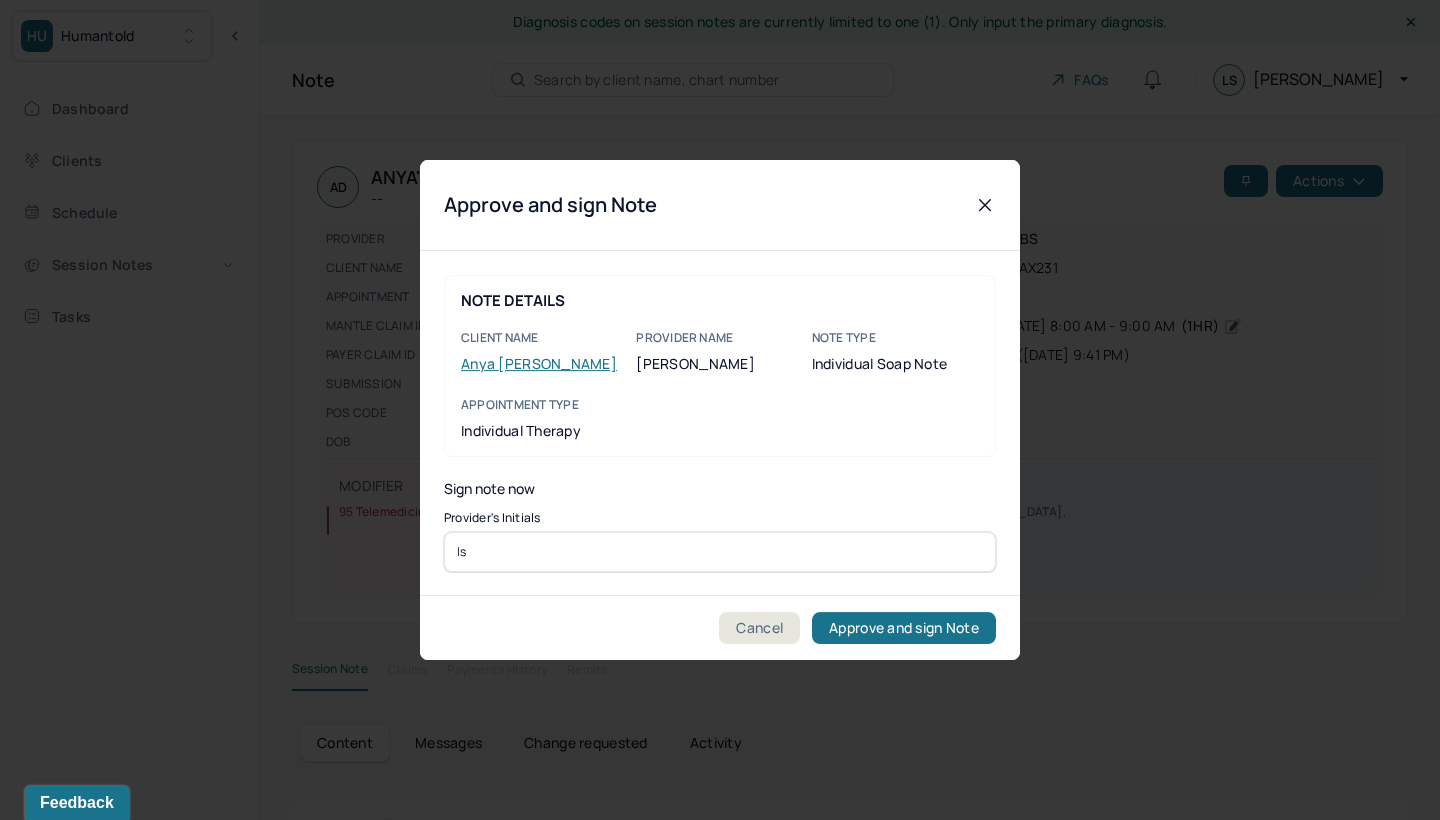 type on "ls" 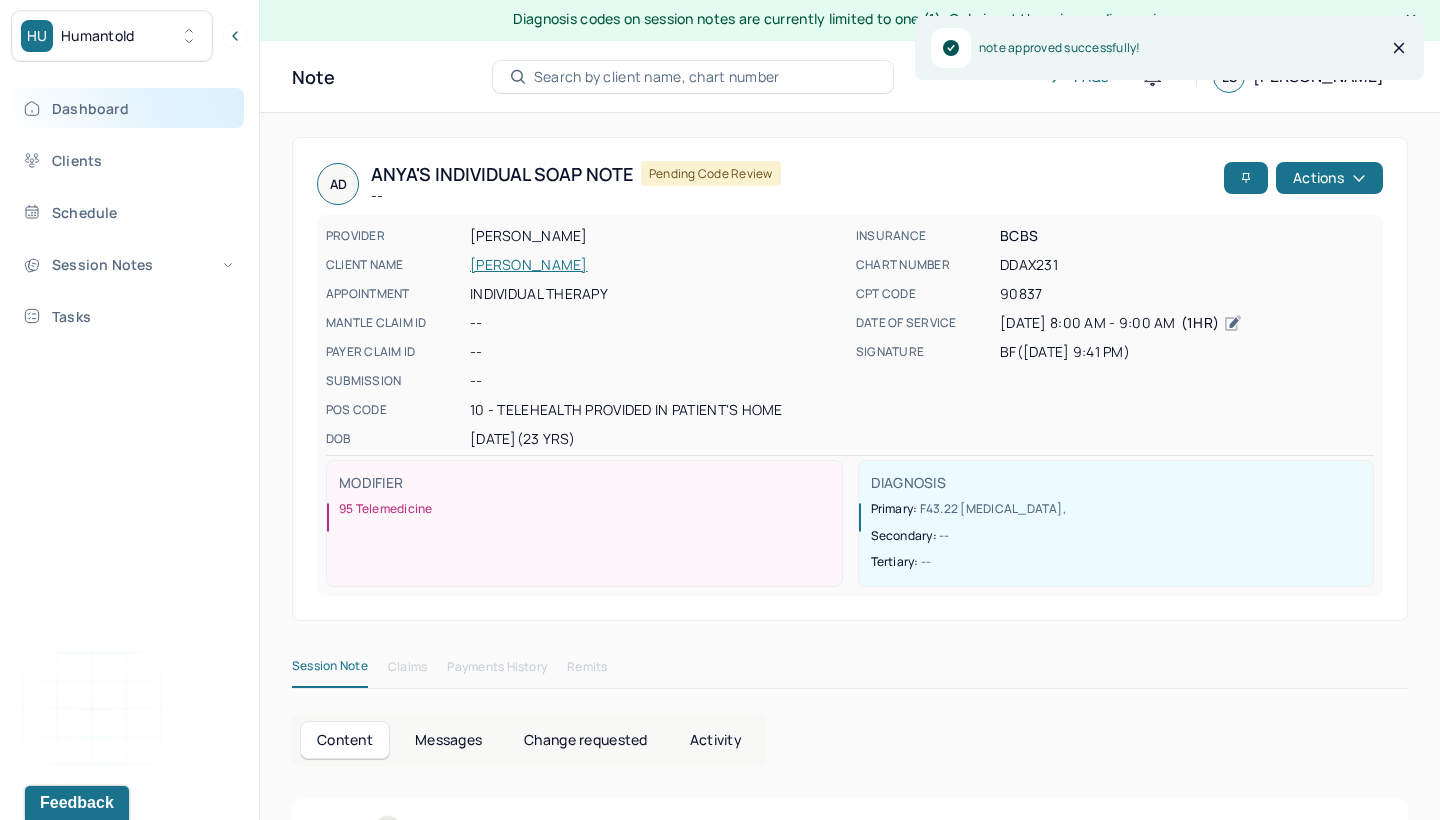 scroll, scrollTop: 3, scrollLeft: 0, axis: vertical 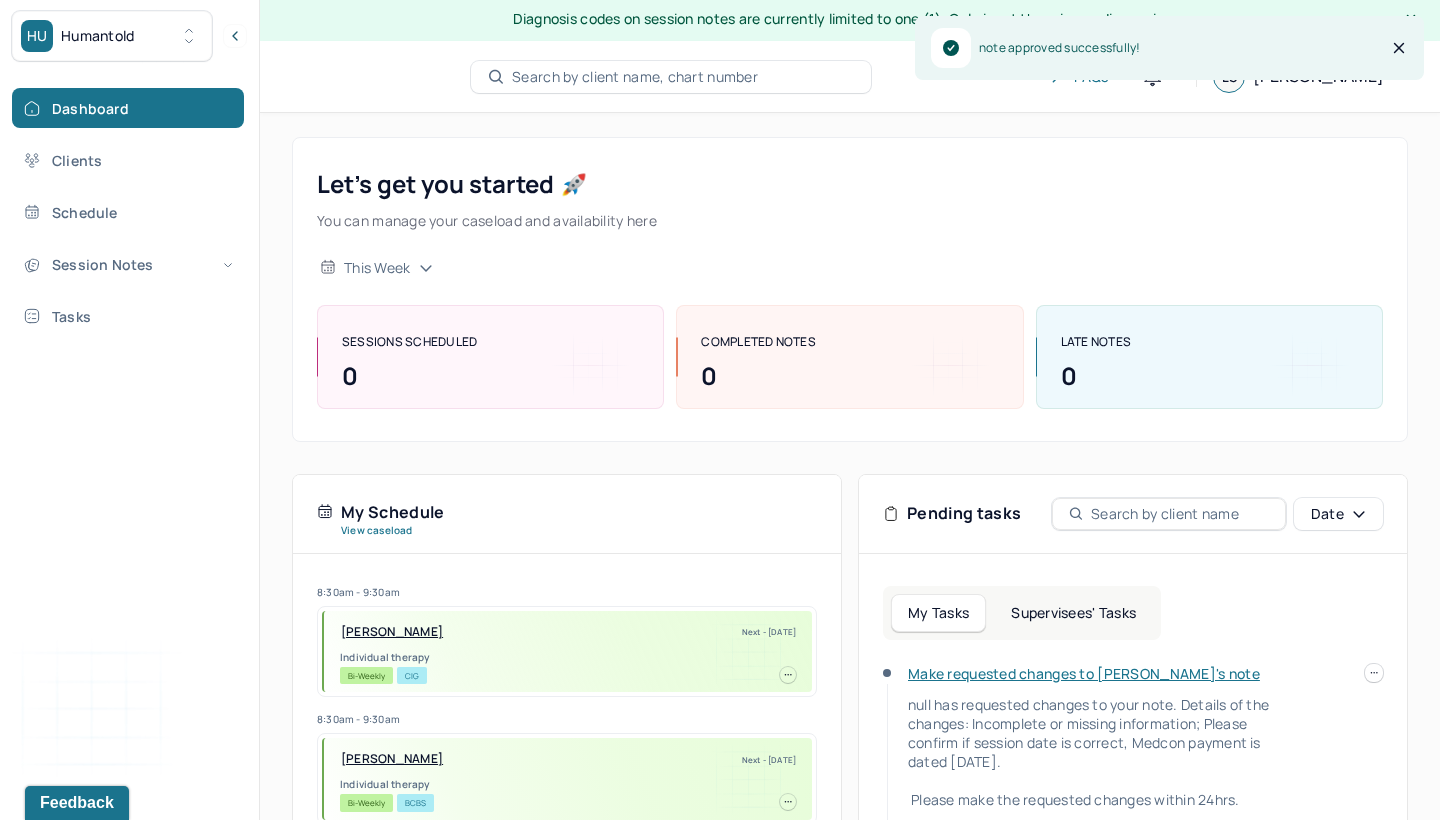 click on "Supervisees' Tasks" at bounding box center (1073, 613) 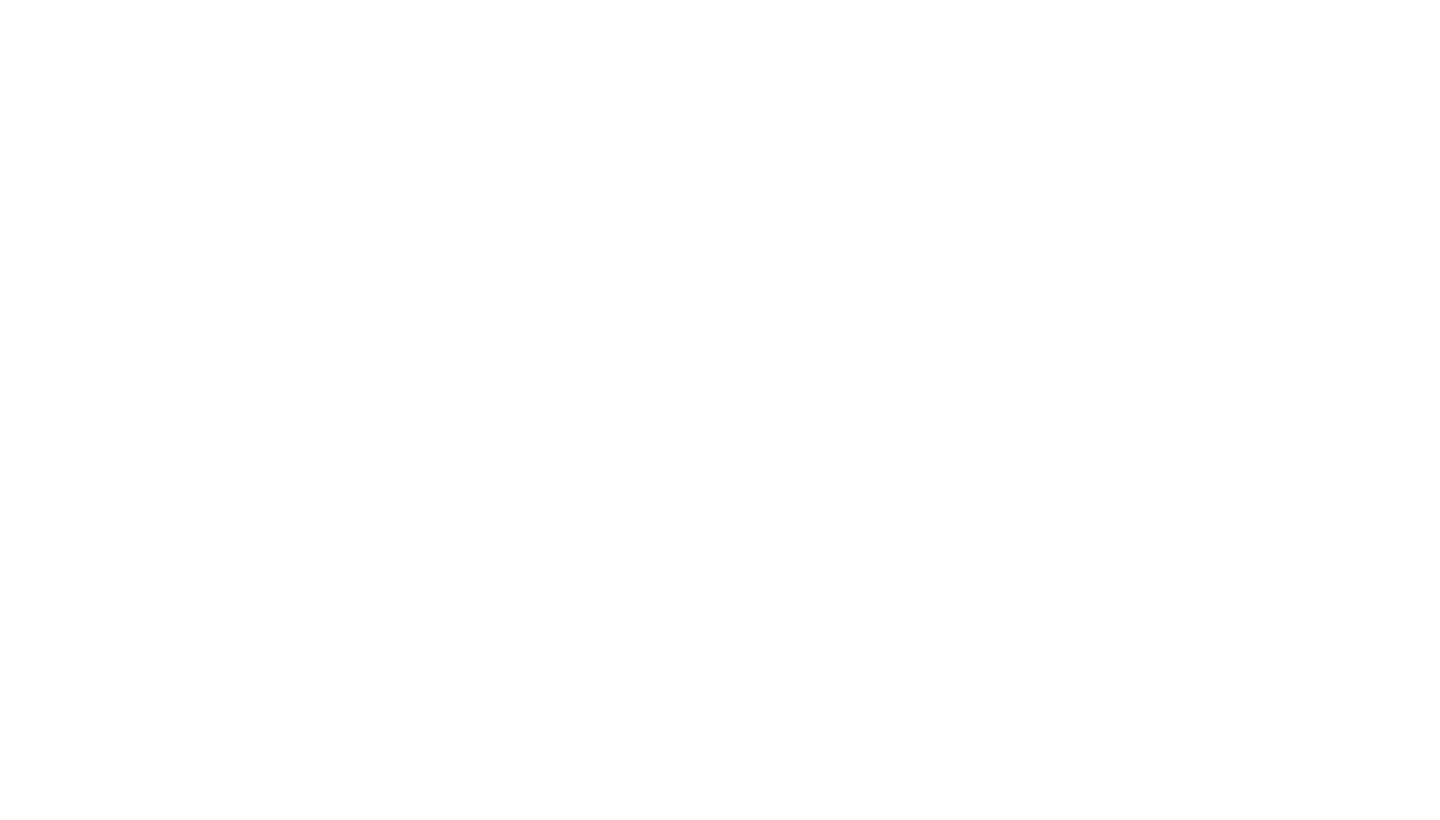 scroll, scrollTop: 0, scrollLeft: 0, axis: both 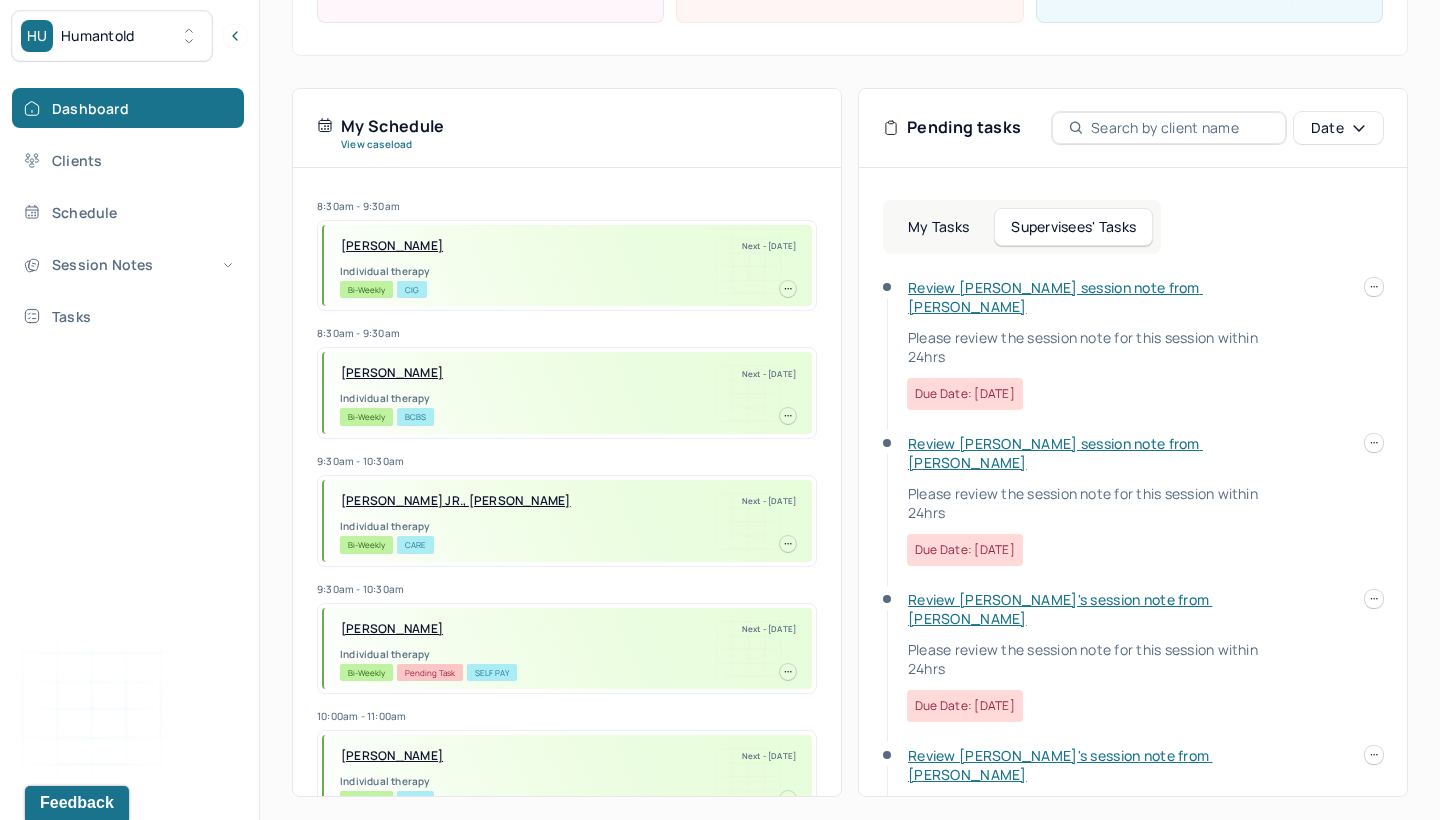click on "Review [PERSON_NAME] session note from [PERSON_NAME]" at bounding box center (1055, 297) 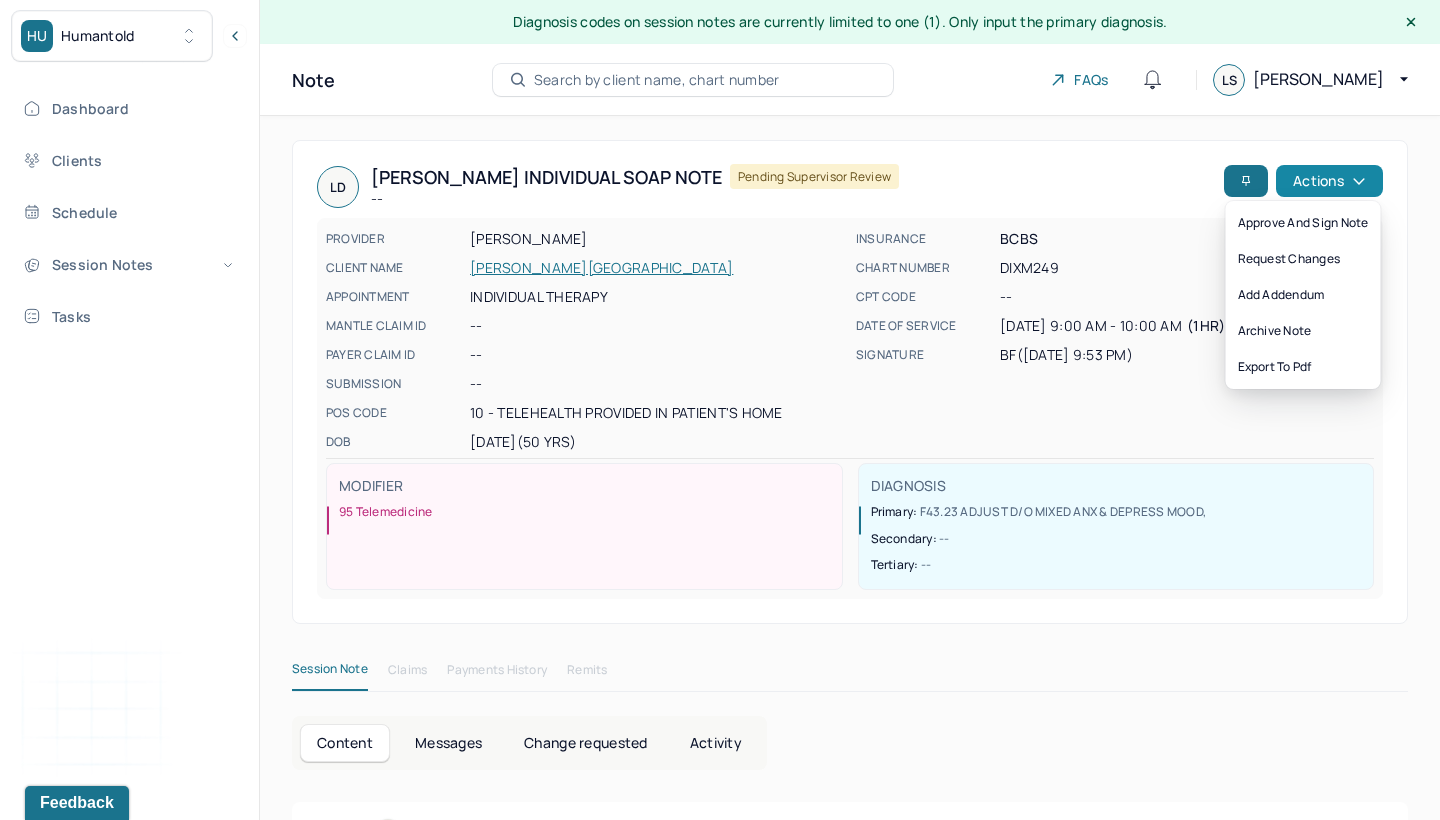 click on "Actions" at bounding box center [1329, 181] 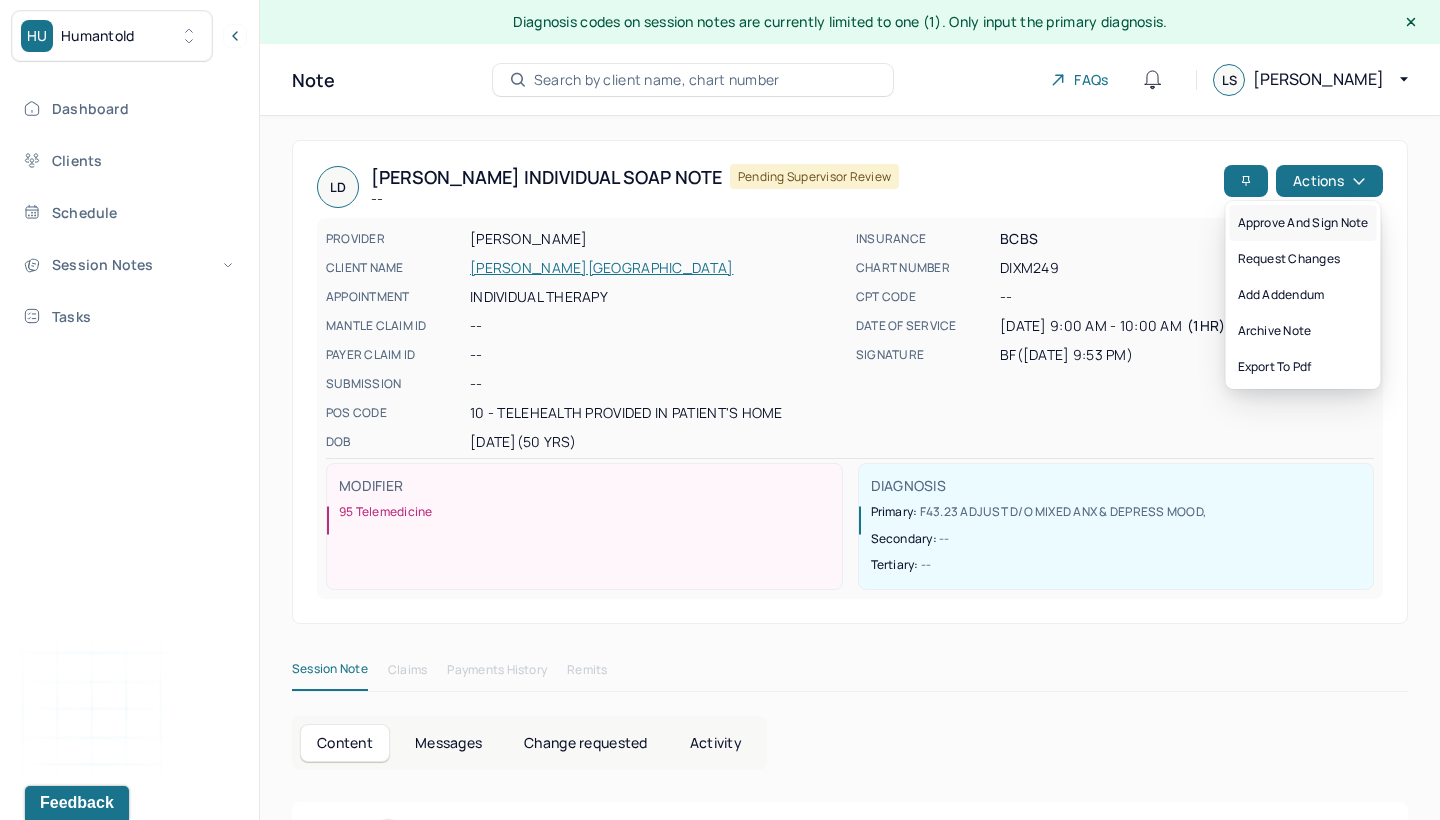 click on "Approve and sign note" at bounding box center (1303, 223) 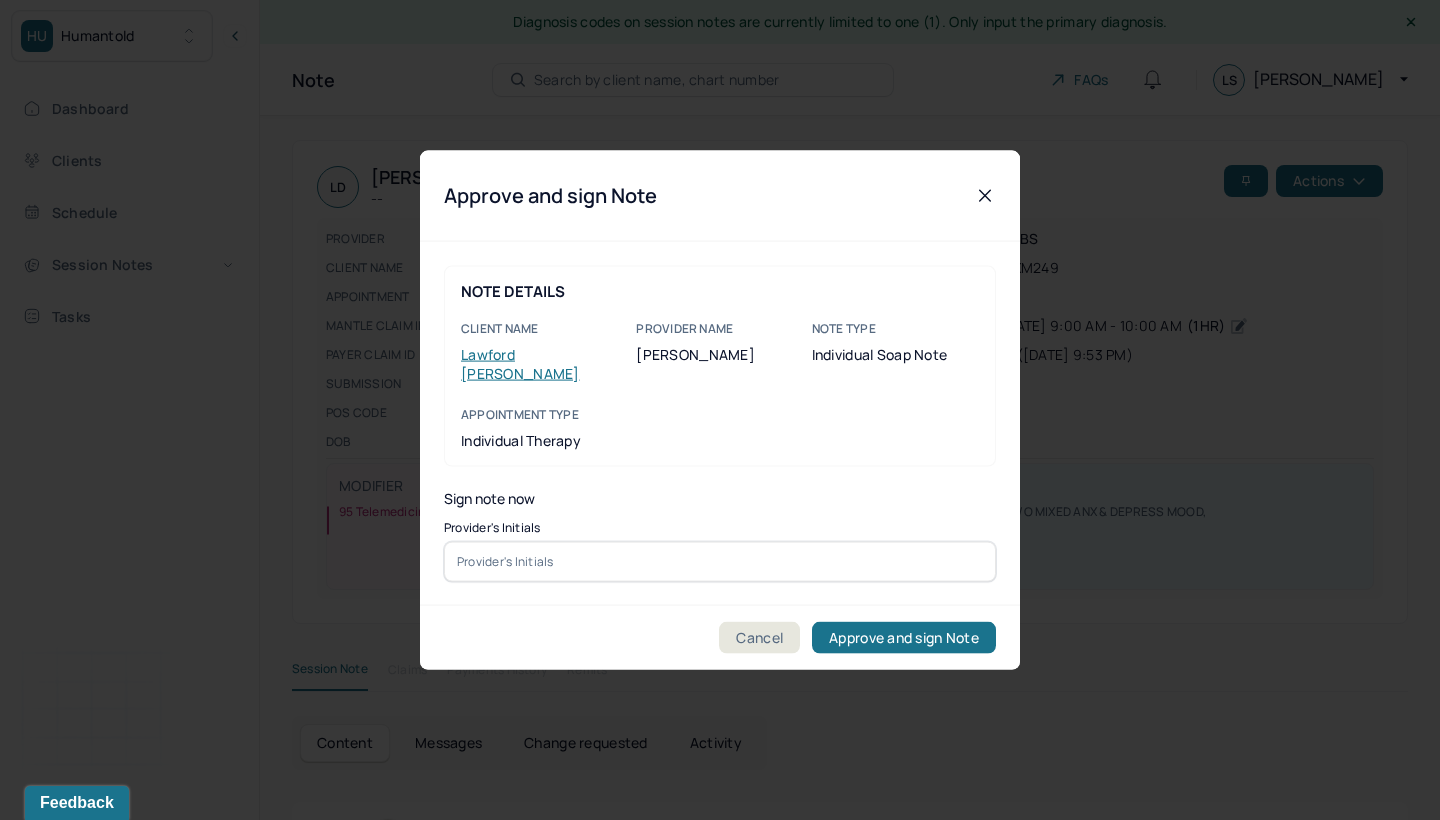 click at bounding box center (720, 561) 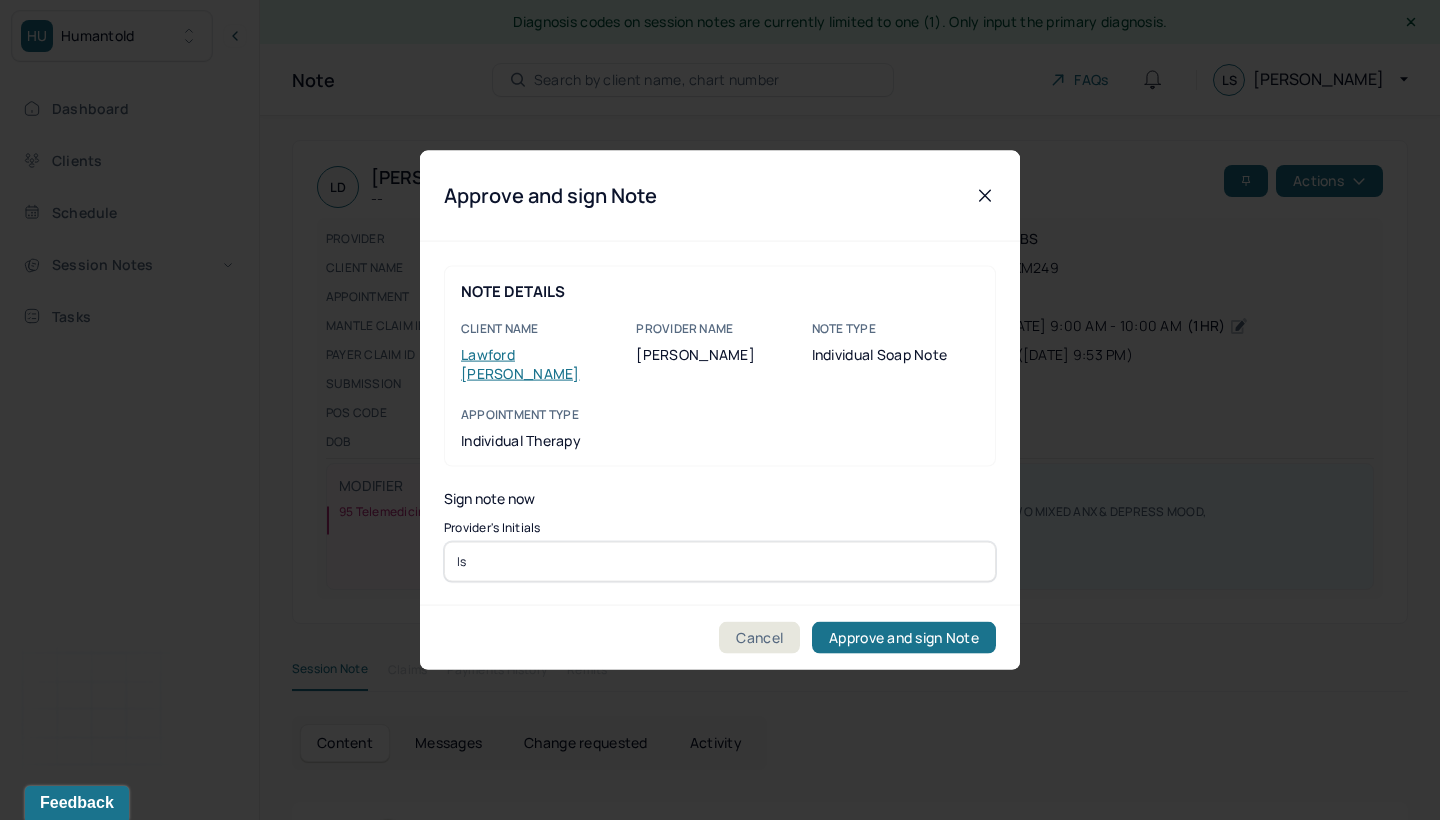 type on "ls" 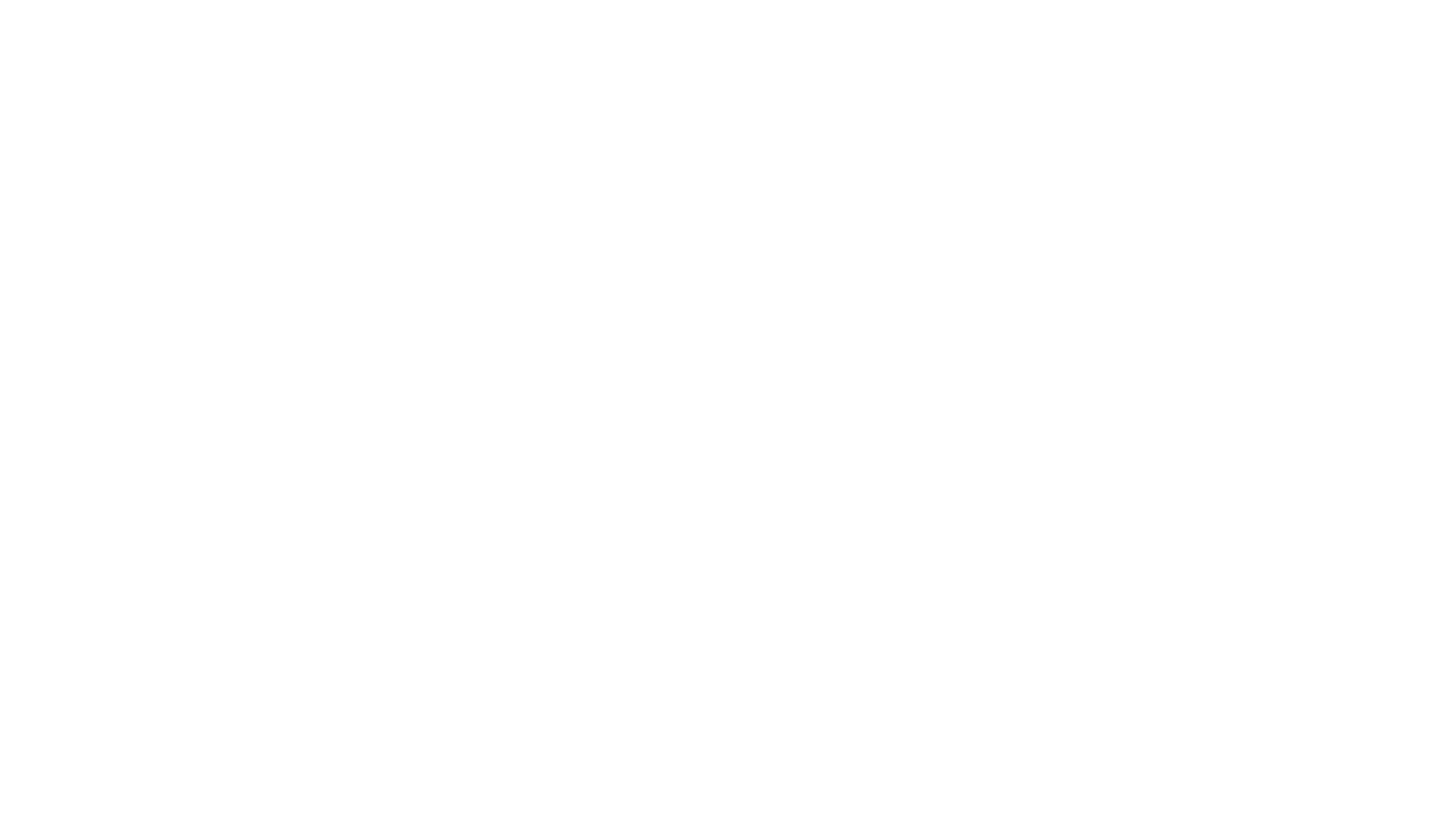 scroll, scrollTop: 0, scrollLeft: 0, axis: both 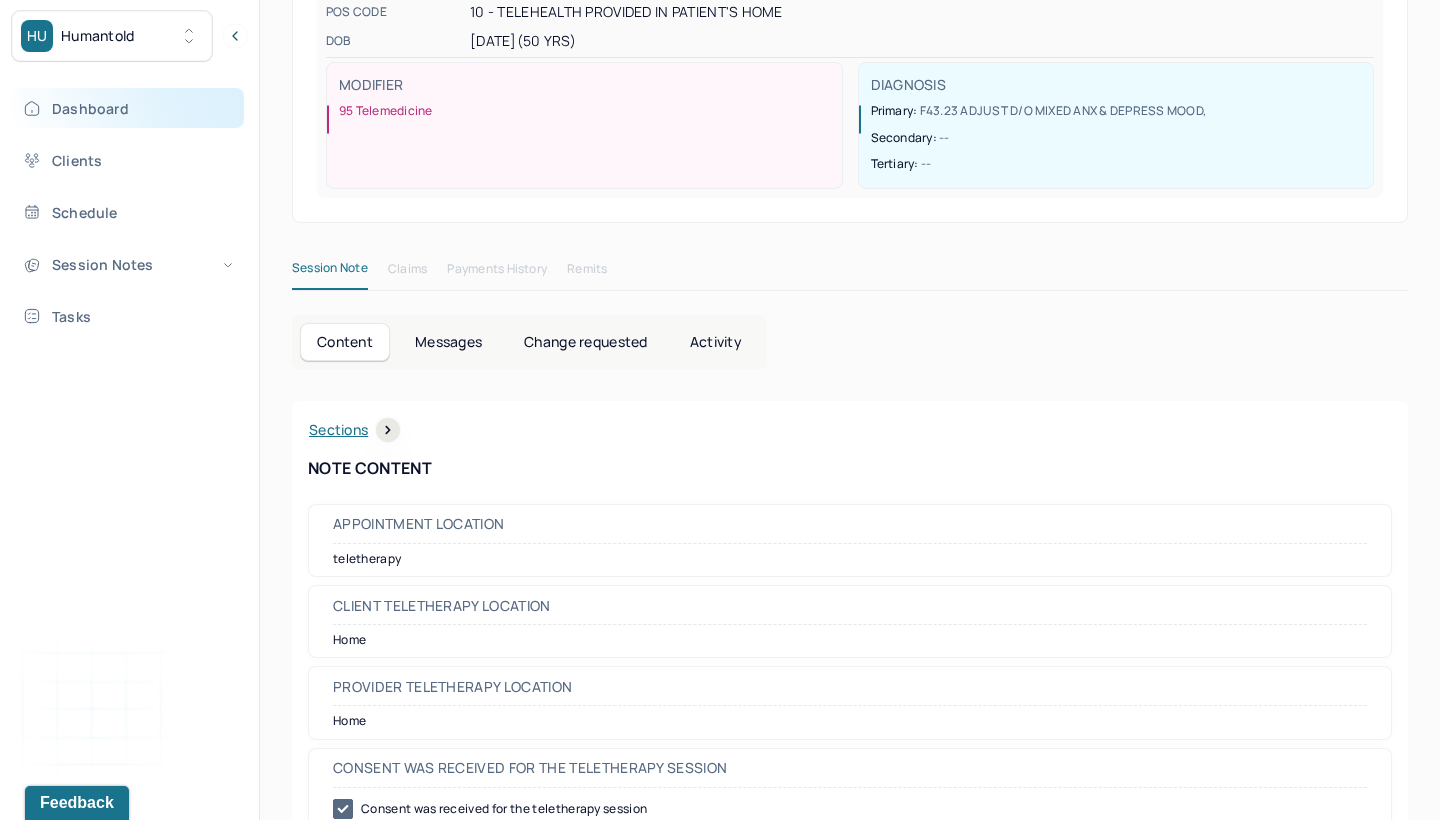 click on "Dashboard" at bounding box center [128, 108] 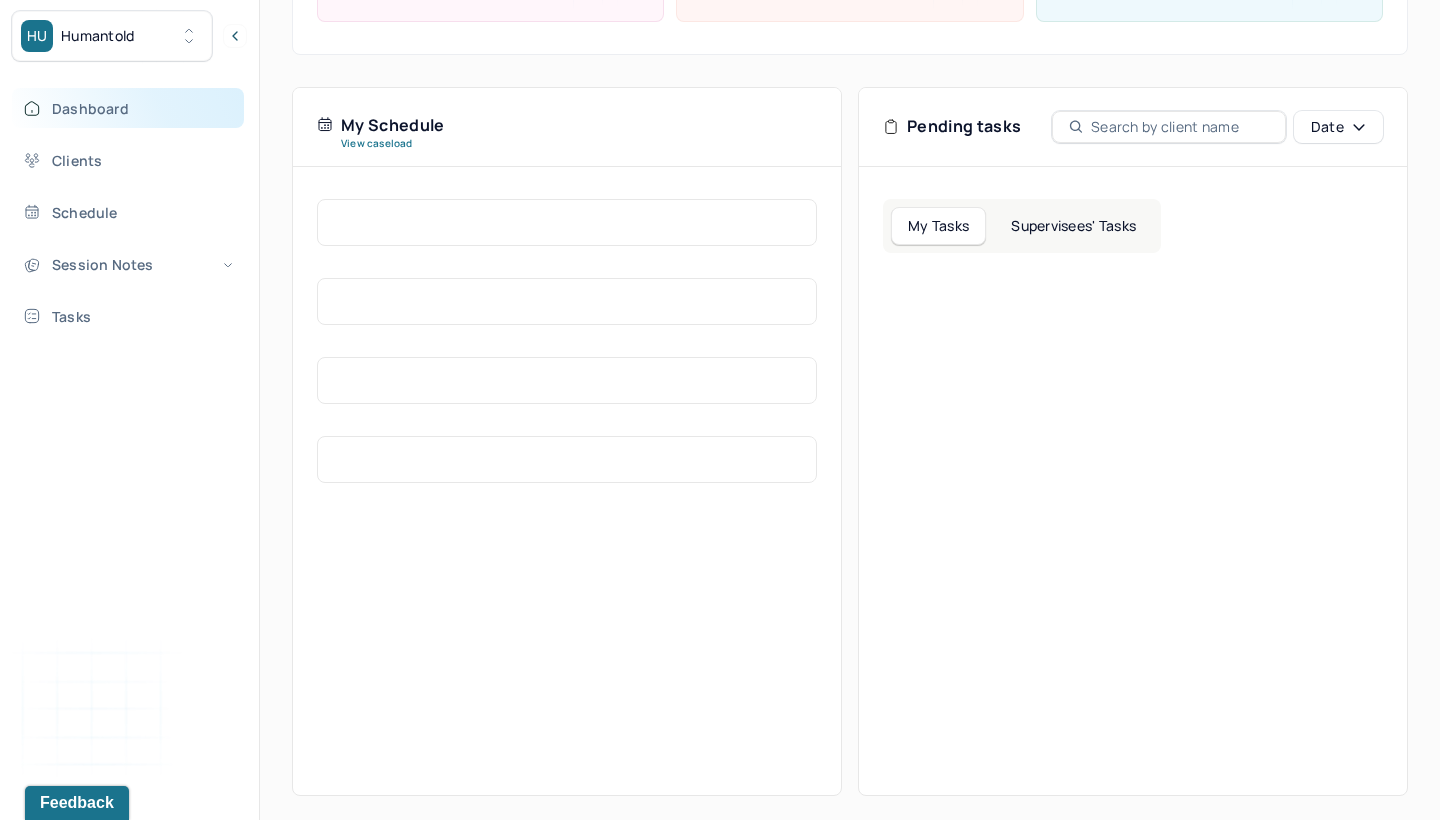 scroll, scrollTop: 388, scrollLeft: 0, axis: vertical 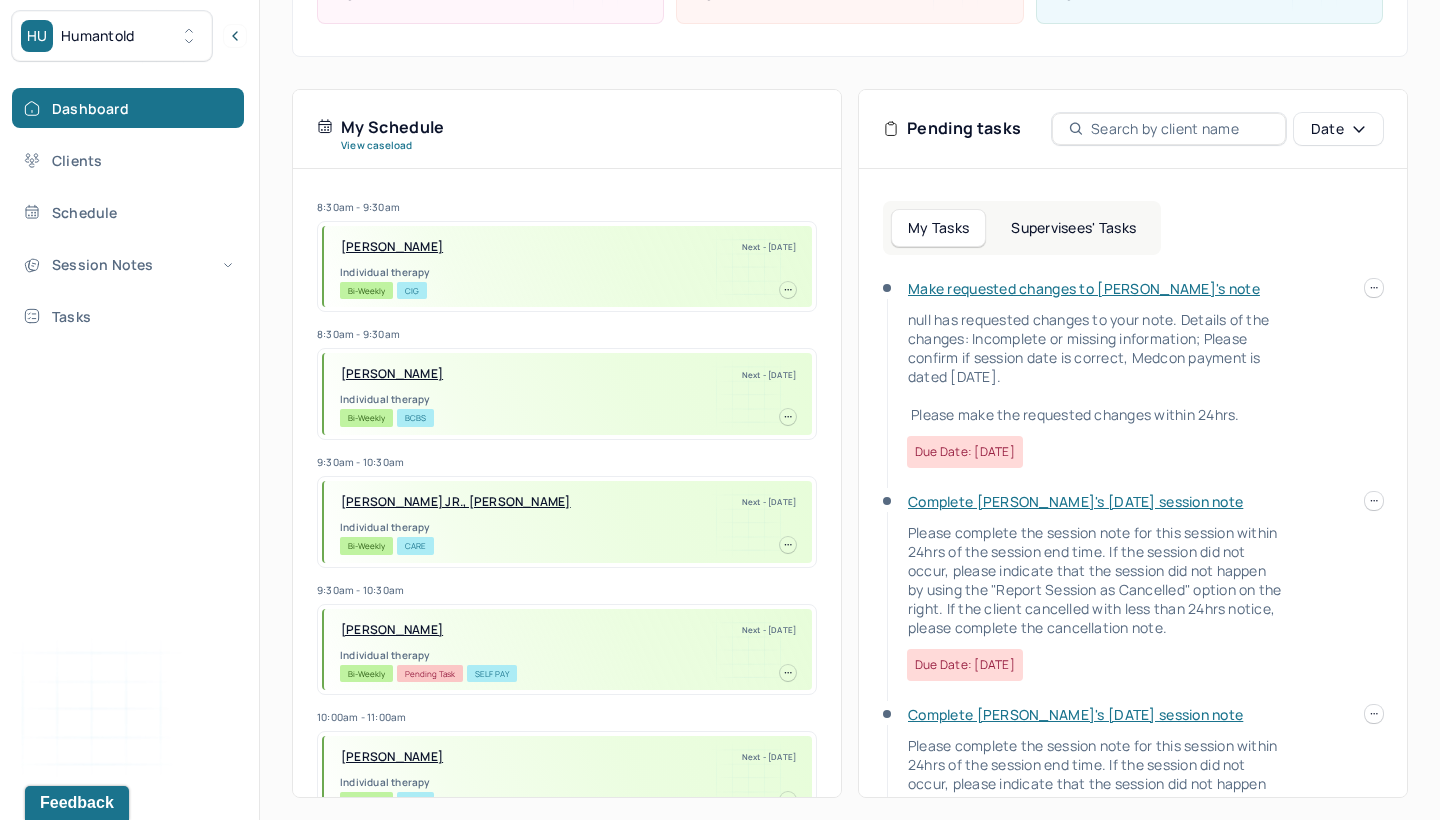 click on "Supervisees' Tasks" at bounding box center [1073, 228] 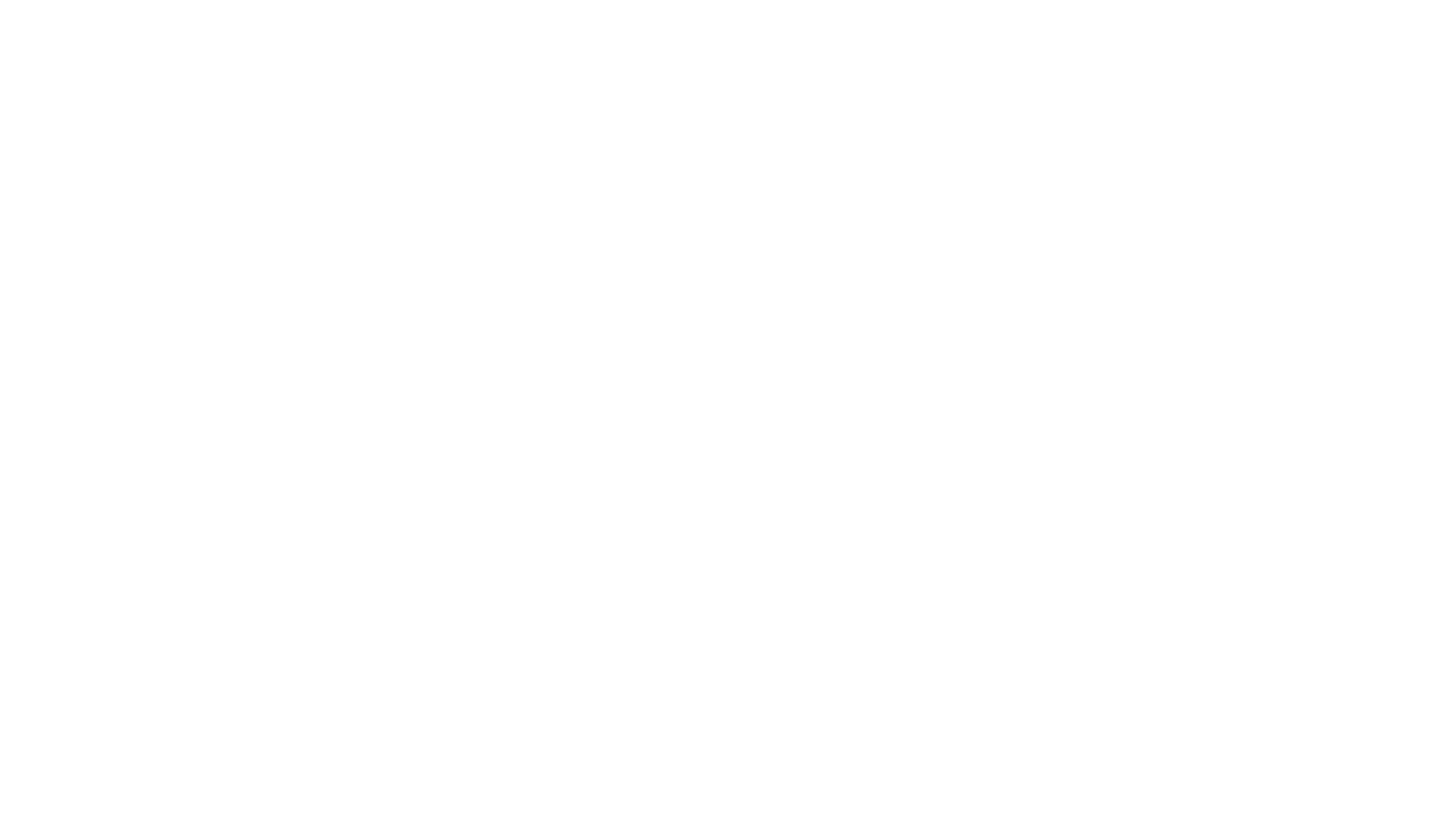 scroll, scrollTop: 0, scrollLeft: 0, axis: both 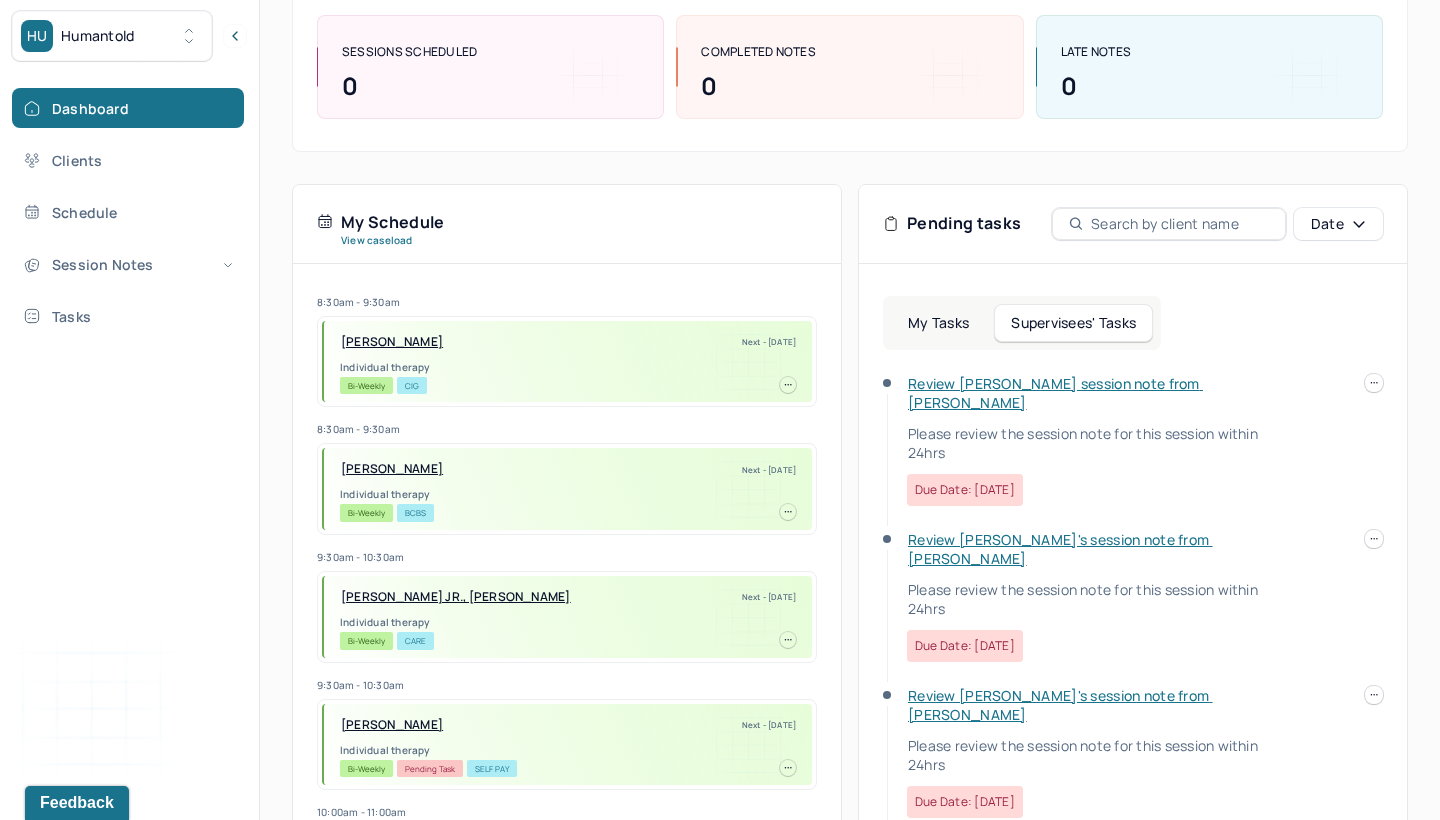 click on "Review [PERSON_NAME] session note from [PERSON_NAME]" at bounding box center (1055, 393) 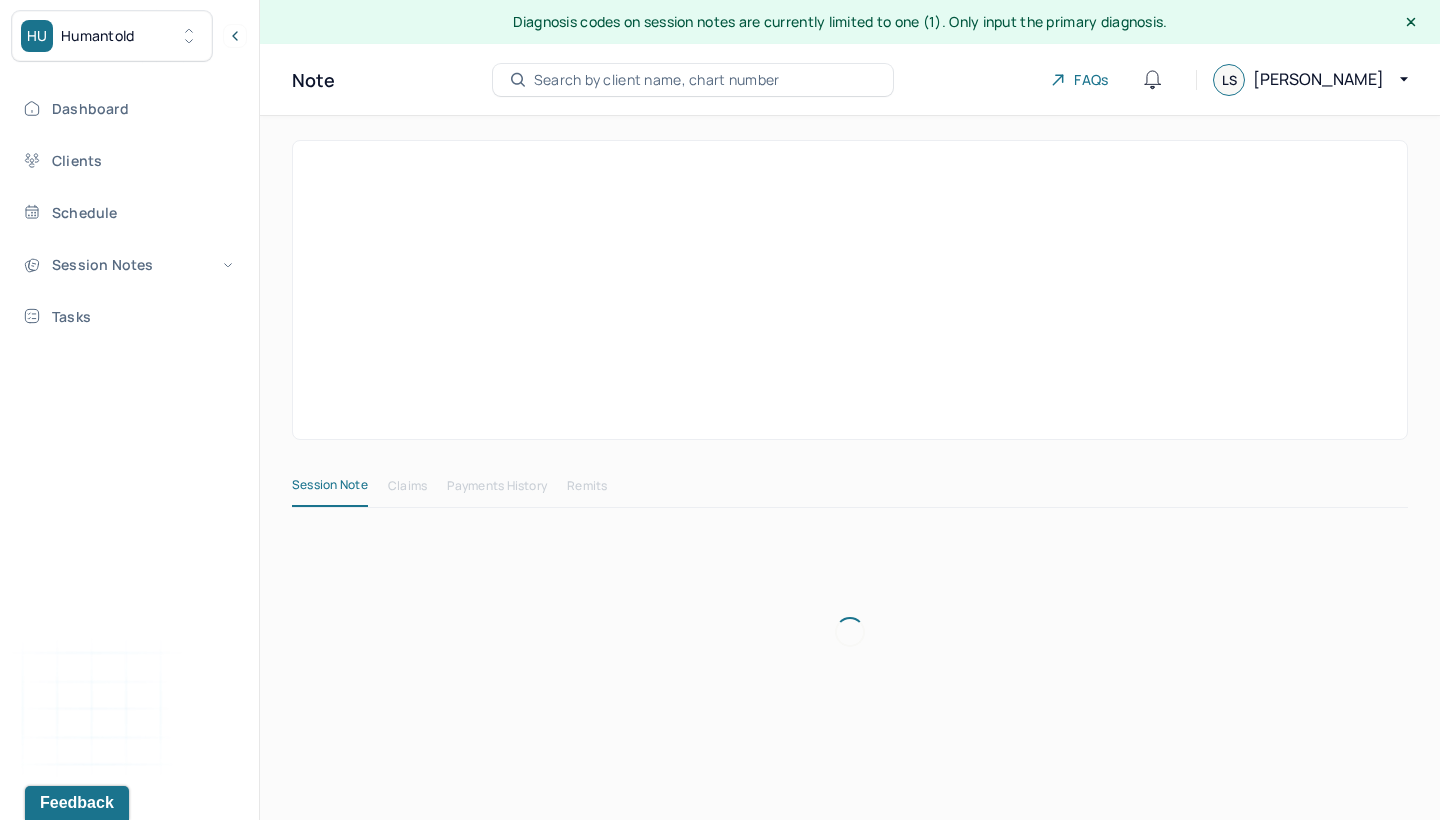 scroll, scrollTop: 0, scrollLeft: 0, axis: both 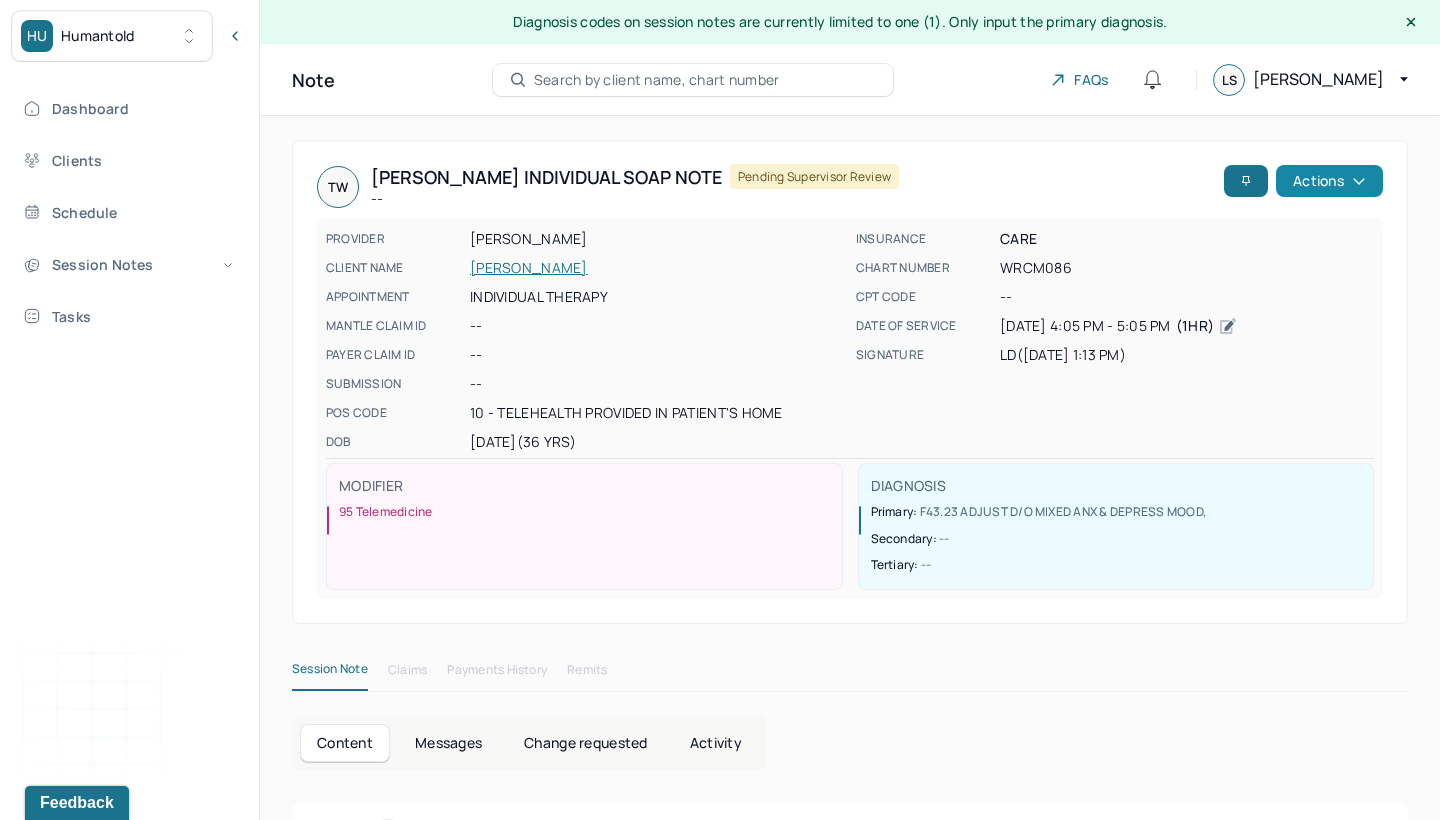 click on "Actions" at bounding box center [1329, 181] 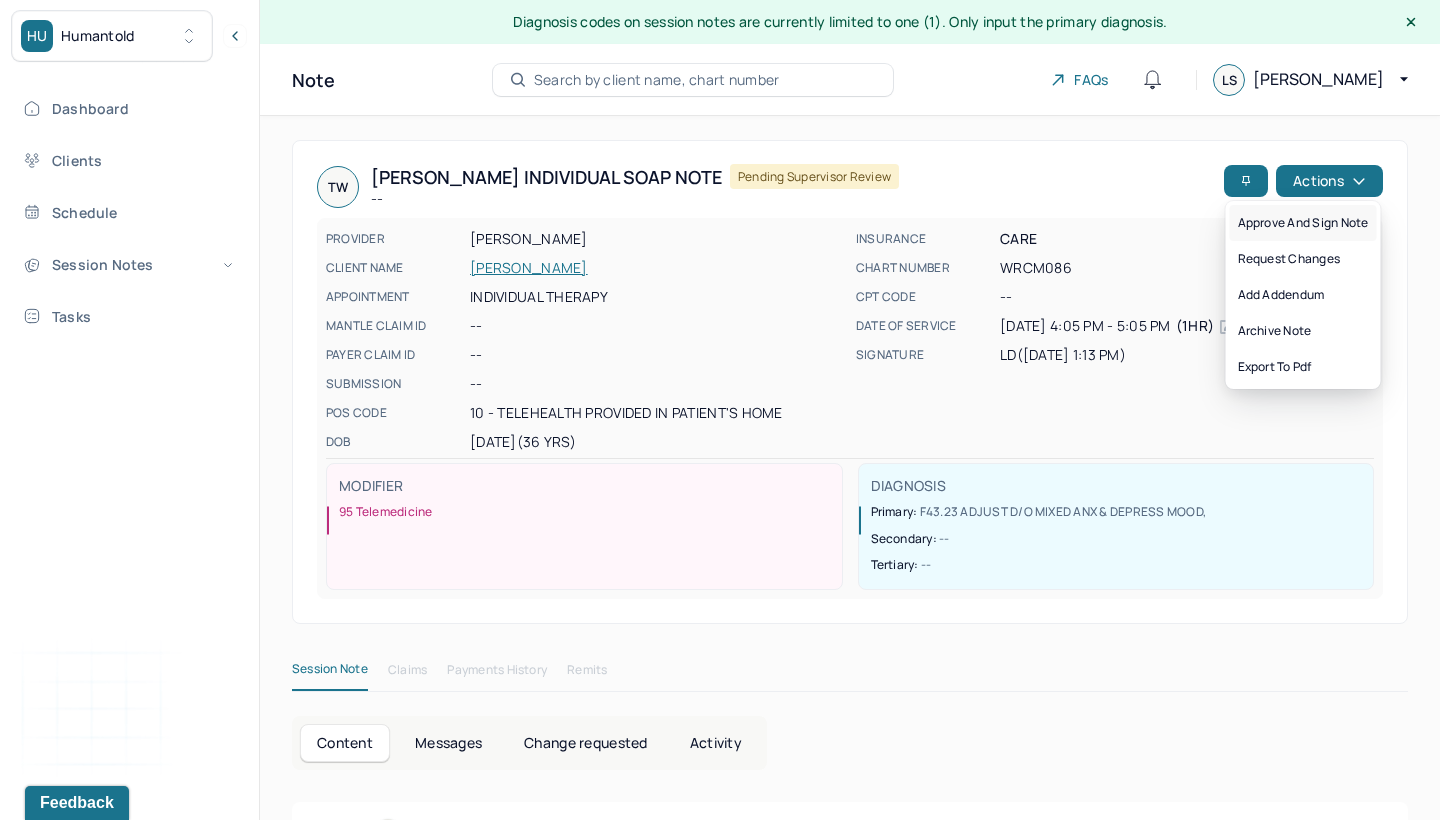 click on "Approve and sign note" at bounding box center (1303, 223) 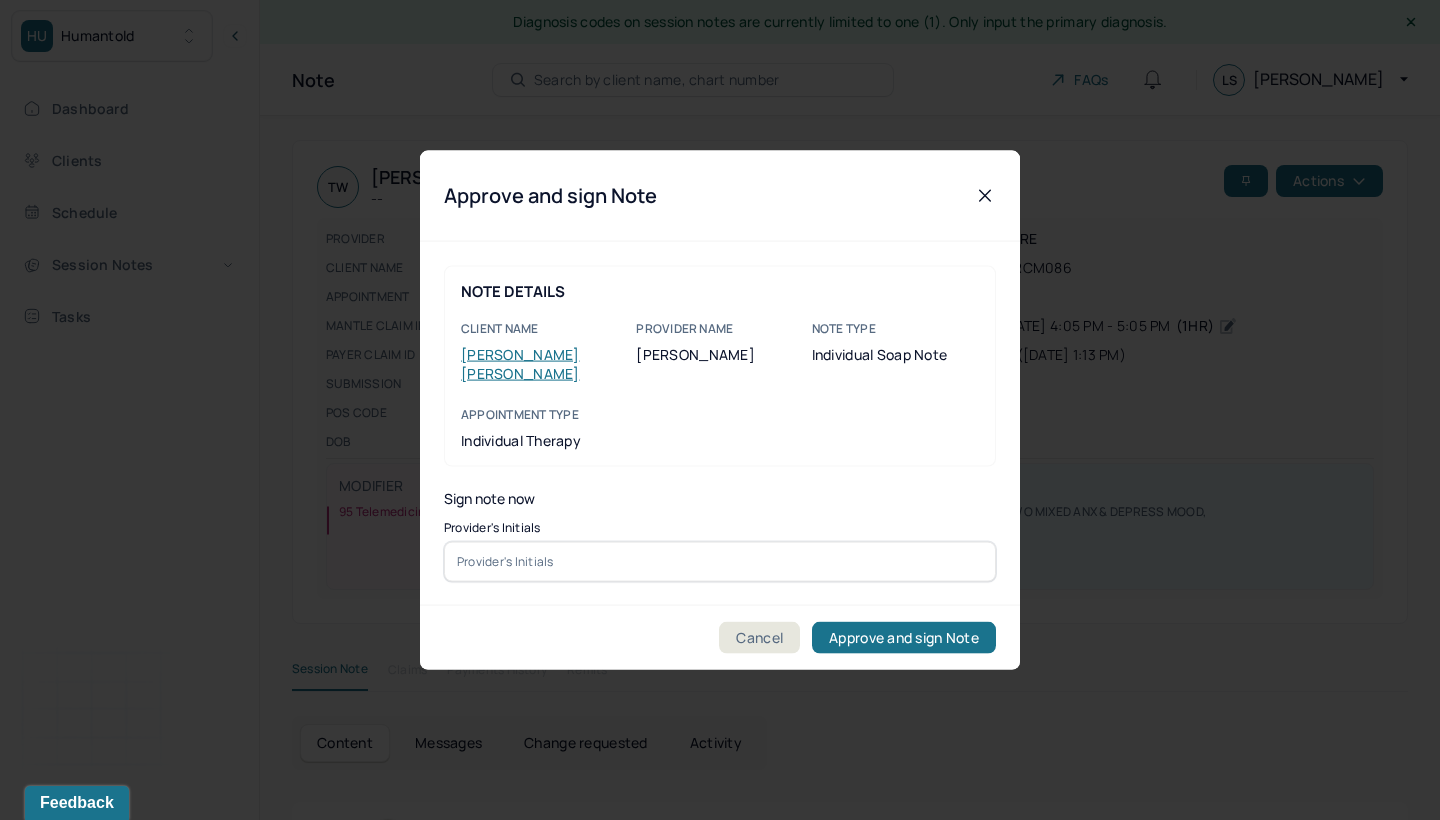 click at bounding box center (720, 561) 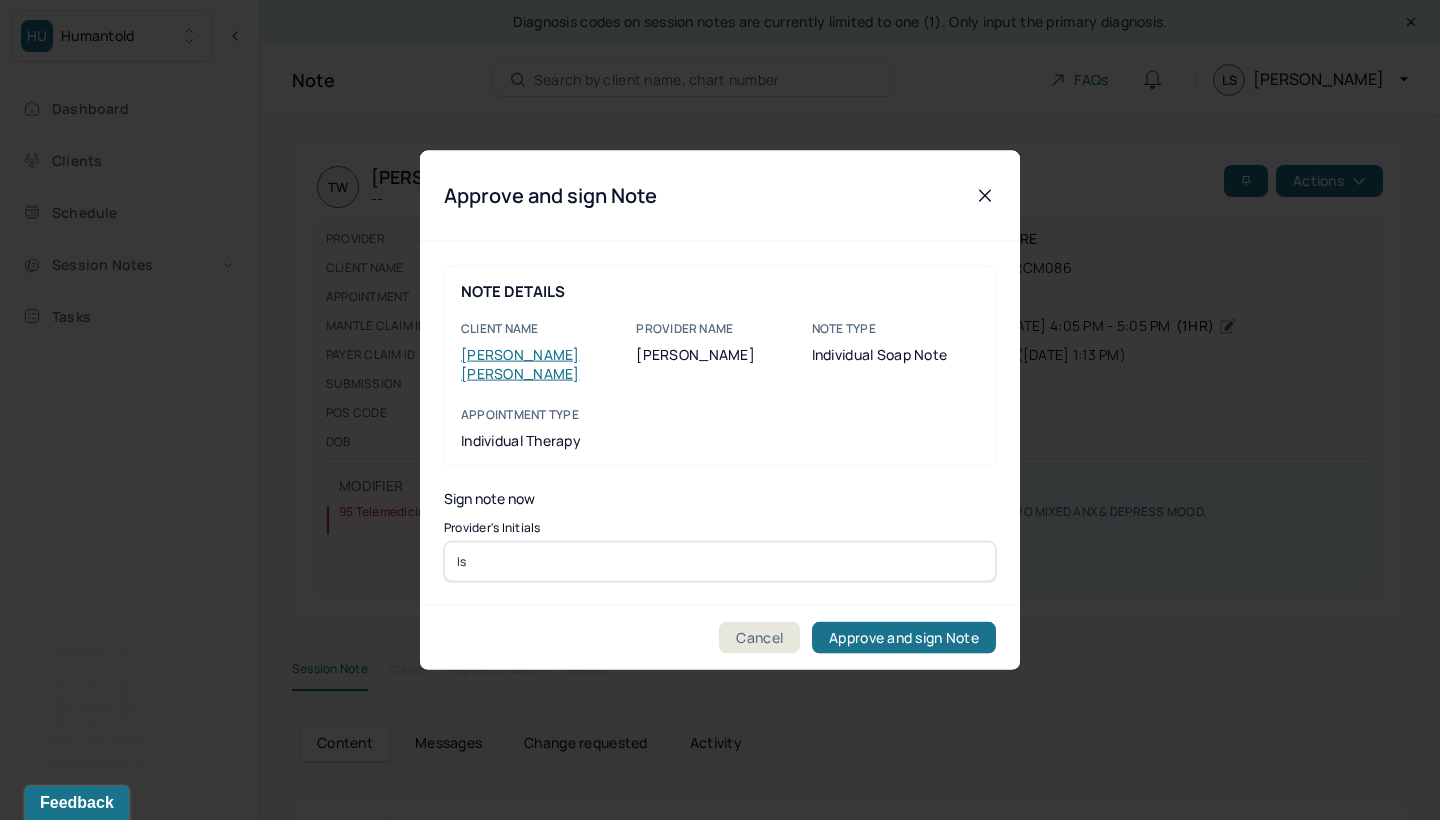 type on "ls" 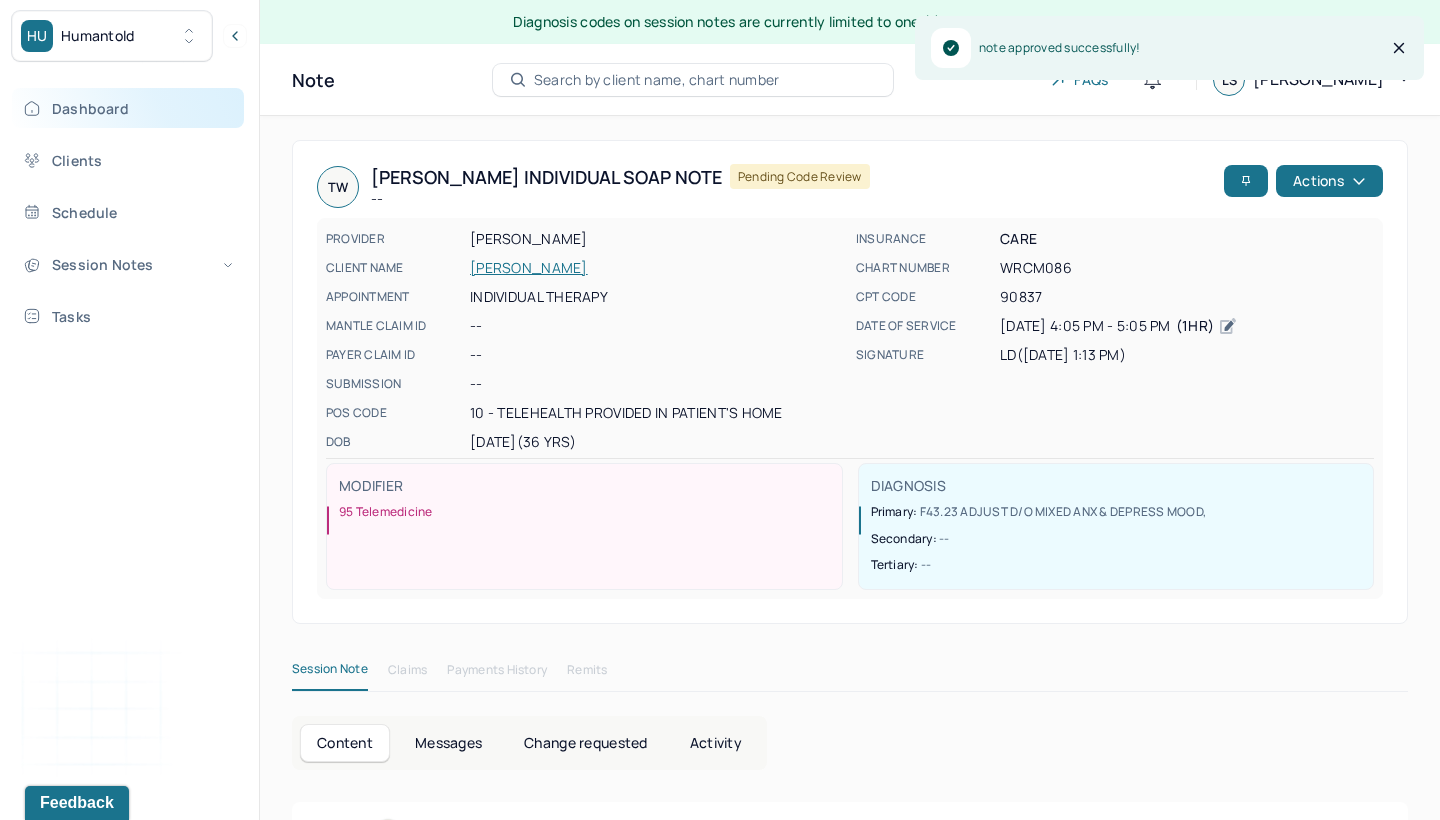 click on "Dashboard" at bounding box center (128, 108) 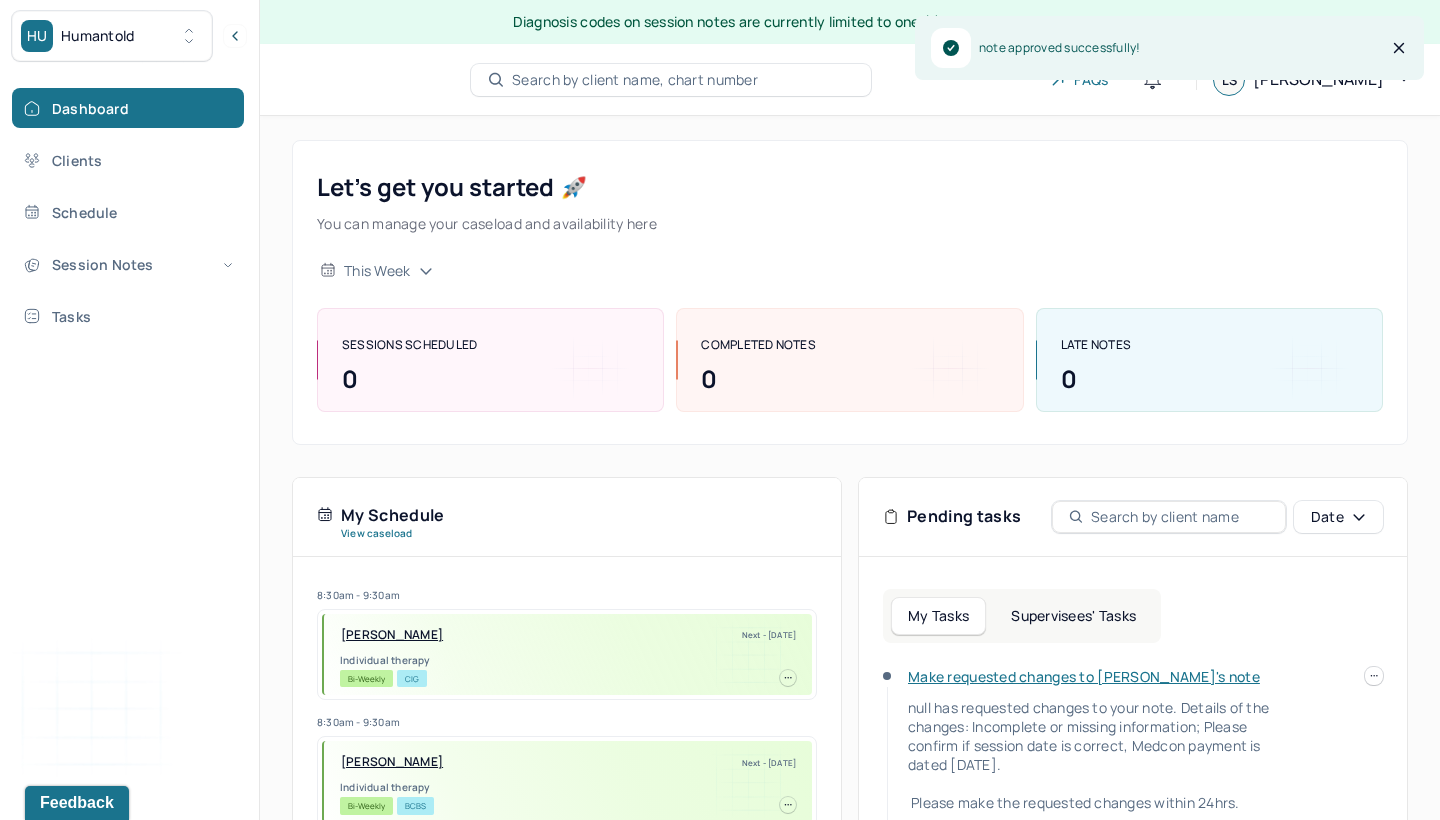click on "Supervisees' Tasks" at bounding box center [1073, 616] 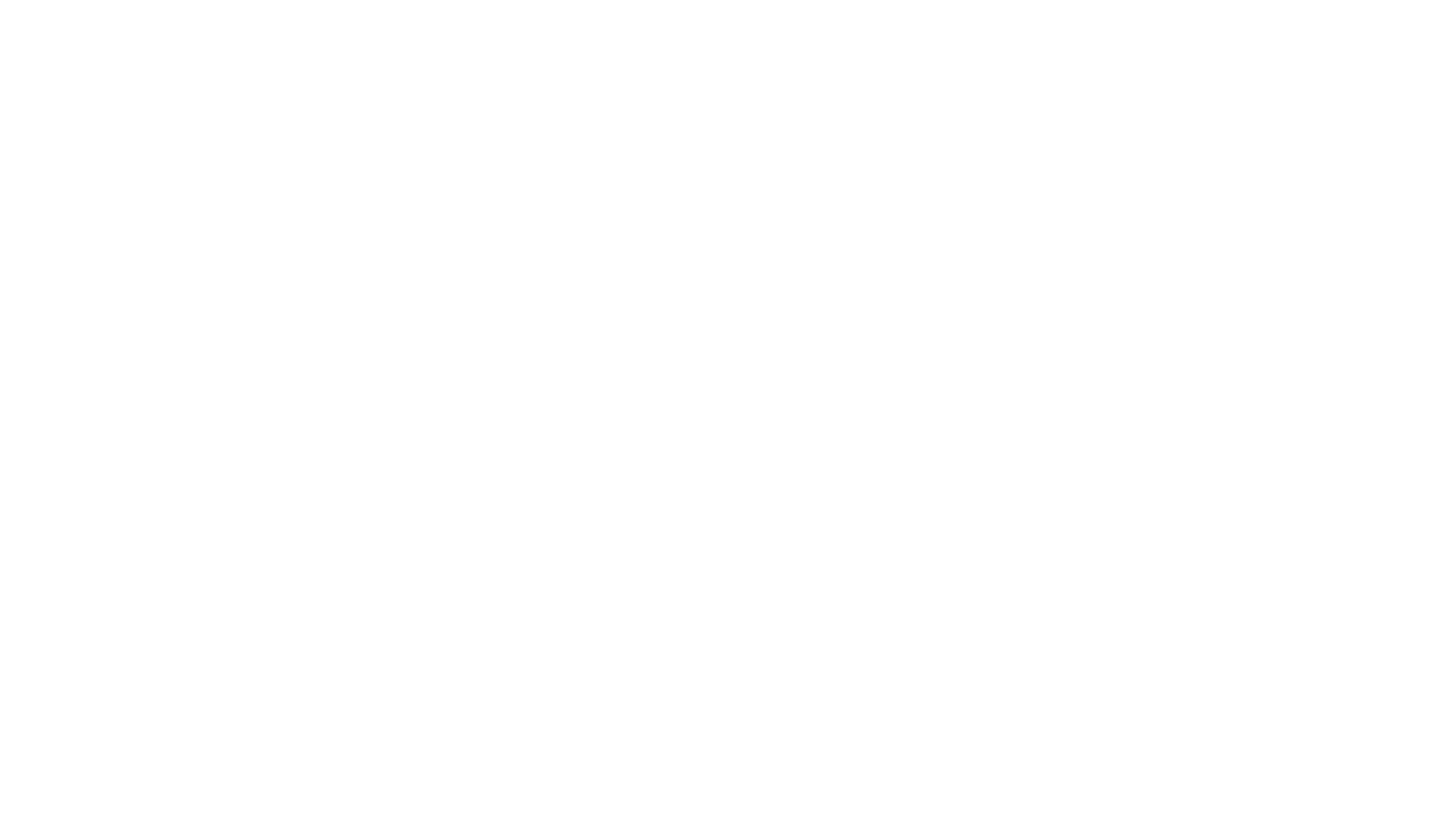 scroll, scrollTop: 0, scrollLeft: 0, axis: both 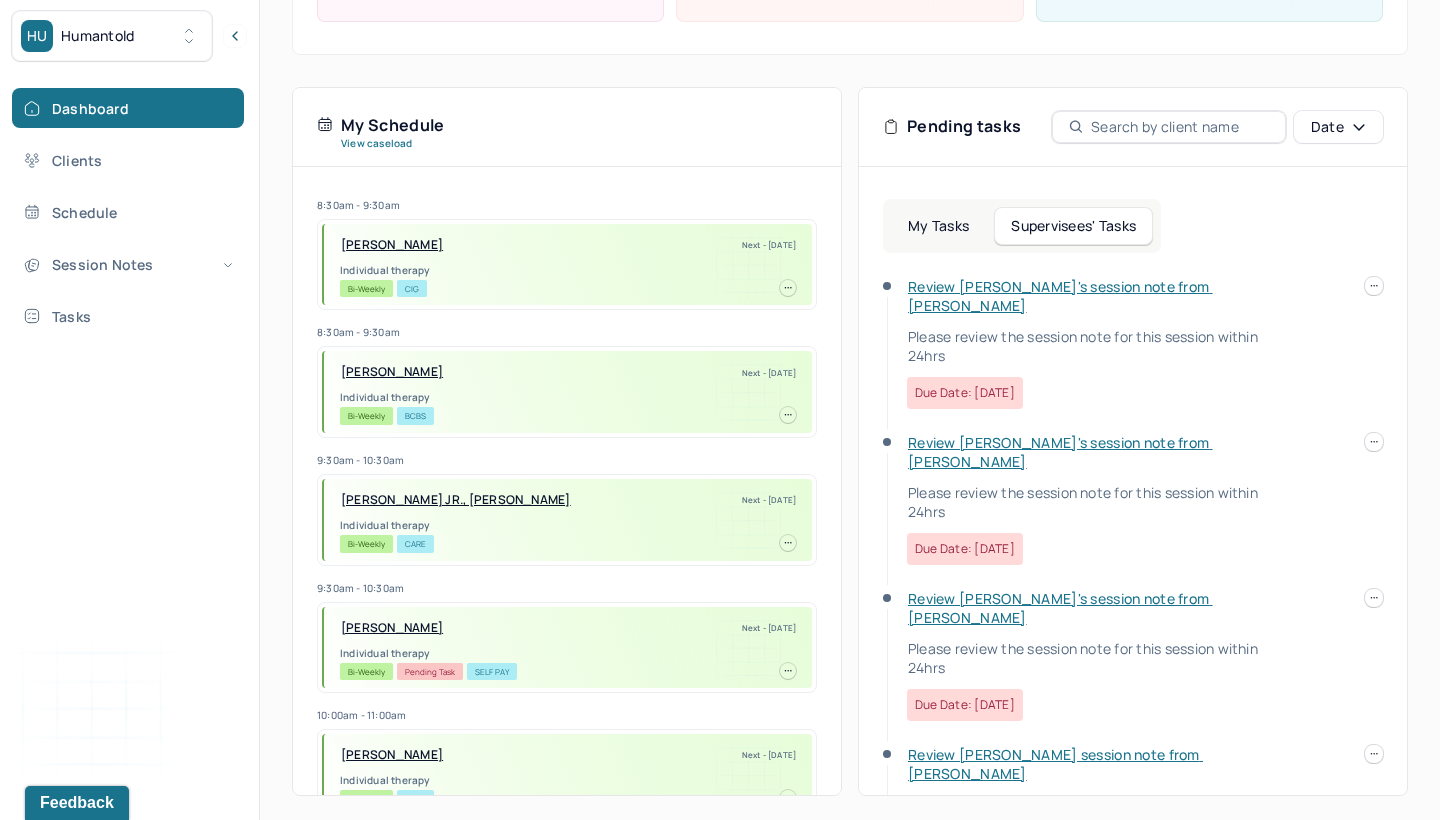 click on "Review [PERSON_NAME]'s session note from [PERSON_NAME] Please review the session note for this session within 24hrs Due date: [DATE]" at bounding box center [1083, 343] 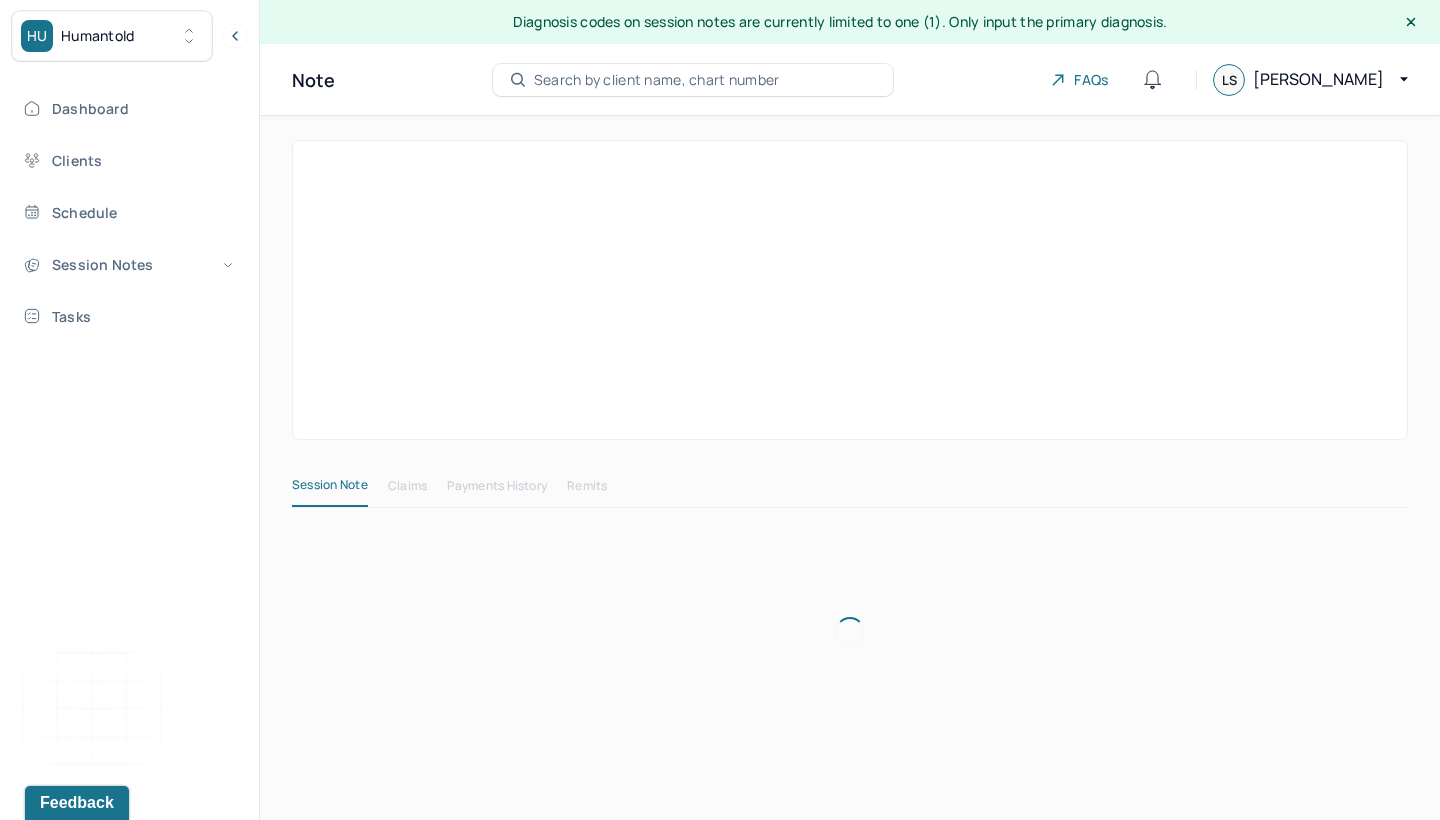 scroll, scrollTop: 0, scrollLeft: 0, axis: both 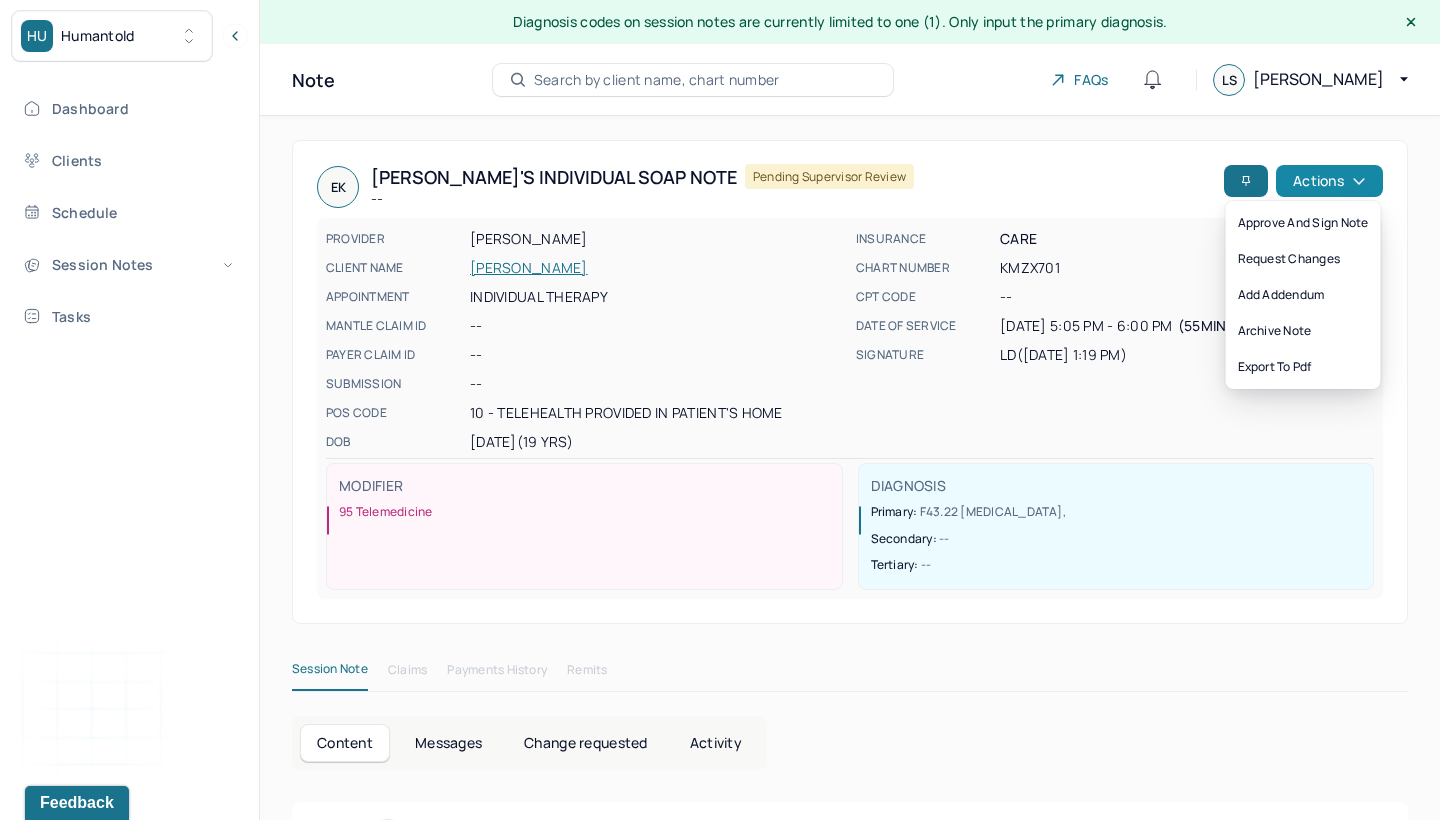 click on "Actions" at bounding box center (1329, 181) 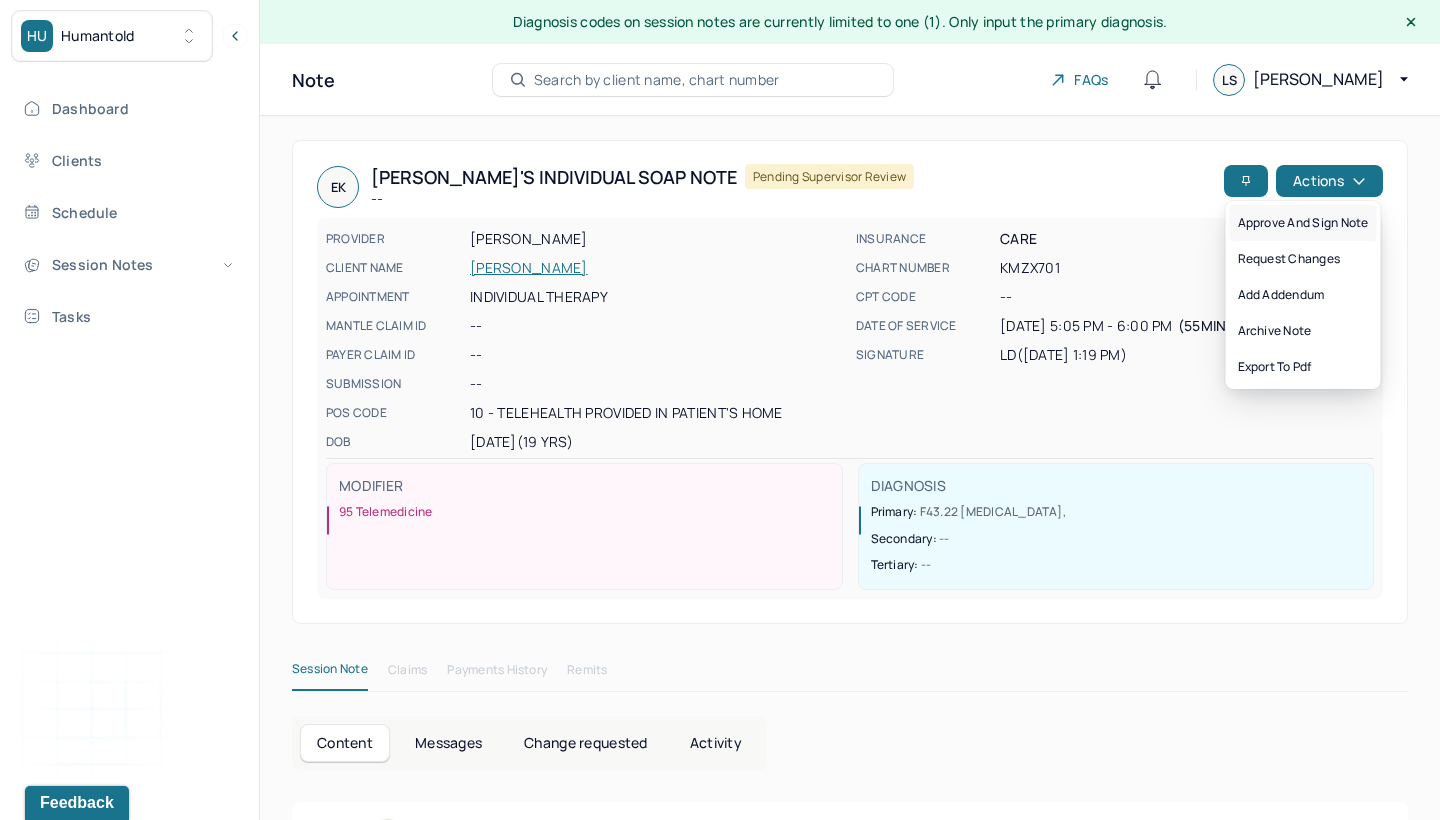 click on "Approve and sign note" at bounding box center (1303, 223) 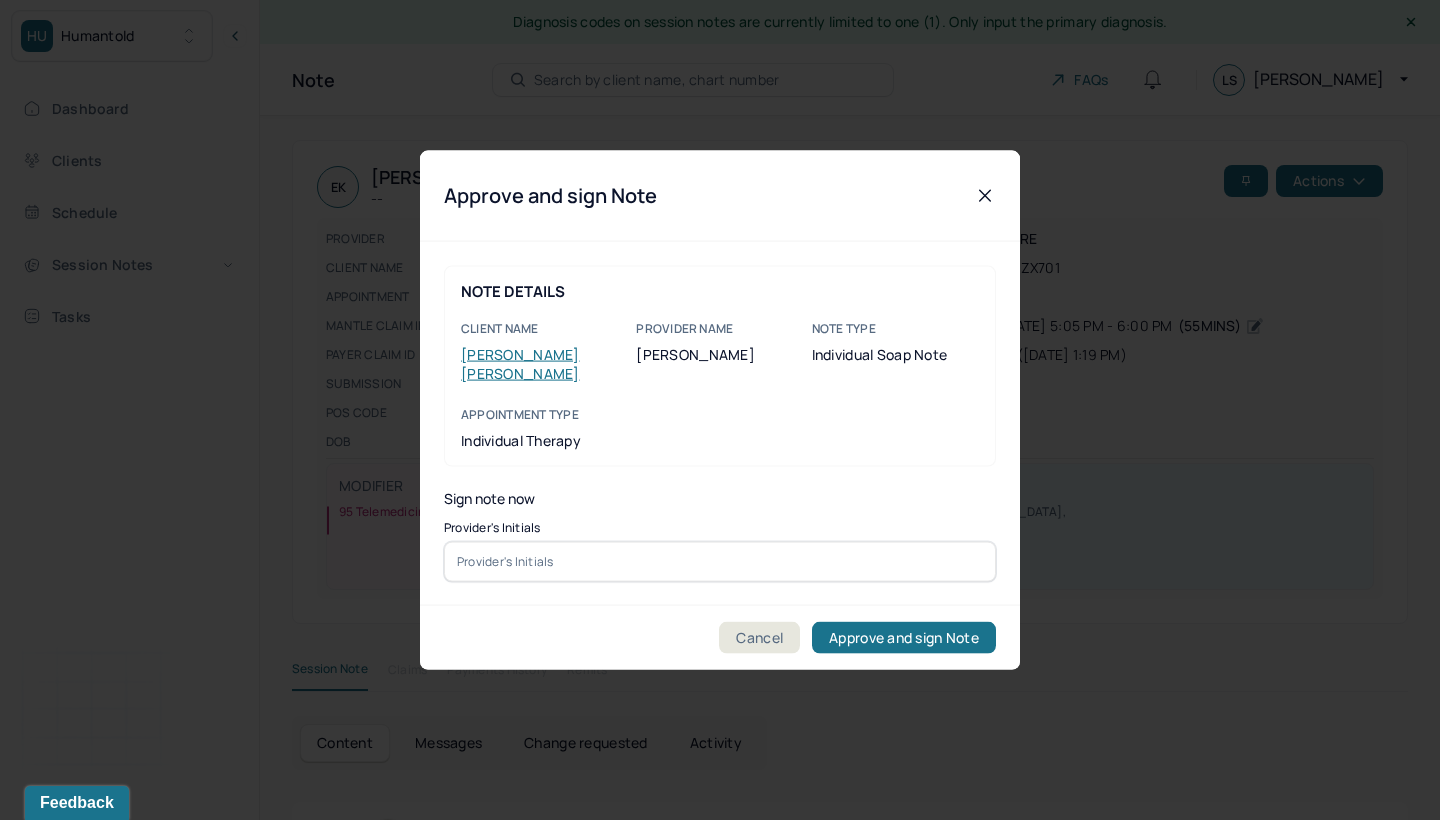 click at bounding box center (720, 561) 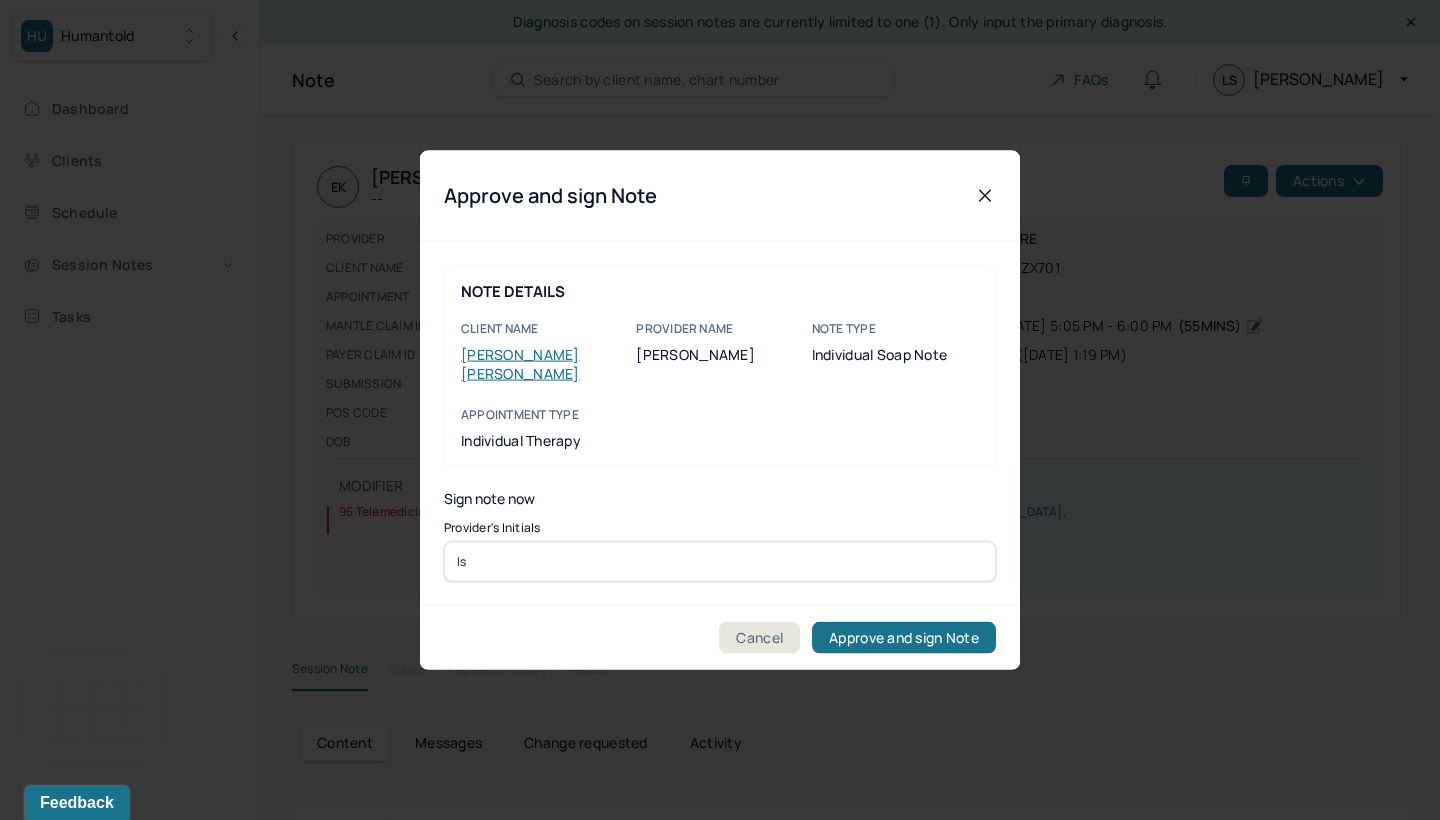 type on "ls" 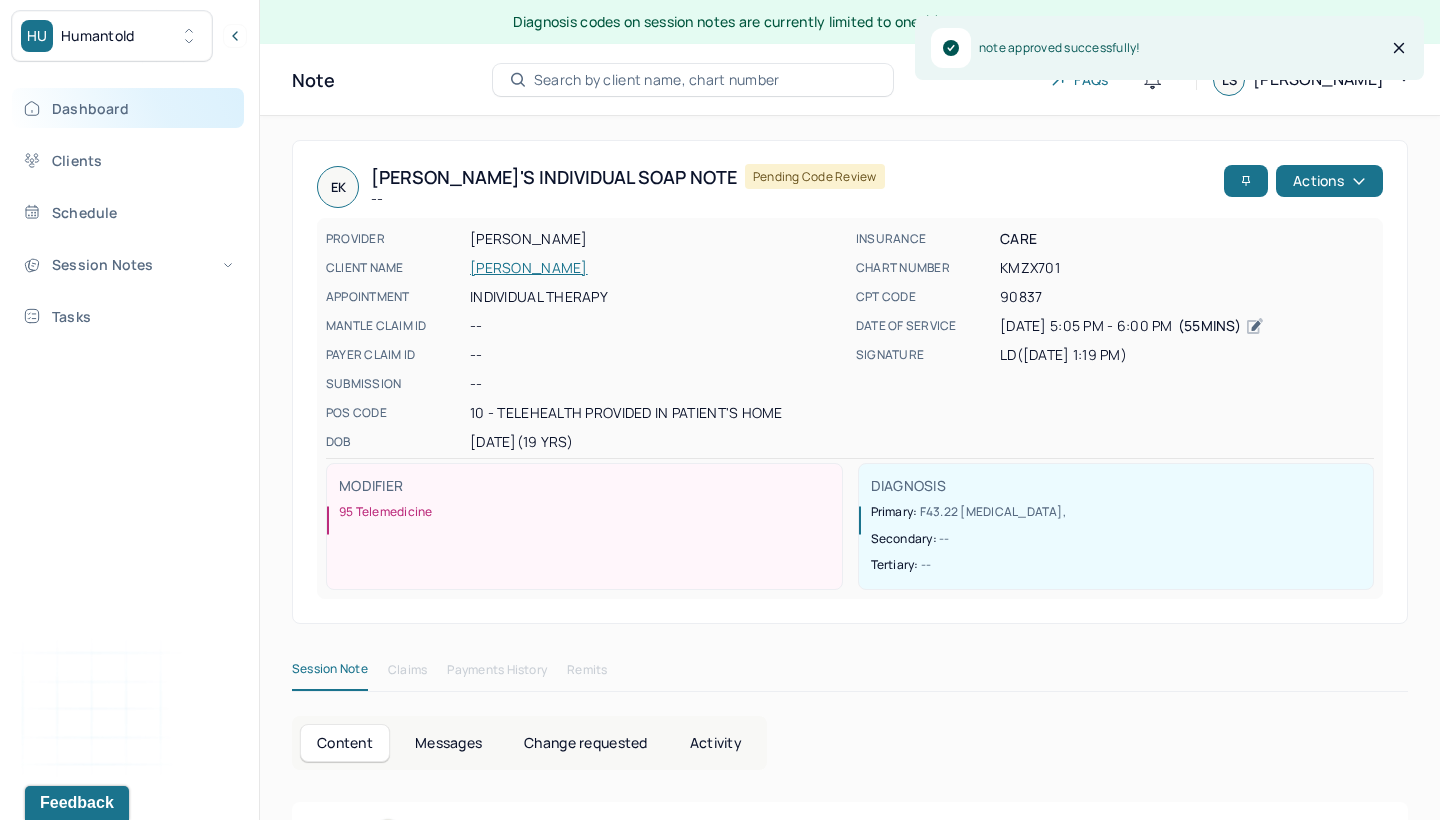 click on "Dashboard" at bounding box center [128, 108] 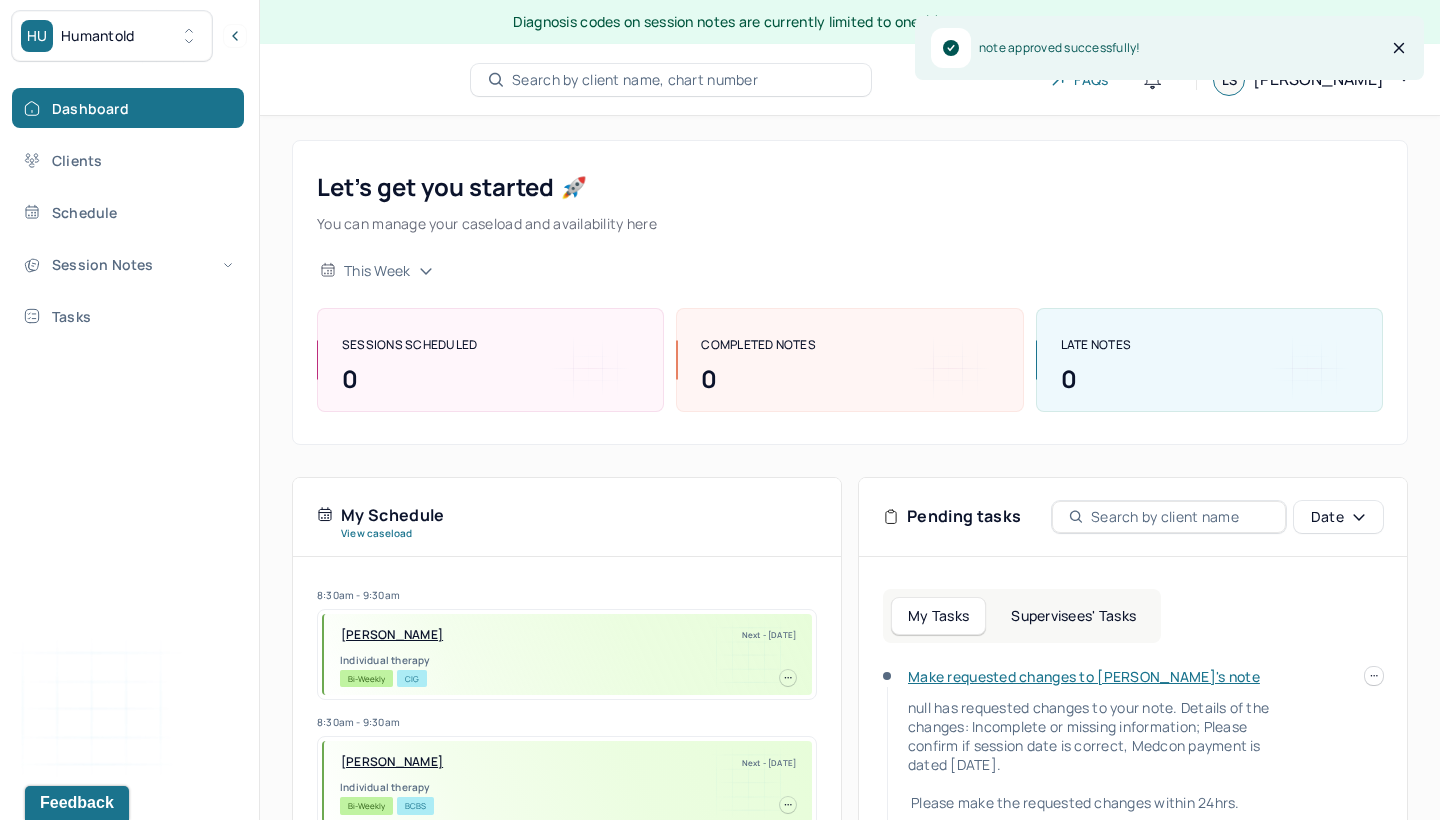 scroll, scrollTop: 0, scrollLeft: 0, axis: both 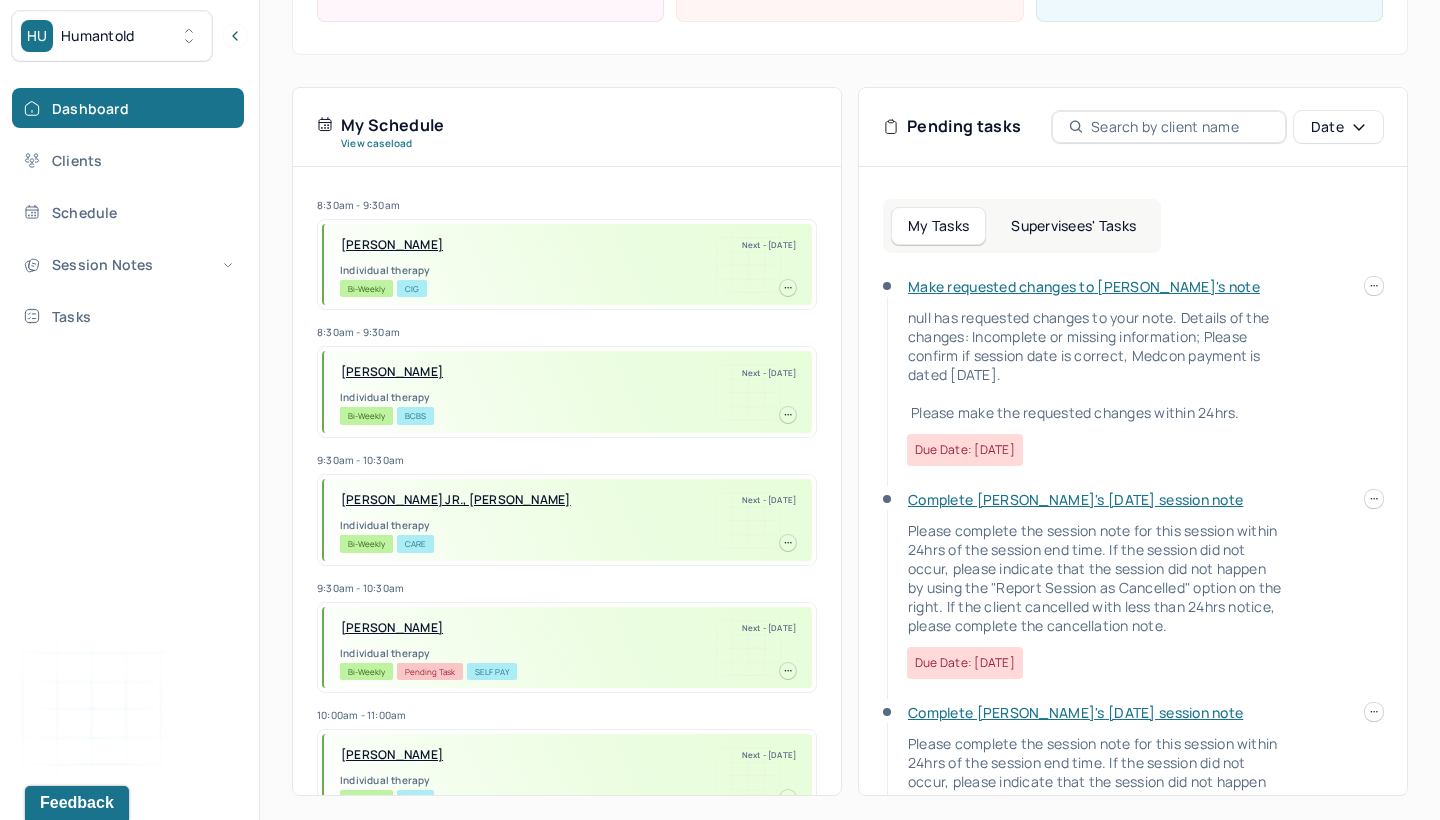 click on "Supervisees' Tasks" at bounding box center (1073, 226) 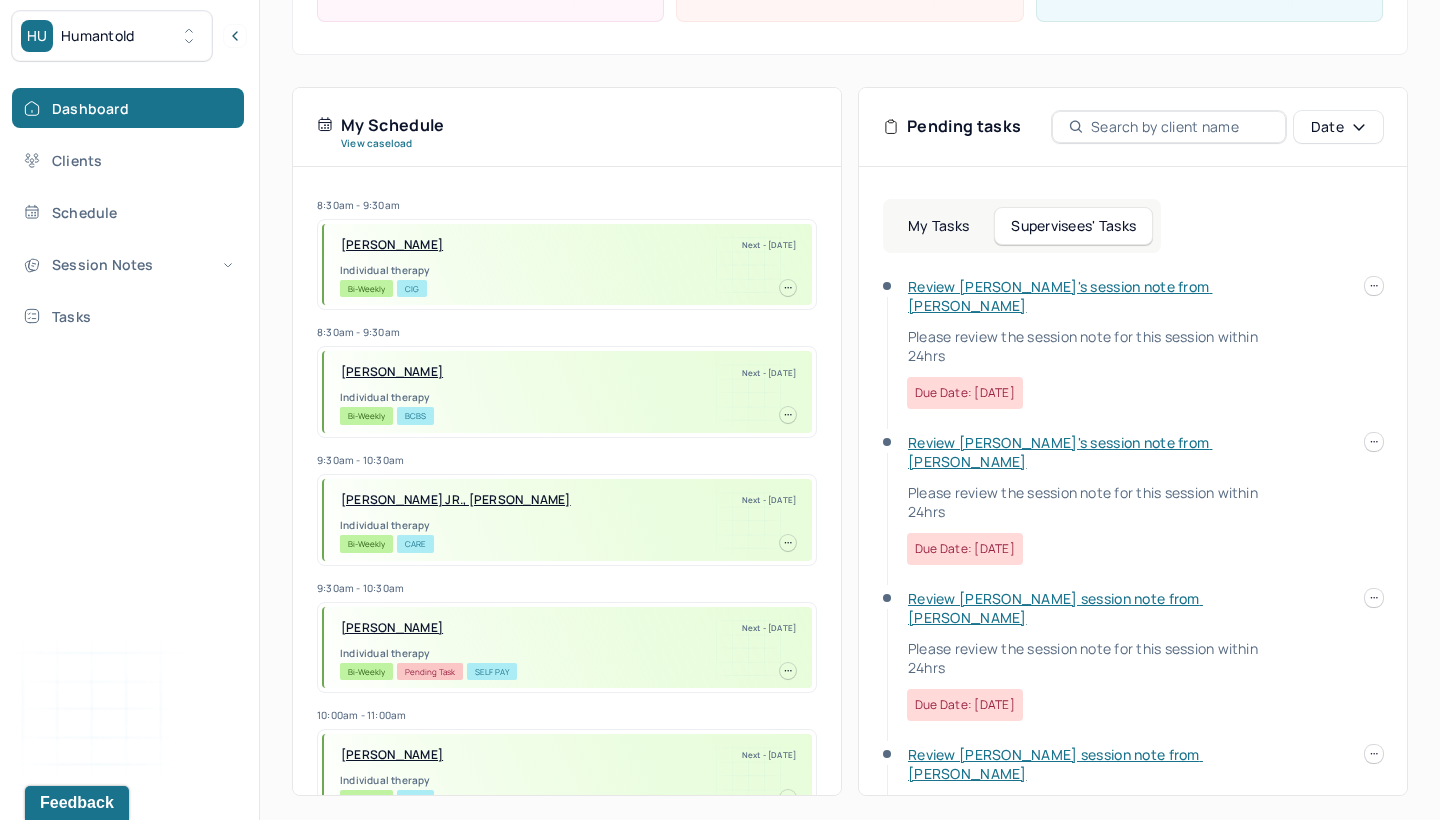 click on "Review [PERSON_NAME]'s session note from [PERSON_NAME]" at bounding box center [1060, 296] 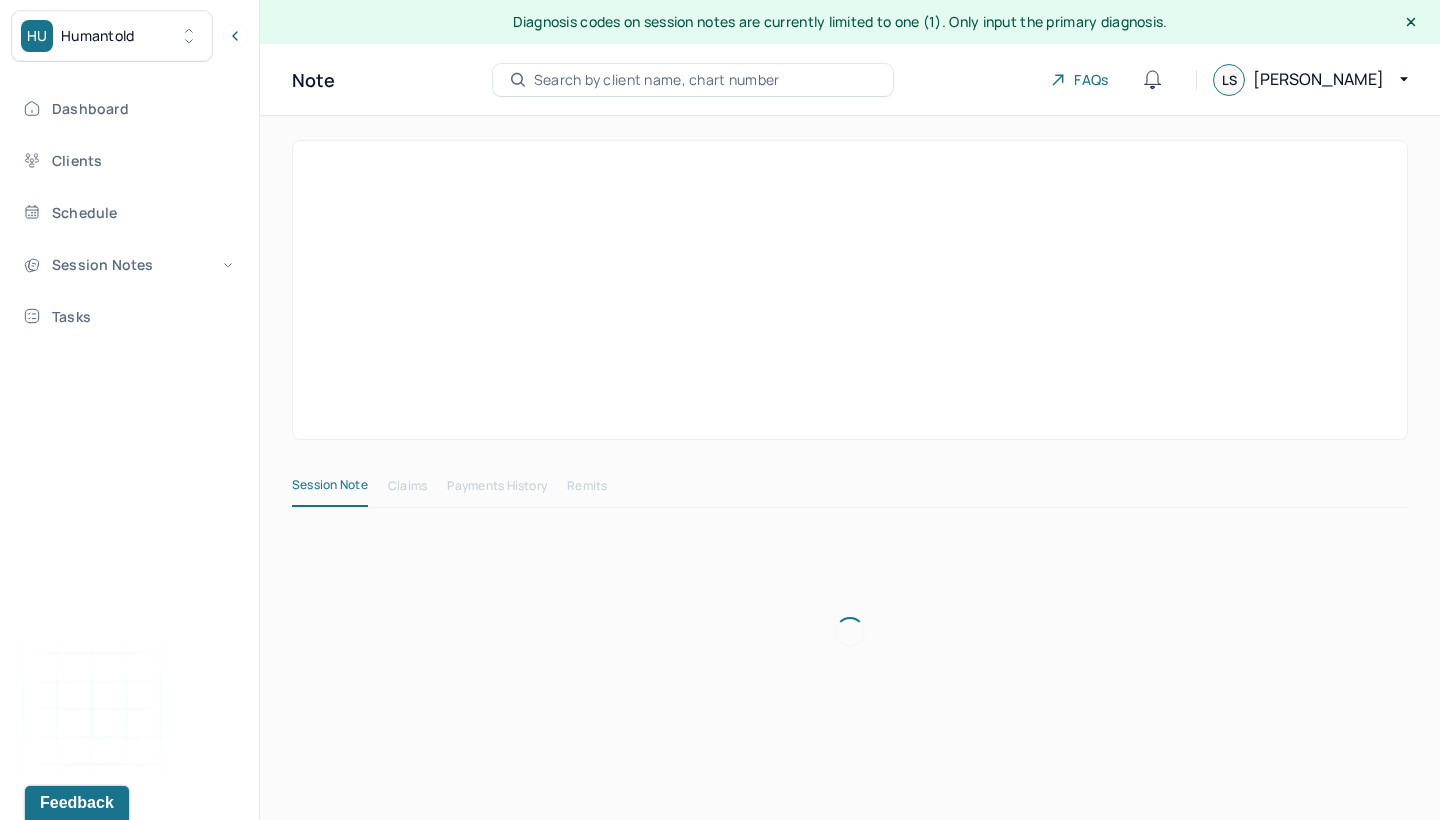 scroll, scrollTop: 0, scrollLeft: 0, axis: both 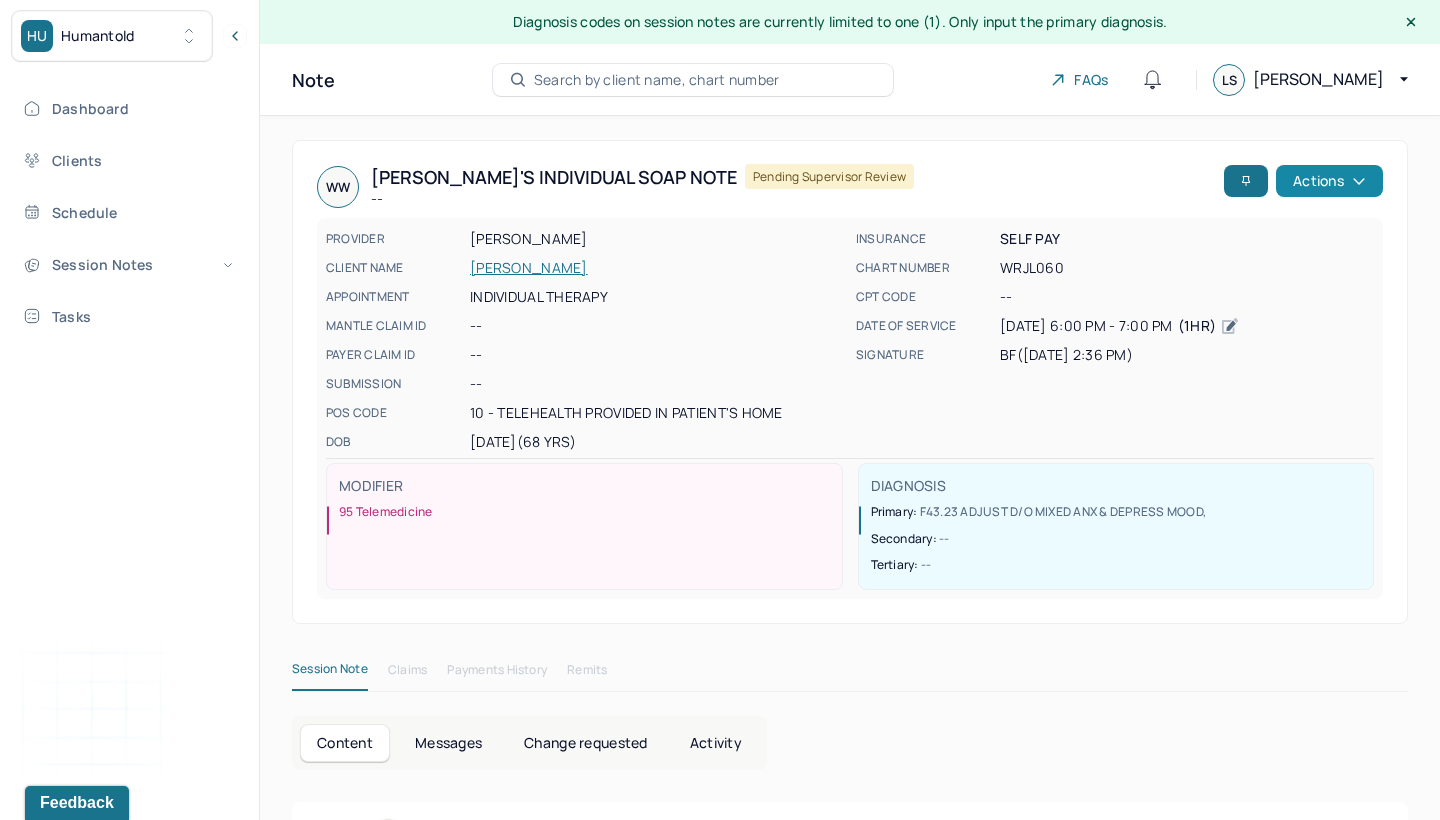 click on "Actions" at bounding box center [1329, 181] 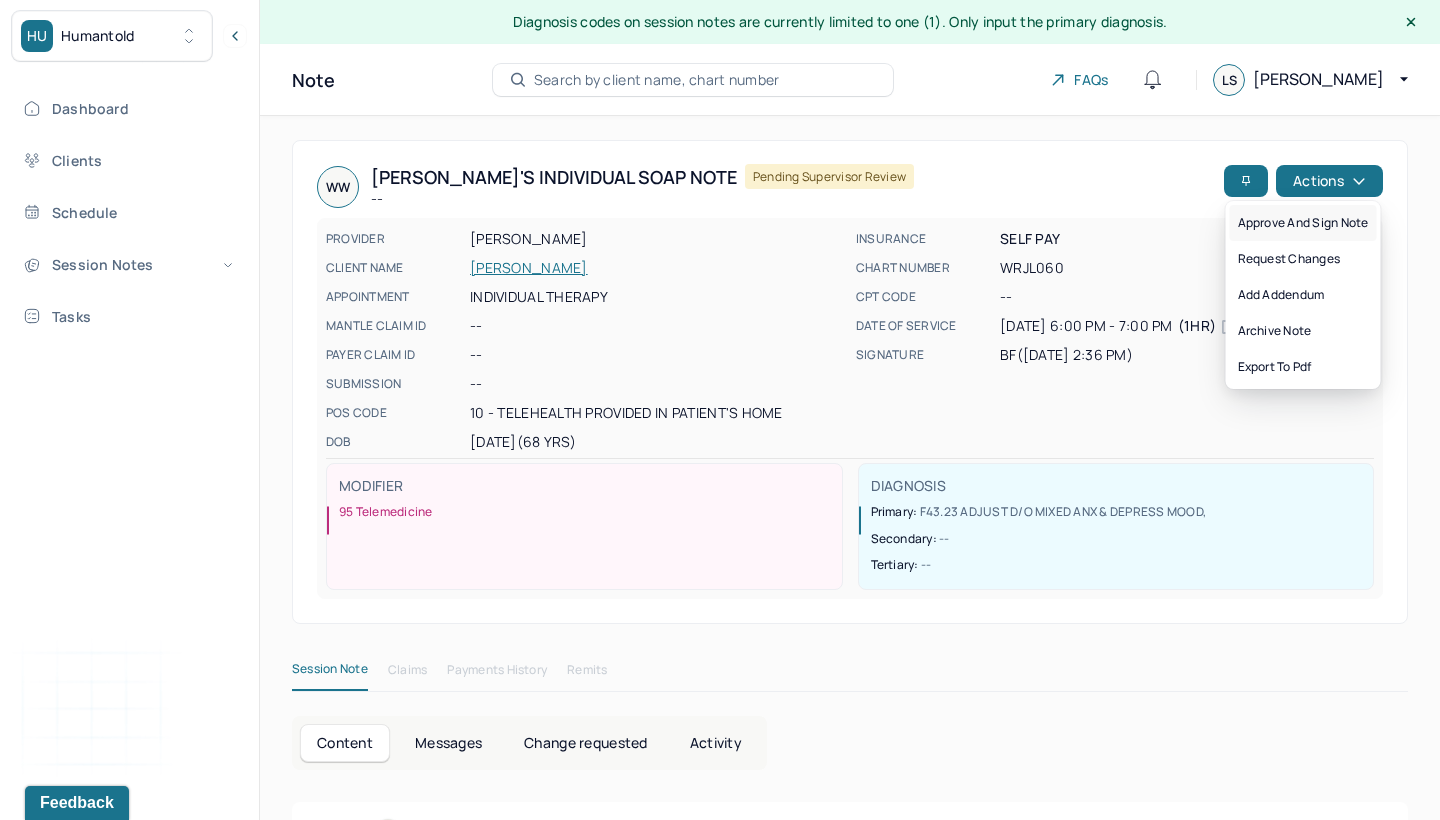 click on "Approve and sign note" at bounding box center (1303, 223) 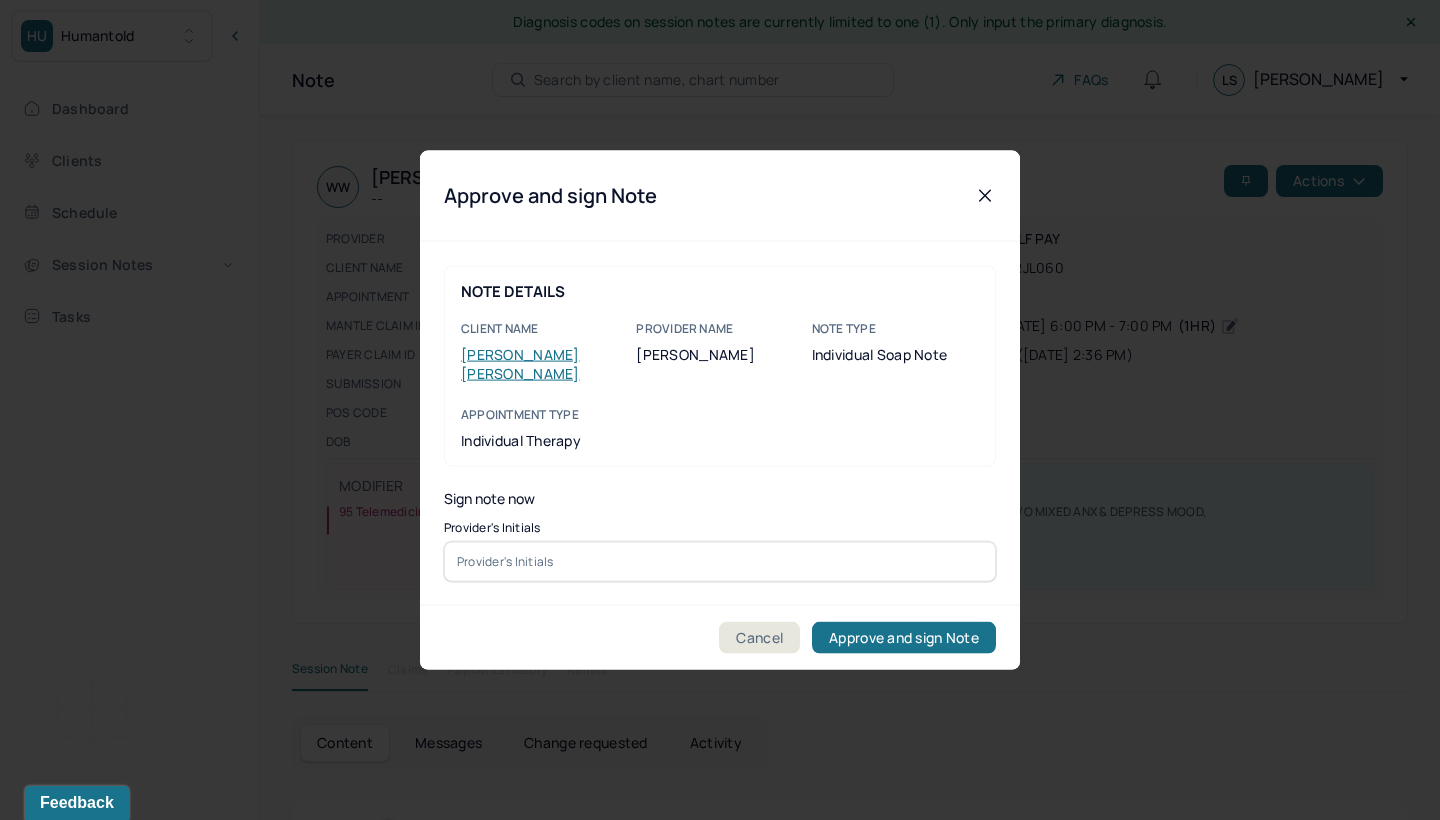 click at bounding box center (720, 561) 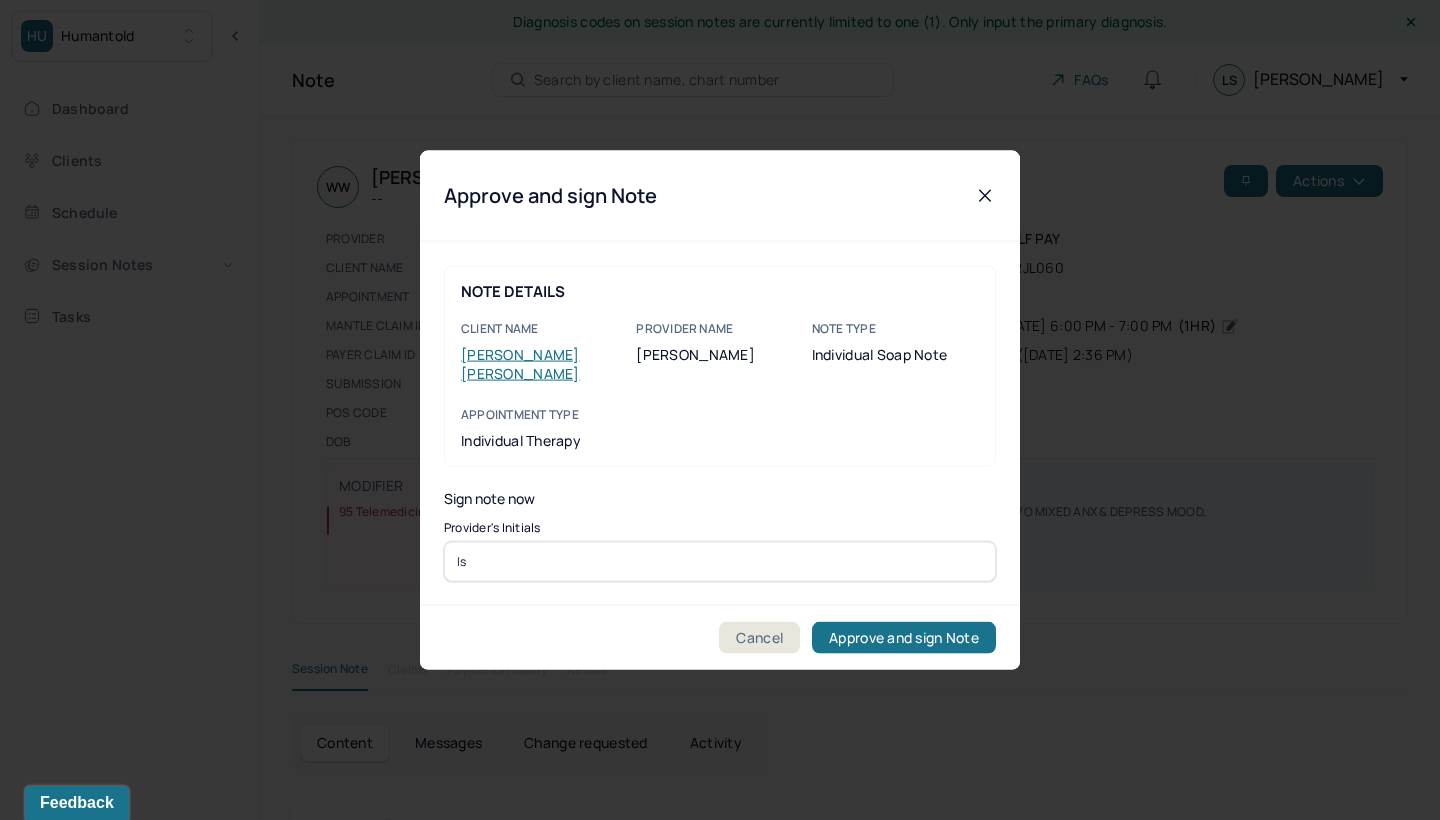 type on "ls" 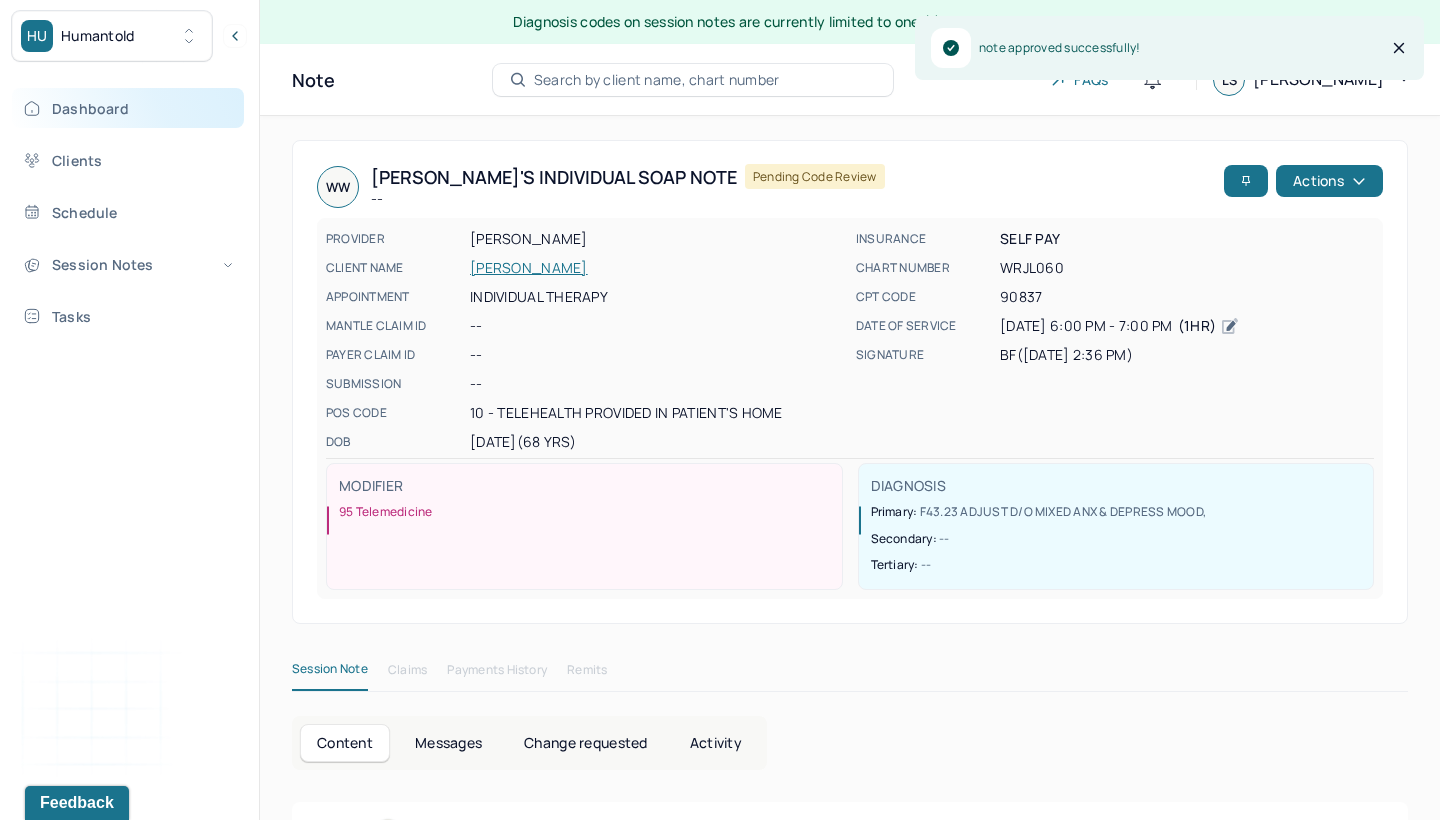 click on "Dashboard" at bounding box center [128, 108] 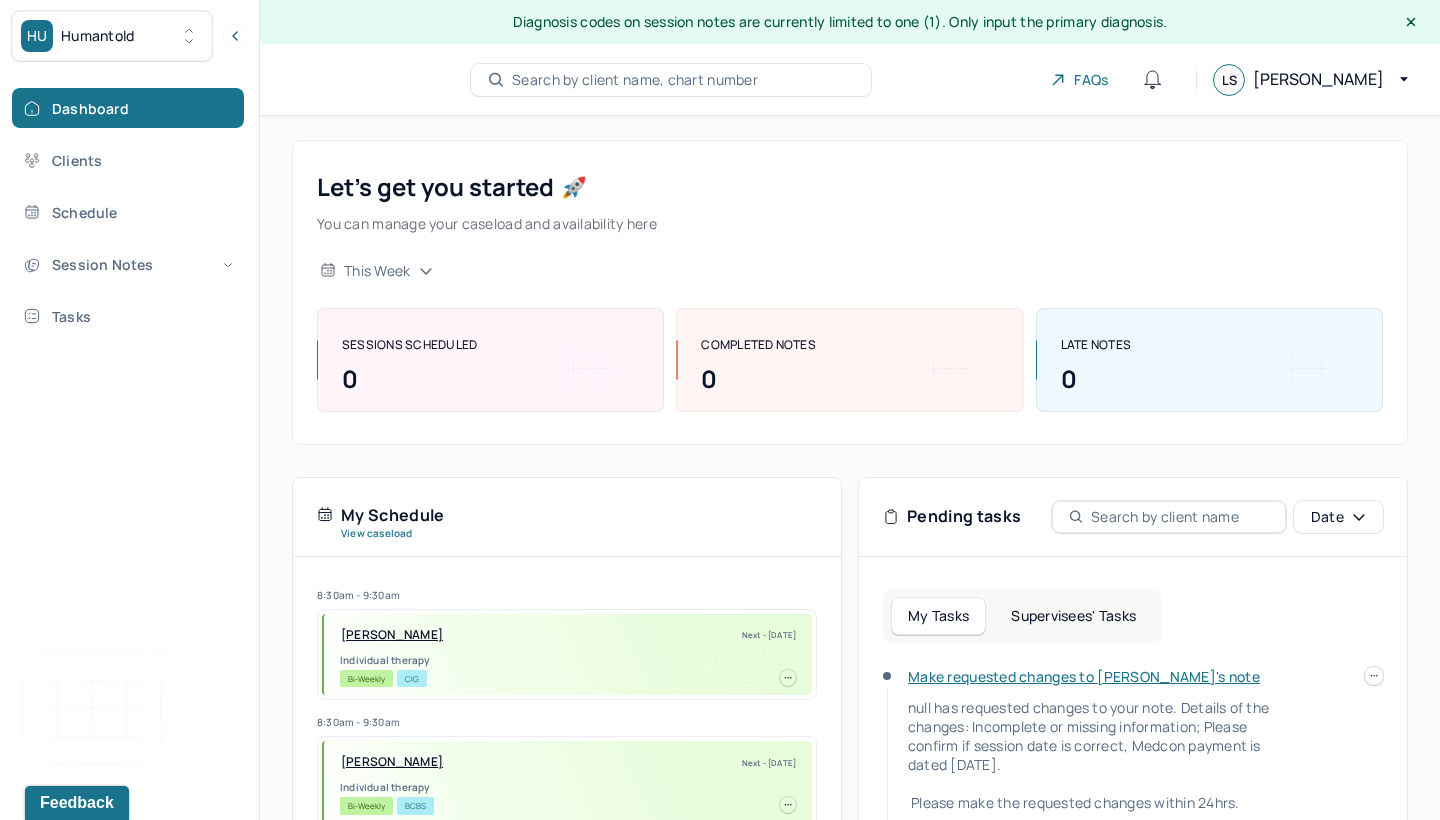 click on "Supervisees' Tasks" at bounding box center (1073, 616) 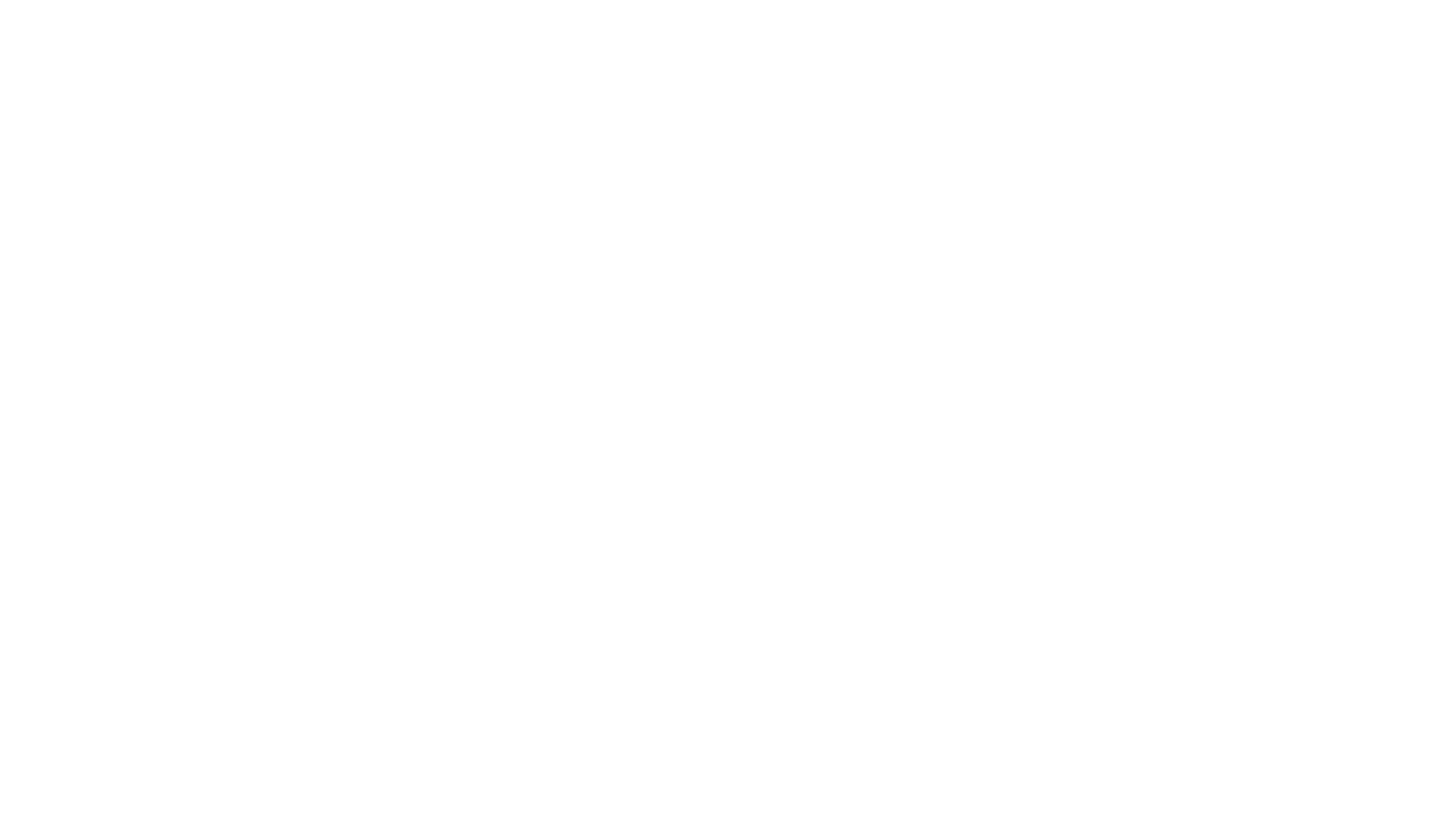 scroll, scrollTop: 0, scrollLeft: 0, axis: both 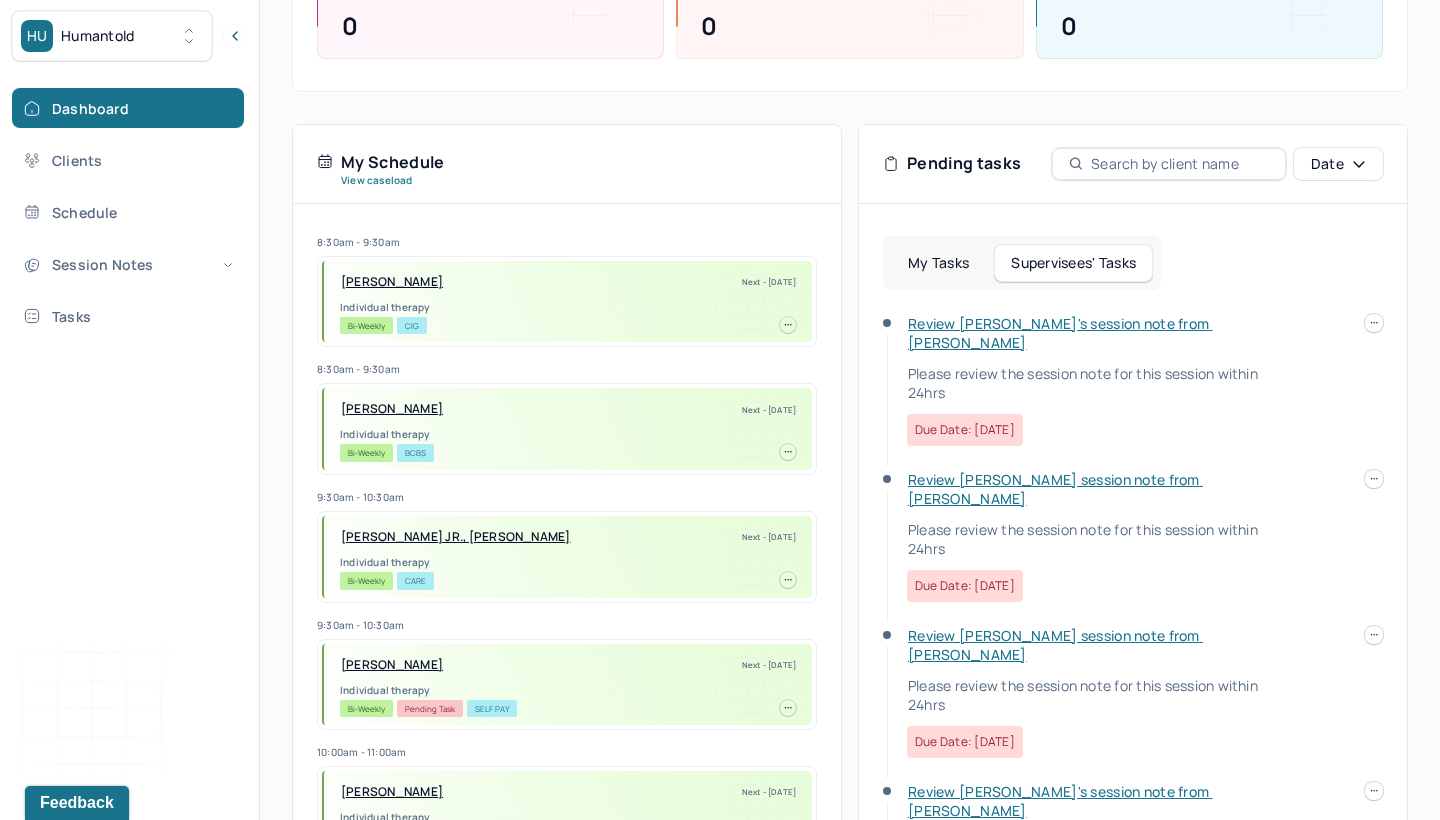 click on "Review Ernesto's session note from Brianna" at bounding box center [1060, 333] 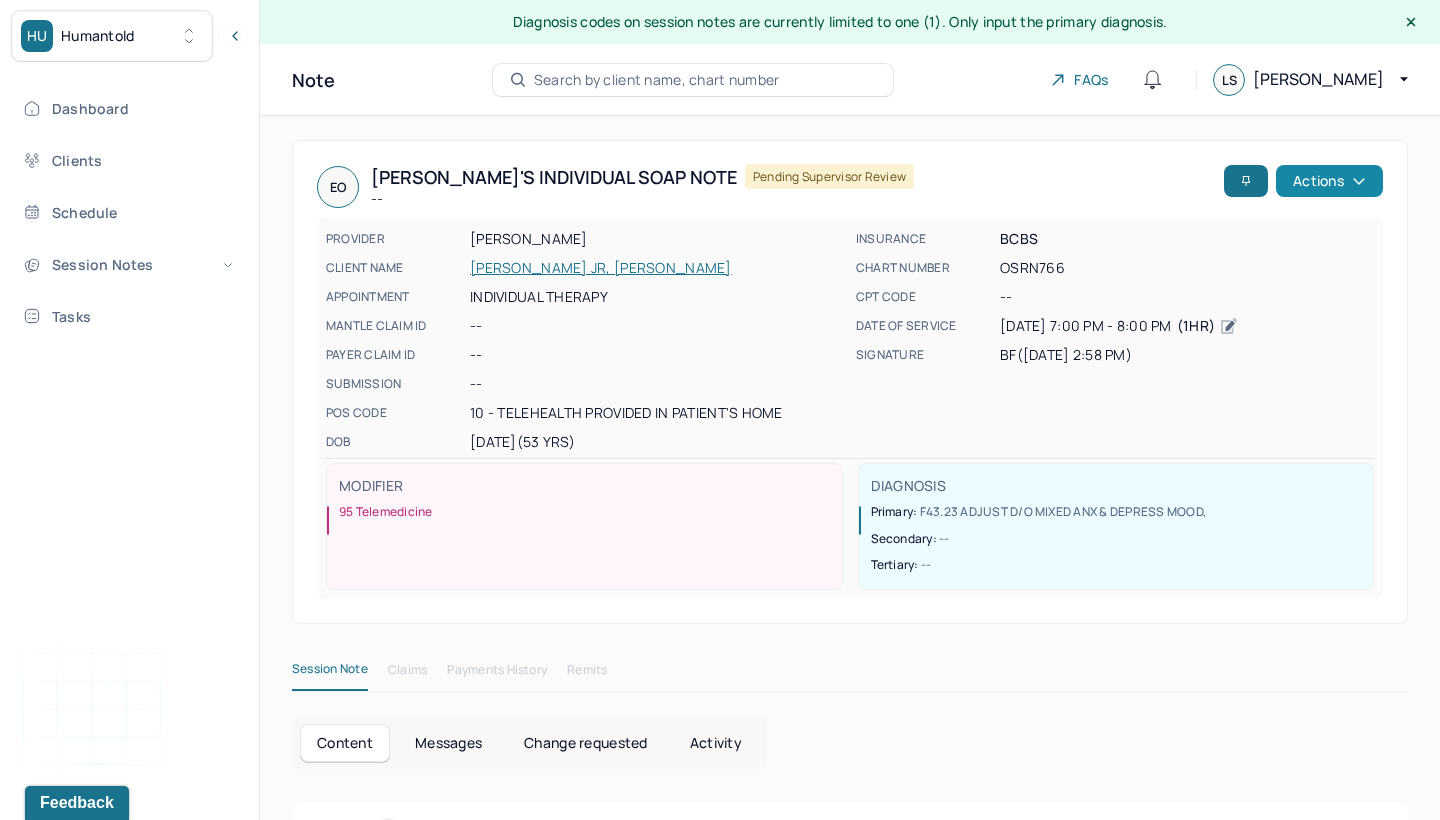 click on "Actions" at bounding box center (1329, 181) 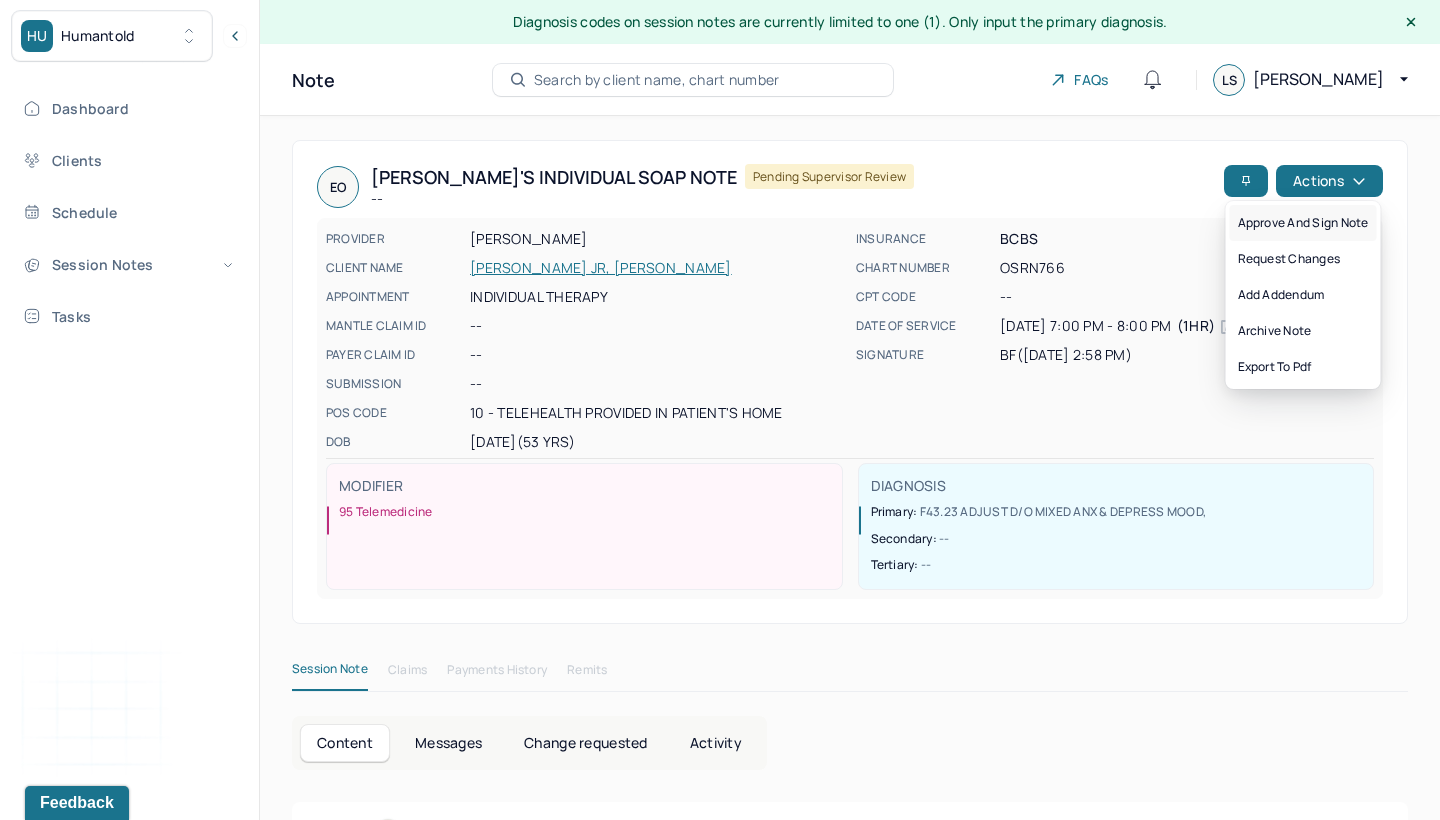 click on "Approve and sign note" at bounding box center [1303, 223] 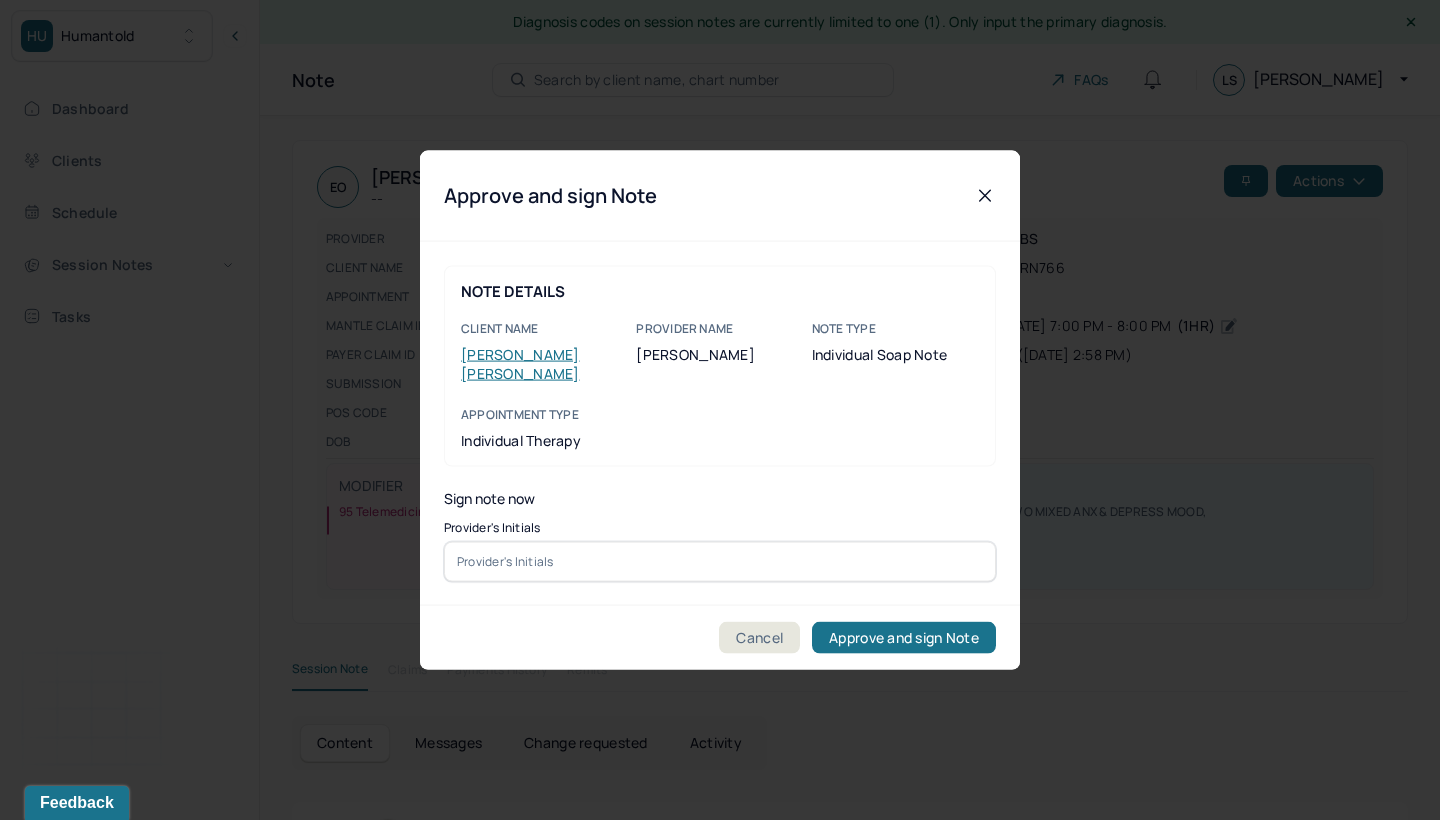 click at bounding box center (720, 561) 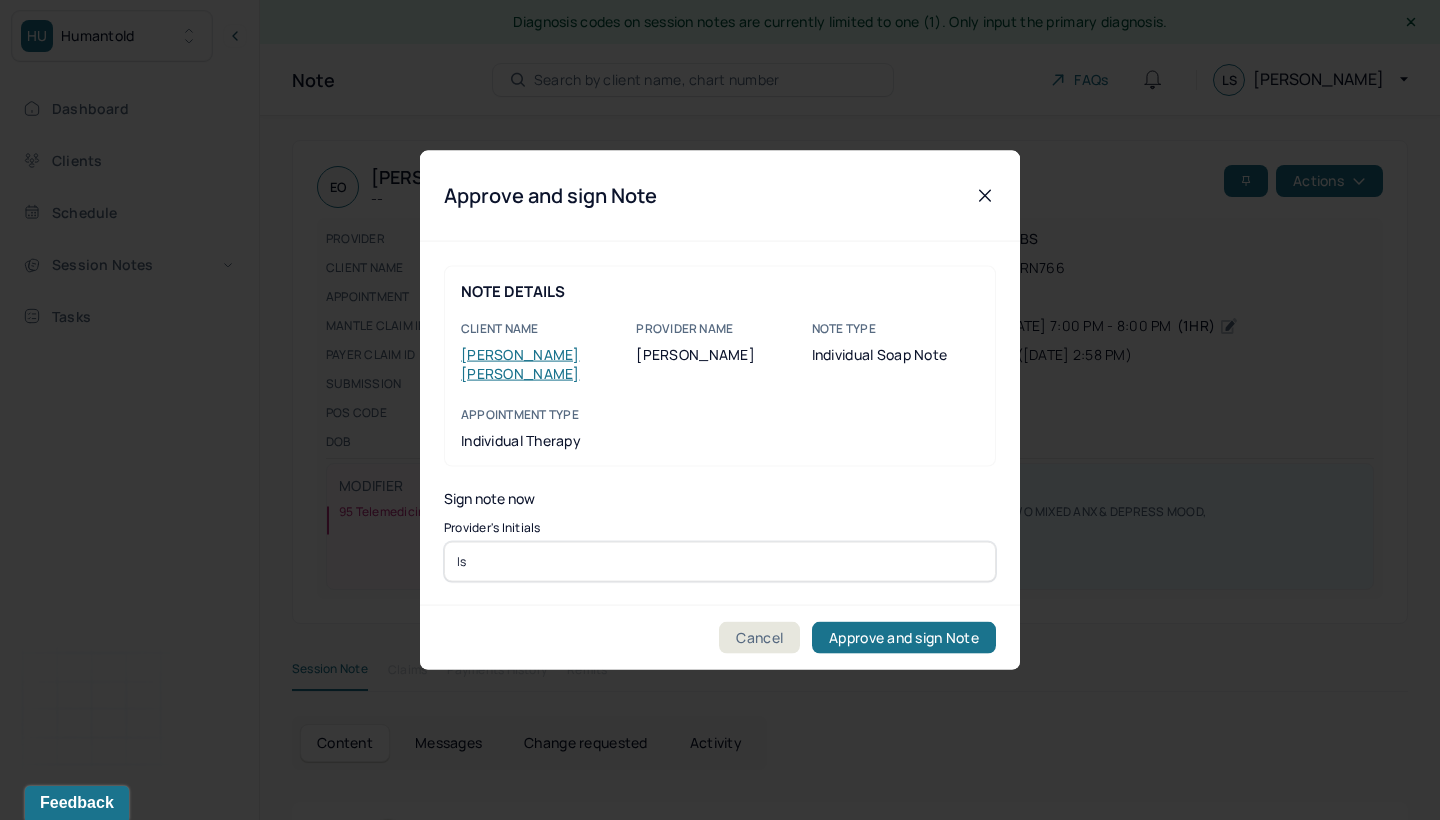 type on "ls" 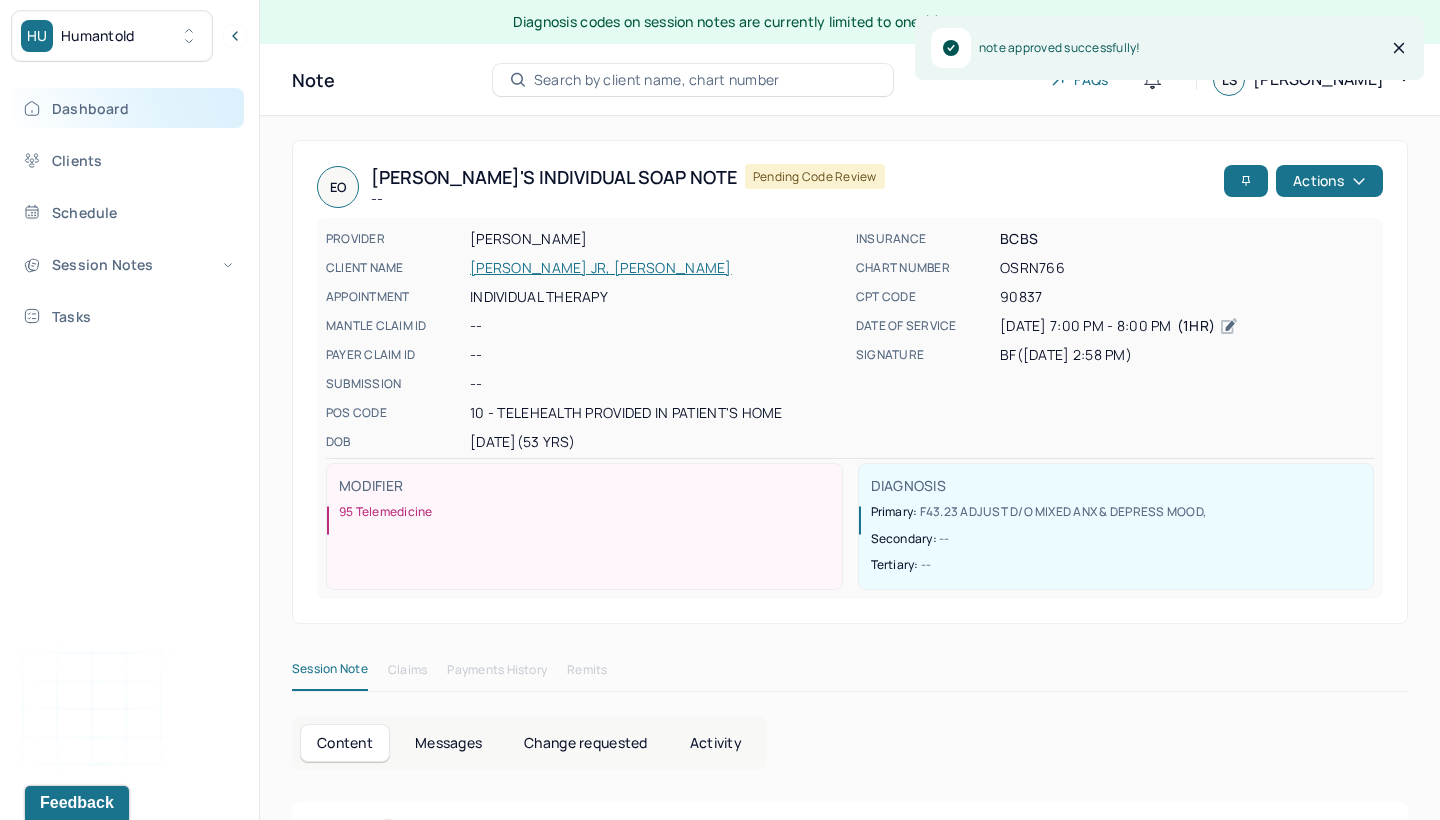 click on "Dashboard" at bounding box center [128, 108] 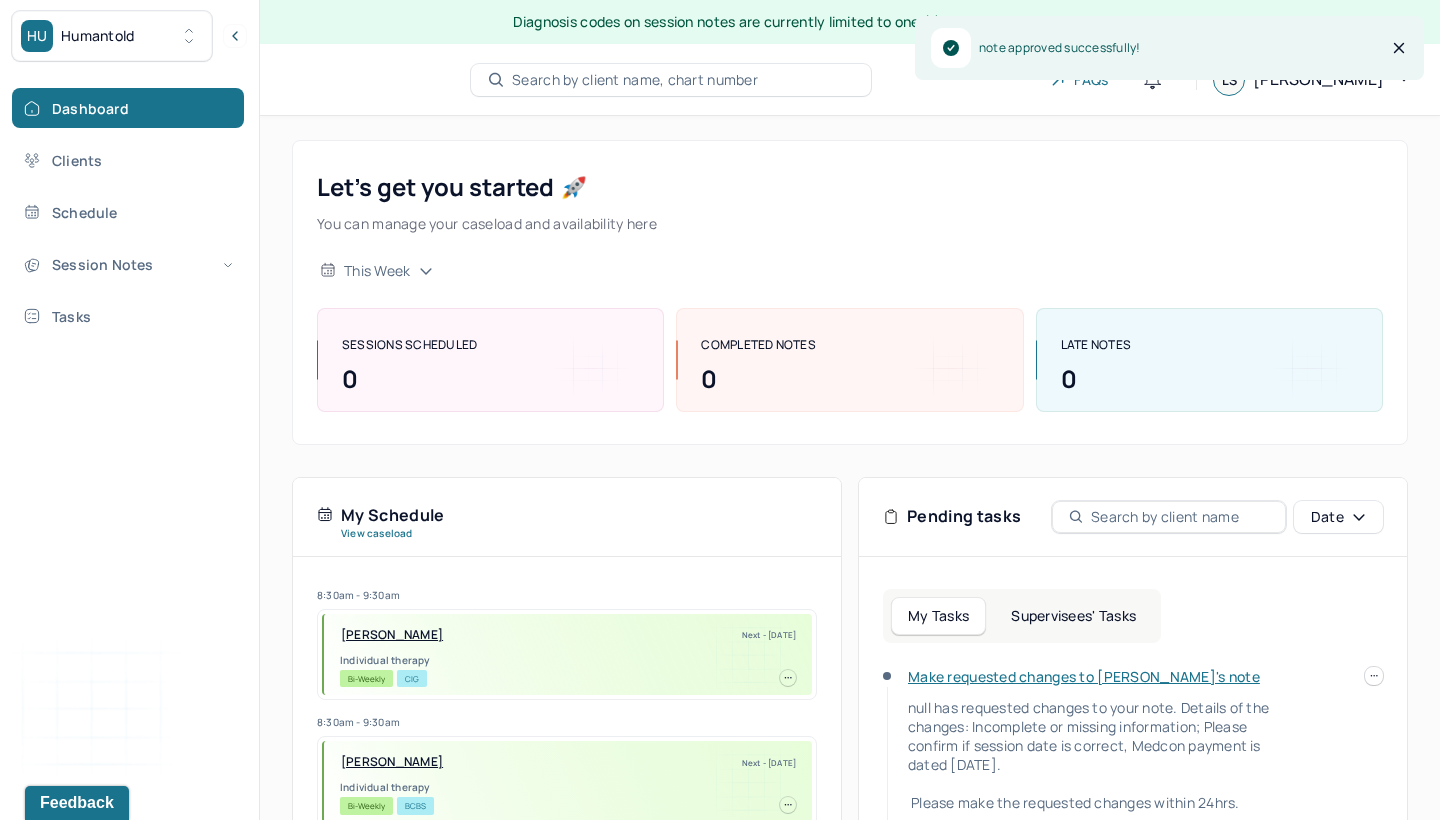 click on "Supervisees' Tasks" at bounding box center [1073, 616] 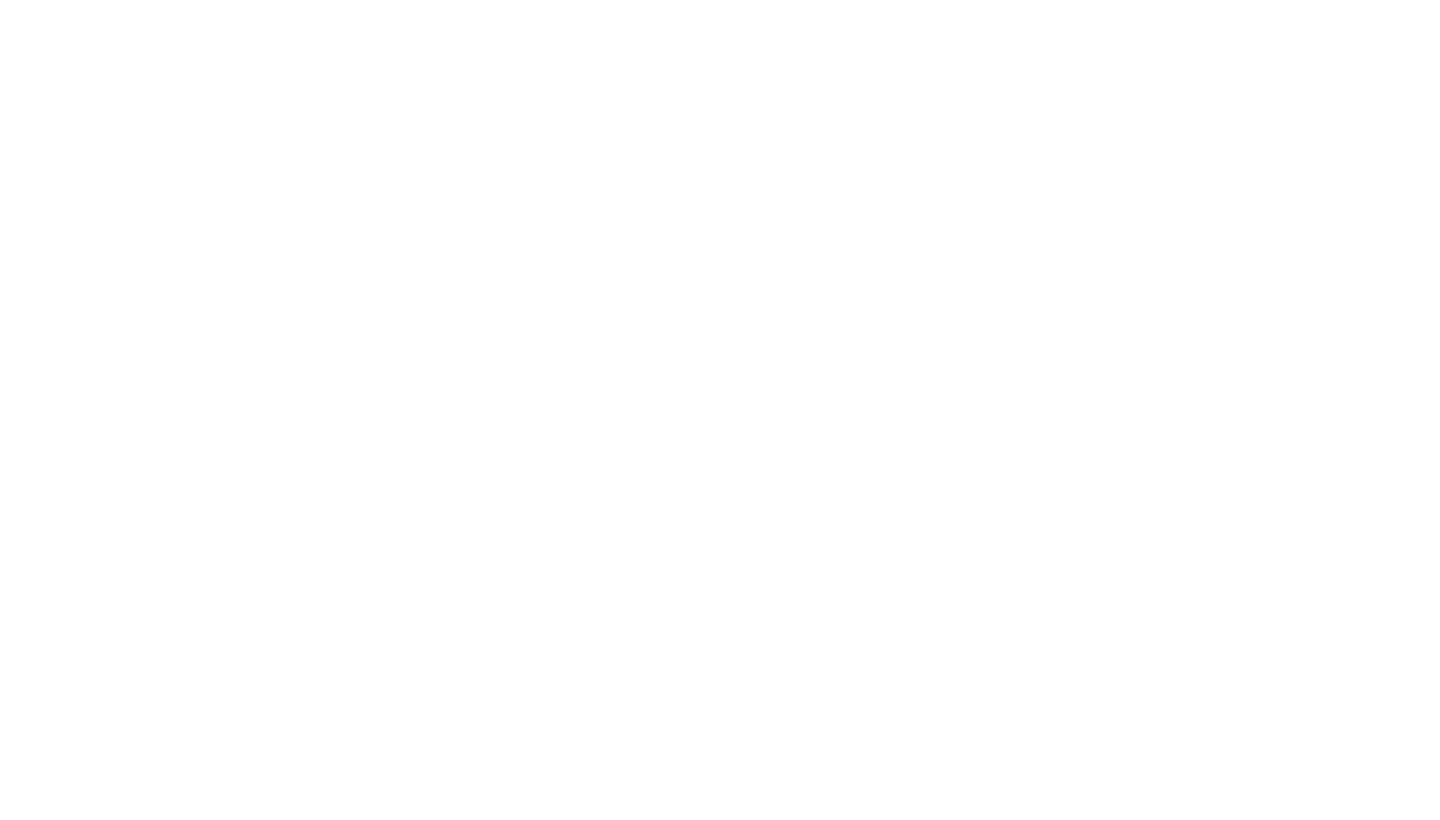 scroll, scrollTop: 0, scrollLeft: 0, axis: both 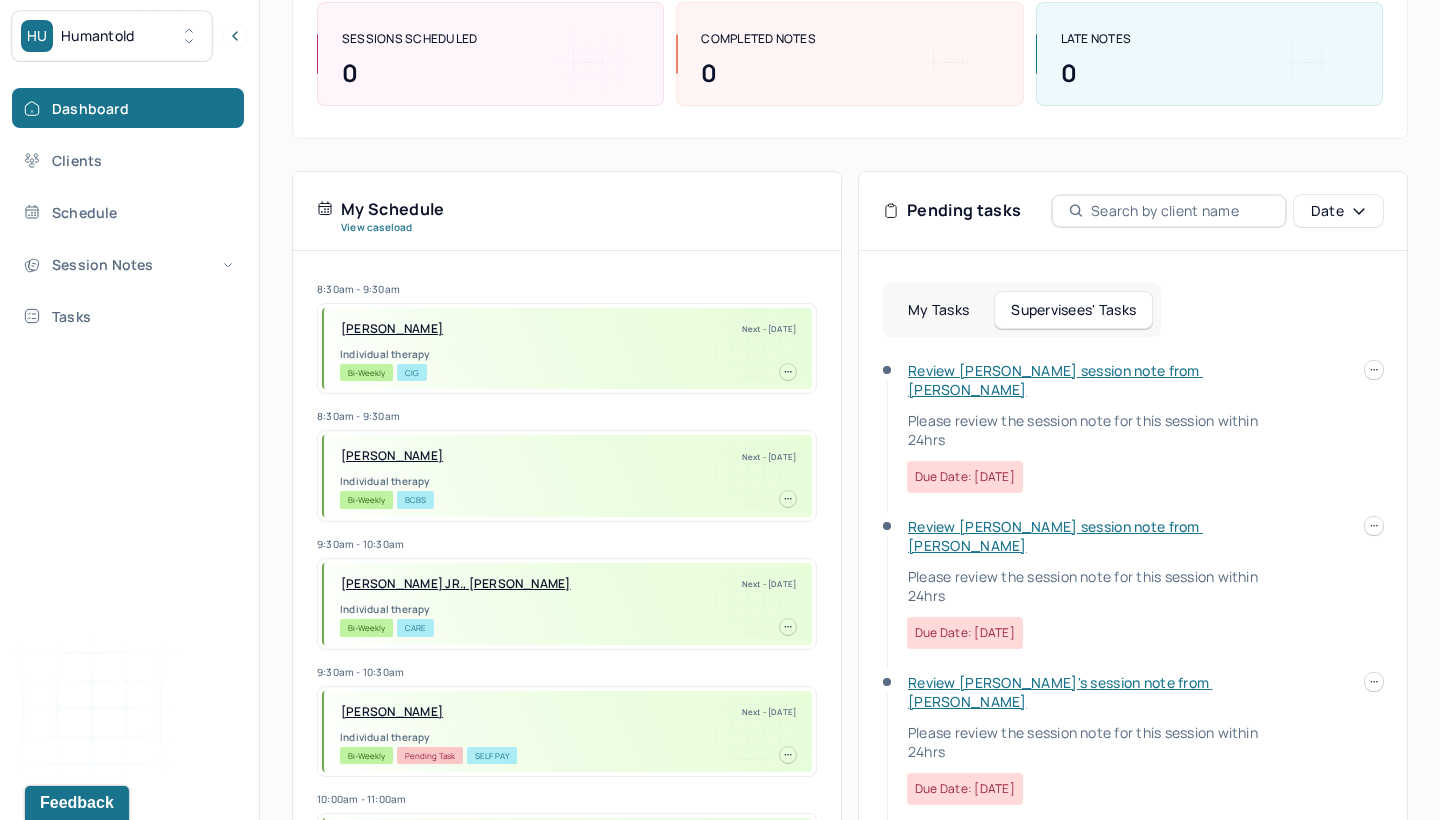 click on "Review [PERSON_NAME] session note from [PERSON_NAME]" at bounding box center [1055, 380] 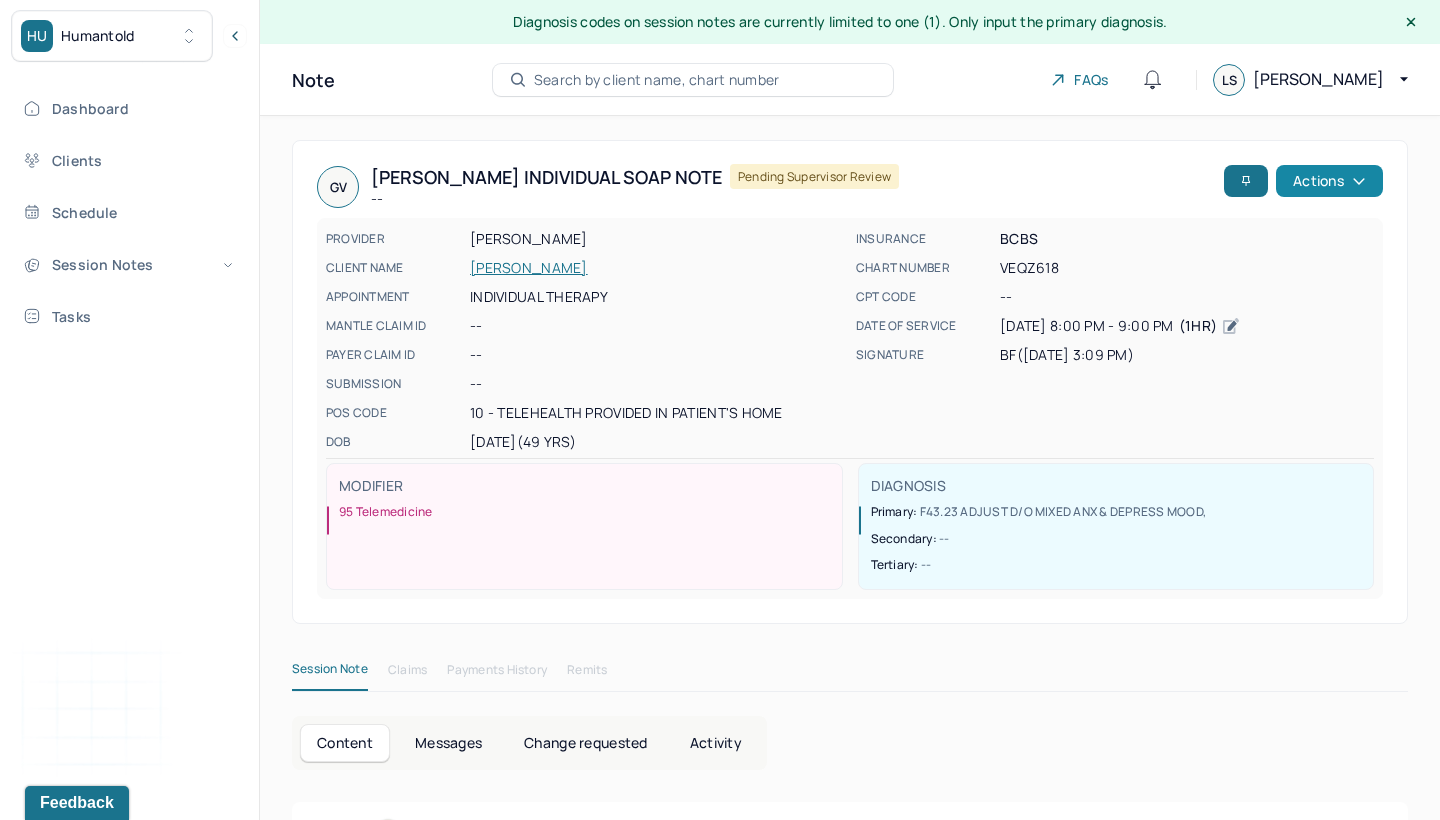 click on "Actions" at bounding box center [1329, 181] 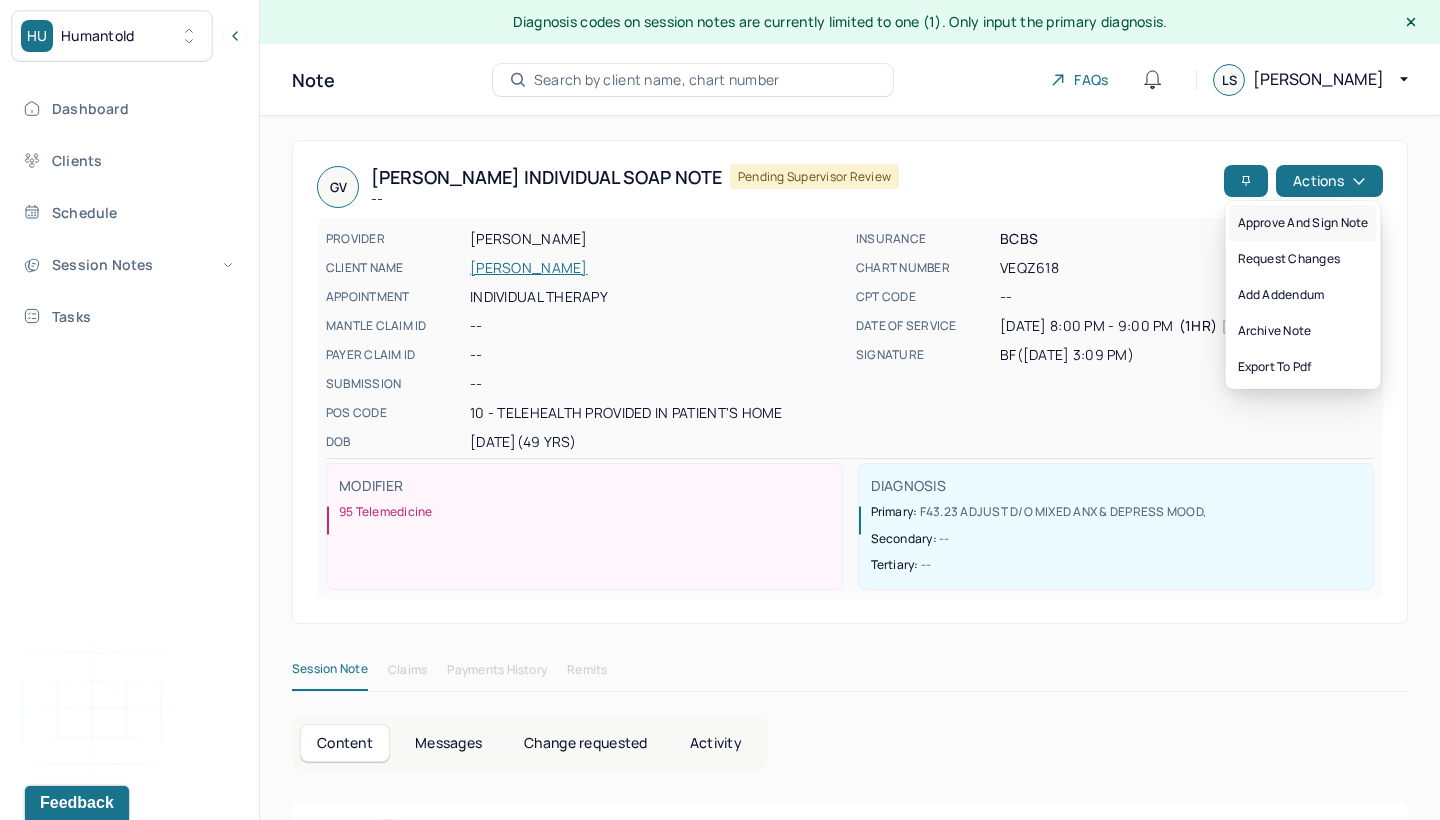 click on "Approve and sign note" at bounding box center [1303, 223] 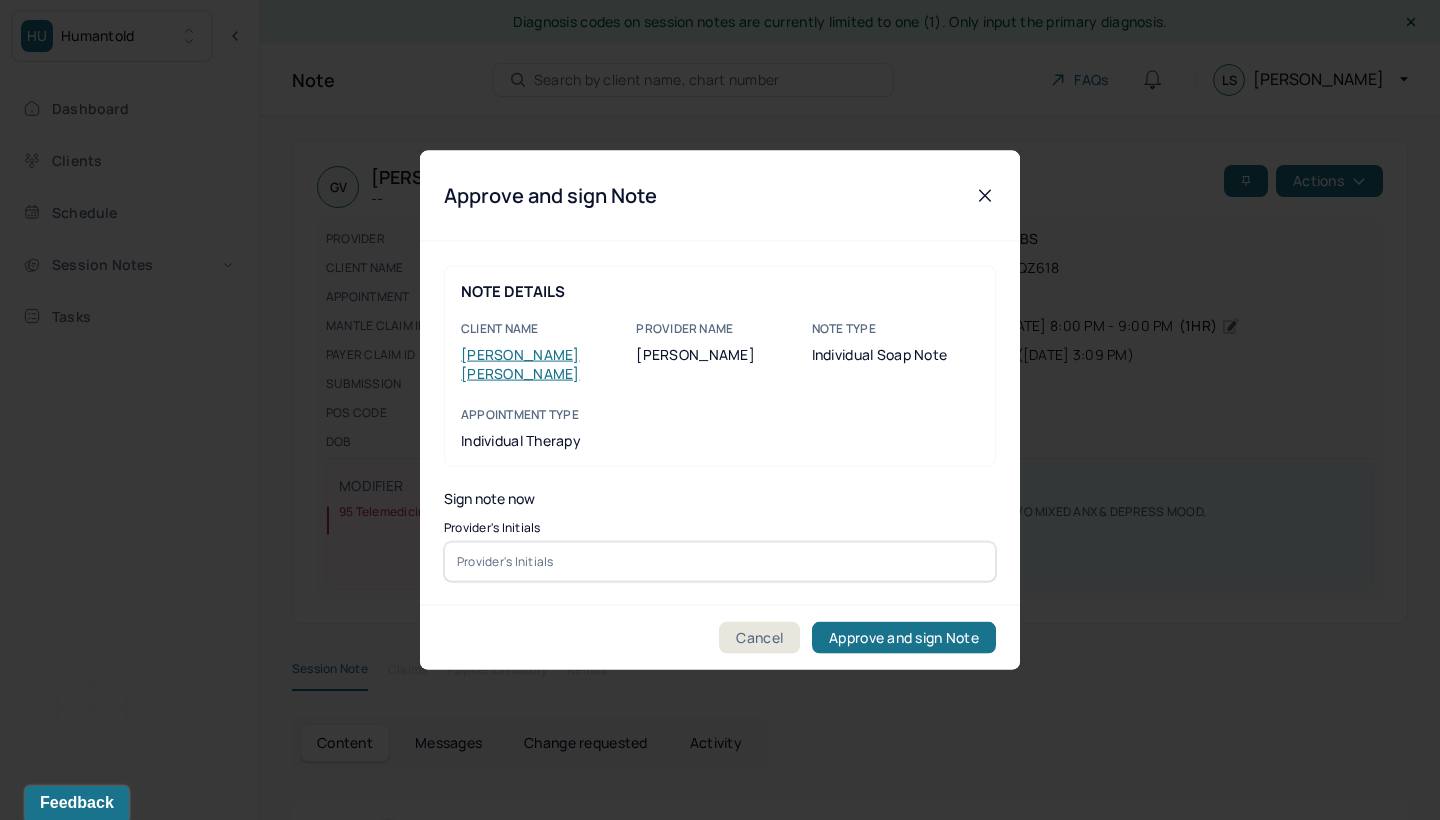 click at bounding box center (720, 561) 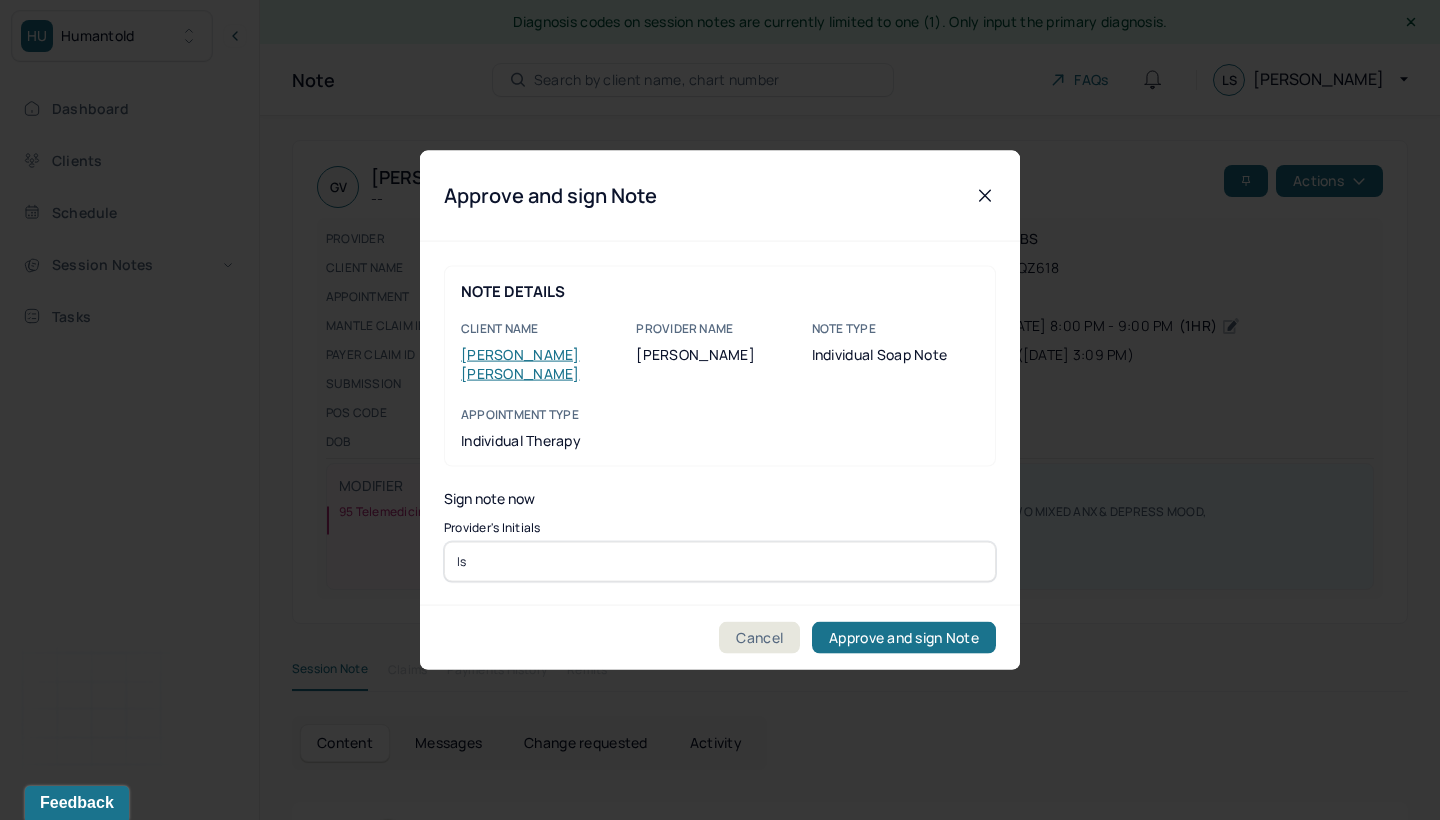 type on "ls" 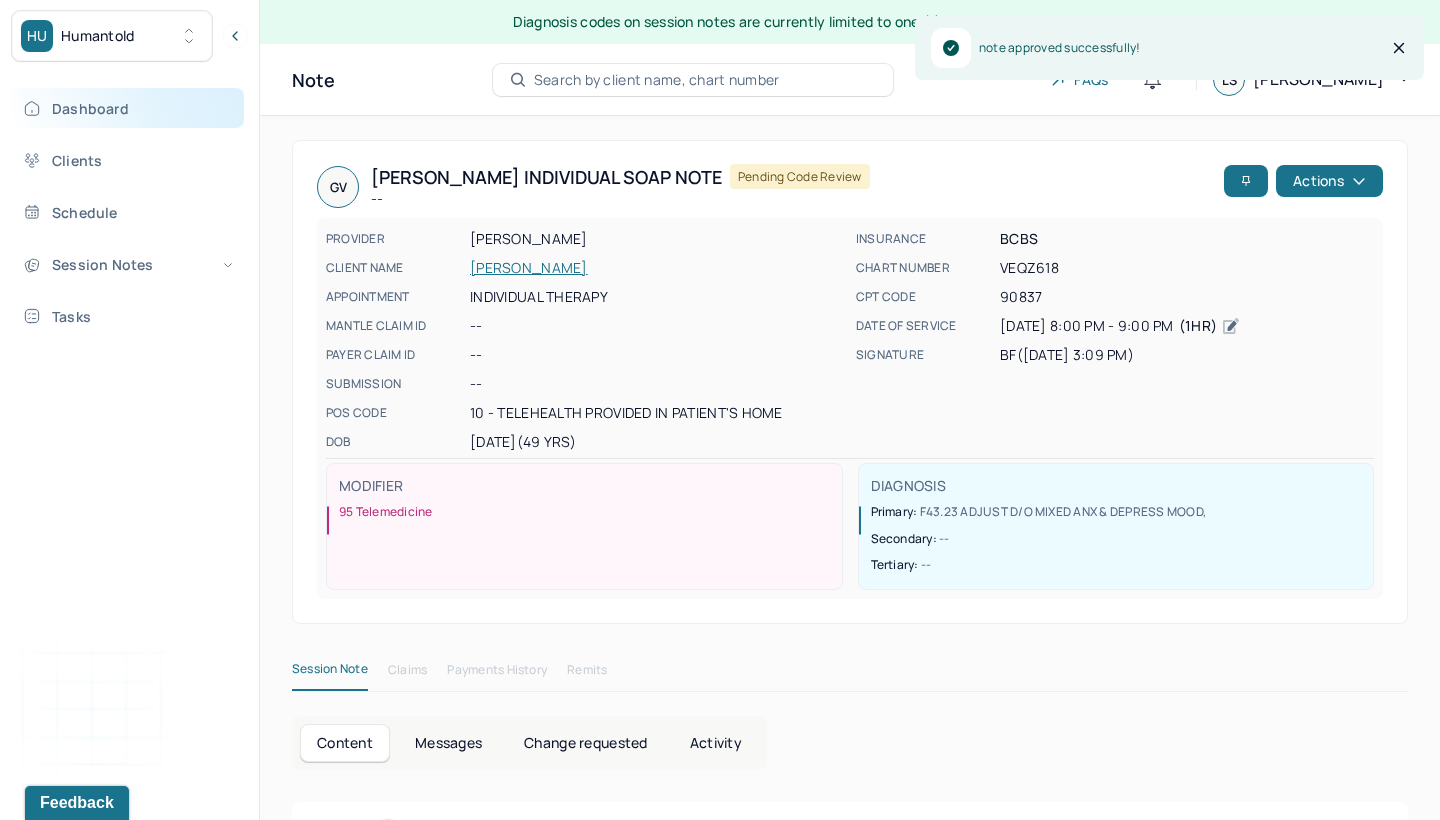 click on "Dashboard" at bounding box center [128, 108] 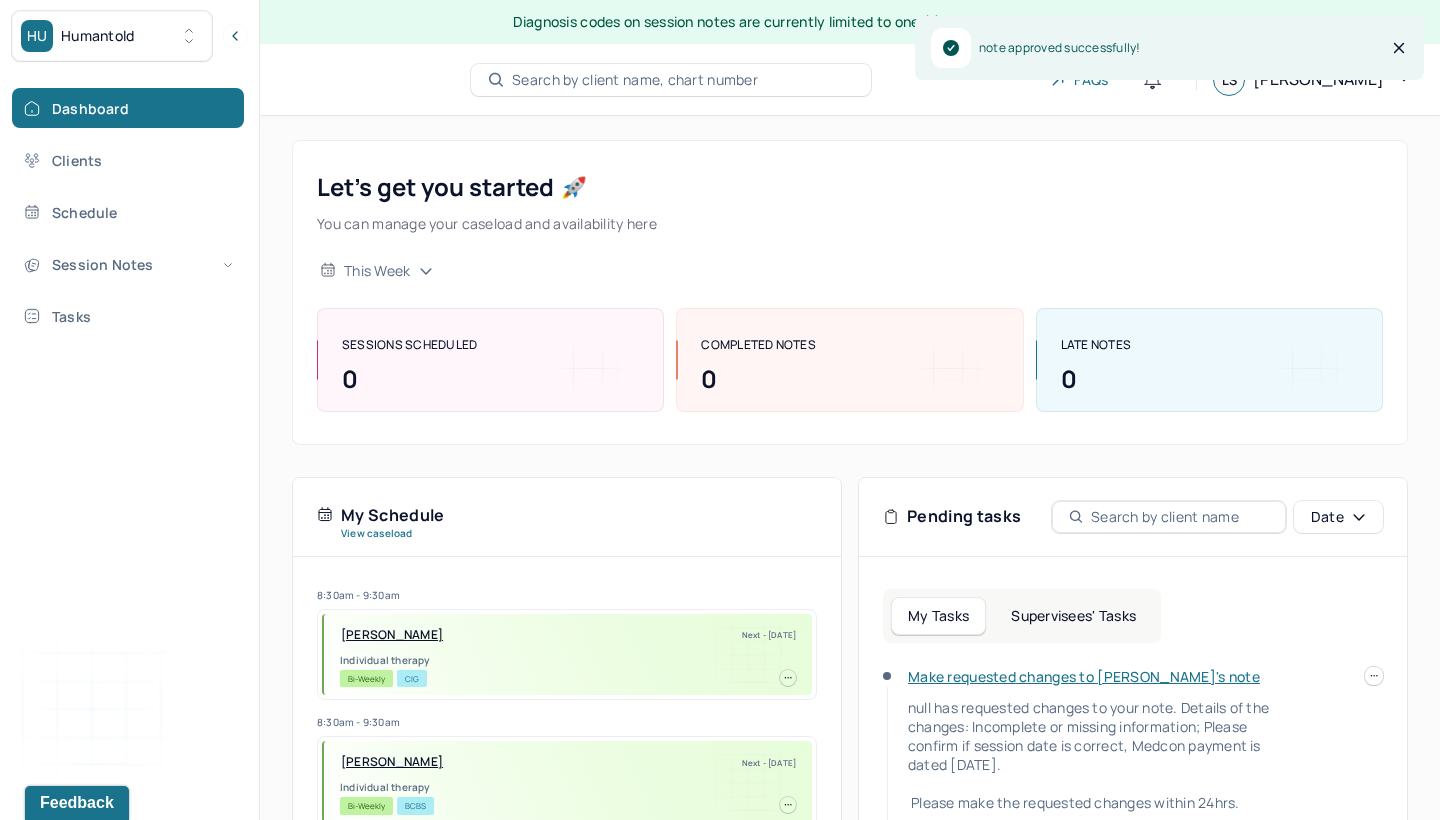 click on "Supervisees' Tasks" at bounding box center (1073, 616) 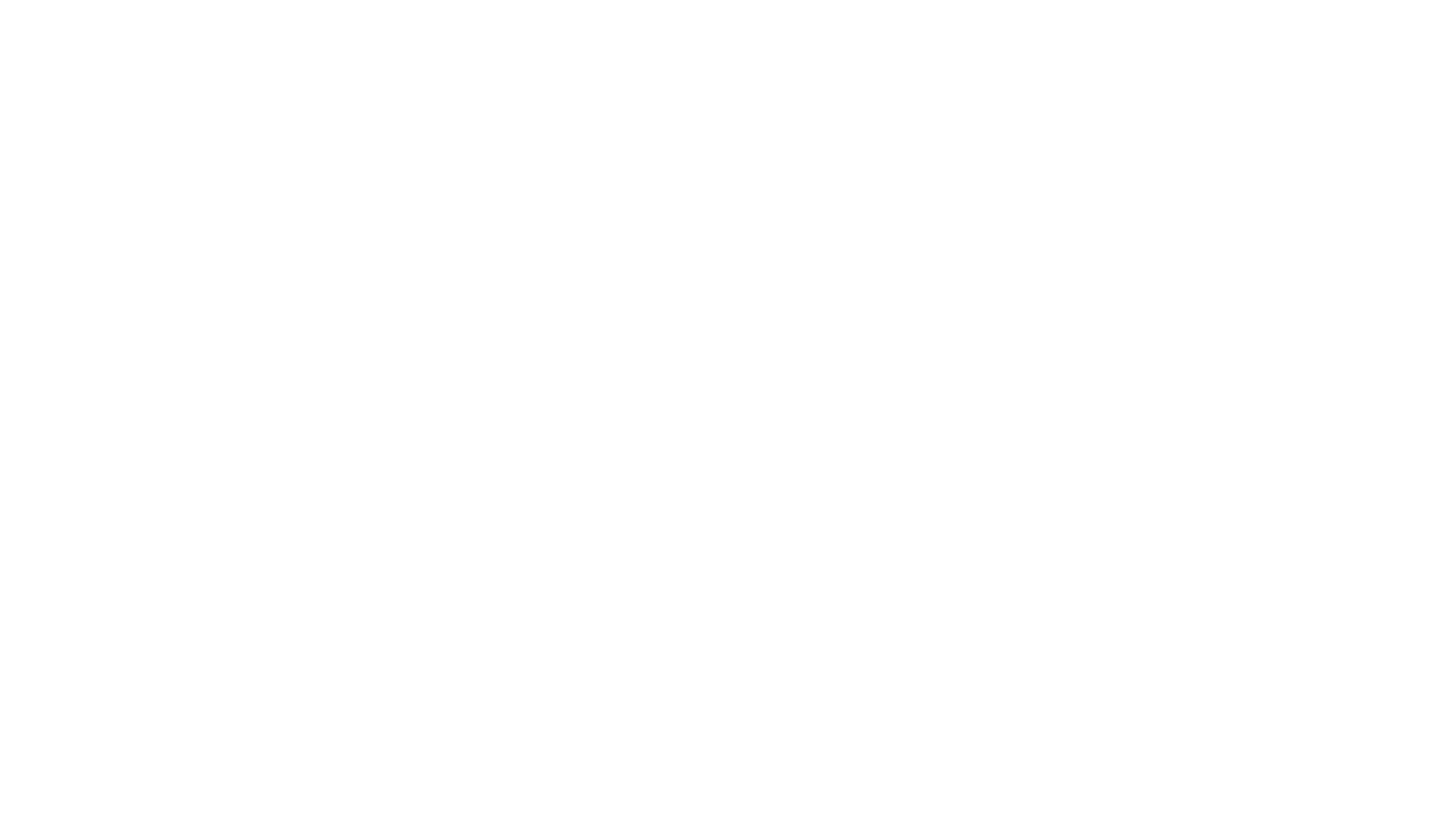 scroll, scrollTop: 0, scrollLeft: 0, axis: both 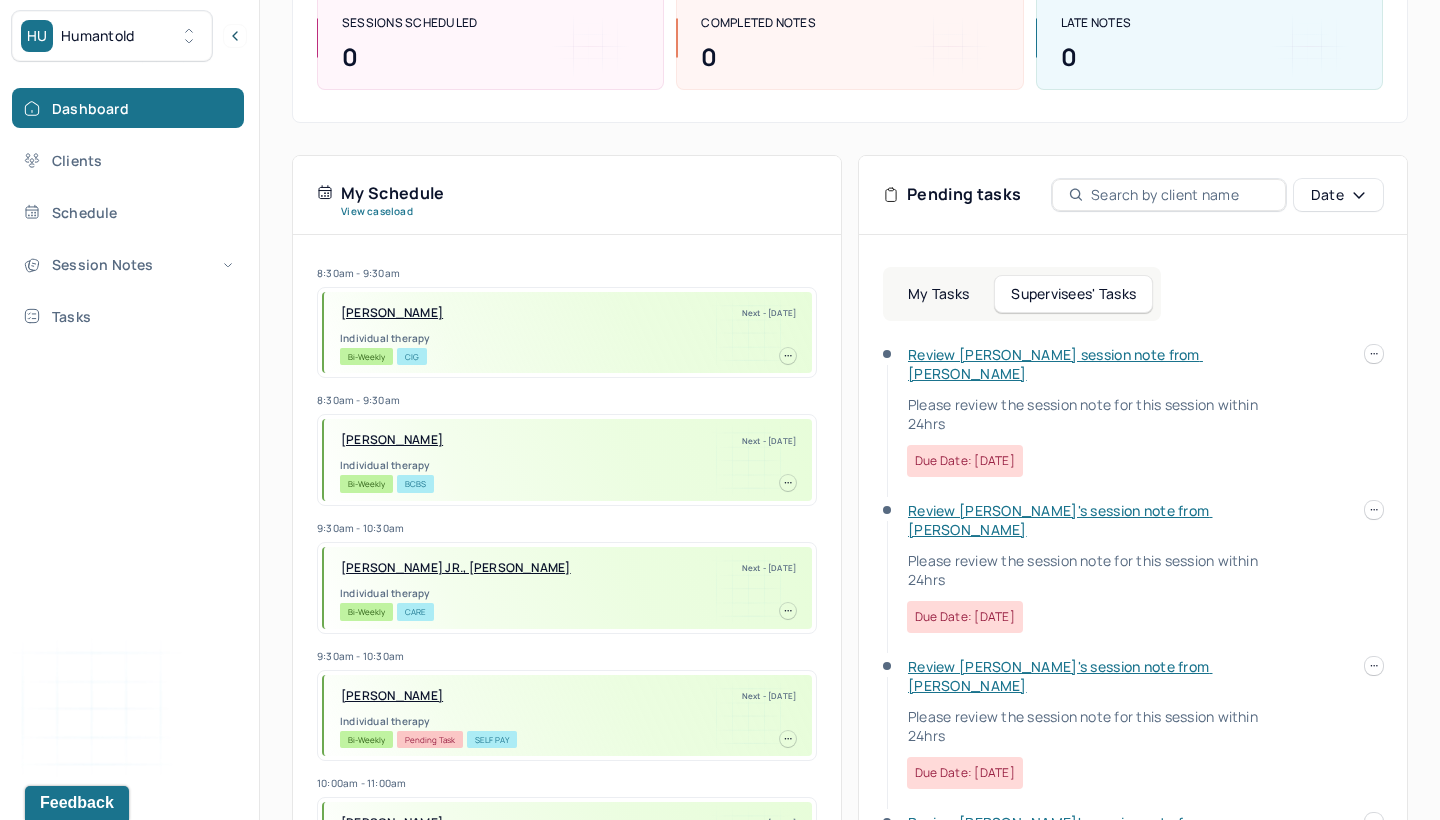 click on "Review [PERSON_NAME] session note from [PERSON_NAME]" at bounding box center (1055, 364) 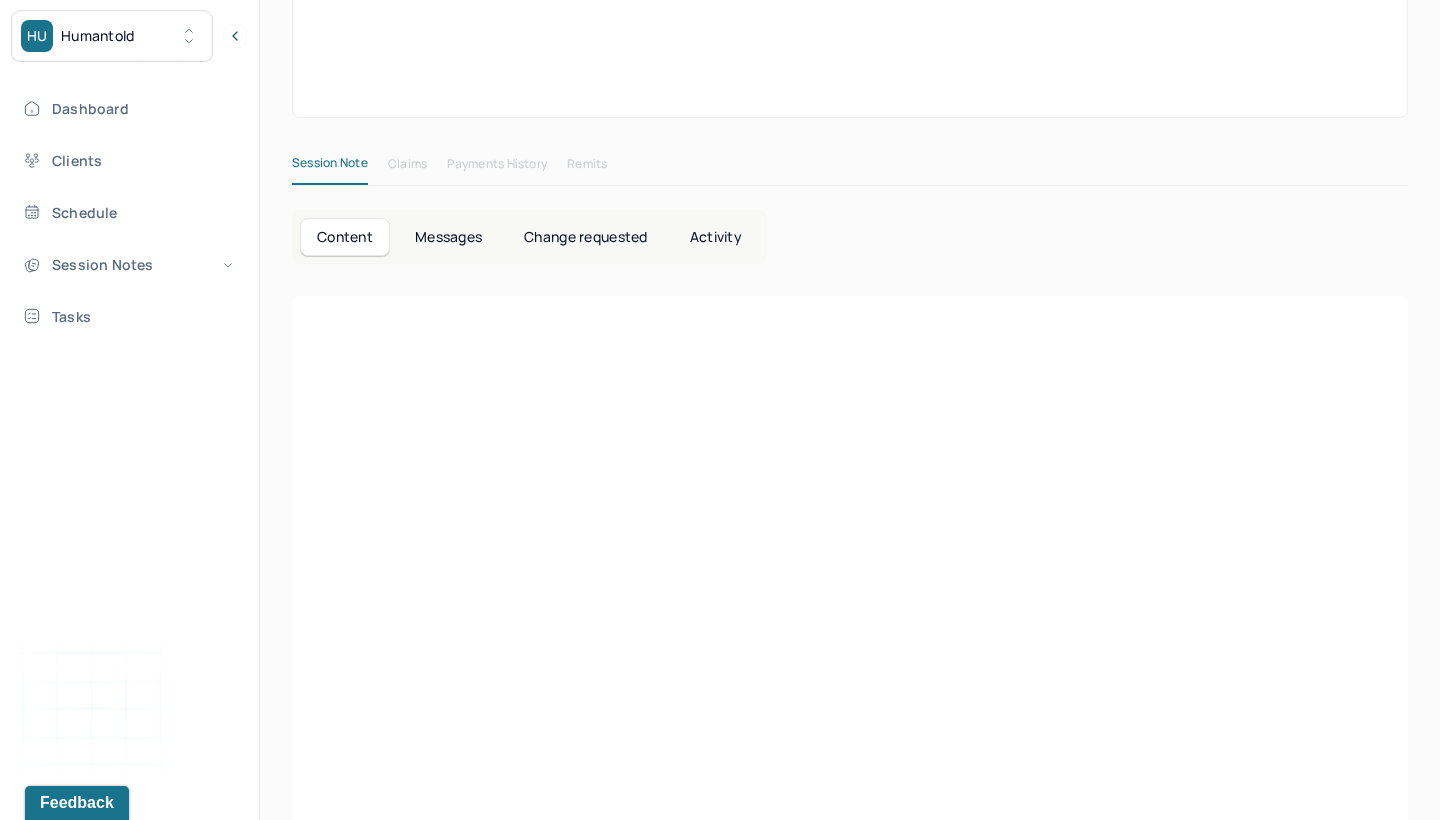scroll, scrollTop: 0, scrollLeft: 0, axis: both 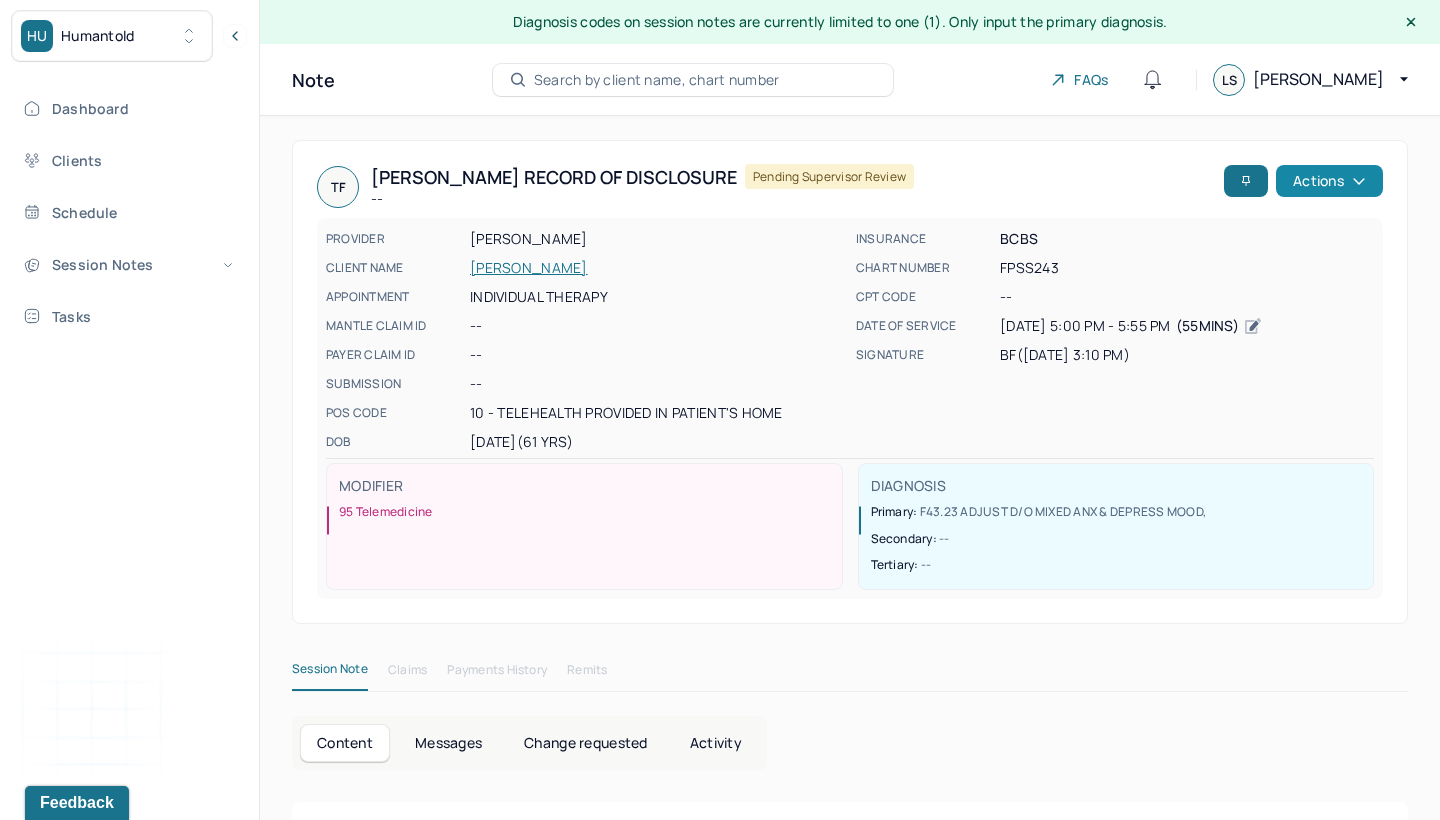 click on "Actions" at bounding box center [1329, 181] 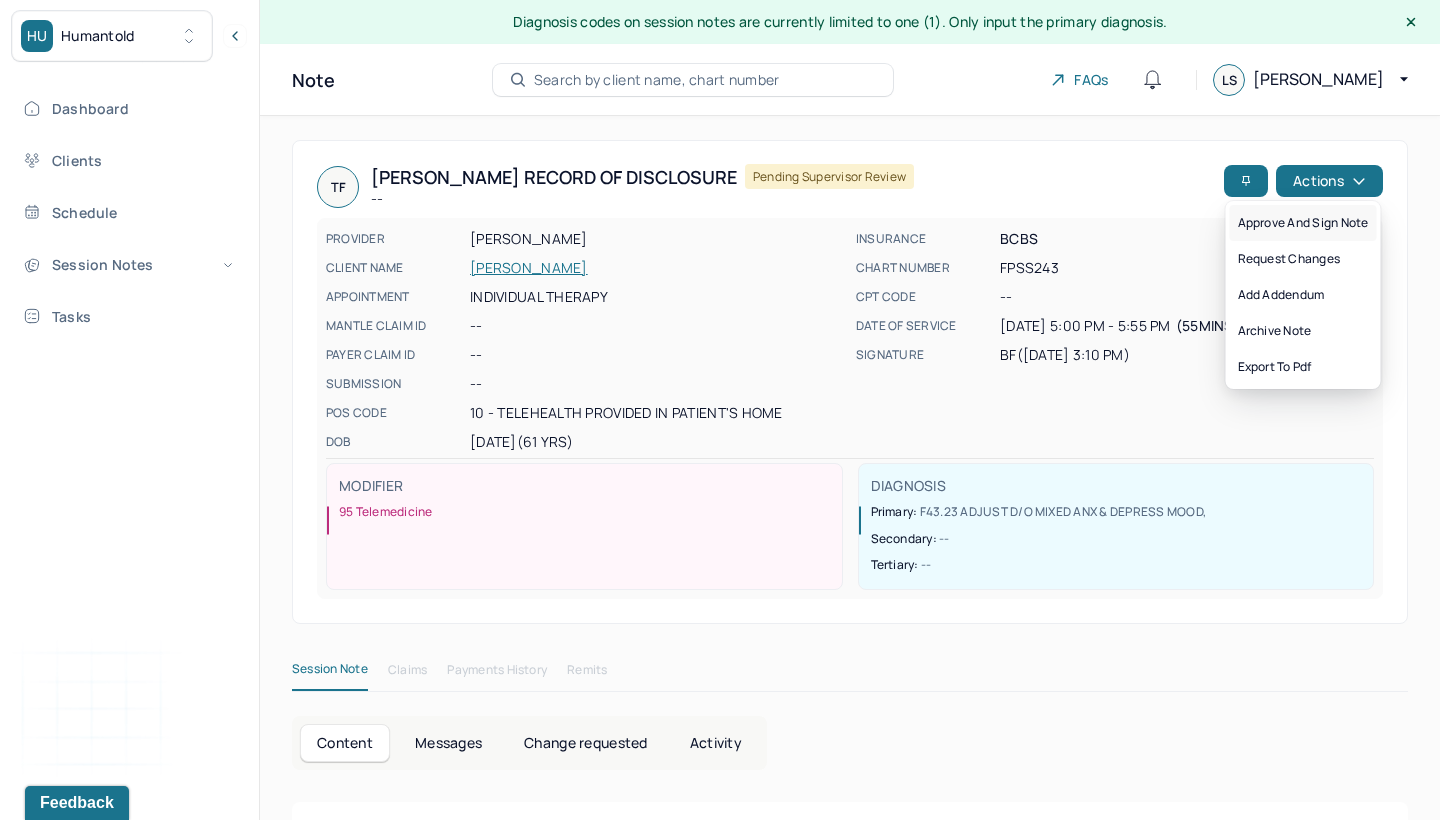 click on "Approve and sign note" at bounding box center [1303, 223] 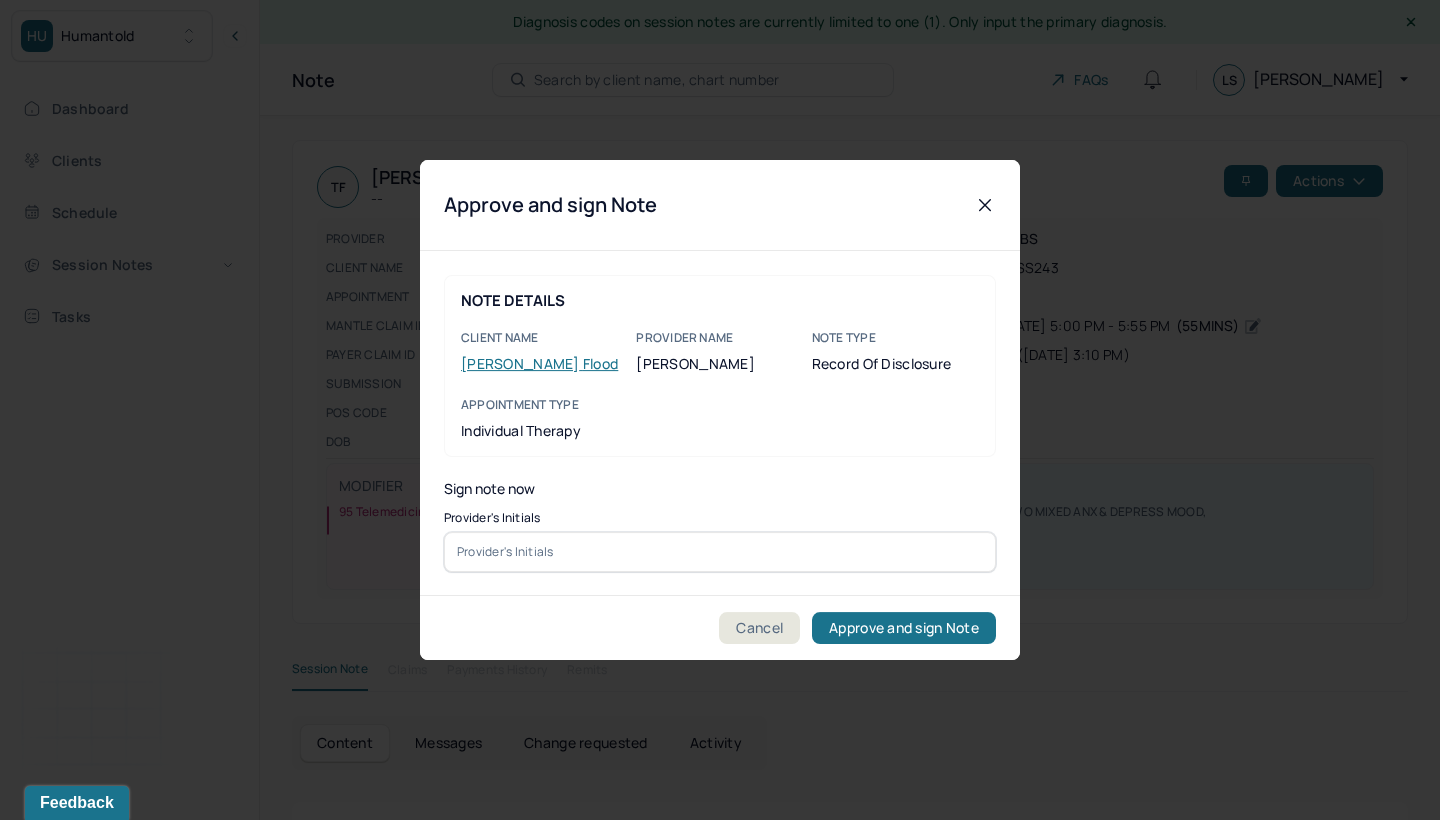 click at bounding box center [720, 552] 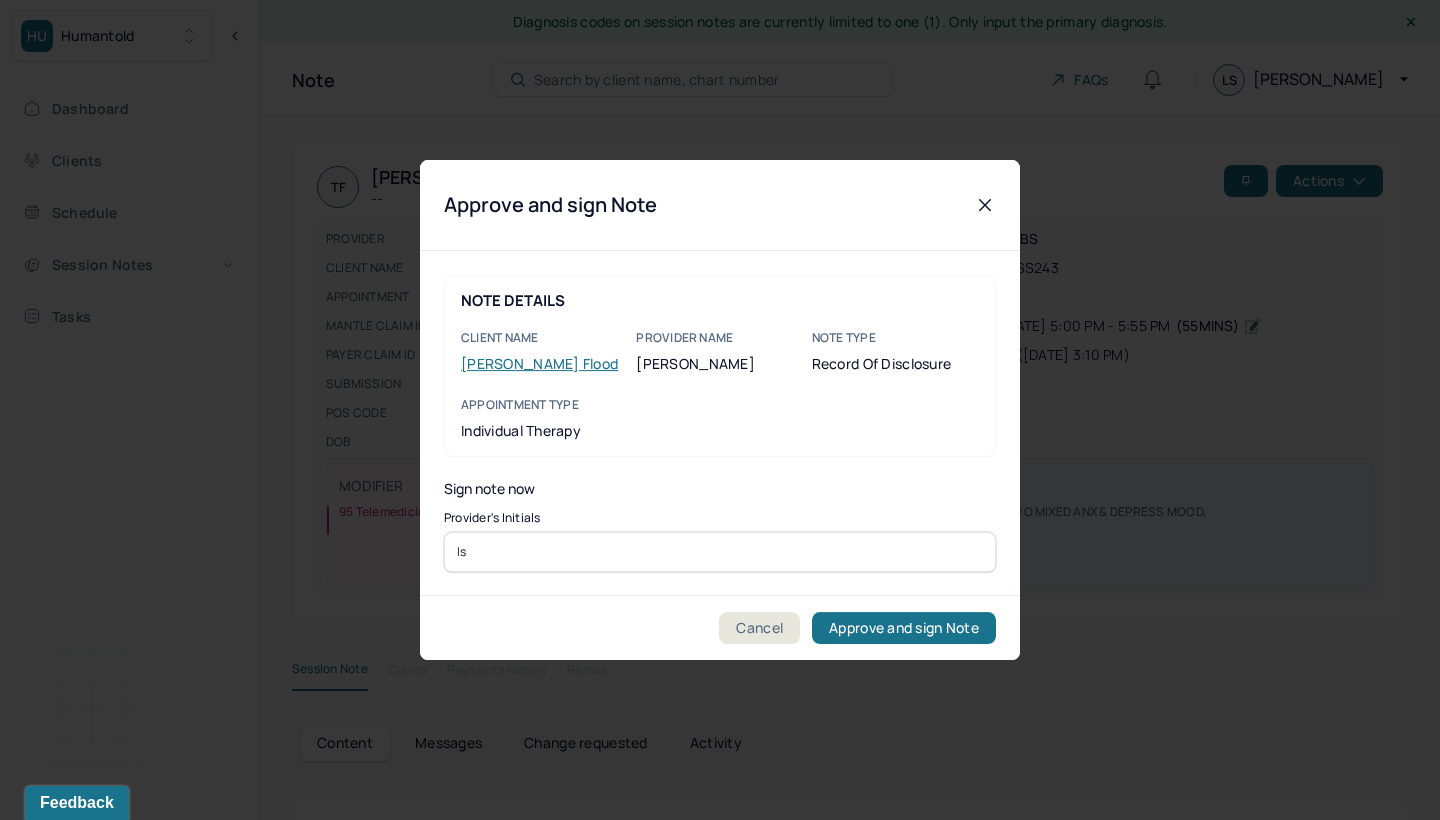 type on "ls" 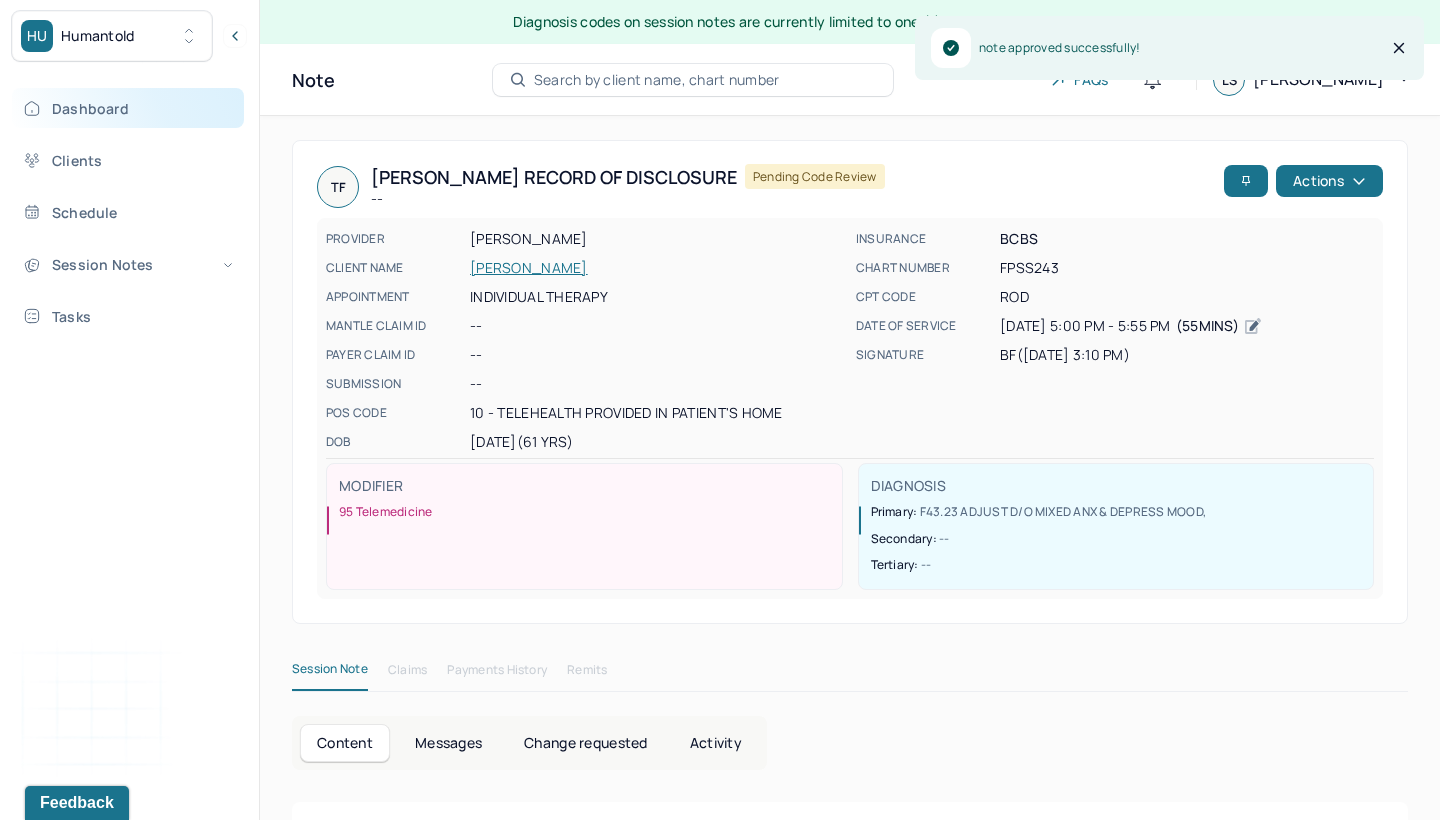click on "Dashboard" at bounding box center (128, 108) 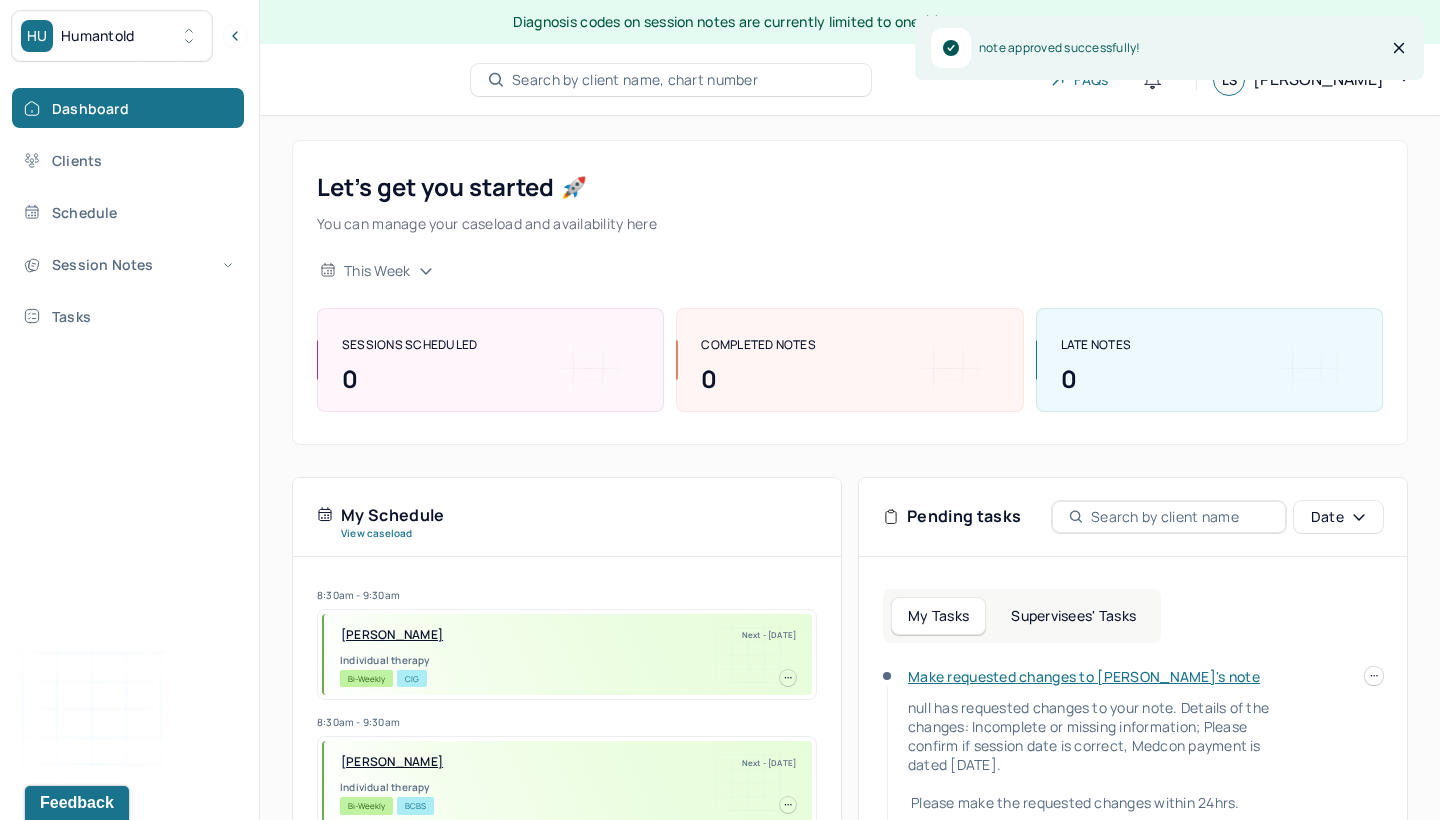 click on "Supervisees' Tasks" at bounding box center [1073, 616] 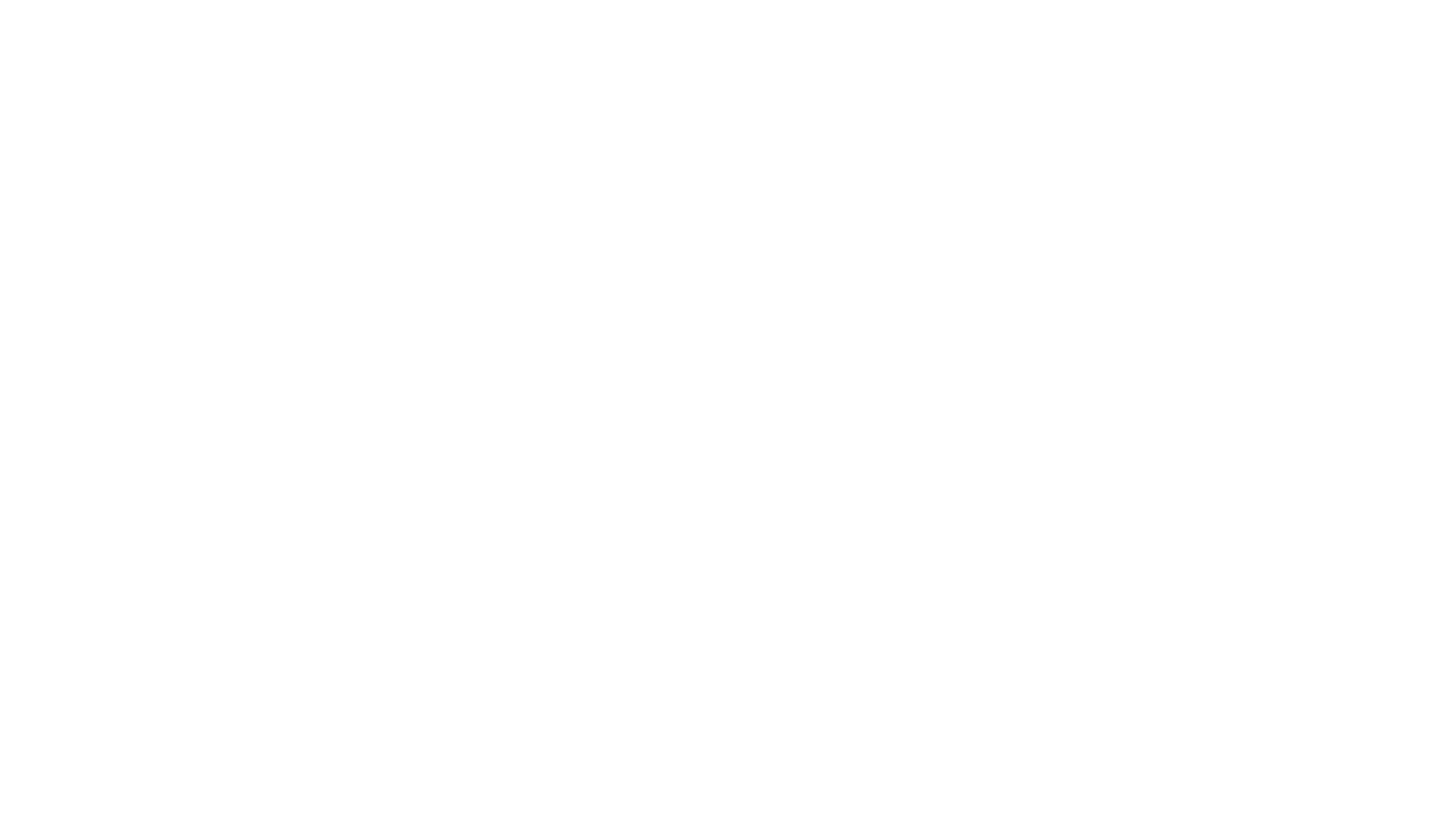 scroll, scrollTop: 0, scrollLeft: 0, axis: both 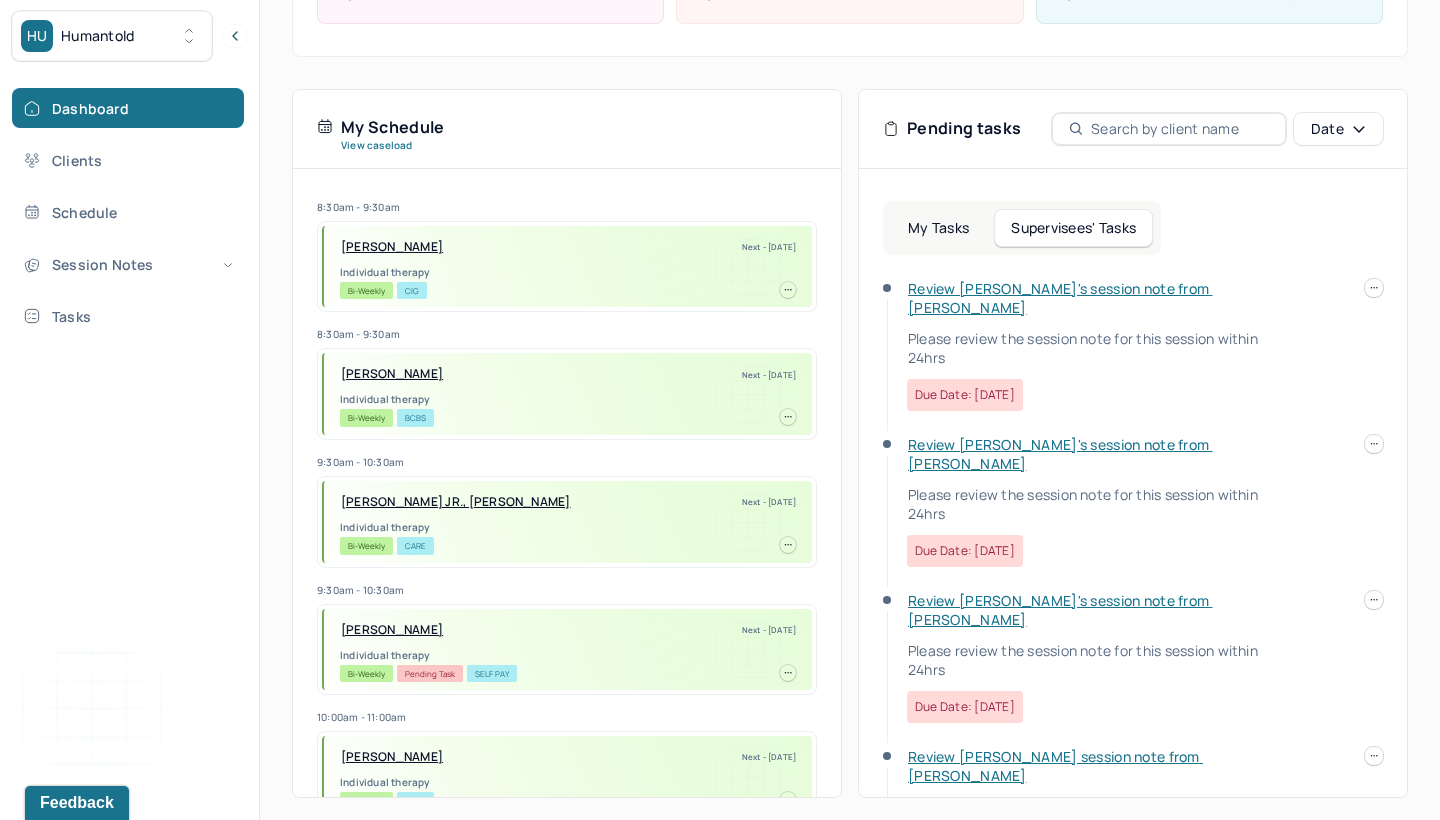 click on "Review Trennell's session note from Brianna" at bounding box center [1060, 298] 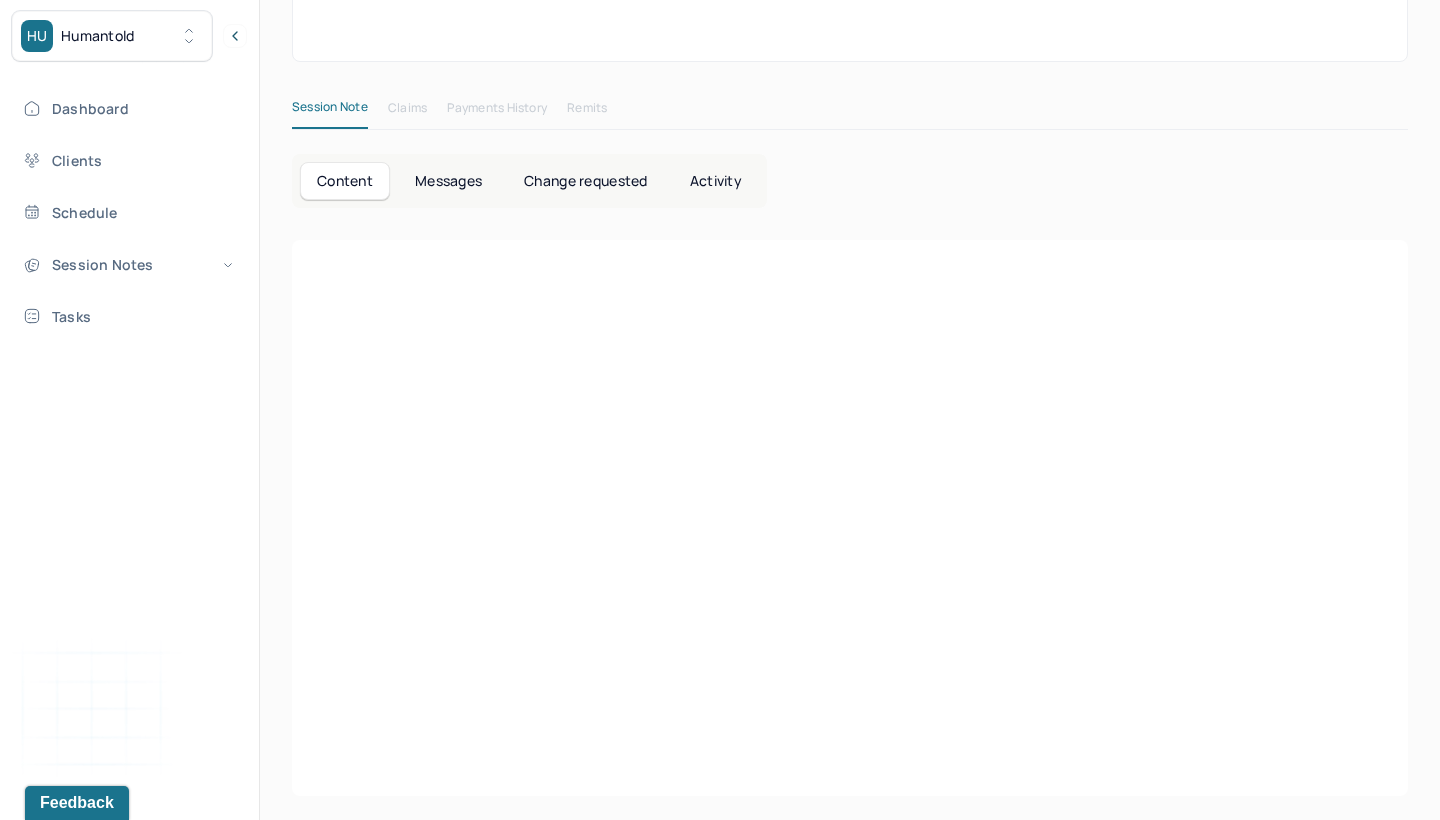 scroll, scrollTop: 0, scrollLeft: 0, axis: both 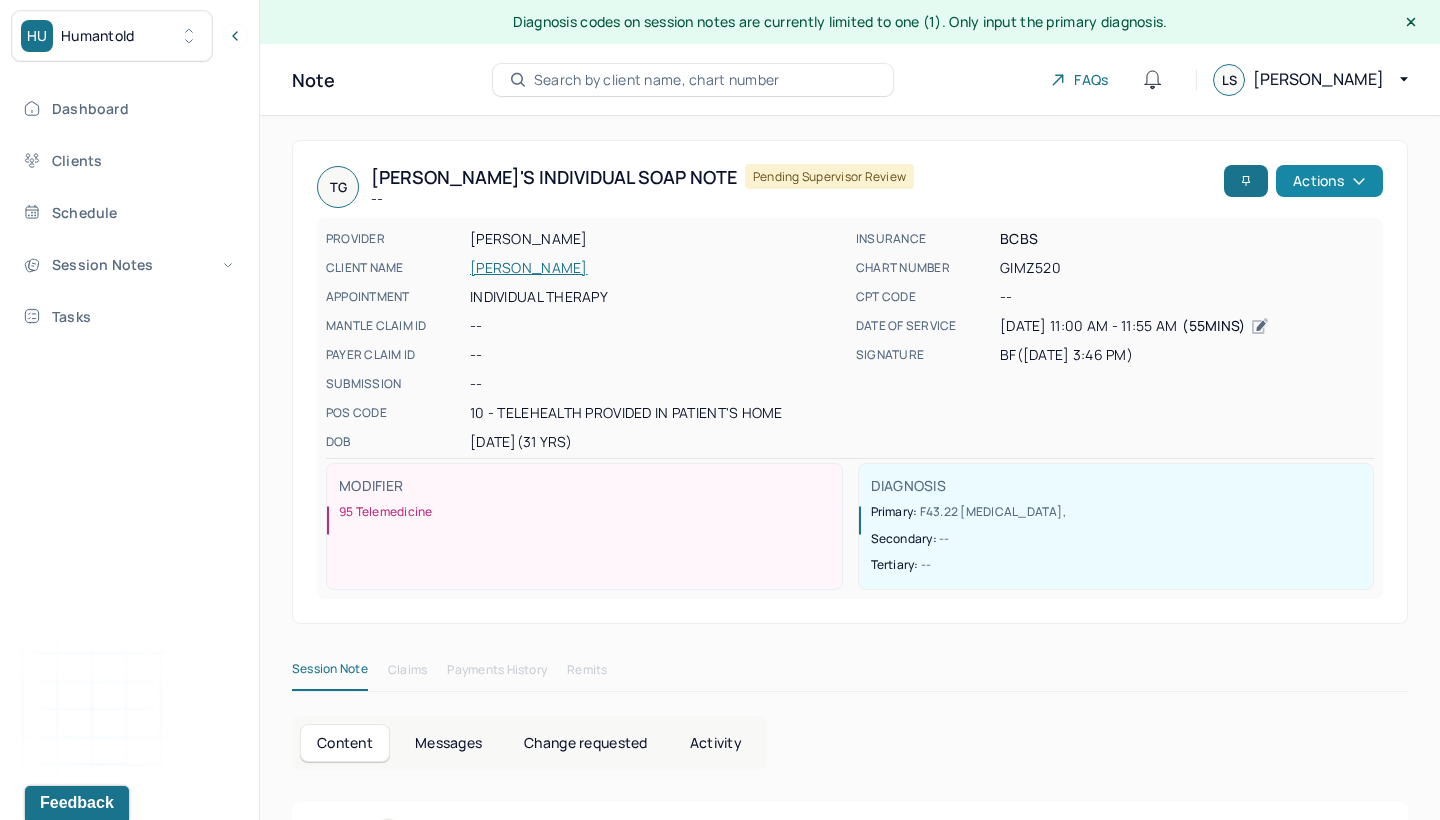 click 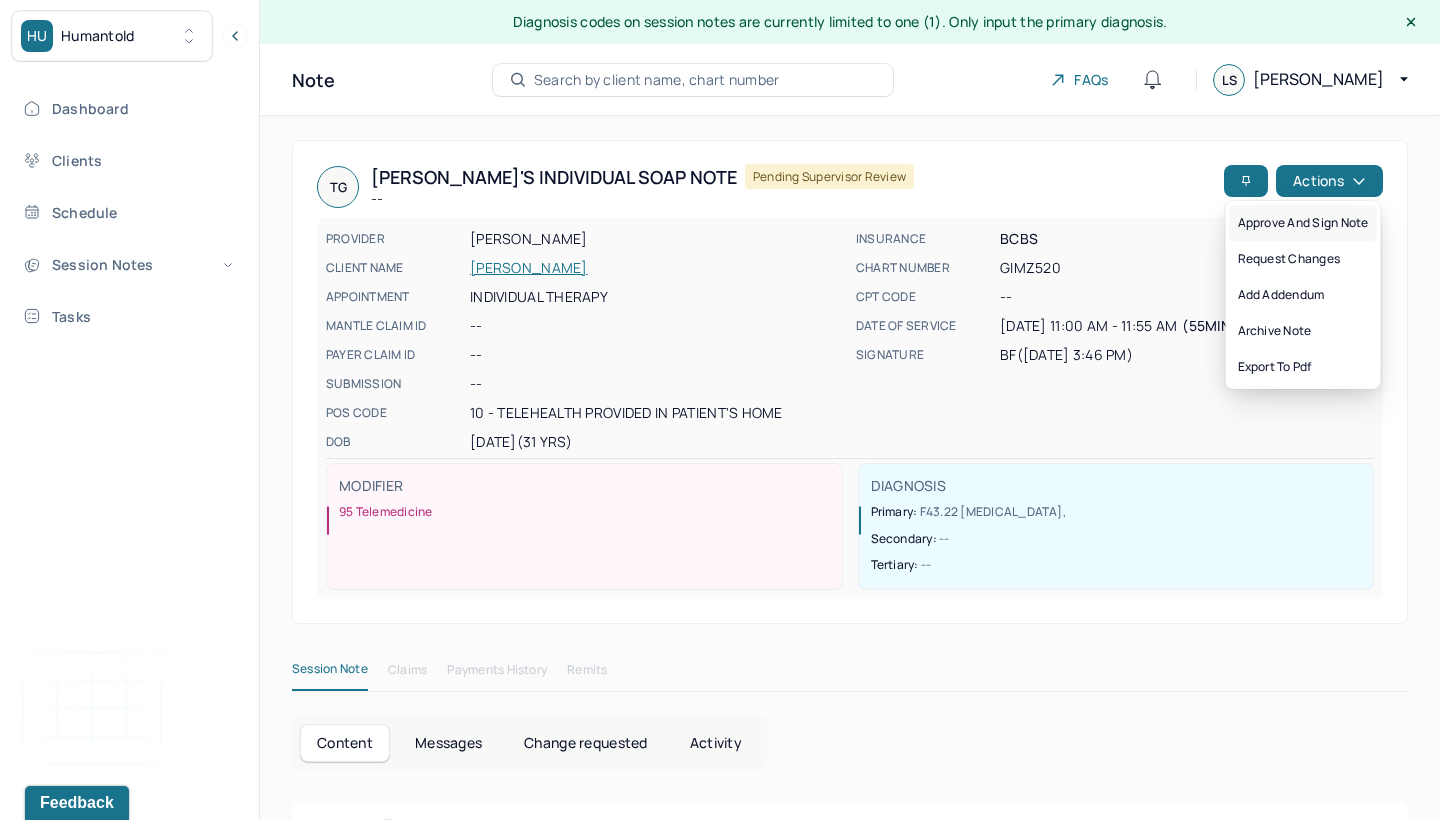 click on "Approve and sign note" at bounding box center (1303, 223) 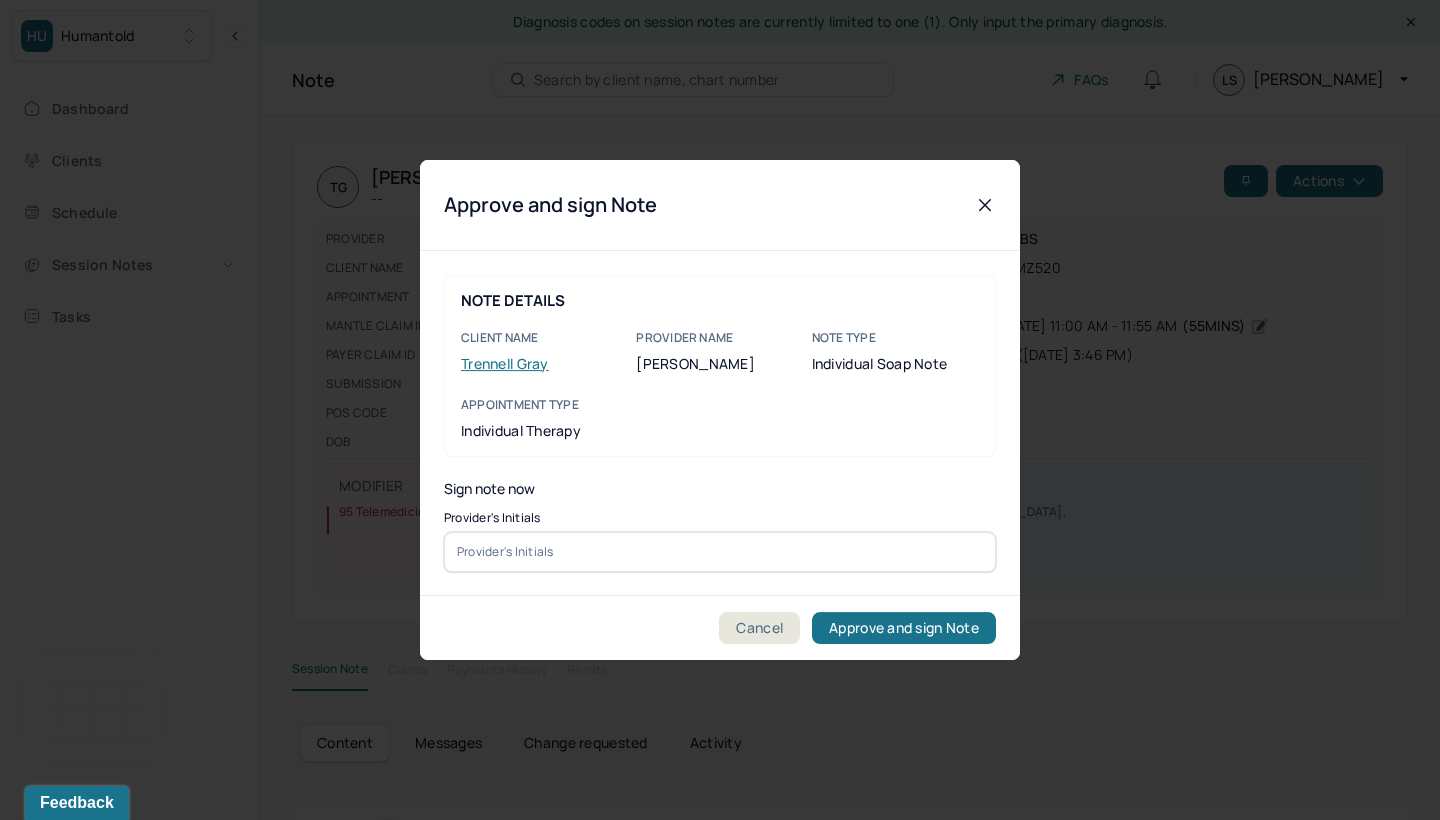click at bounding box center (720, 552) 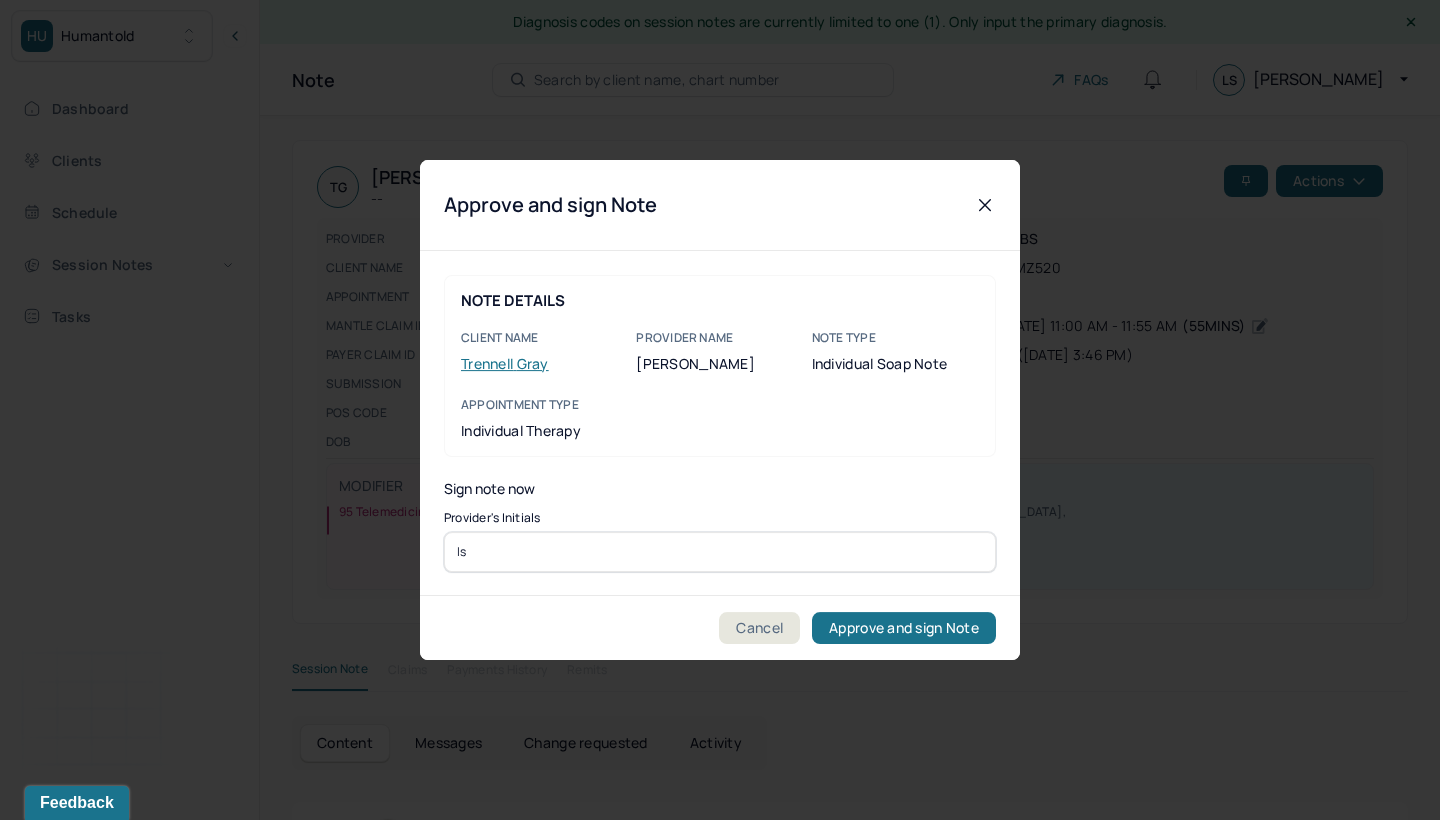 type on "ls" 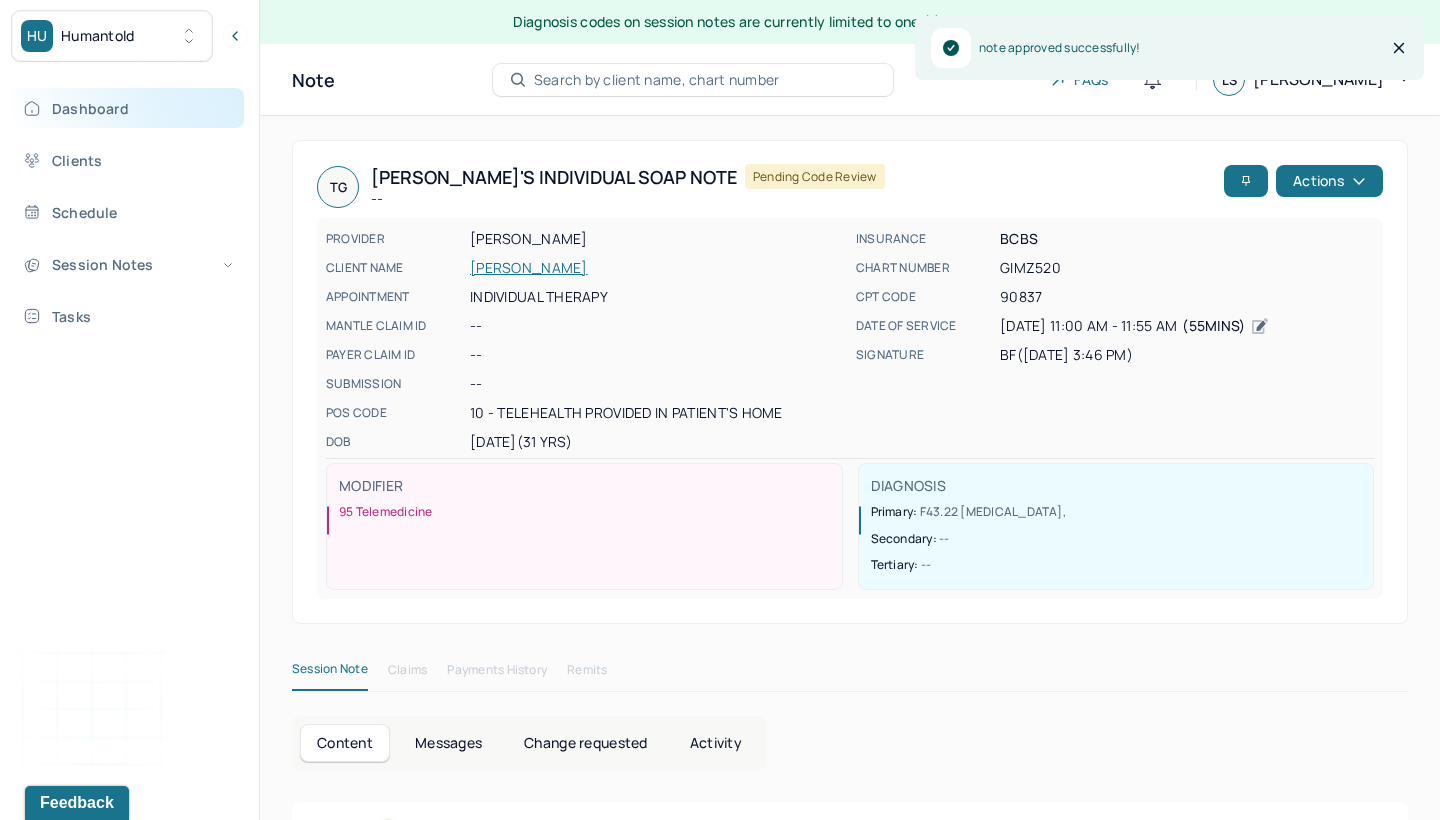click on "Dashboard" at bounding box center (128, 108) 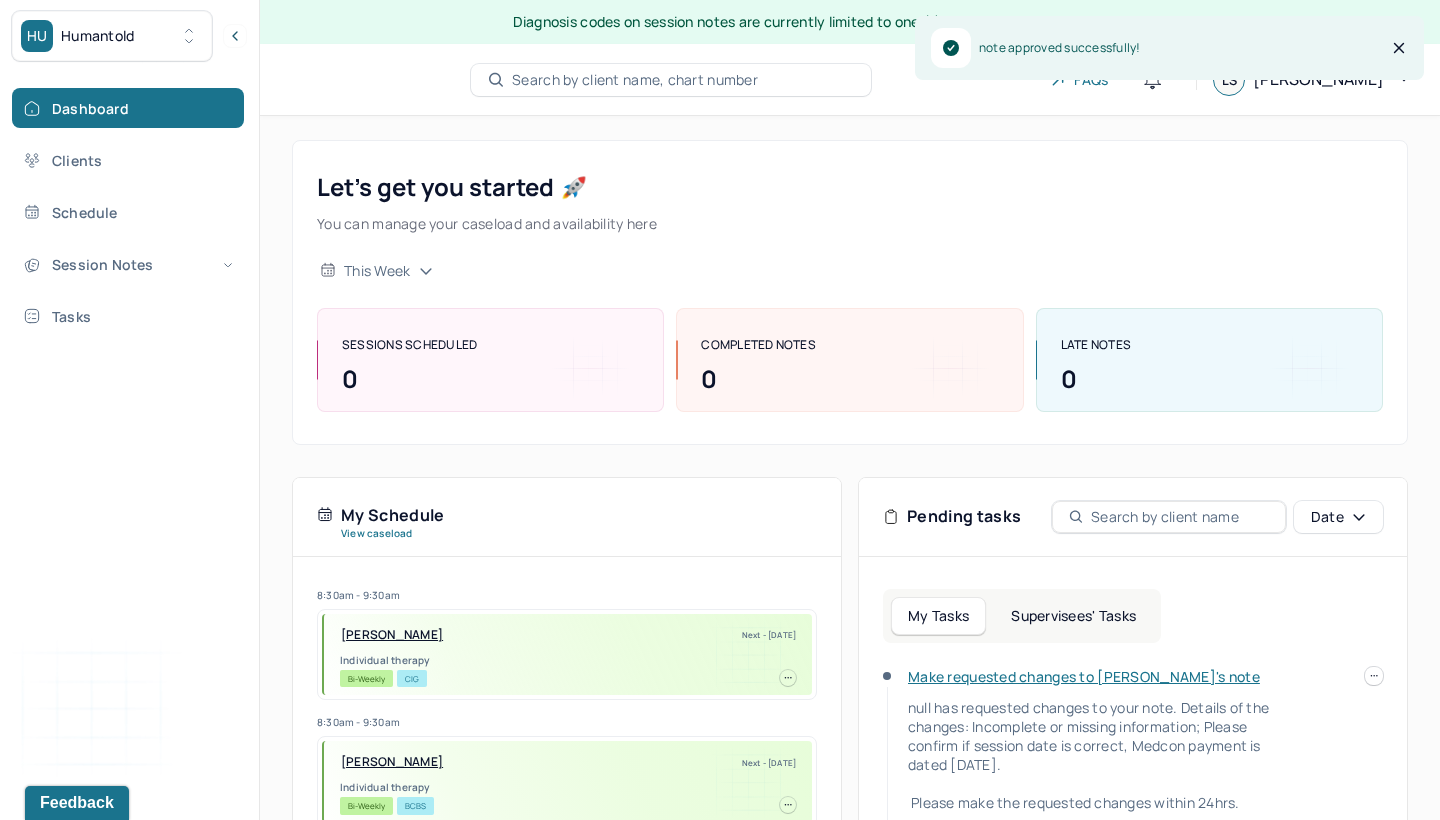 click on "Supervisees' Tasks" at bounding box center (1073, 616) 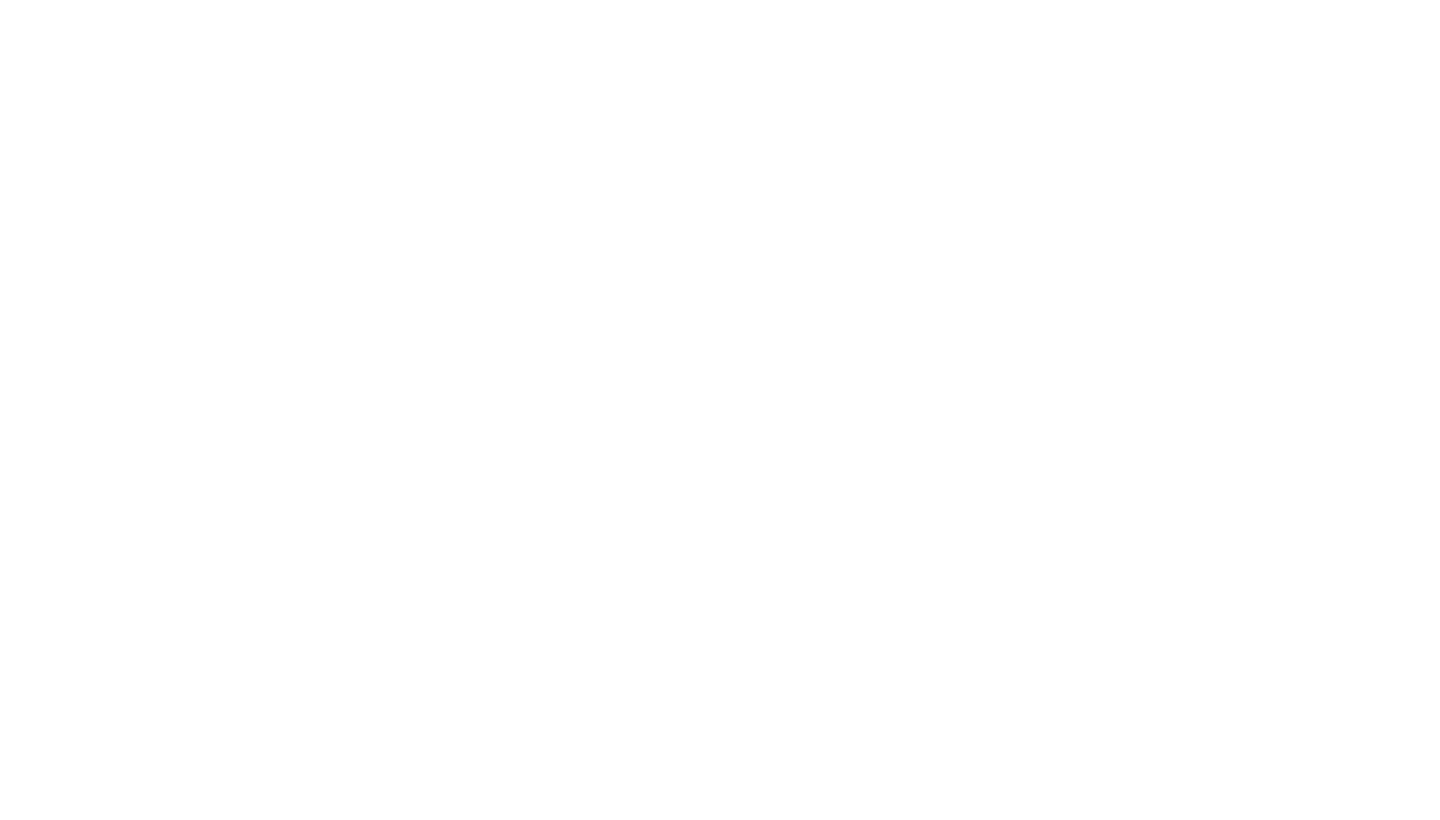 scroll, scrollTop: 0, scrollLeft: 0, axis: both 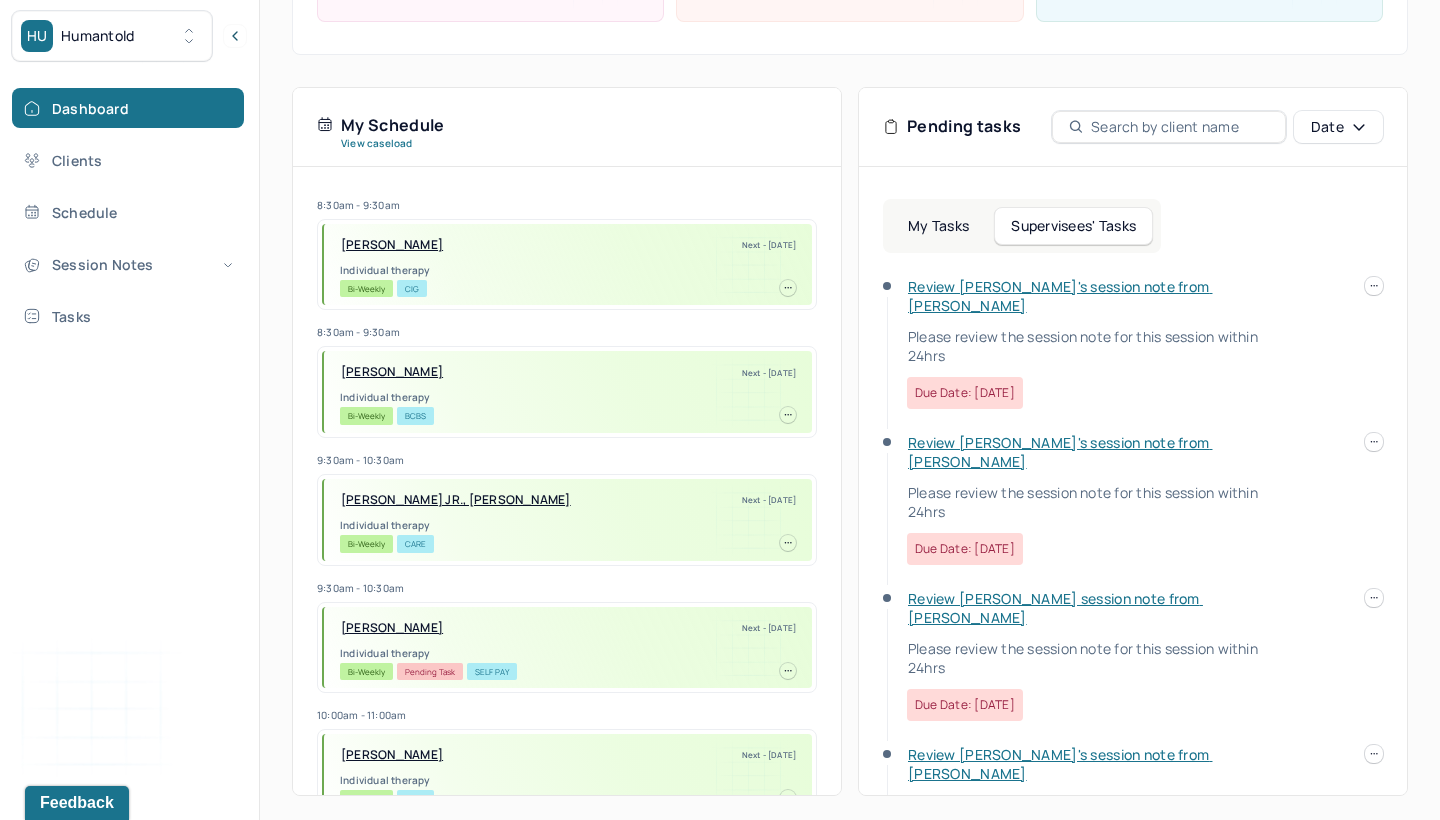 click on "Review John's session note from Brianna Please review the session note for this session within 24hrs Due date: 06/28/2025" at bounding box center (1083, 343) 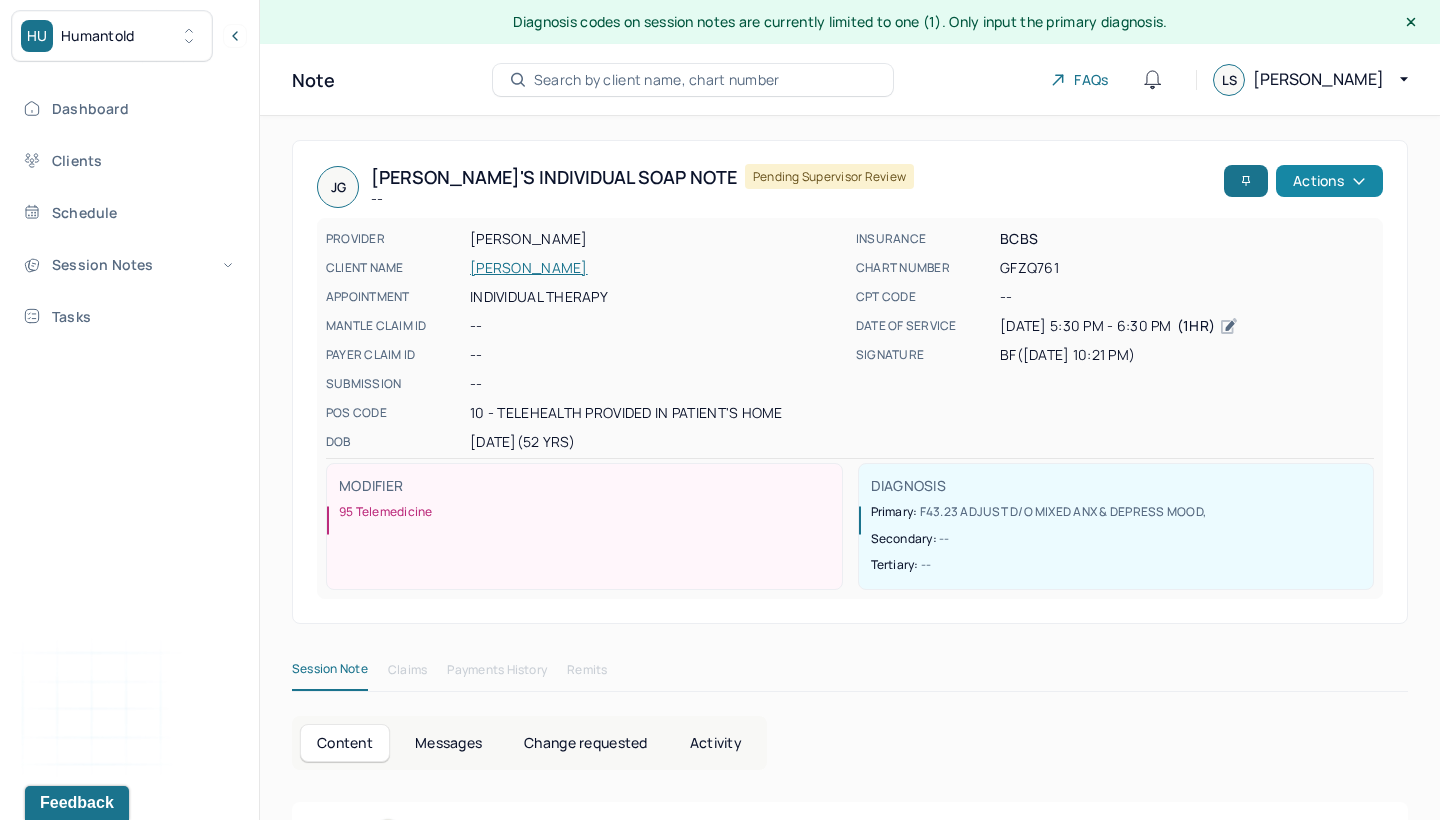 click 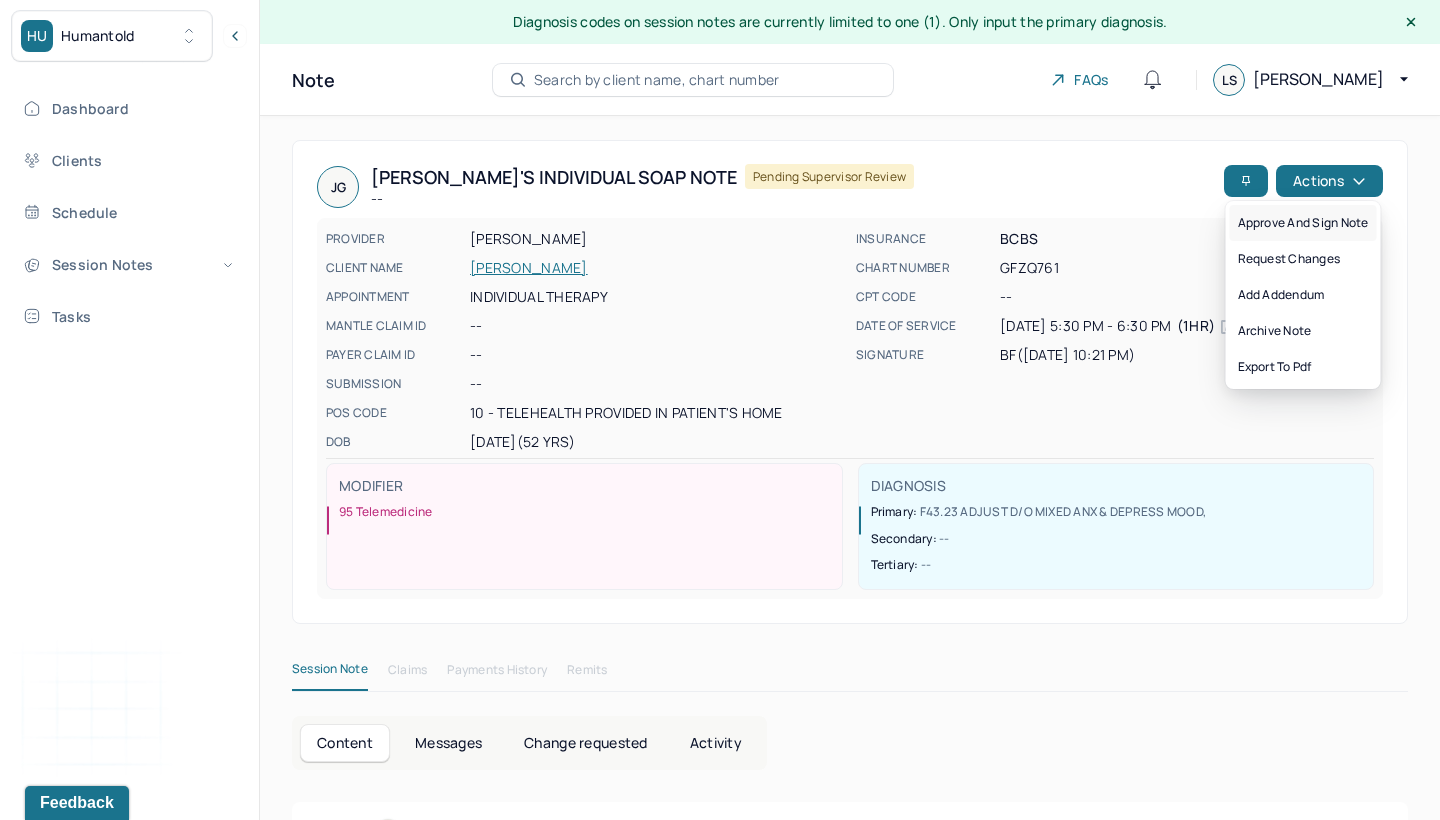 click on "Approve and sign note" at bounding box center [1303, 223] 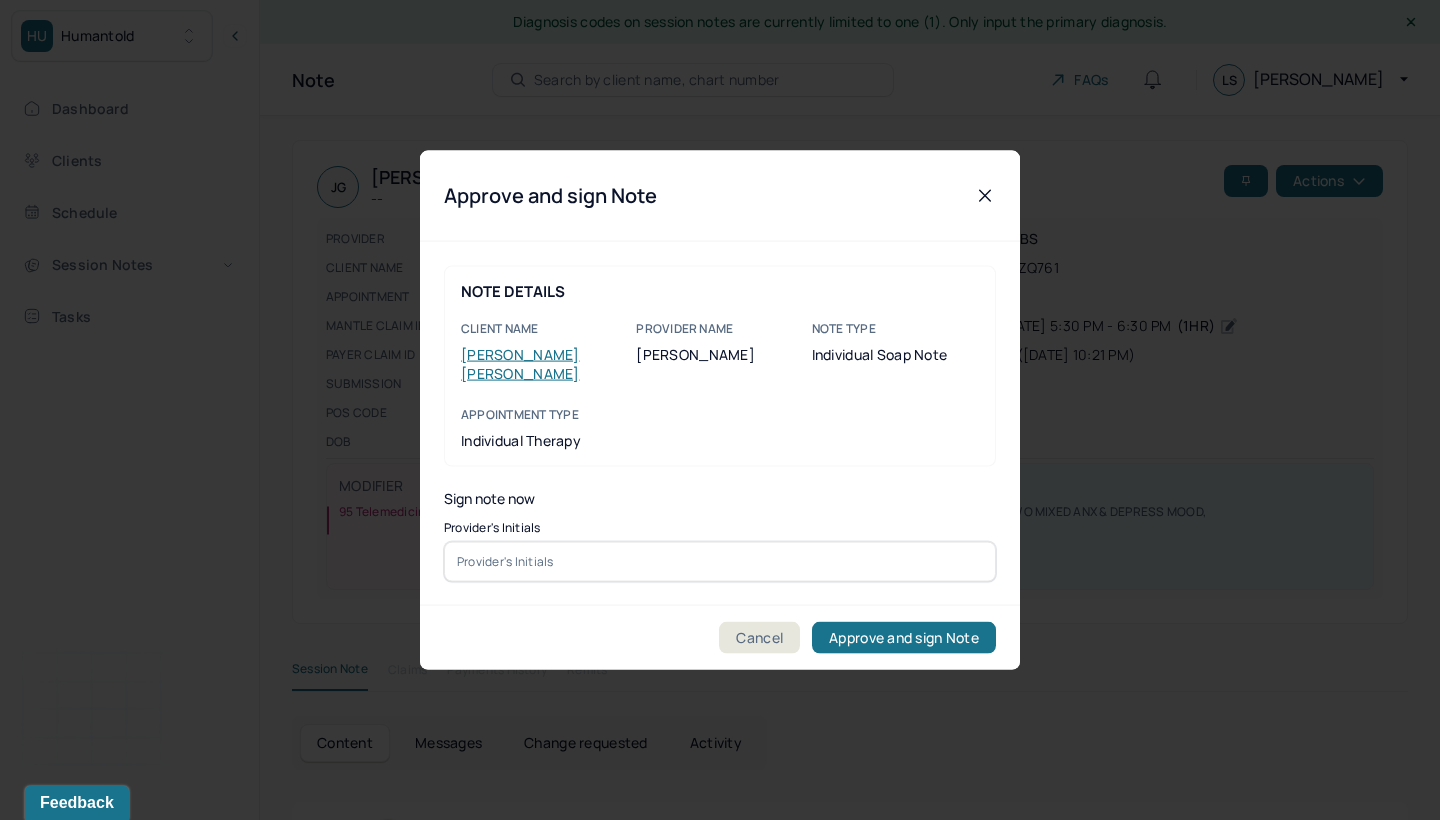 click at bounding box center (720, 561) 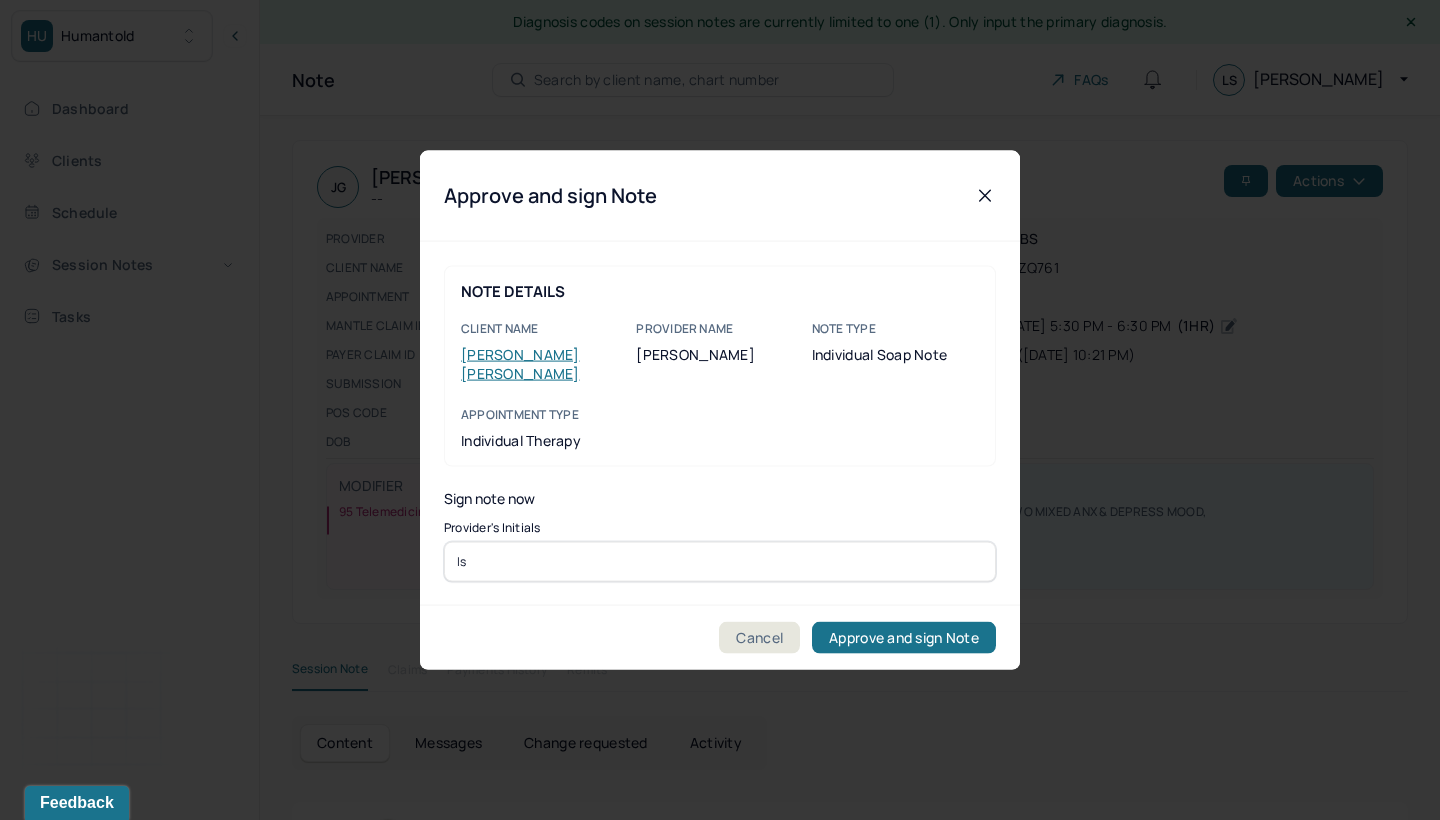 type on "ls" 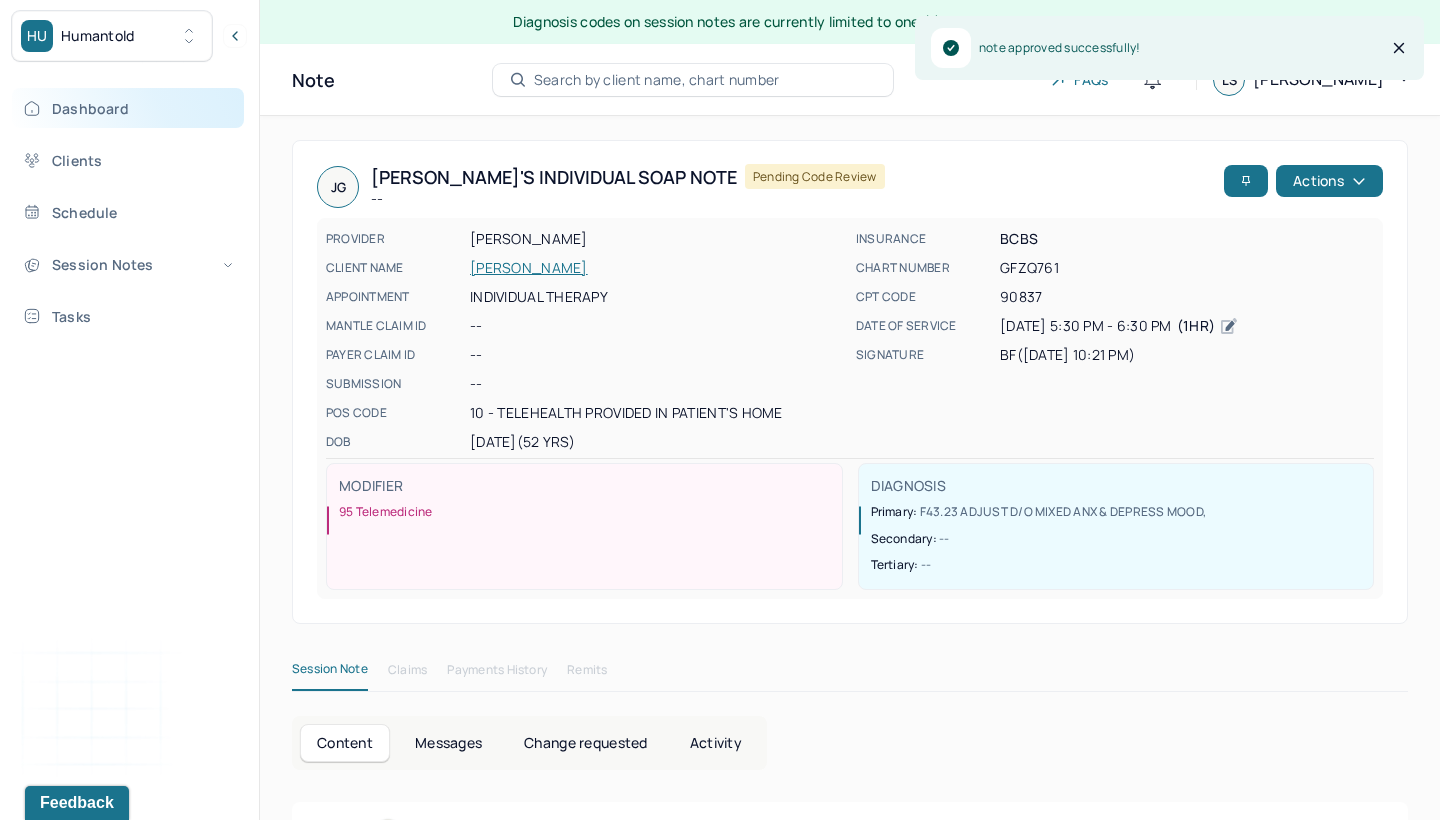 click on "Dashboard" at bounding box center [128, 108] 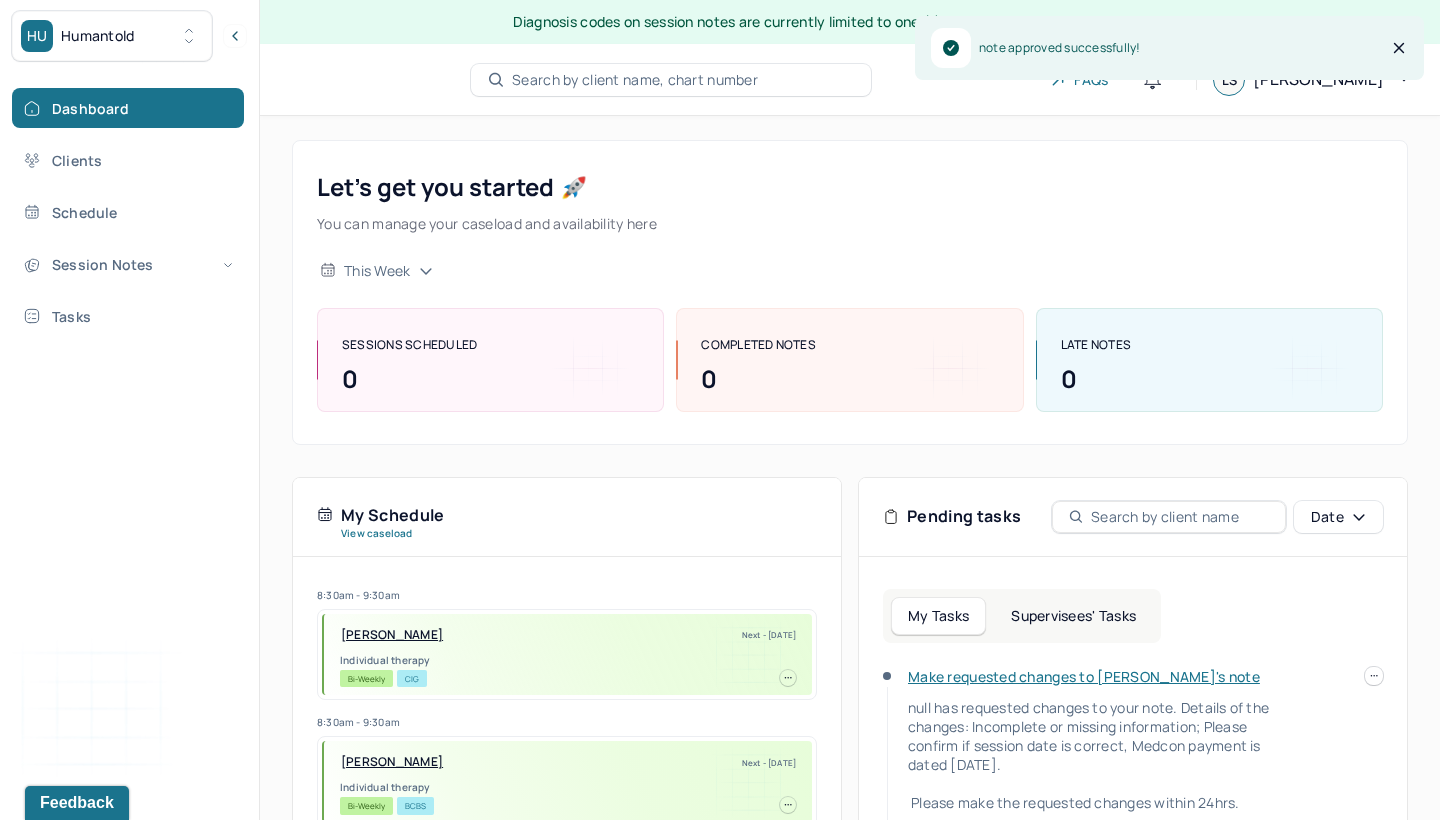 click on "Supervisees' Tasks" at bounding box center (1073, 616) 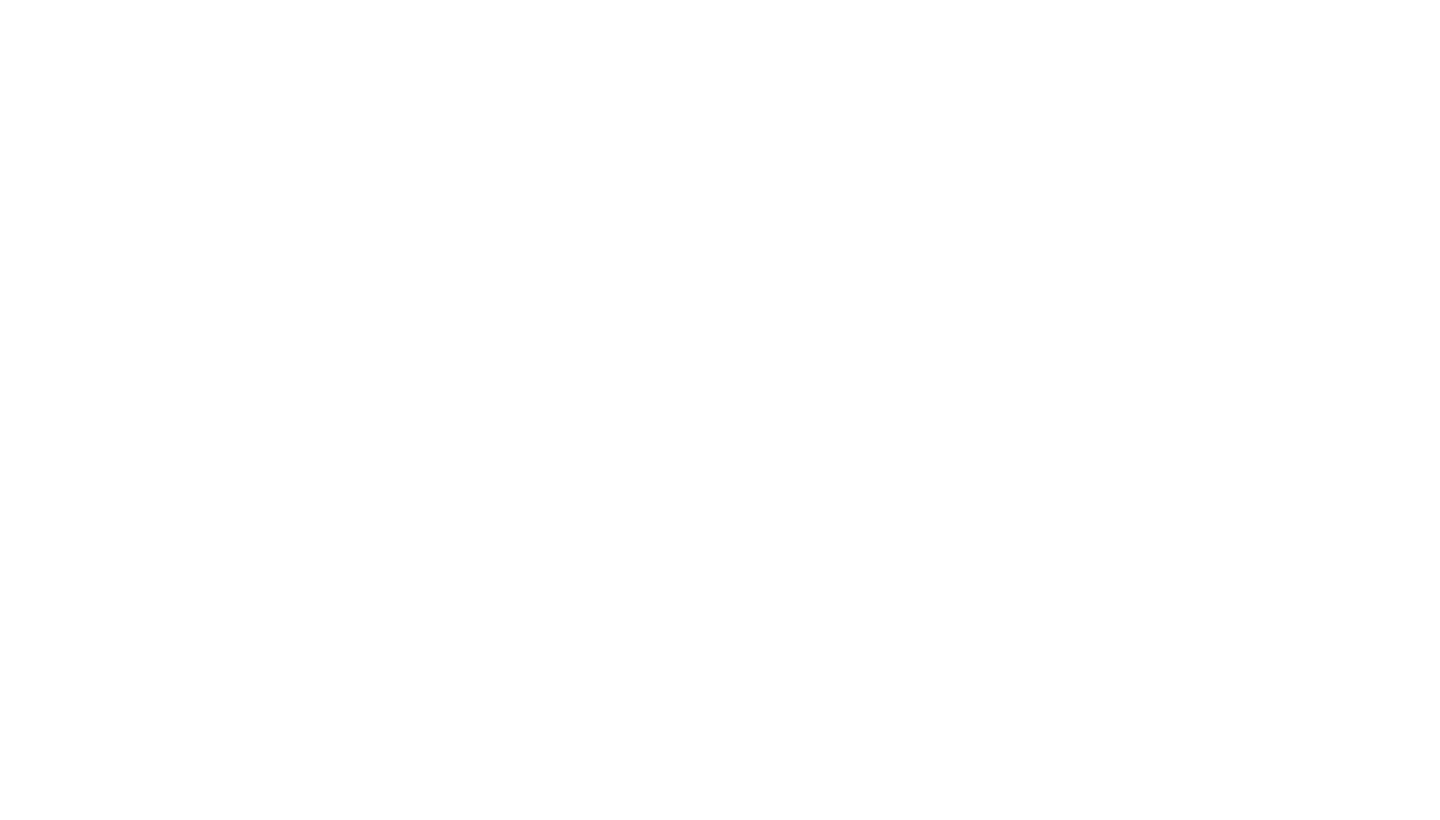 scroll, scrollTop: 0, scrollLeft: 0, axis: both 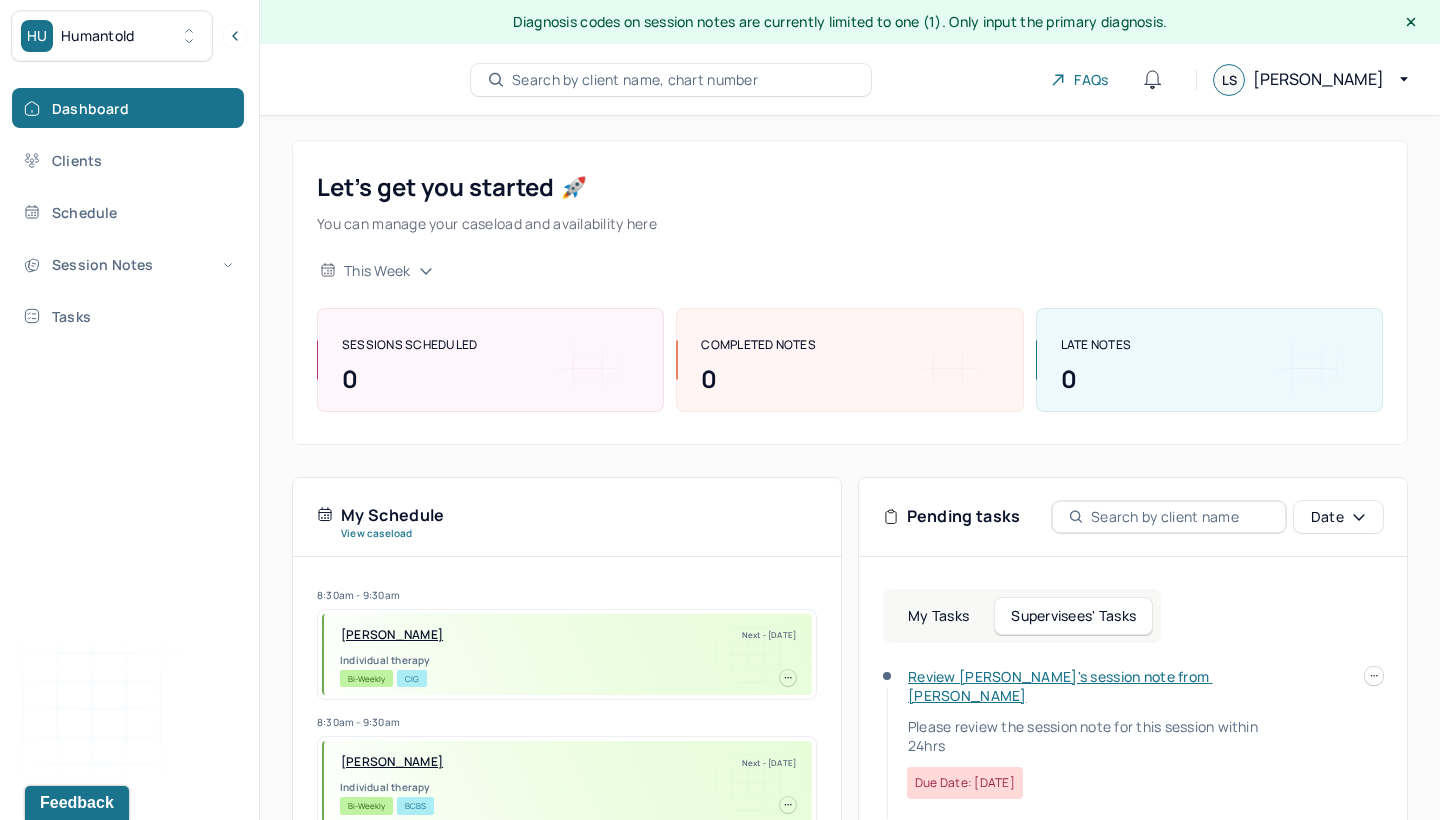 click on "Review [PERSON_NAME]'s session note from [PERSON_NAME]" at bounding box center (1060, 686) 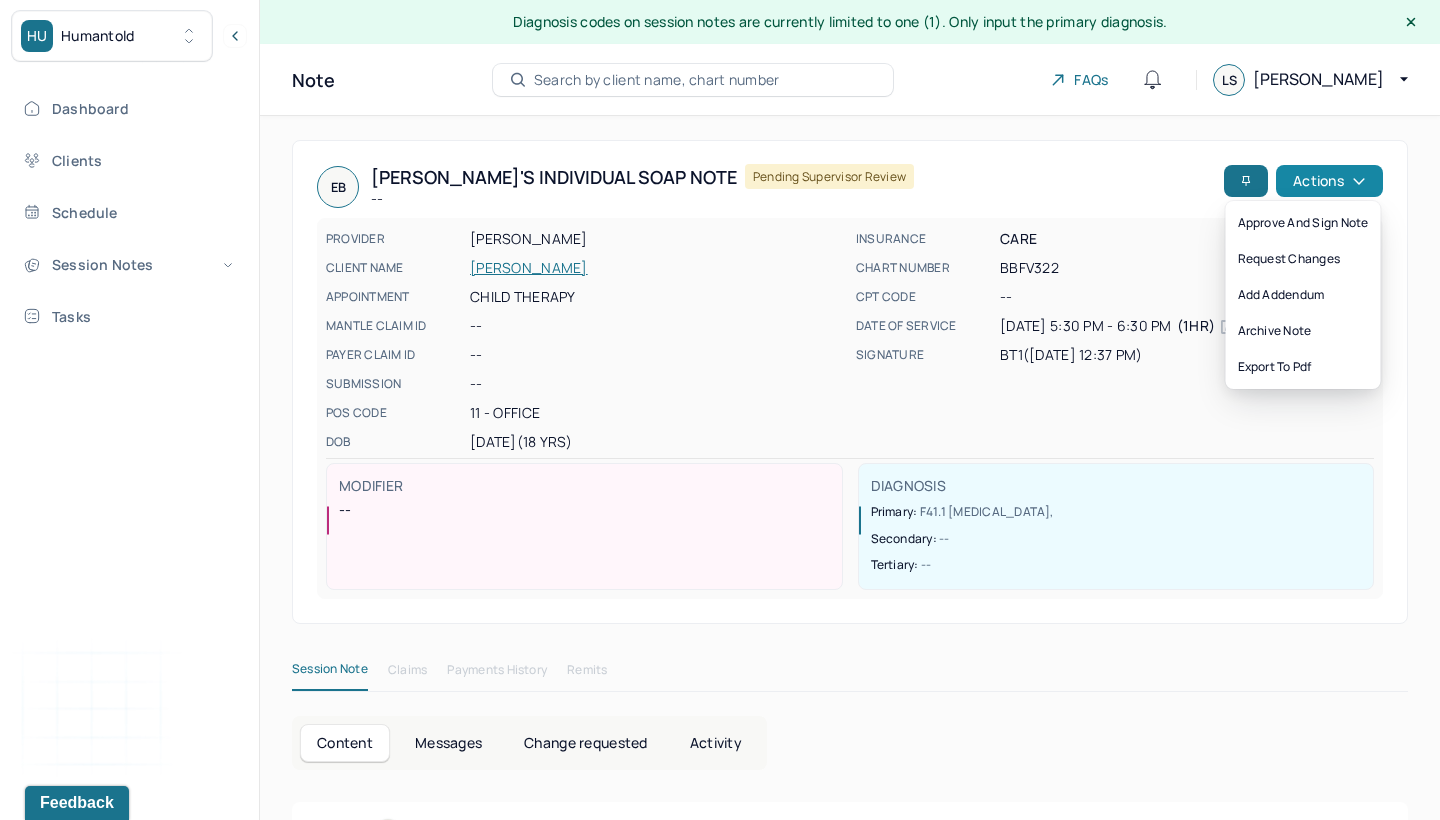 click on "Actions" at bounding box center (1329, 181) 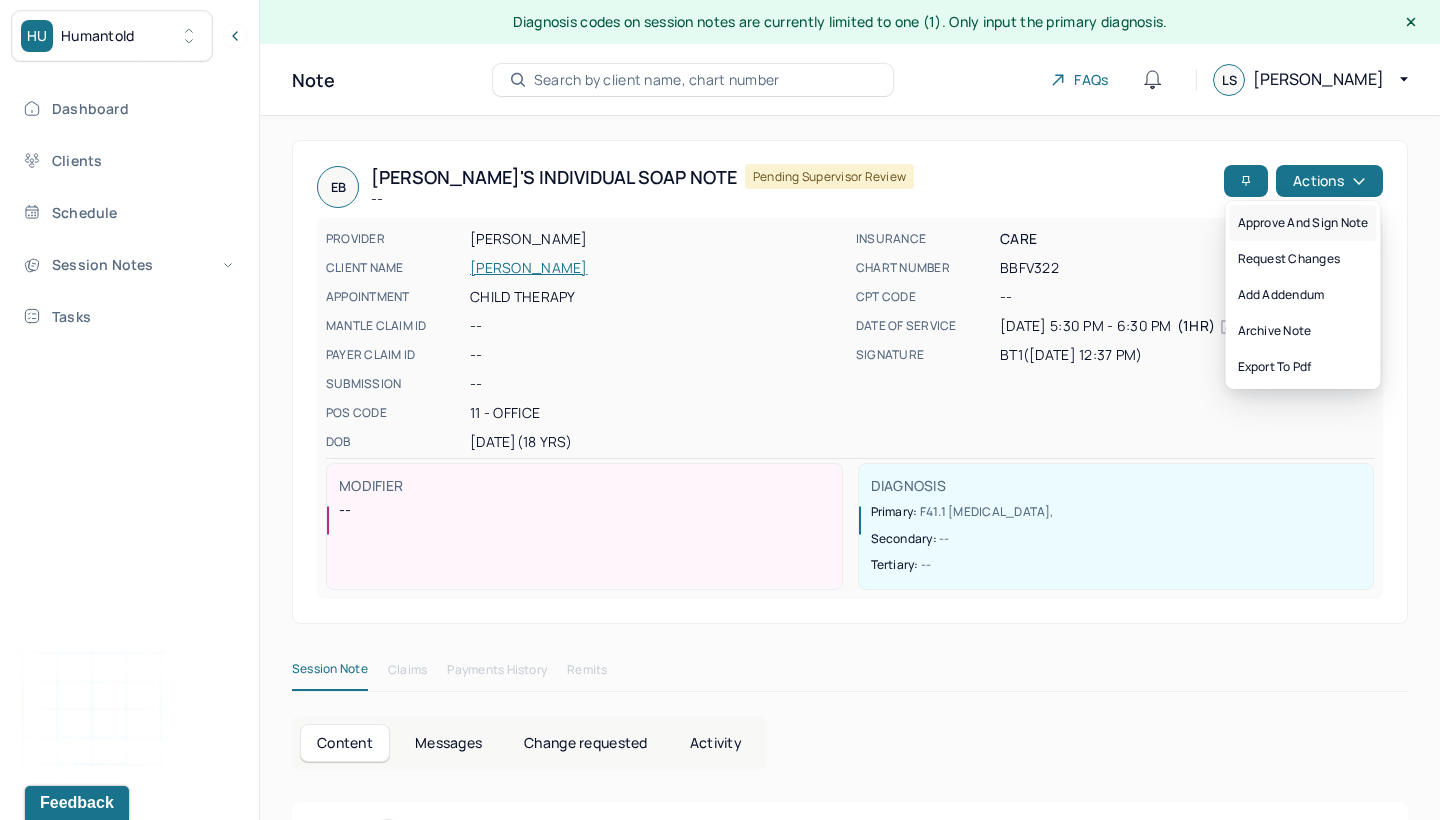 click on "Approve and sign note" at bounding box center (1303, 223) 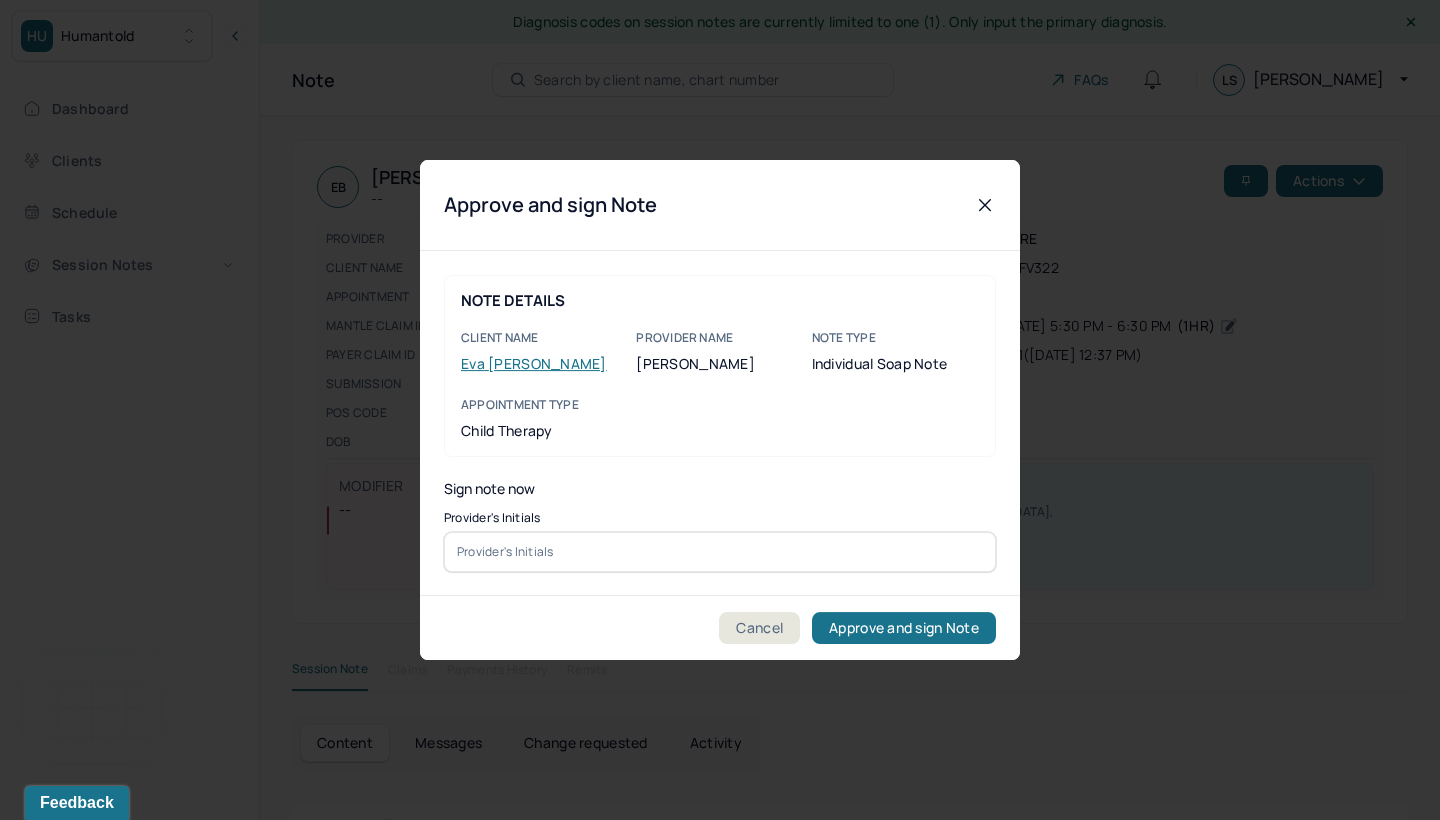 click at bounding box center [720, 552] 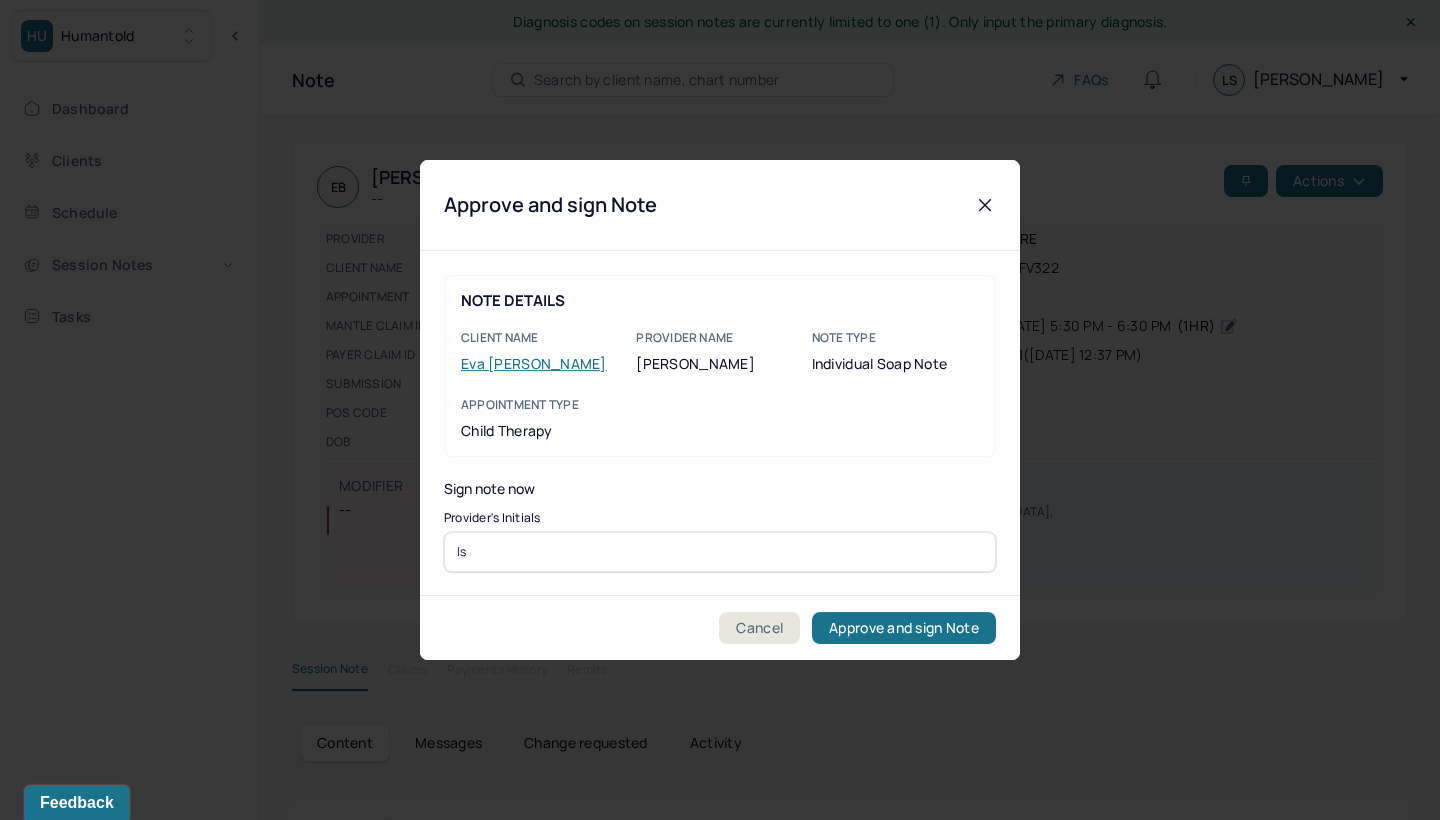 type on "ls" 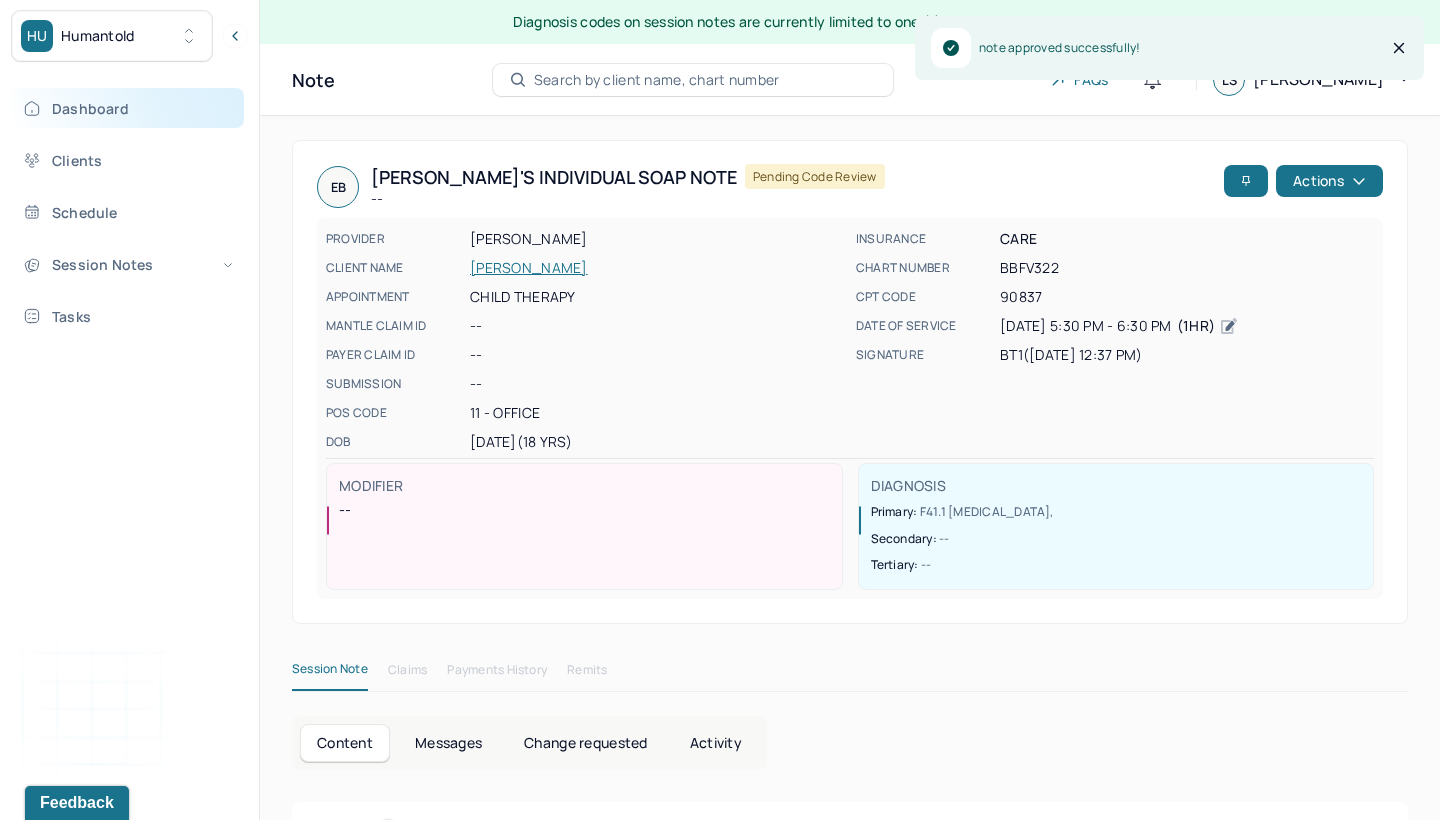 click on "Dashboard" at bounding box center [128, 108] 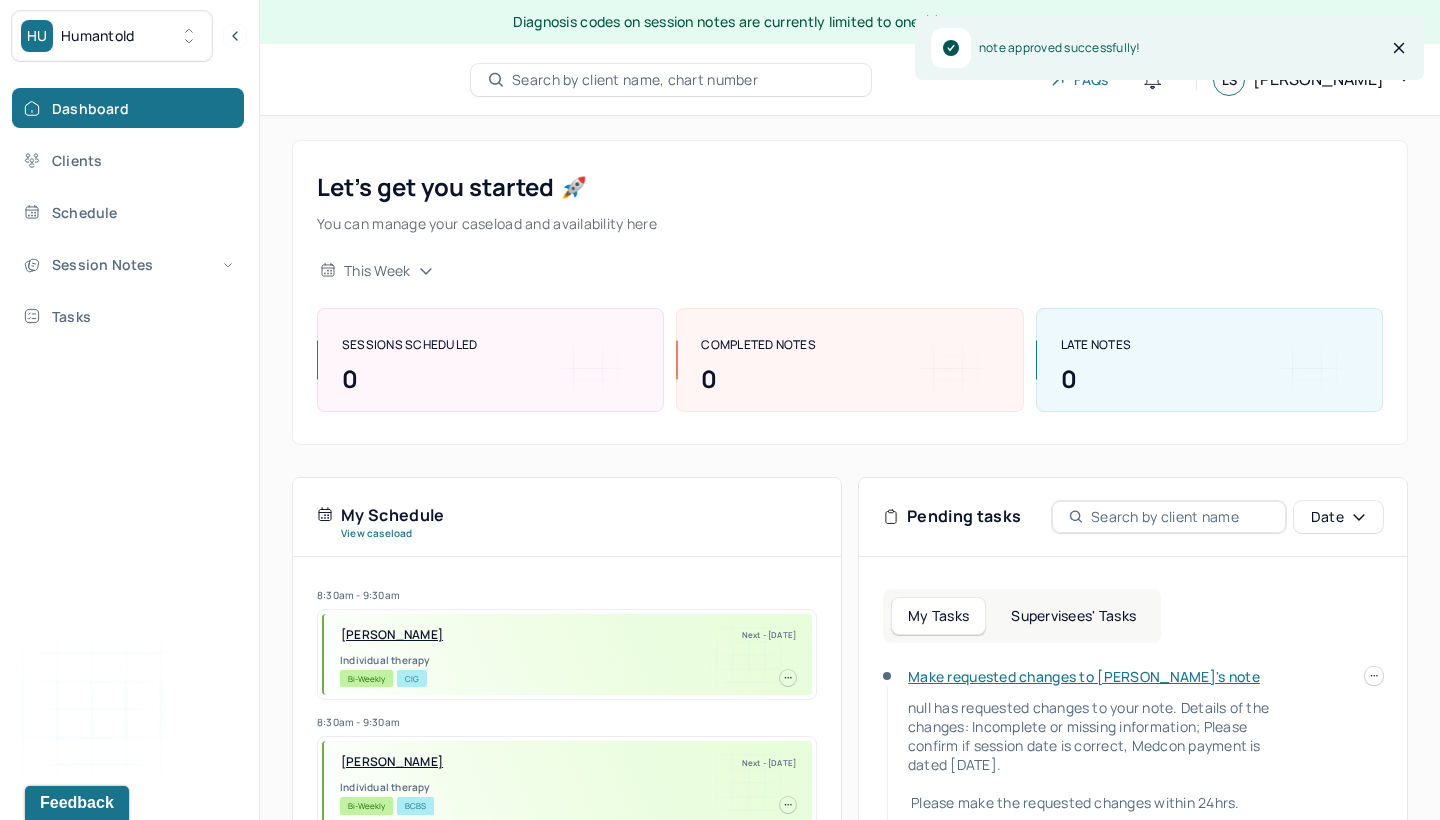 click on "Supervisees' Tasks" at bounding box center [1073, 616] 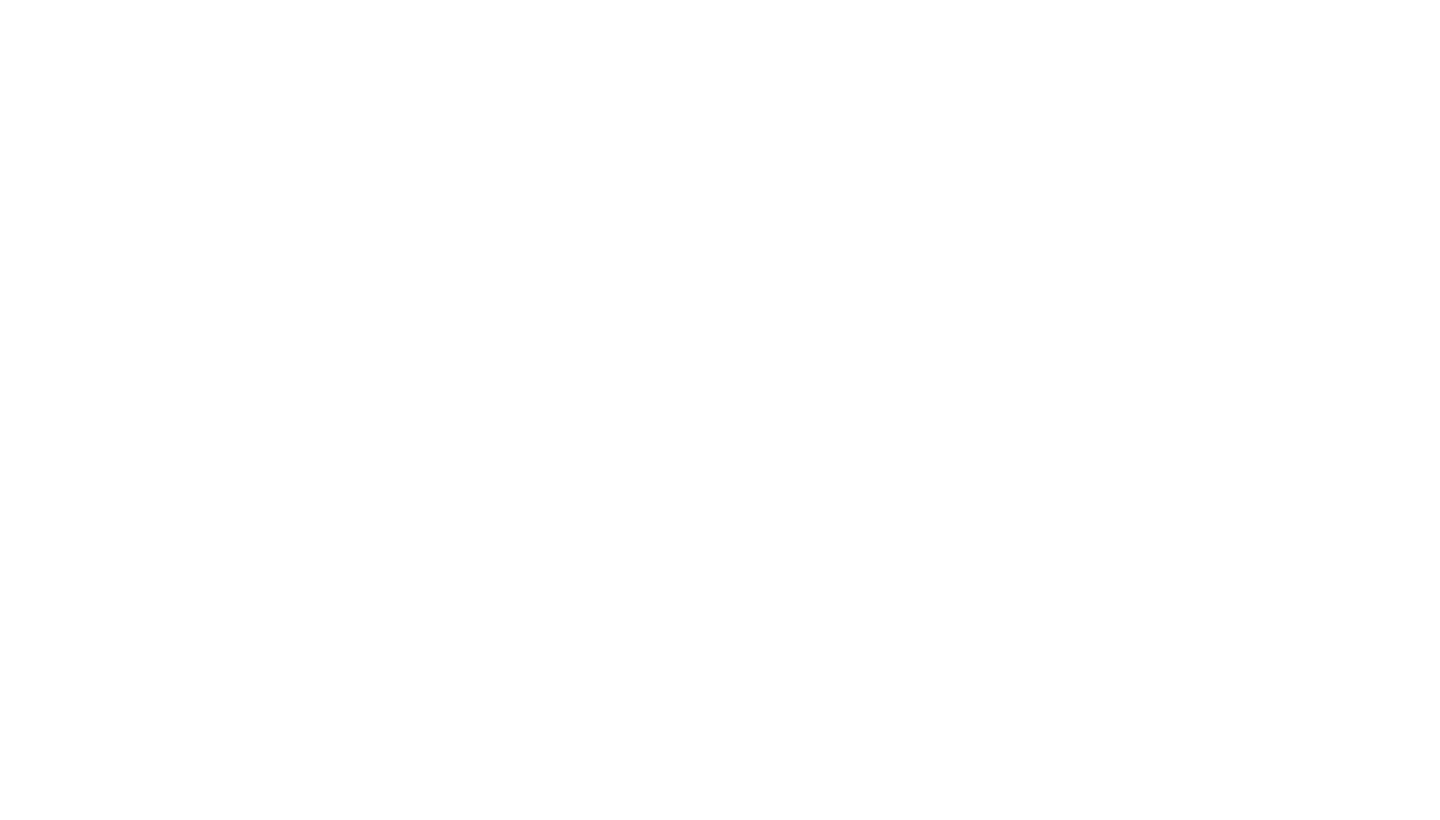 scroll, scrollTop: 0, scrollLeft: 0, axis: both 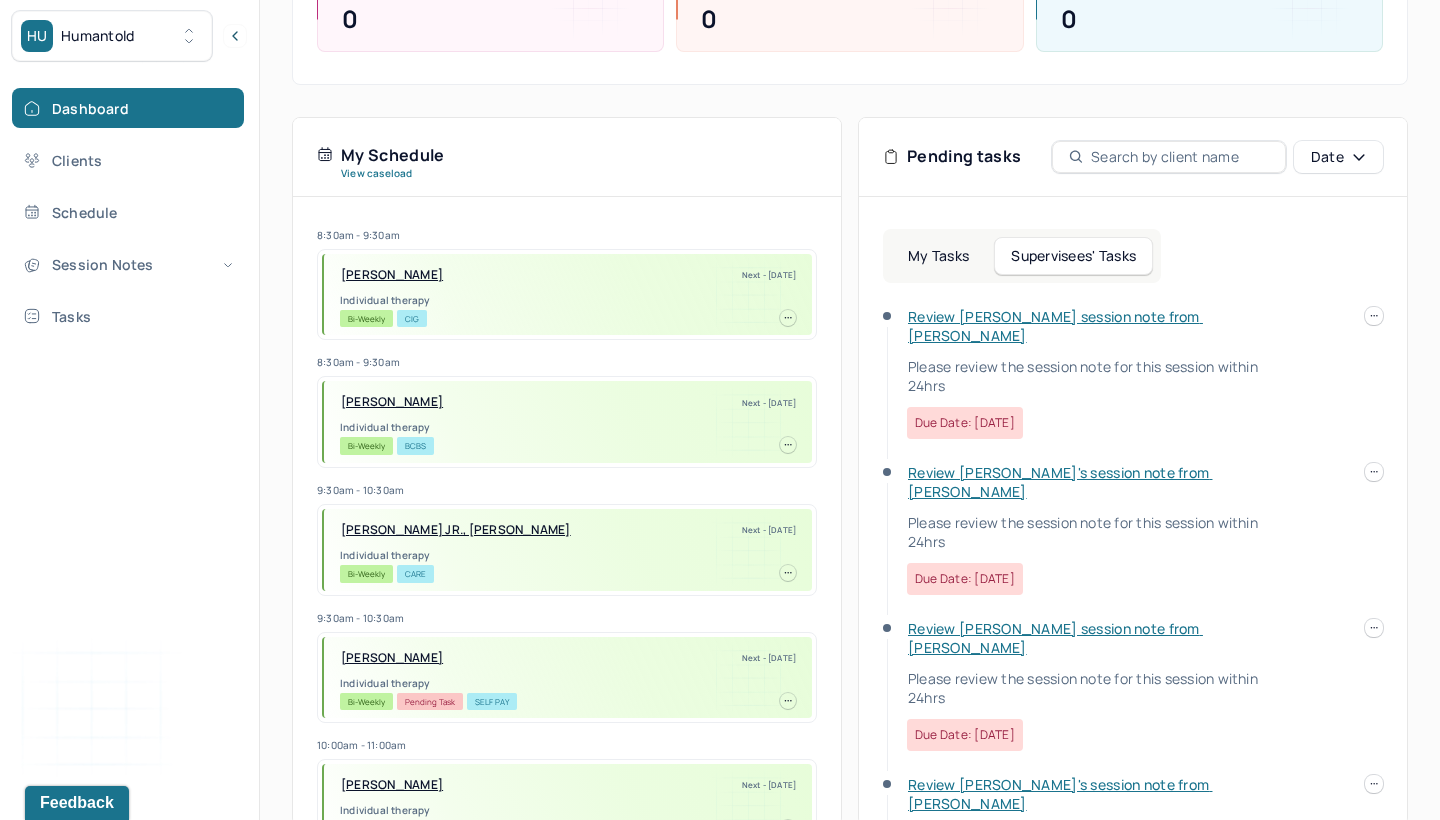 click on "Review [PERSON_NAME] session note from [PERSON_NAME]" at bounding box center [1055, 326] 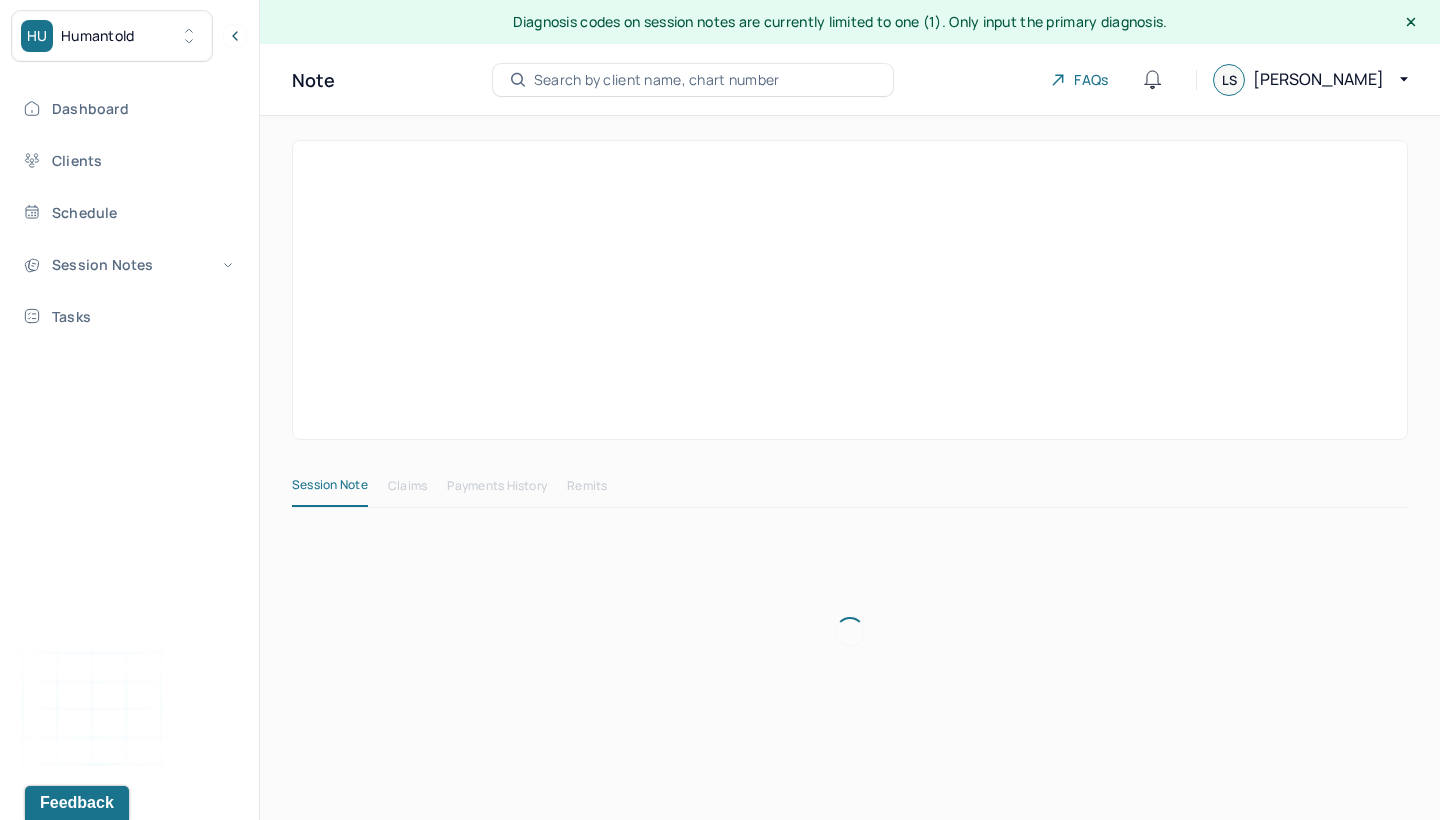 scroll, scrollTop: 0, scrollLeft: 0, axis: both 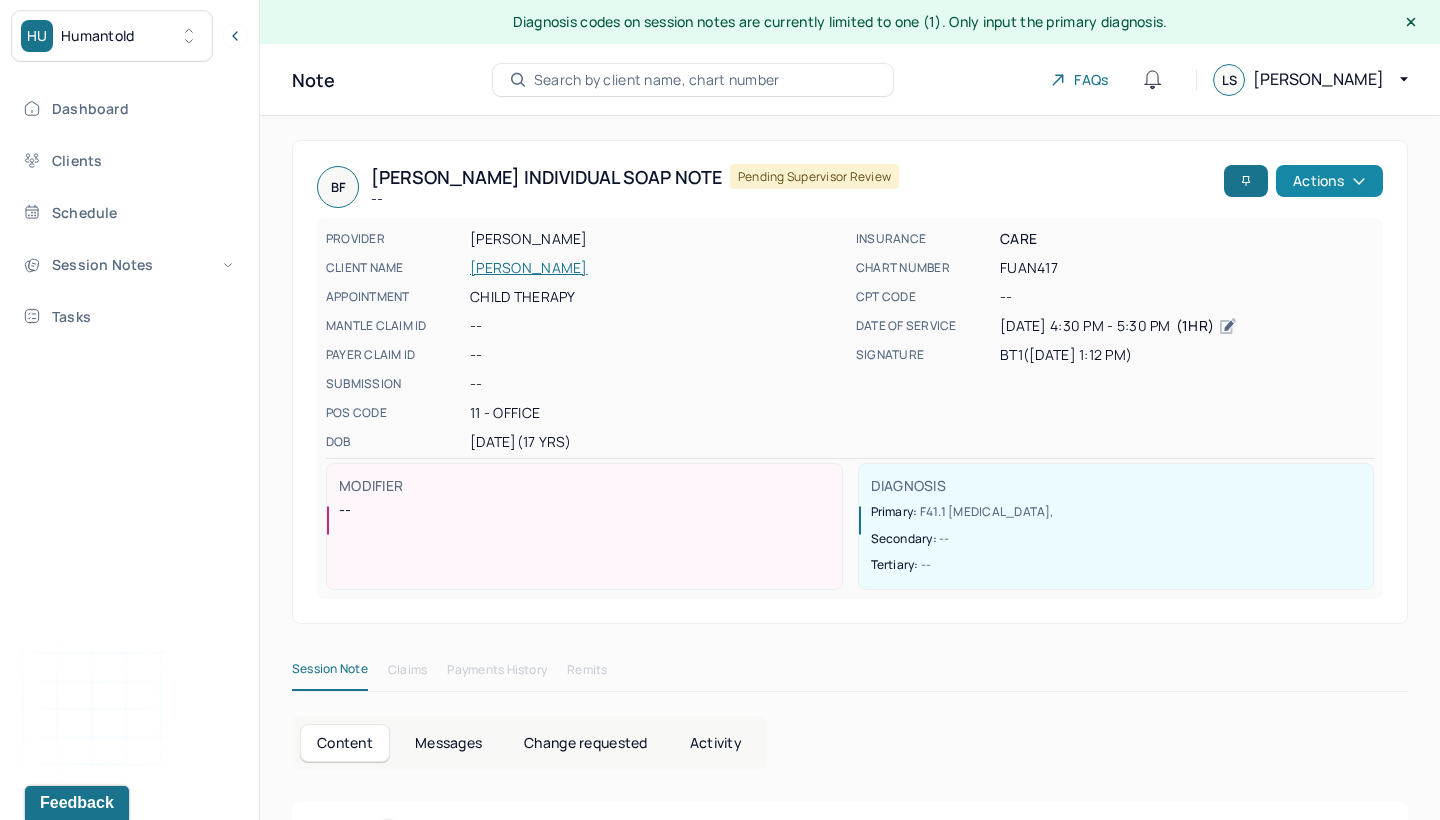 click on "Actions" at bounding box center (1329, 181) 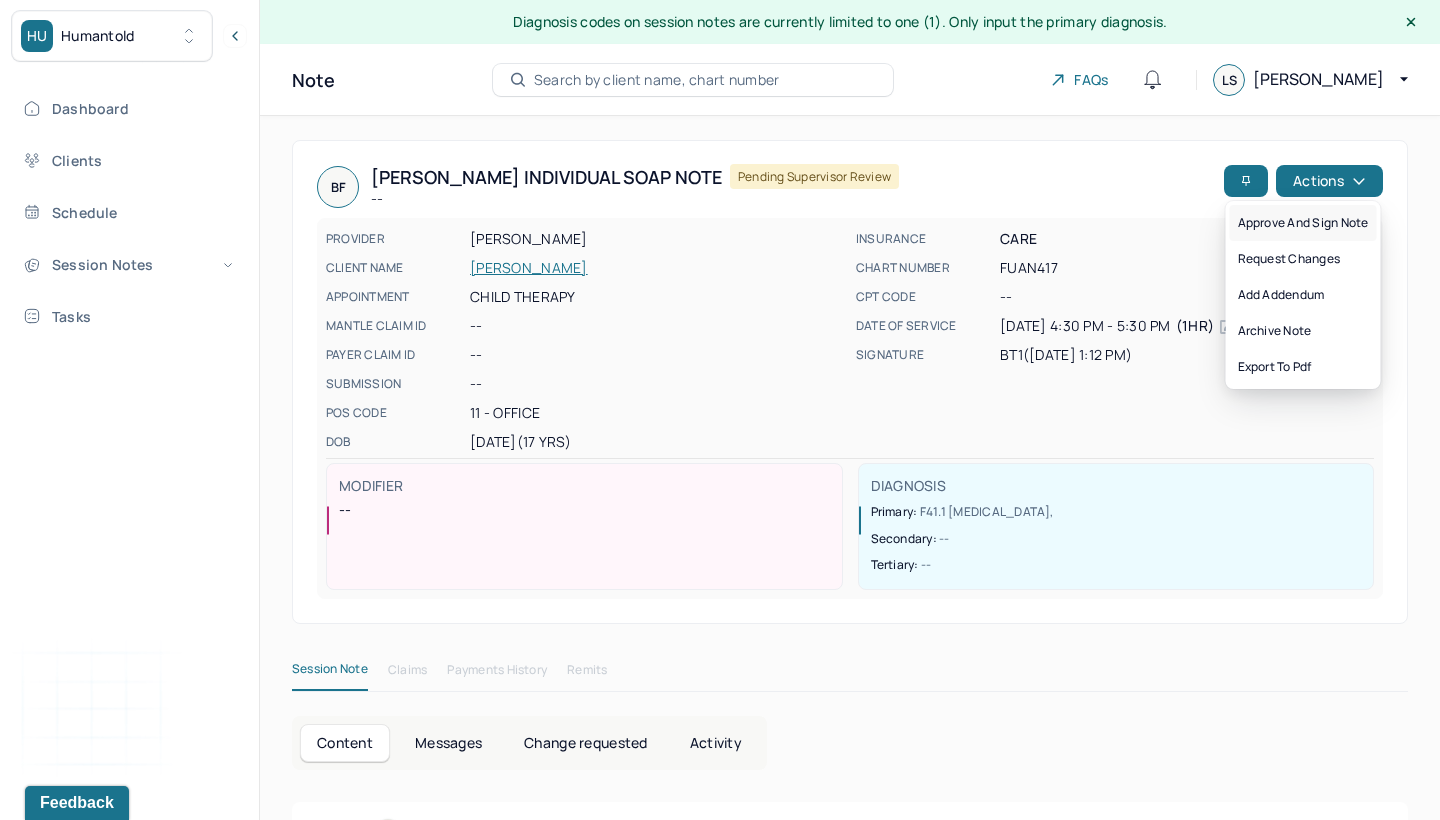 click on "Approve and sign note" at bounding box center (1303, 223) 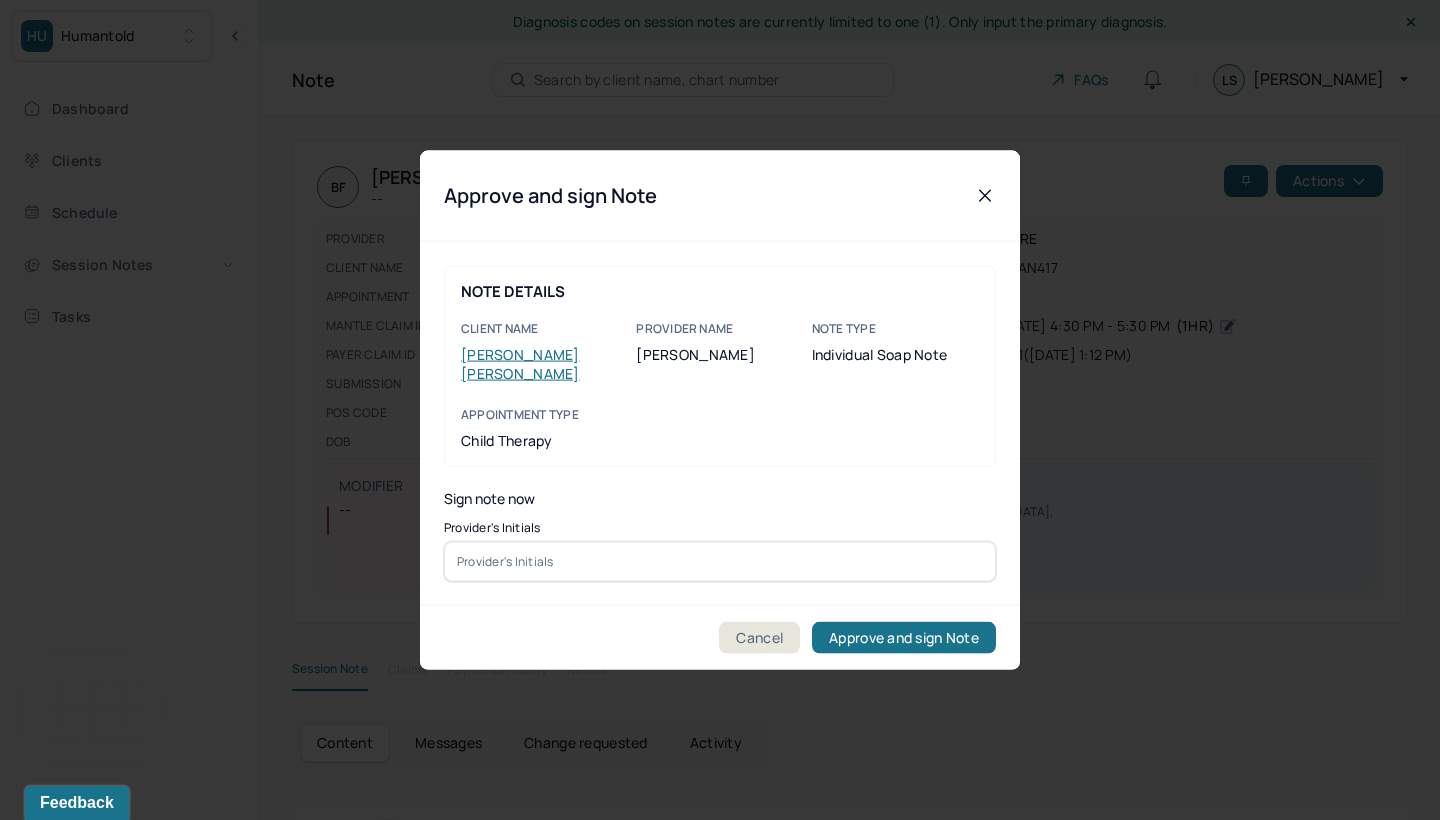 click at bounding box center [720, 561] 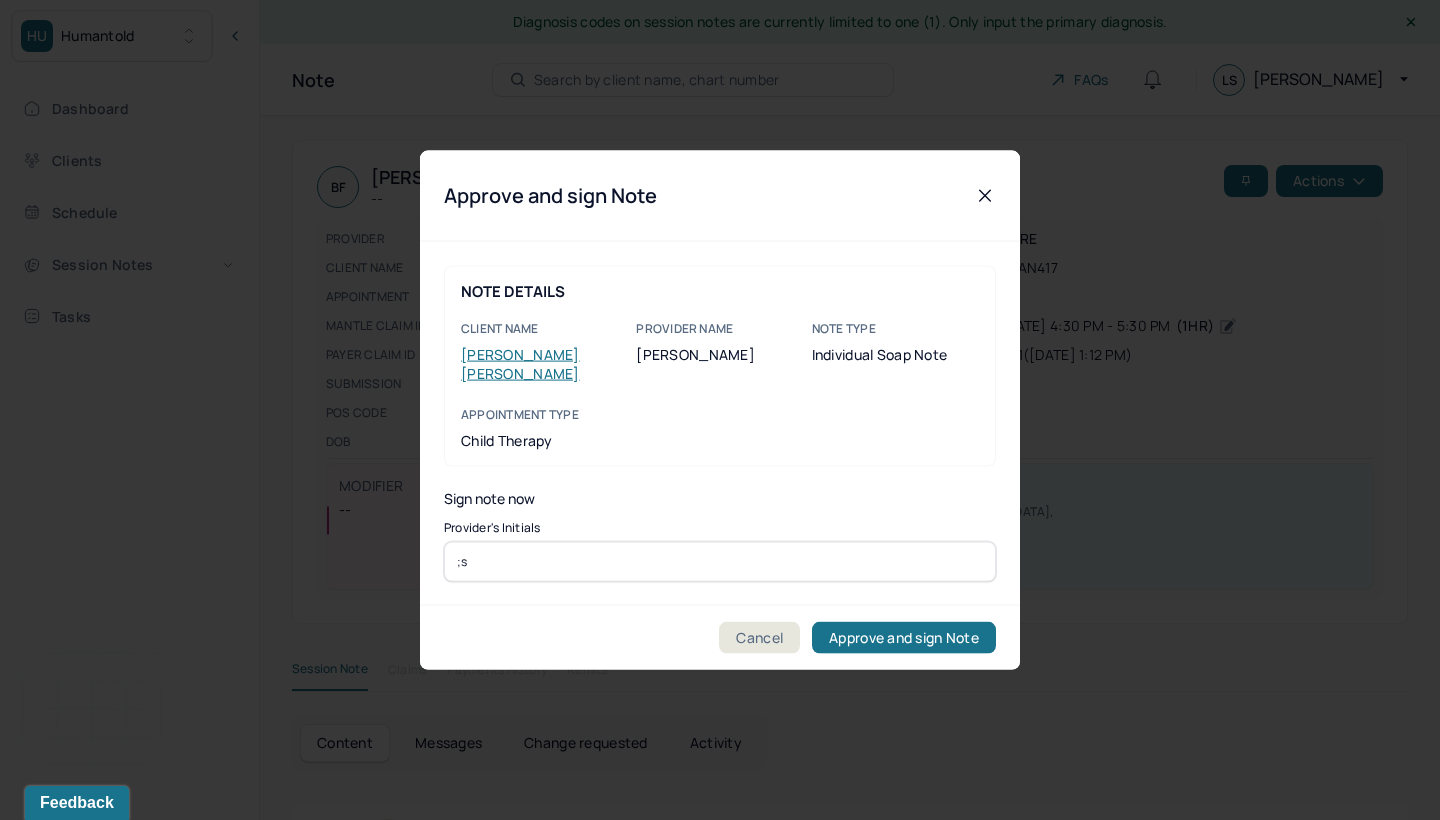 type on ";s" 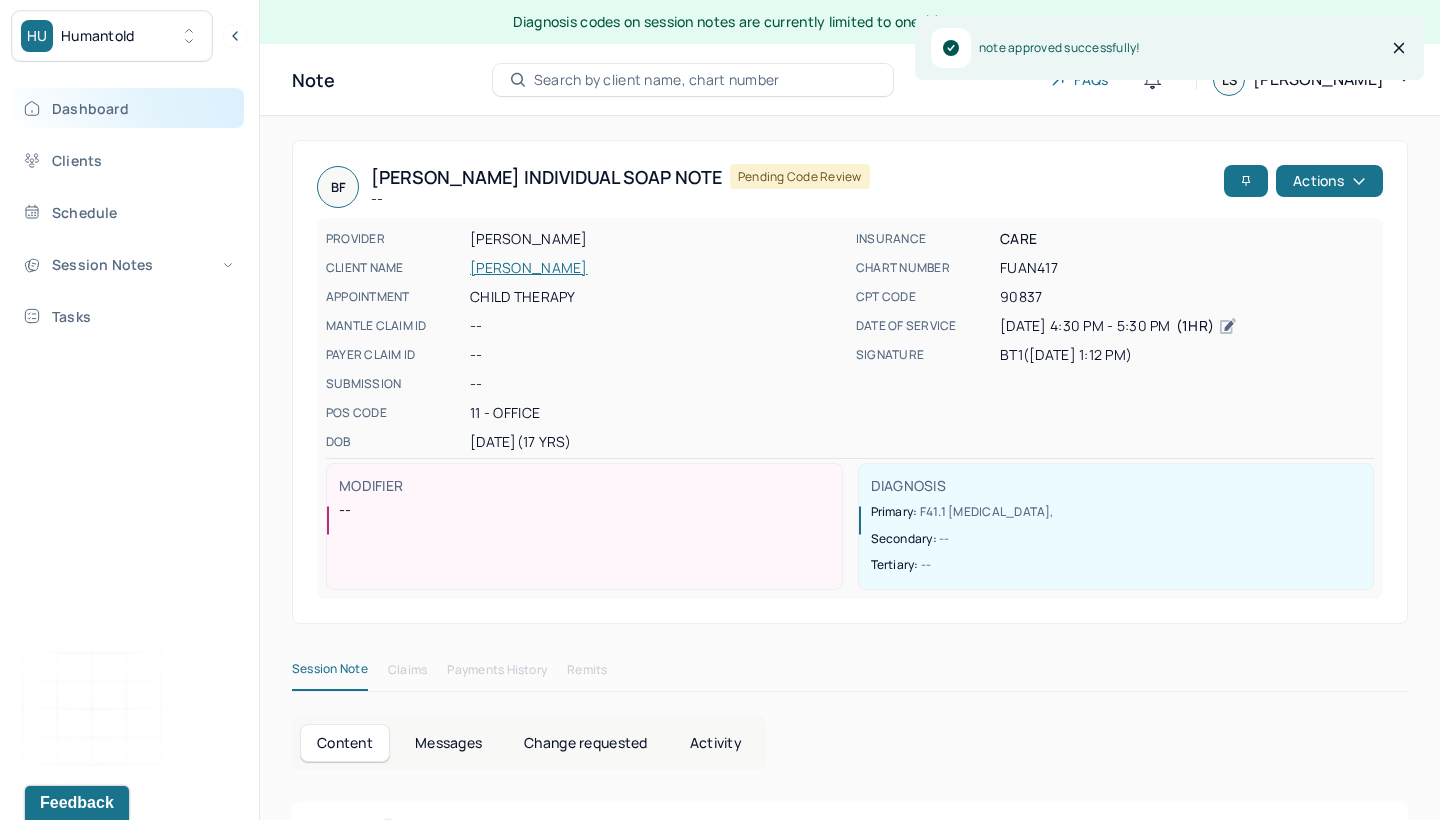 click on "Dashboard" at bounding box center (128, 108) 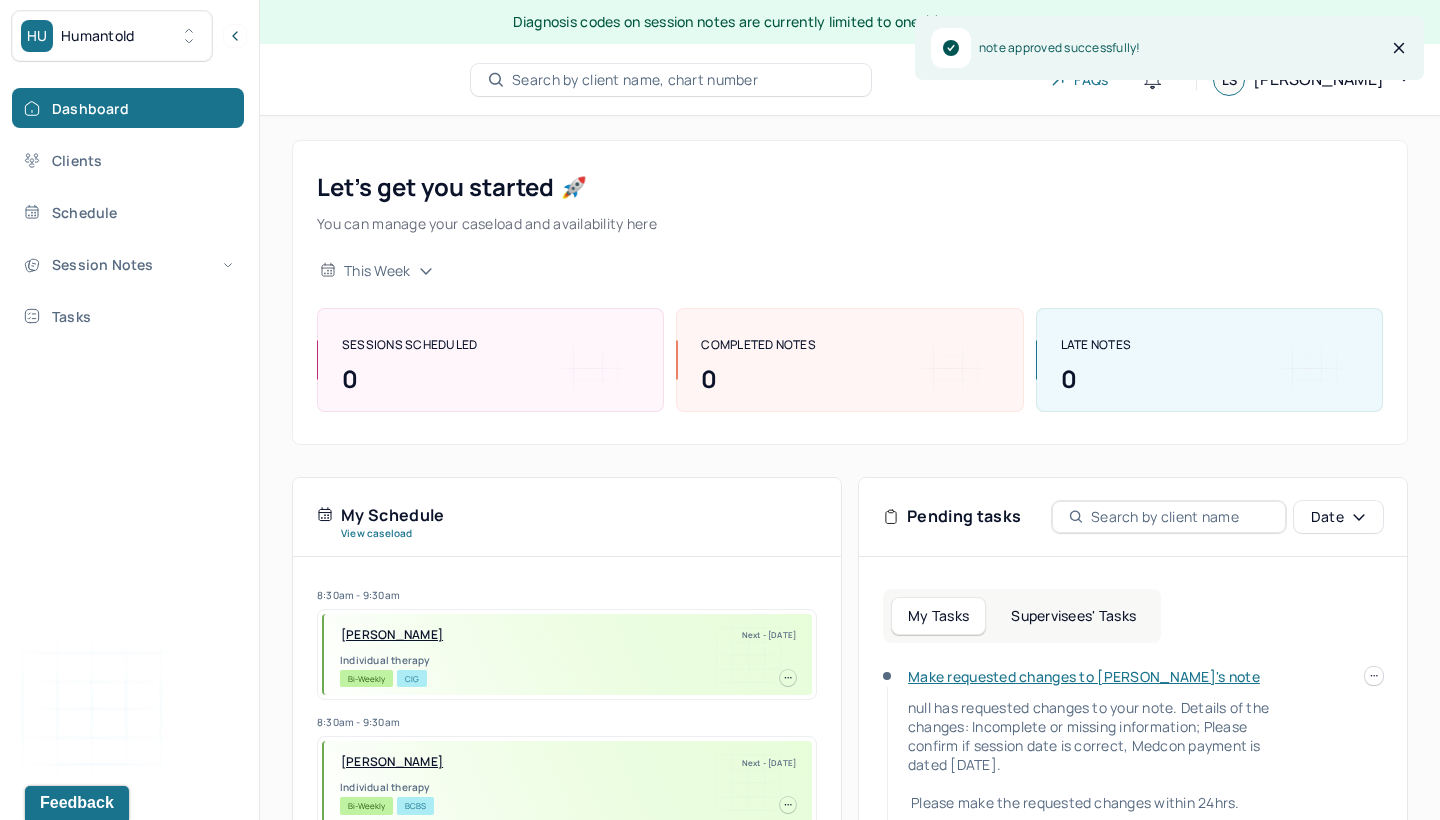click on "Supervisees' Tasks" at bounding box center [1073, 616] 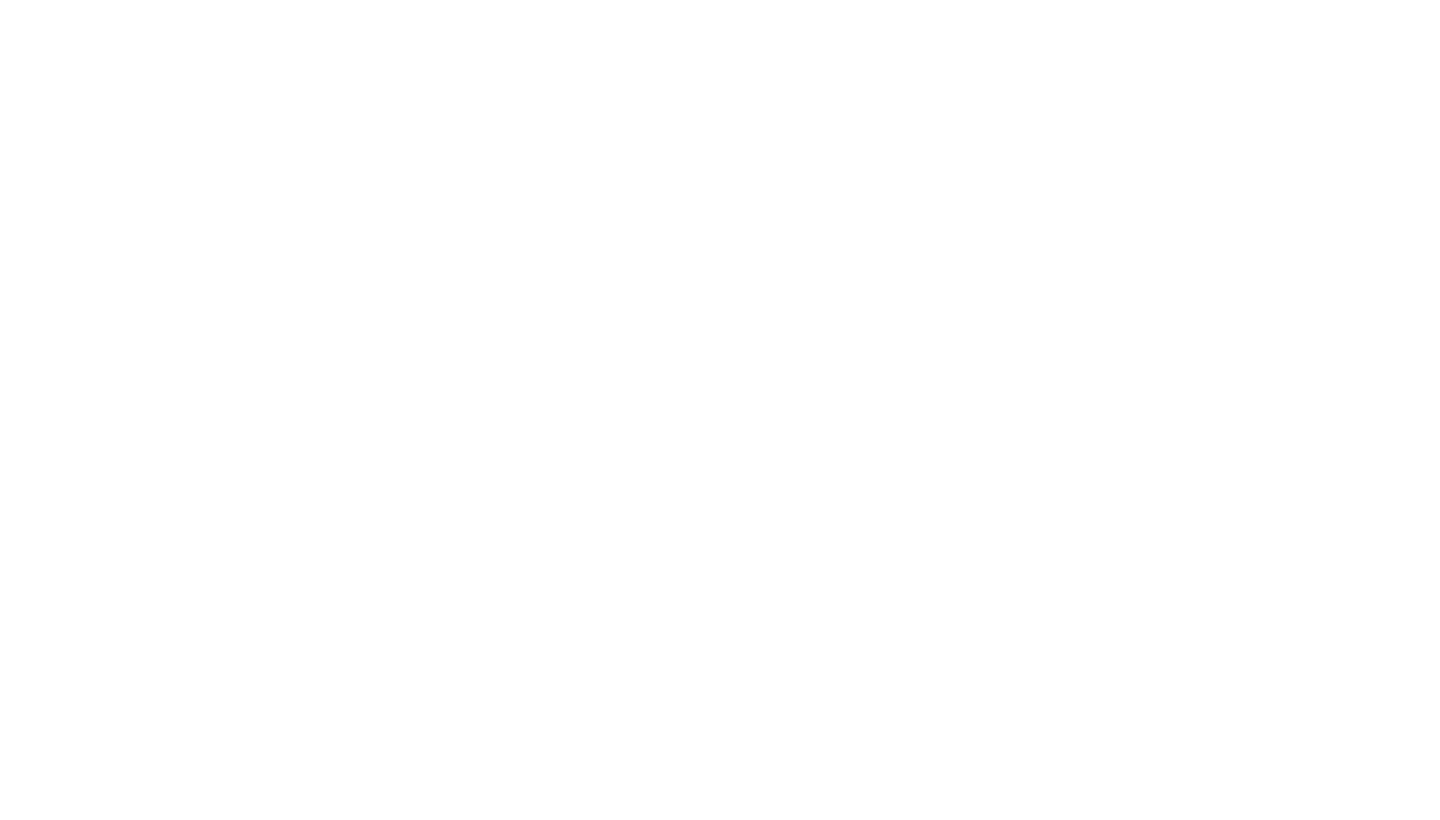 scroll, scrollTop: 0, scrollLeft: 0, axis: both 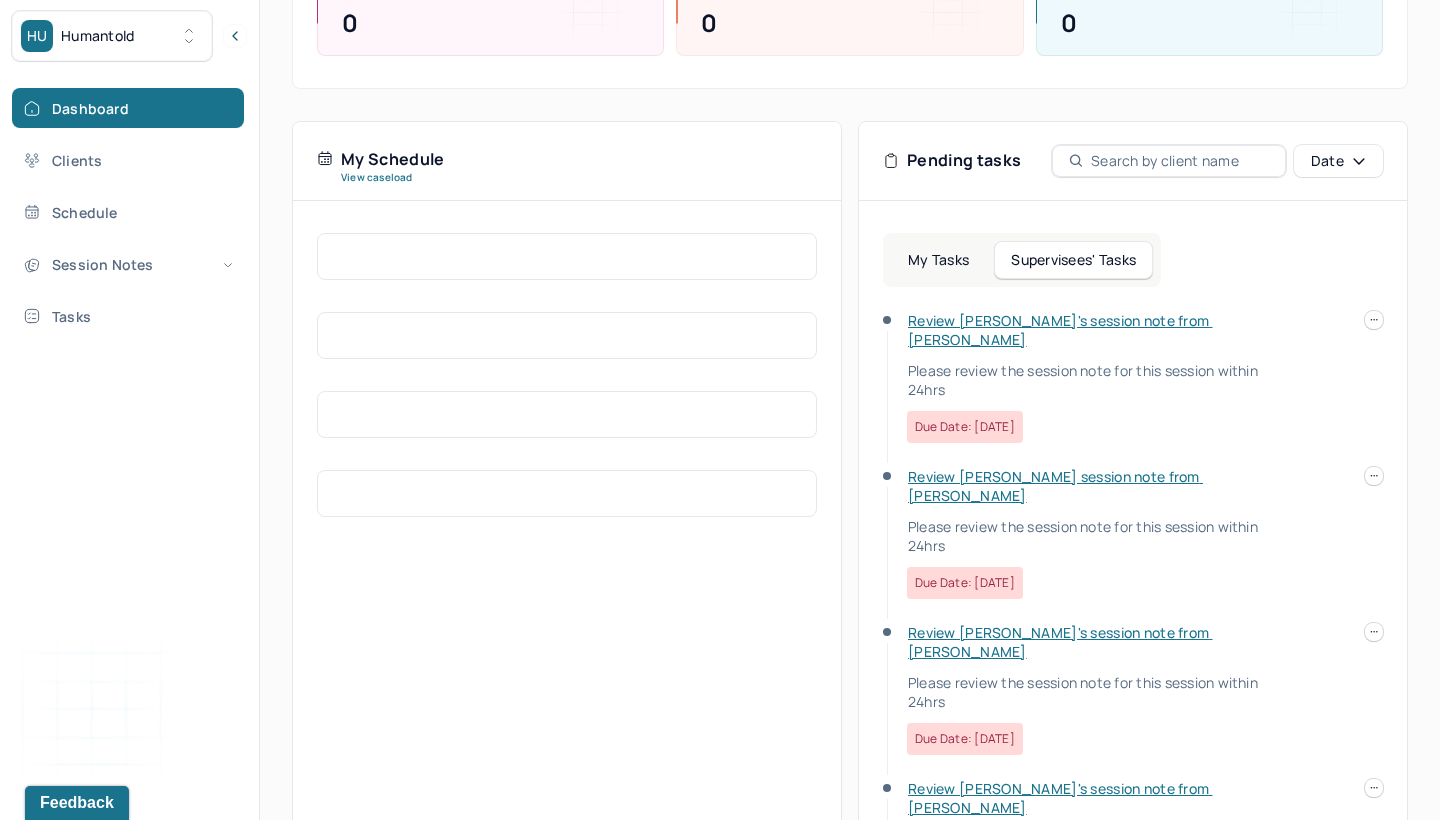 click on "Review [PERSON_NAME]'s session note from [PERSON_NAME]" at bounding box center (1060, 330) 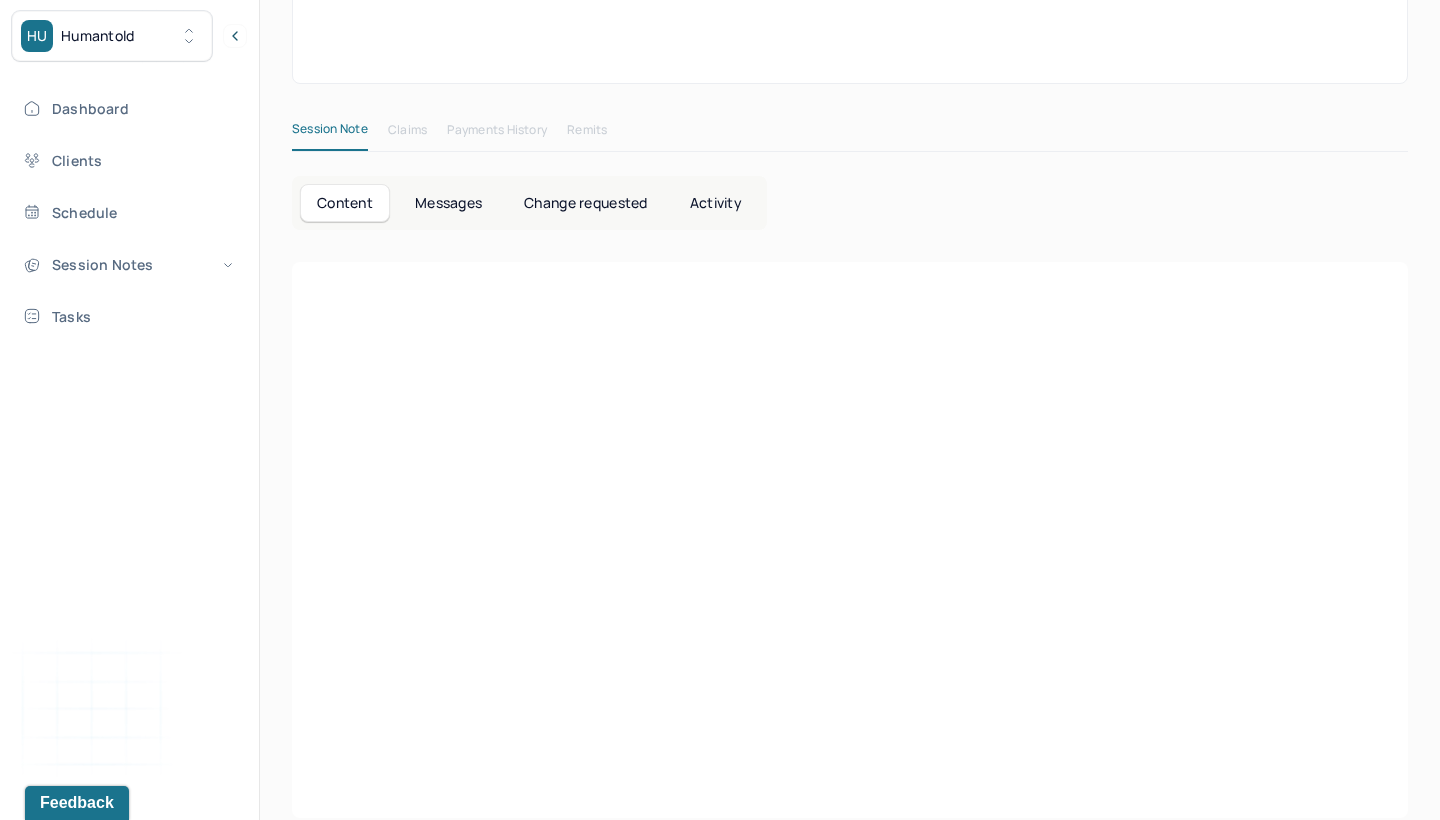 scroll, scrollTop: 0, scrollLeft: 0, axis: both 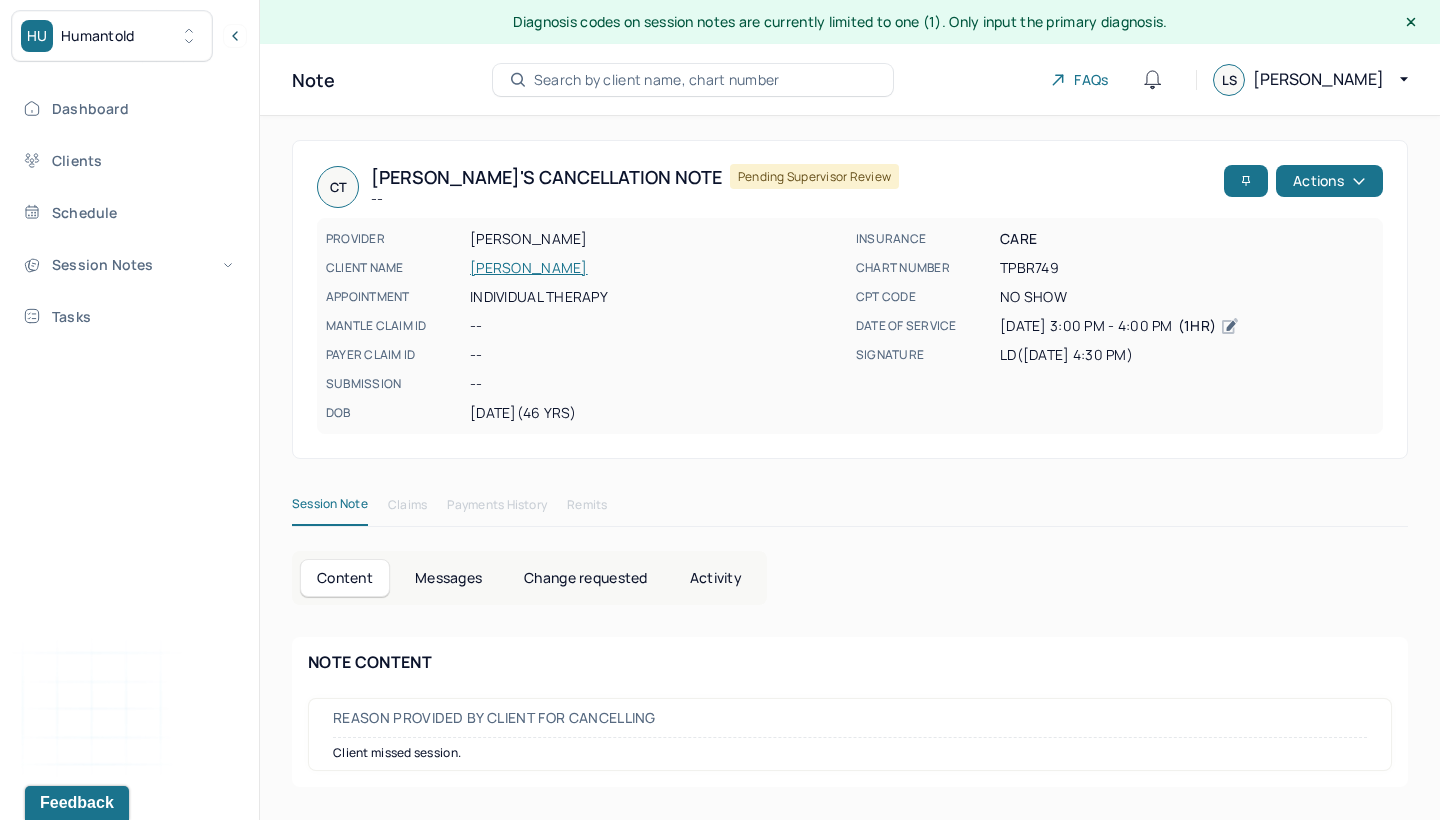 click on "CT [PERSON_NAME]'s   Cancellation note -- Pending supervisor review       Actions" at bounding box center (850, 187) 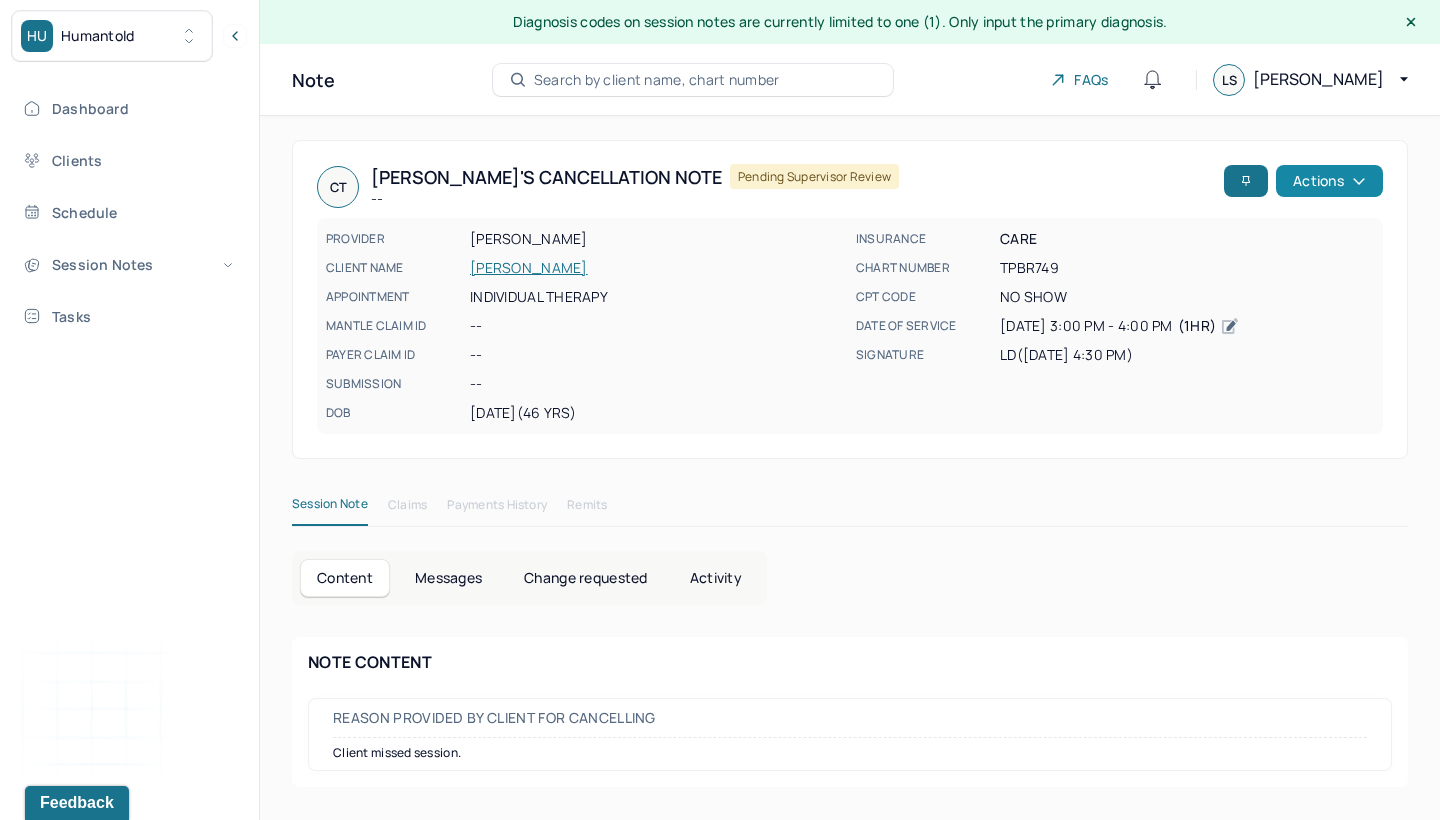 click on "Actions" at bounding box center [1329, 181] 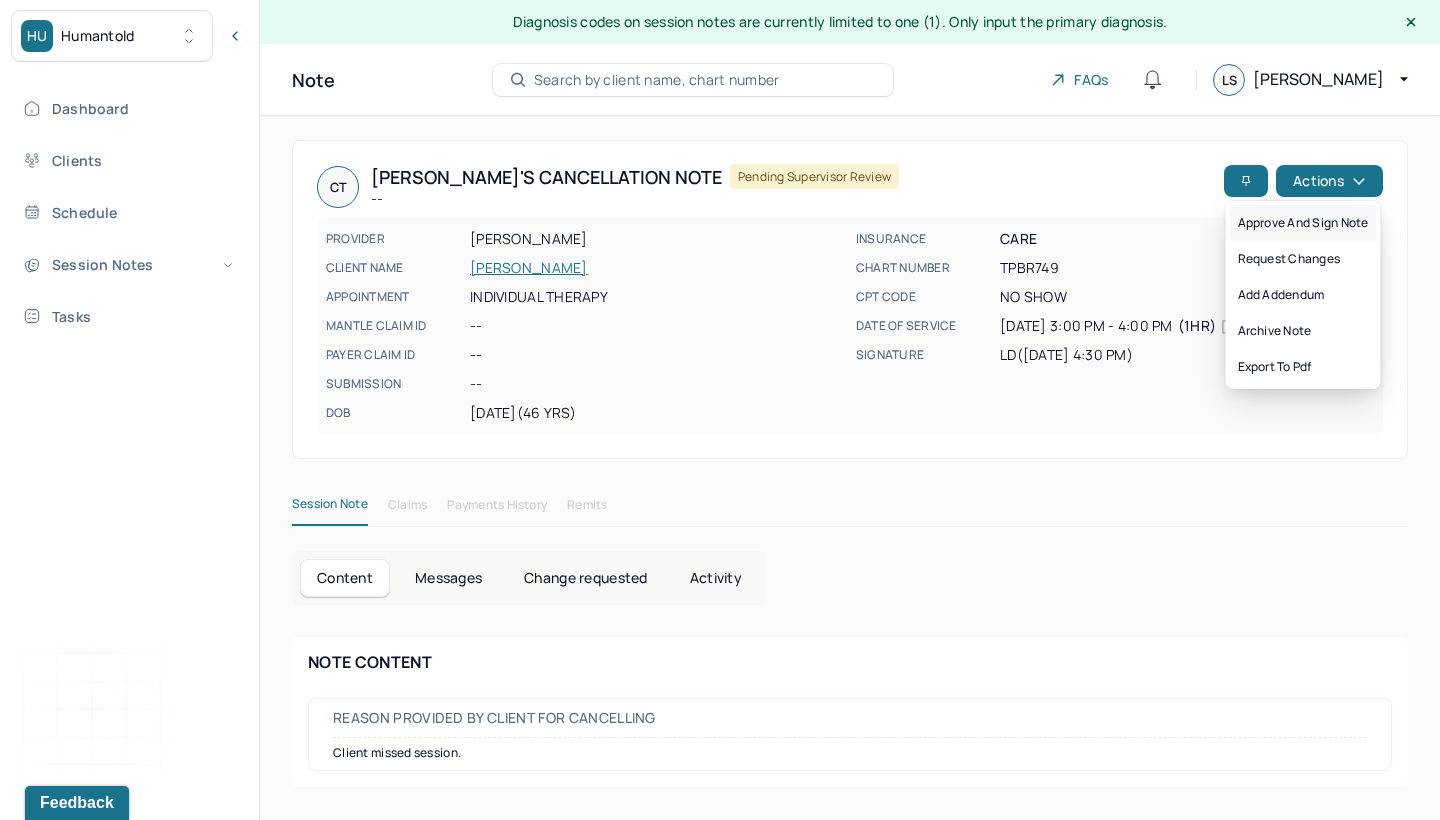 click on "Approve and sign note" at bounding box center [1303, 223] 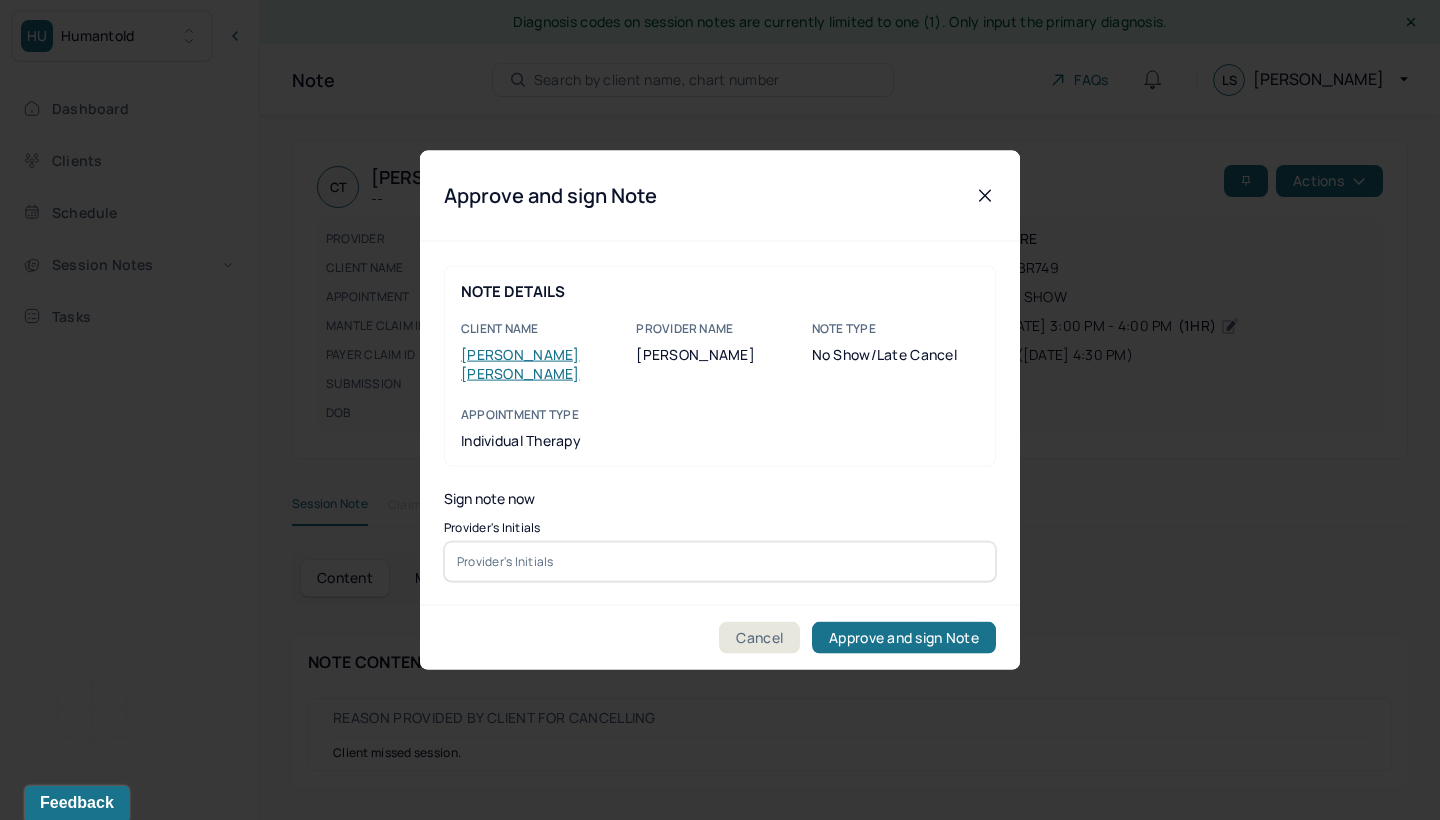 click at bounding box center [720, 561] 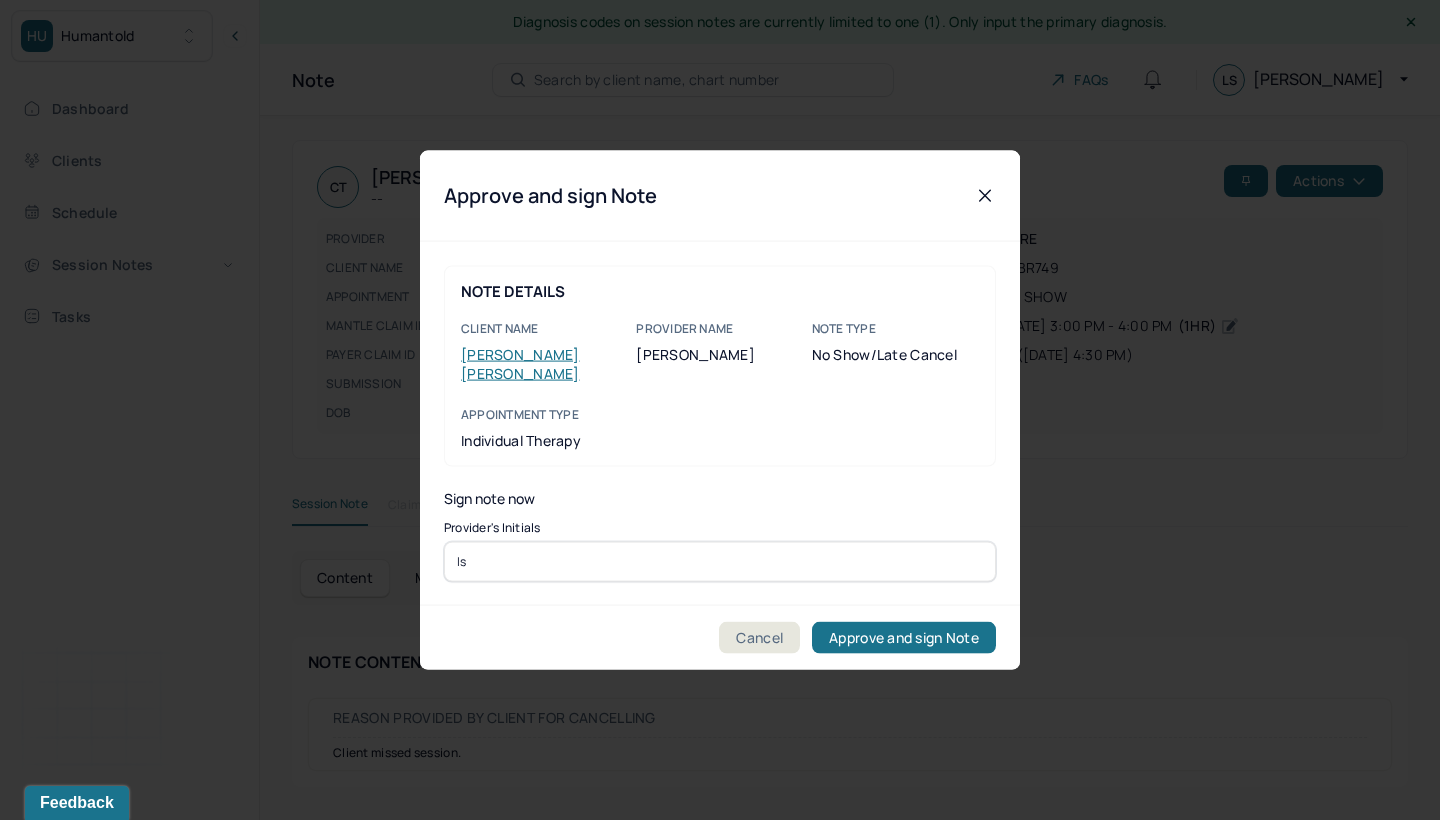 type on "ls" 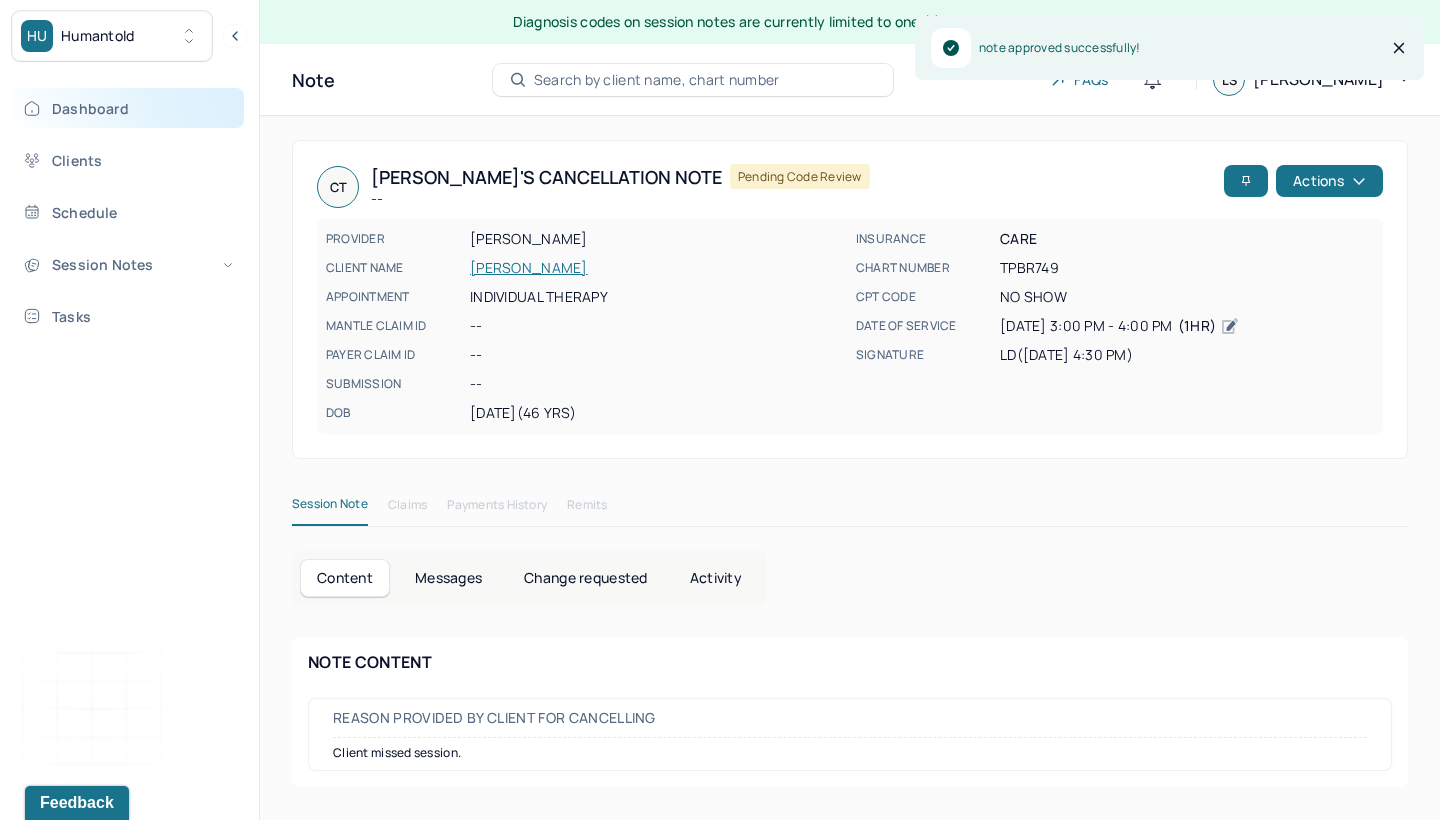 click on "Dashboard" at bounding box center (128, 108) 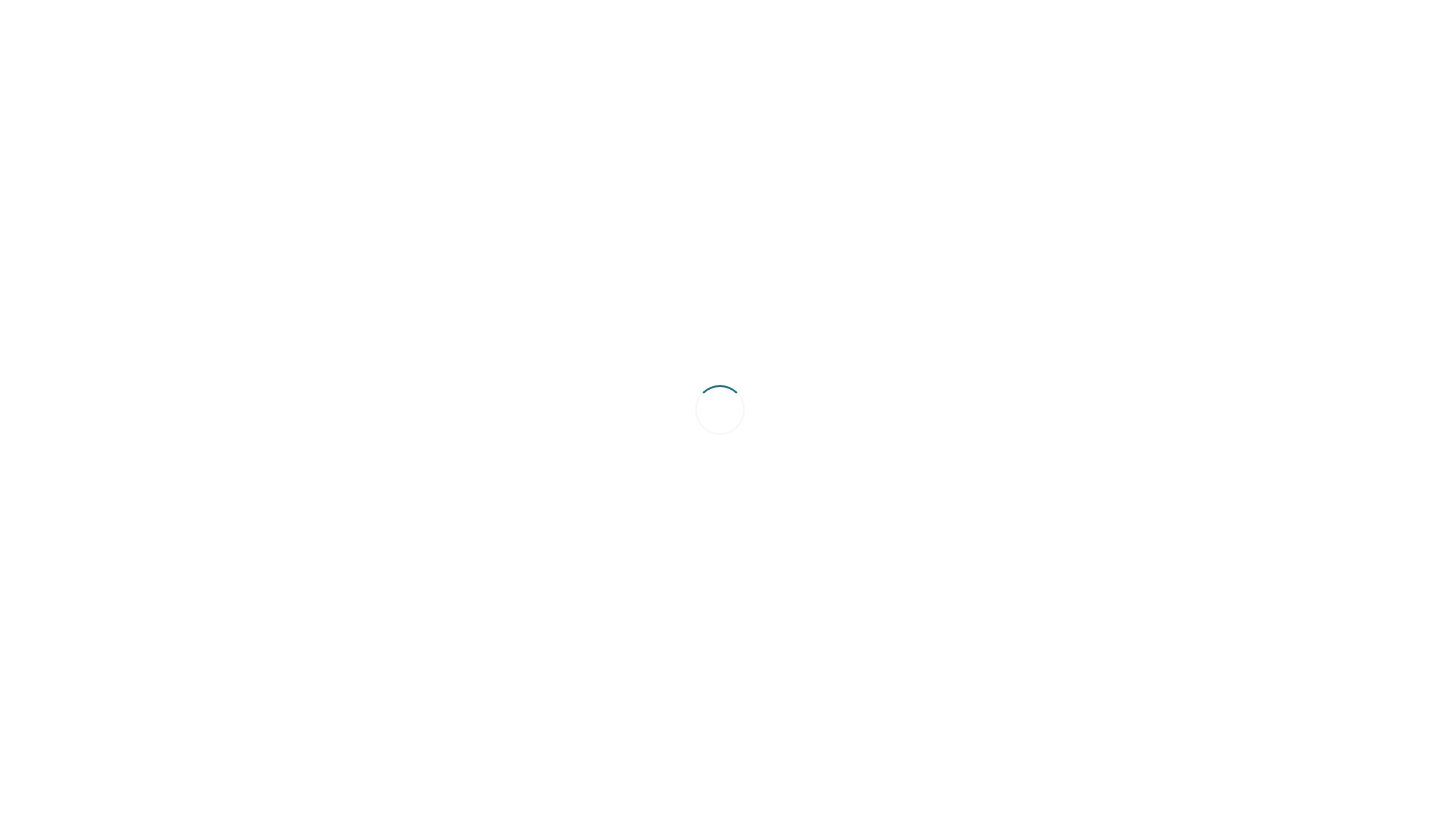 scroll, scrollTop: 0, scrollLeft: 0, axis: both 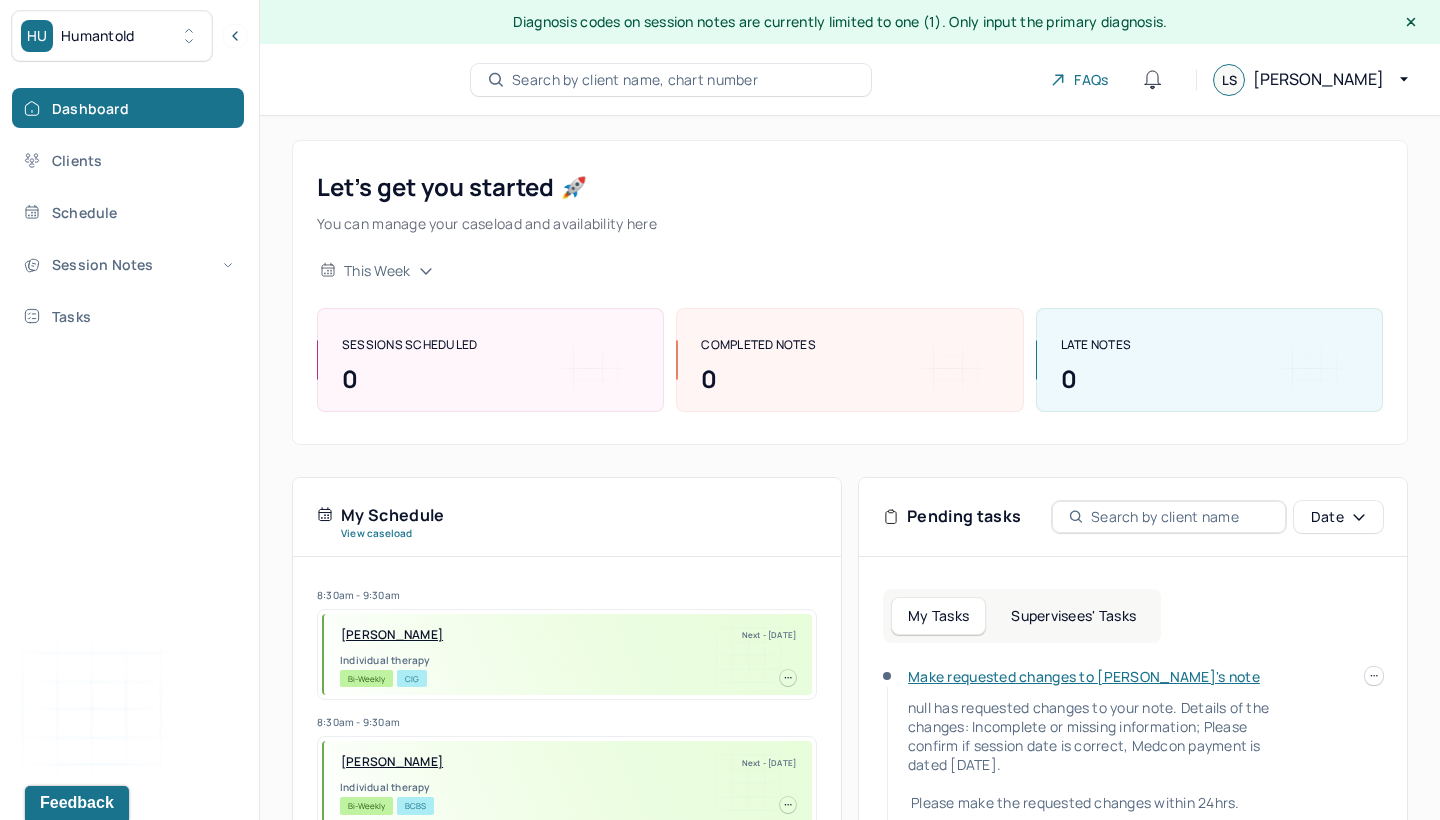 click on "Supervisees' Tasks" at bounding box center [1073, 616] 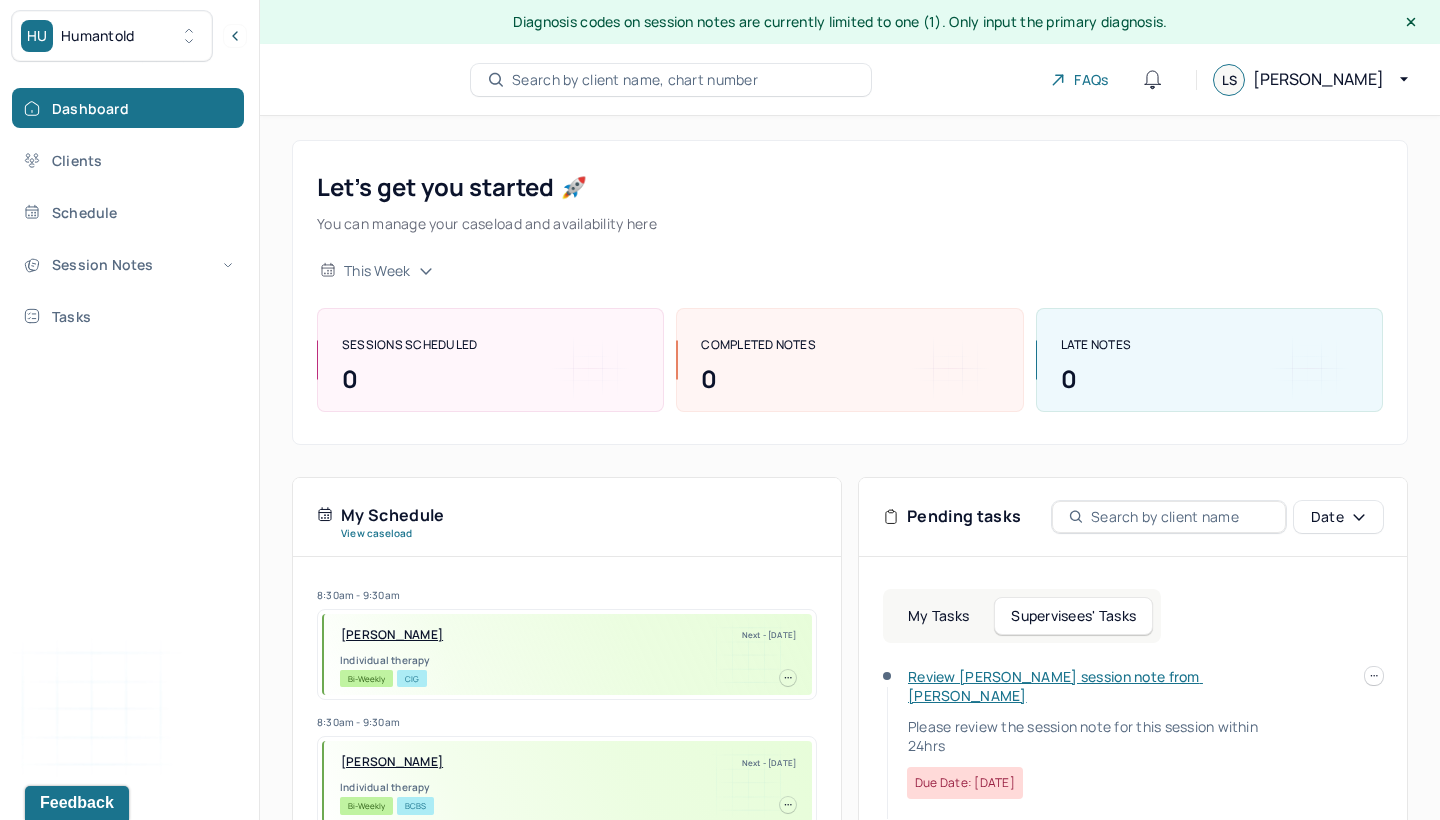 click on "Review Morgan's session note from Lila" at bounding box center (1055, 686) 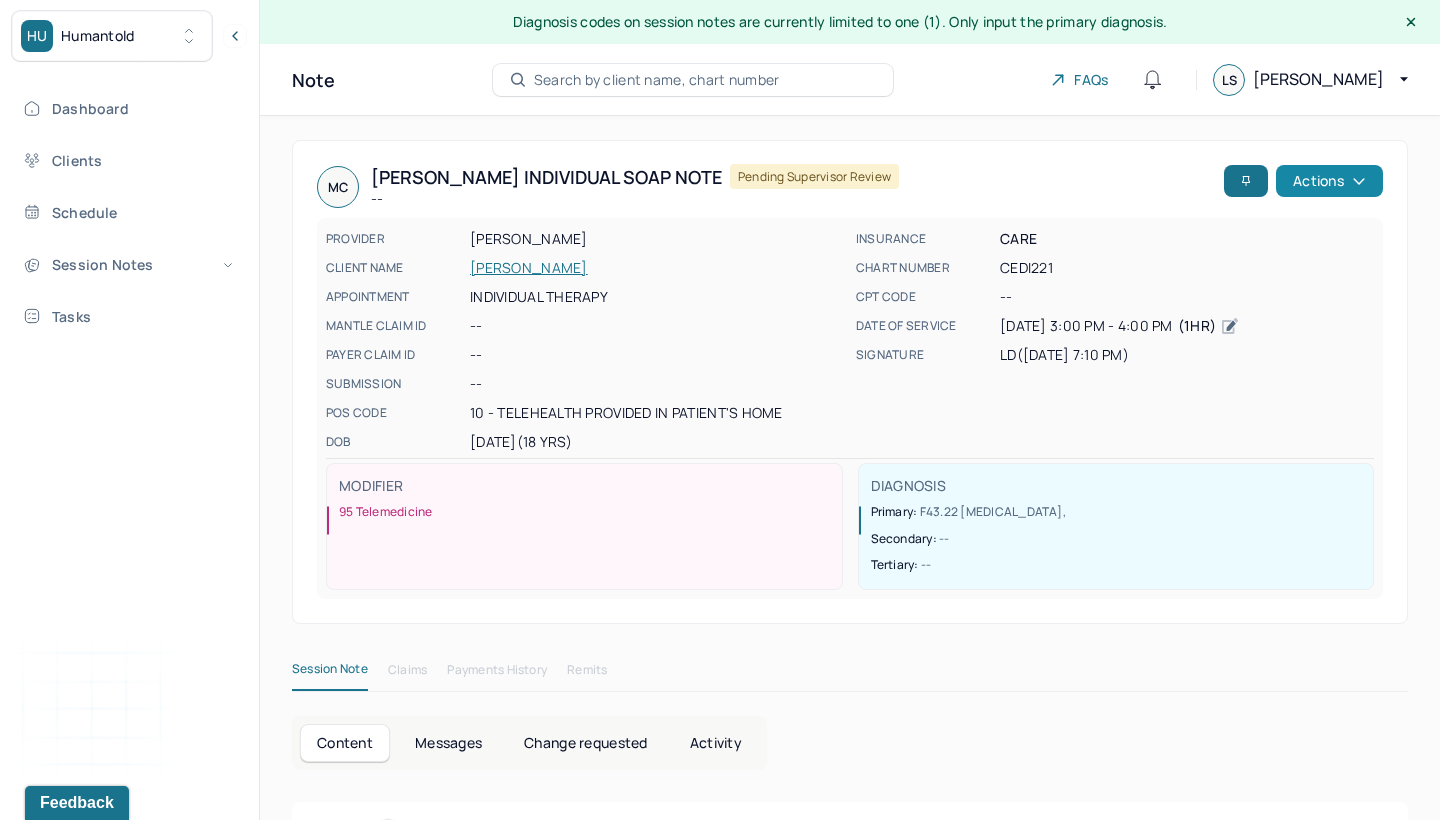 click on "Actions" at bounding box center (1329, 181) 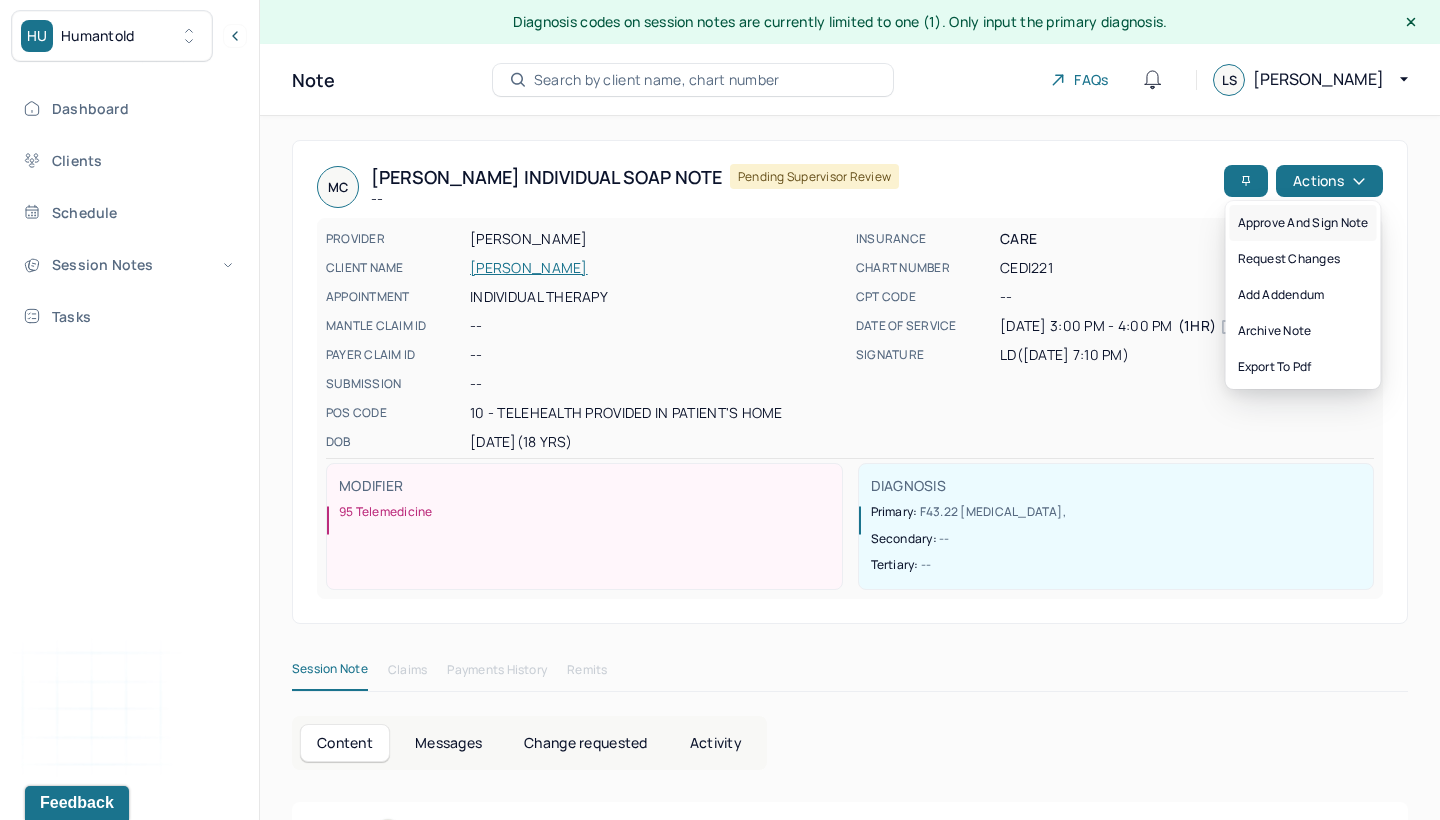 click on "Approve and sign note" at bounding box center (1303, 223) 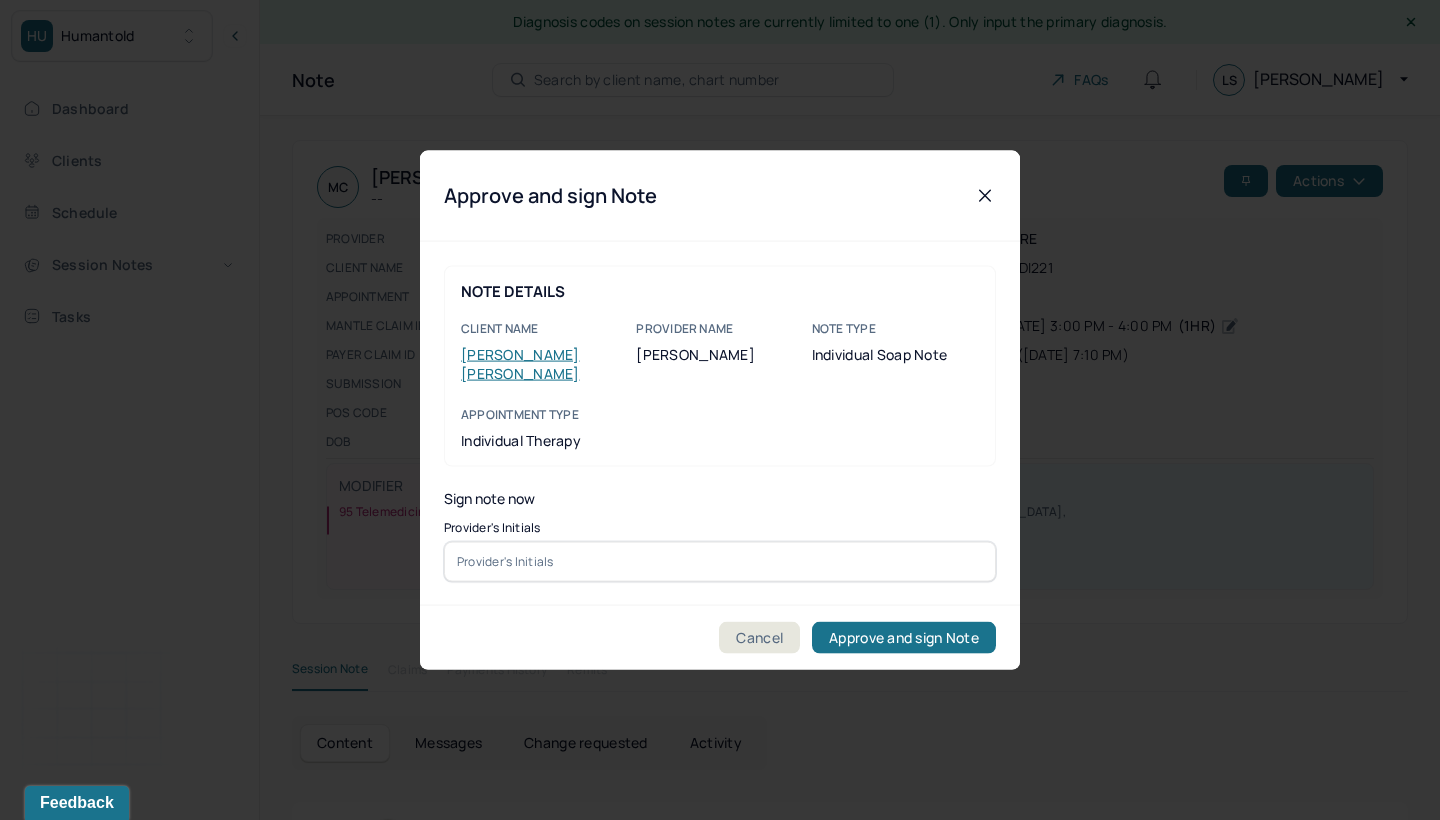 click at bounding box center [720, 561] 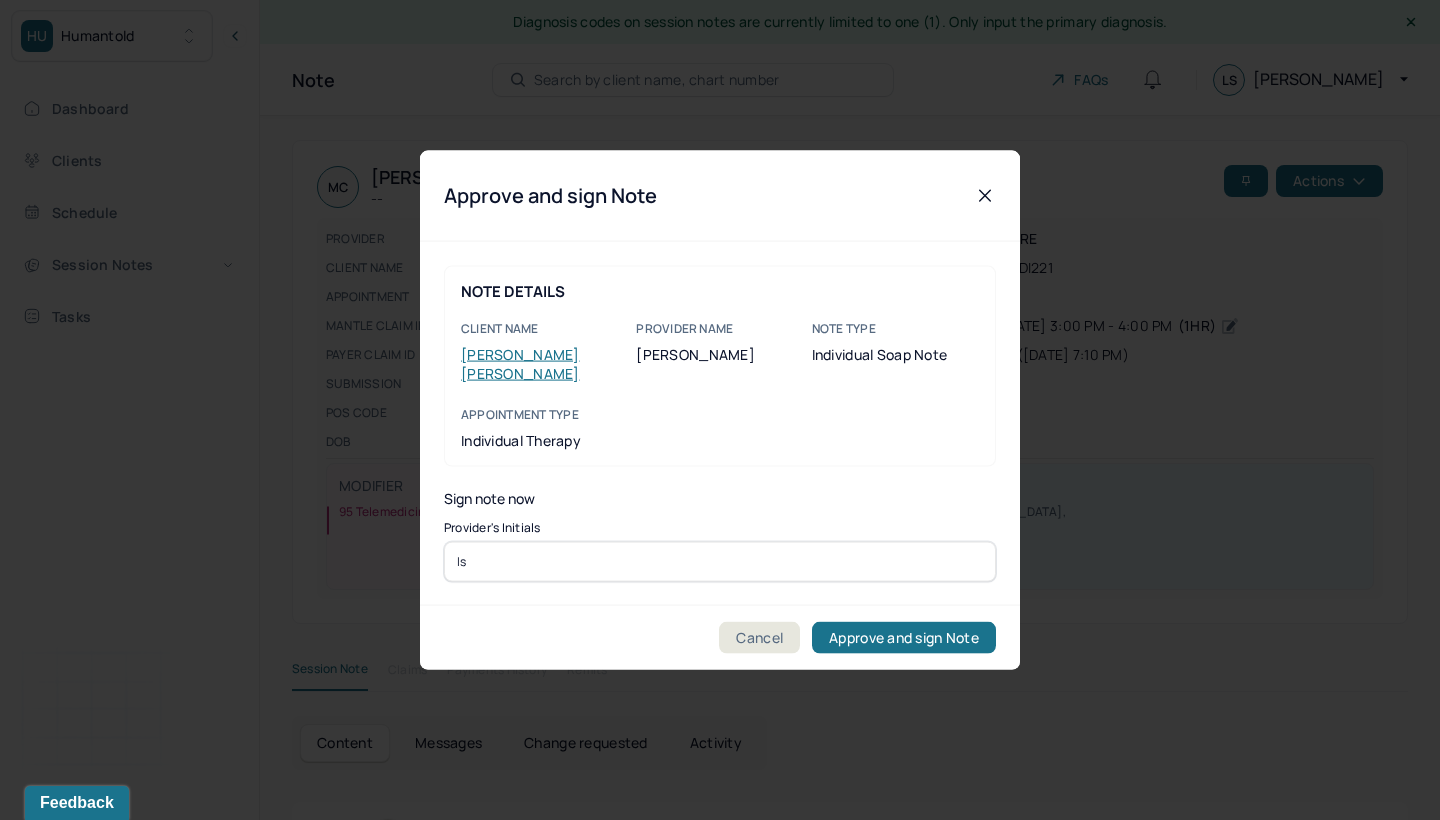 type on "ls" 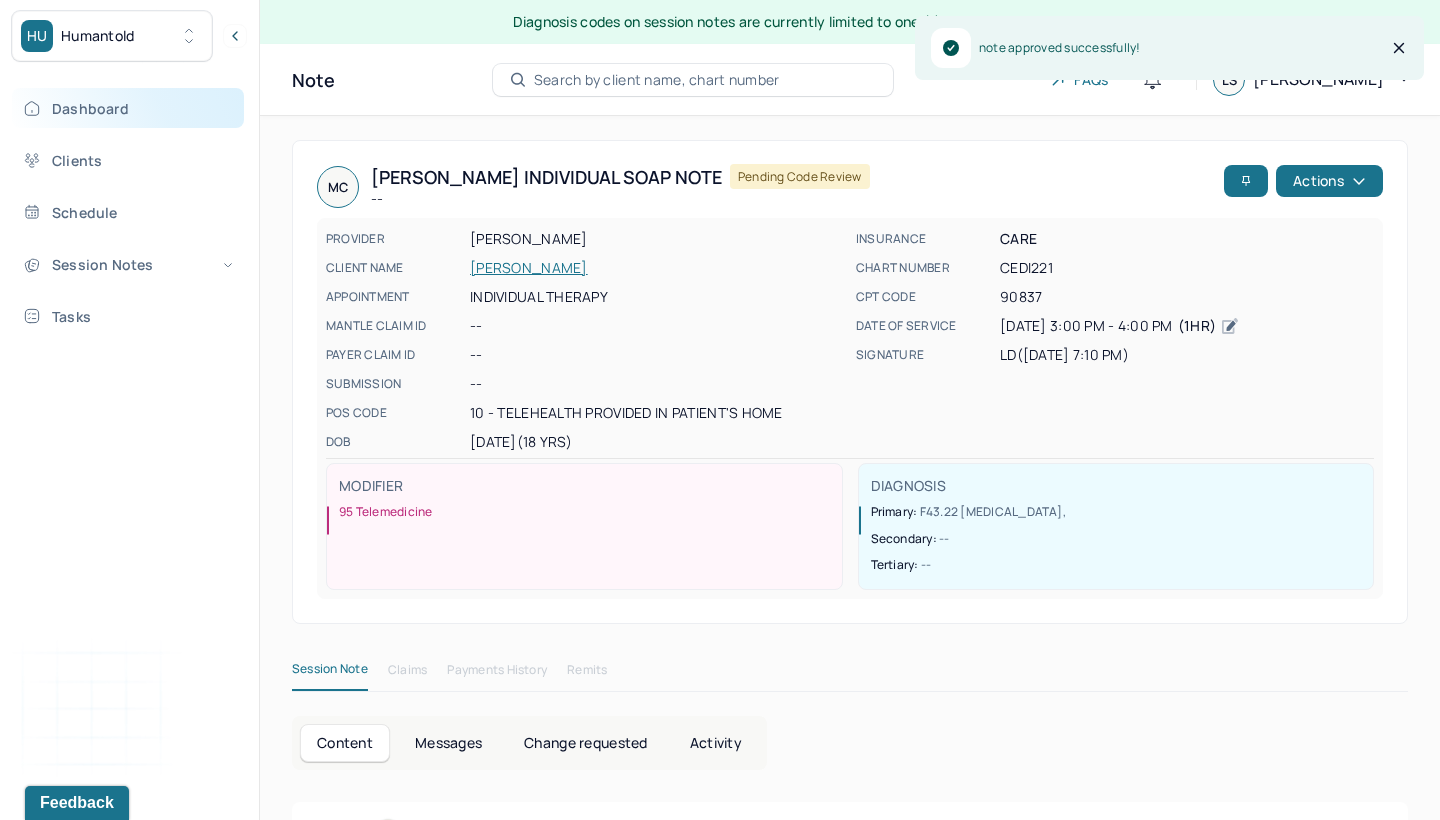 click on "Dashboard" at bounding box center [128, 108] 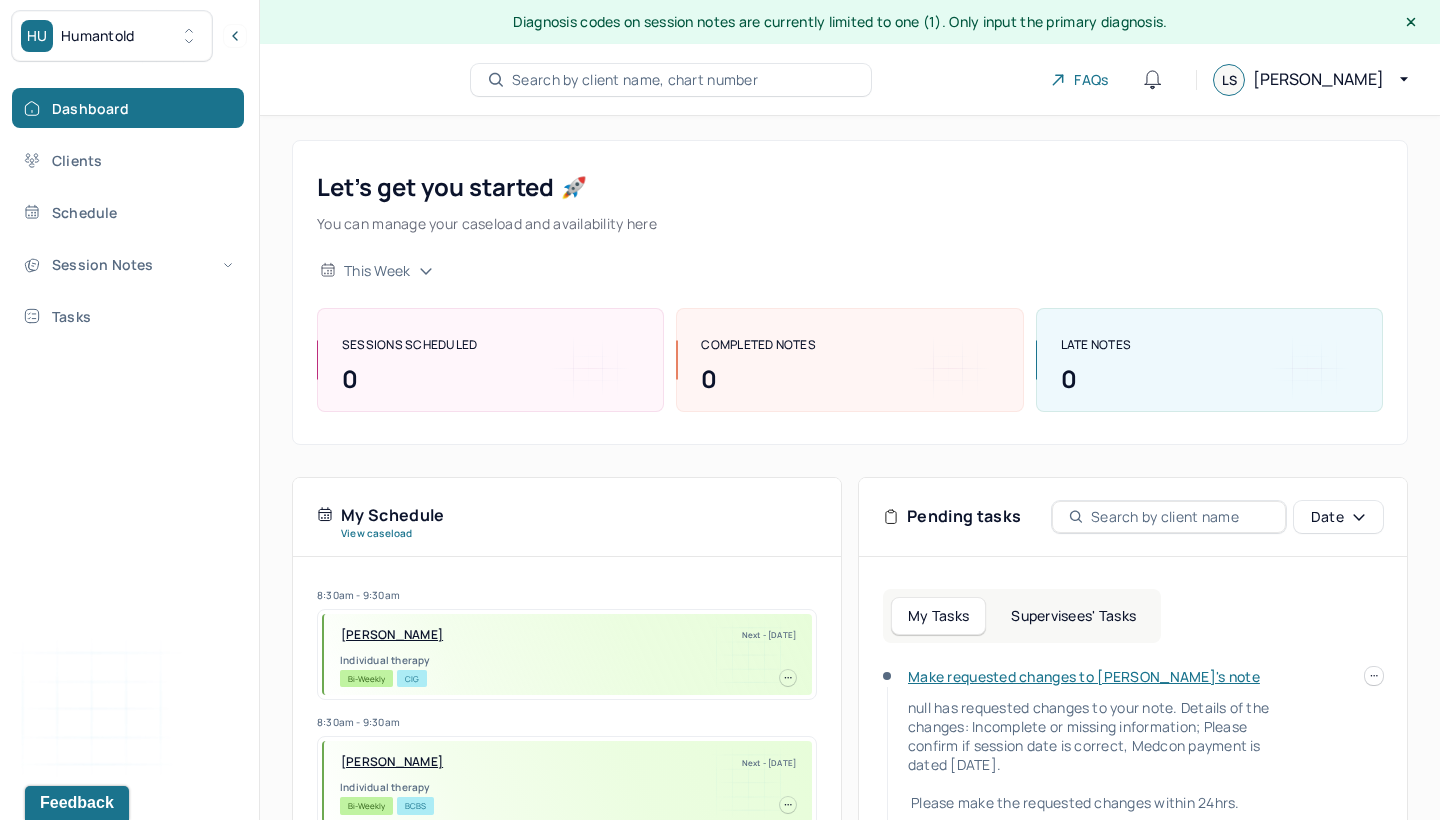click on "Supervisees' Tasks" at bounding box center [1073, 616] 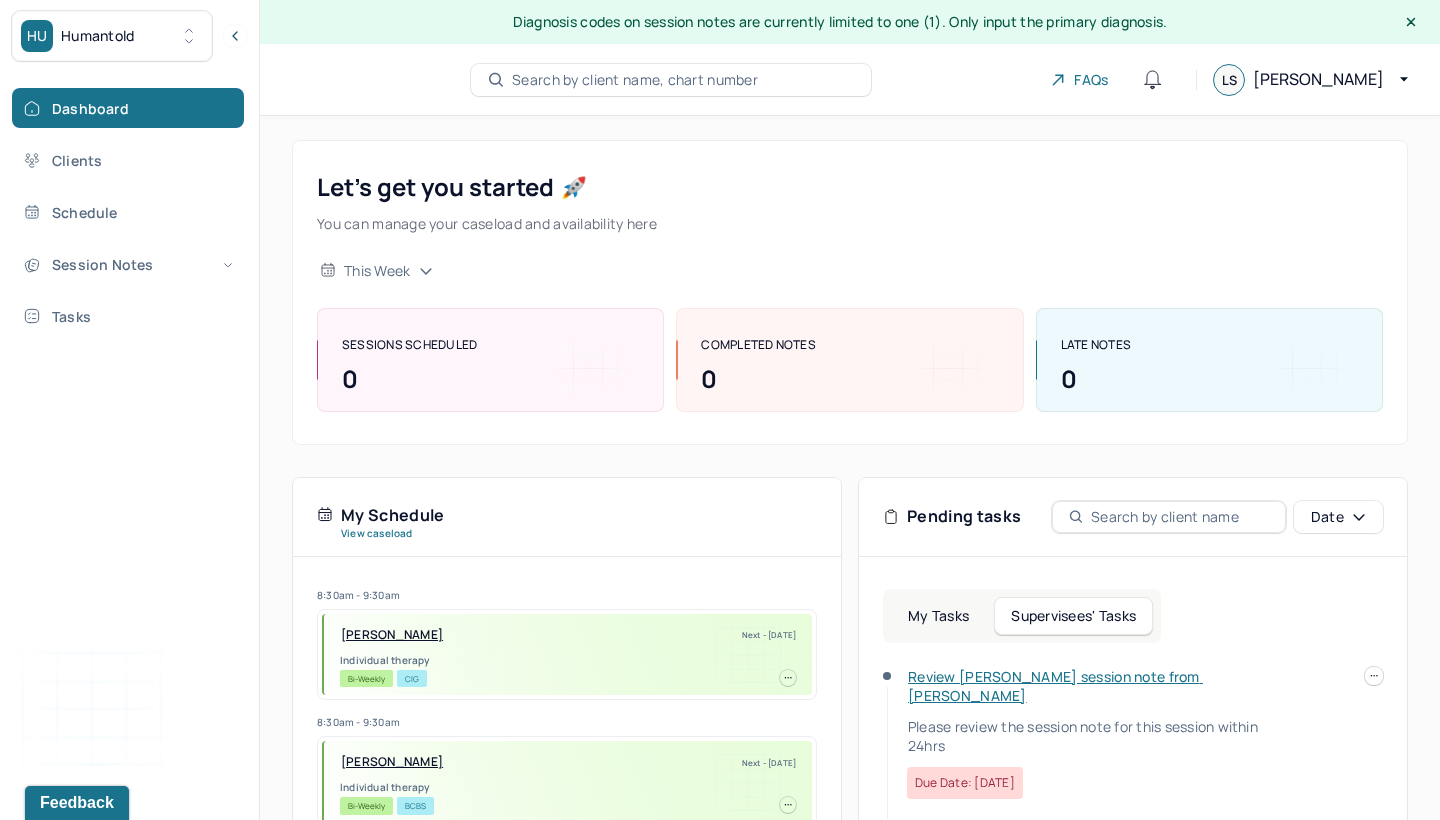 click on "Review Morgan's session note from Lila" at bounding box center (1055, 686) 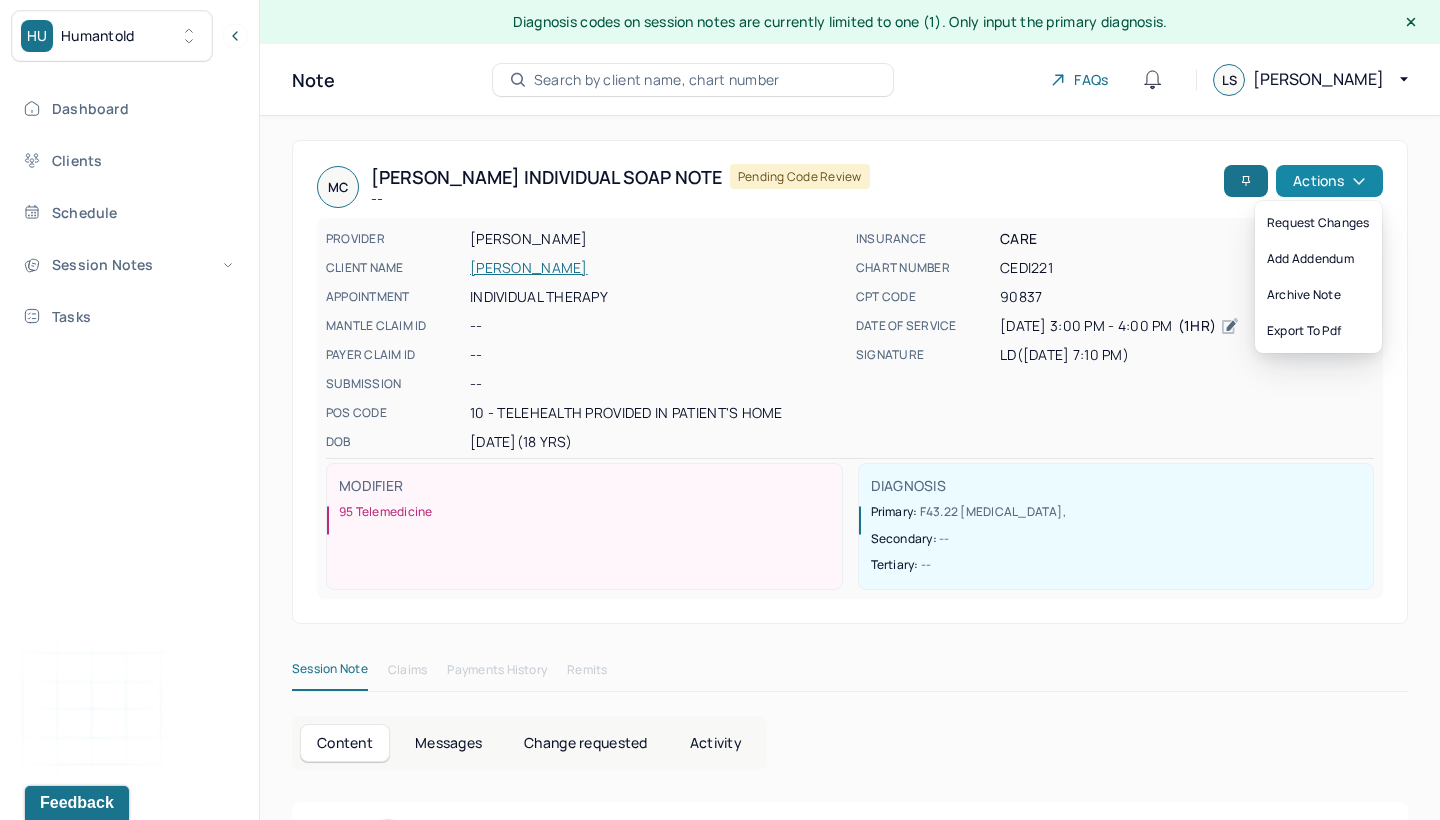 click on "Actions" at bounding box center (1329, 181) 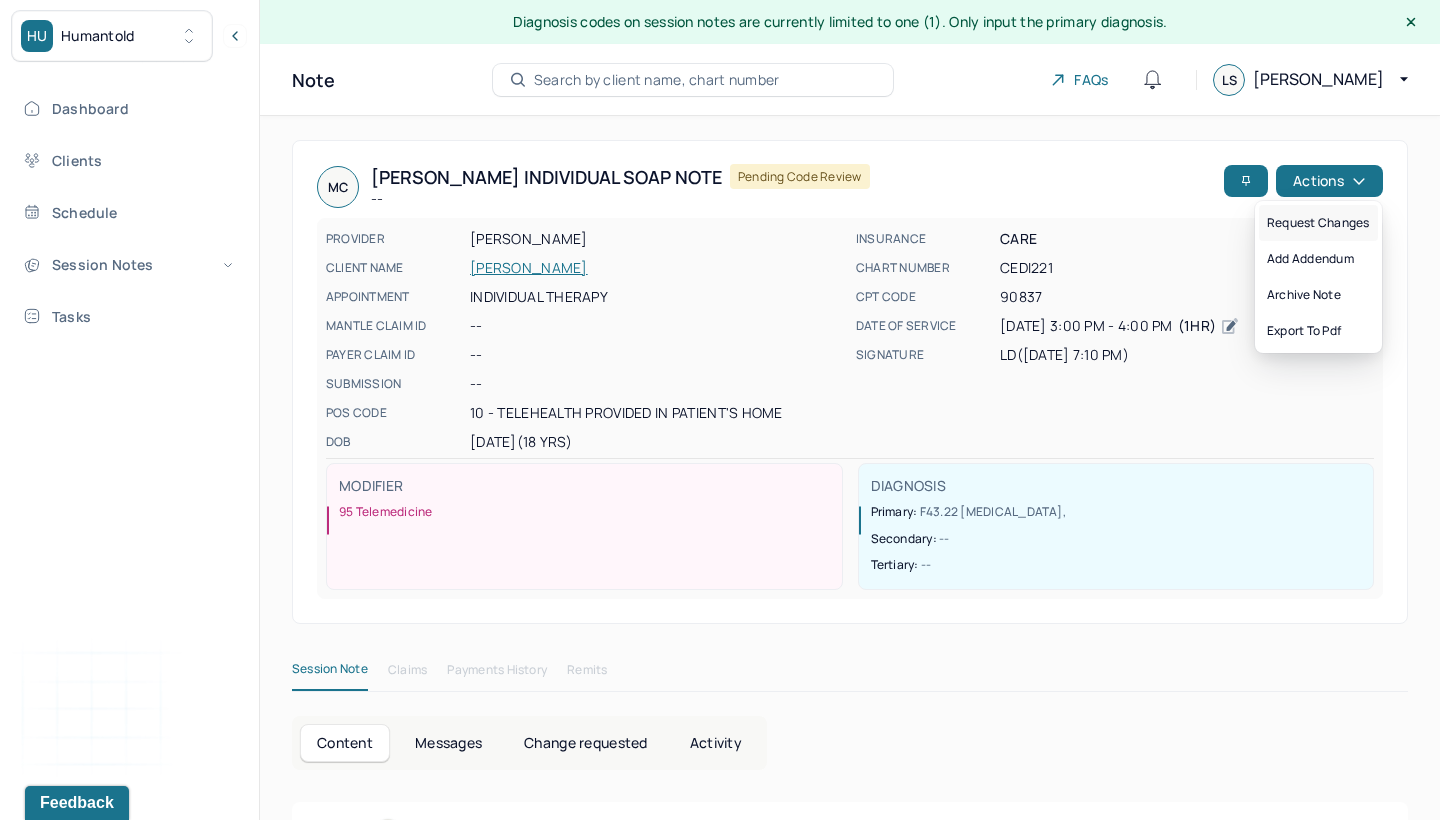 click on "Request changes" at bounding box center (1318, 223) 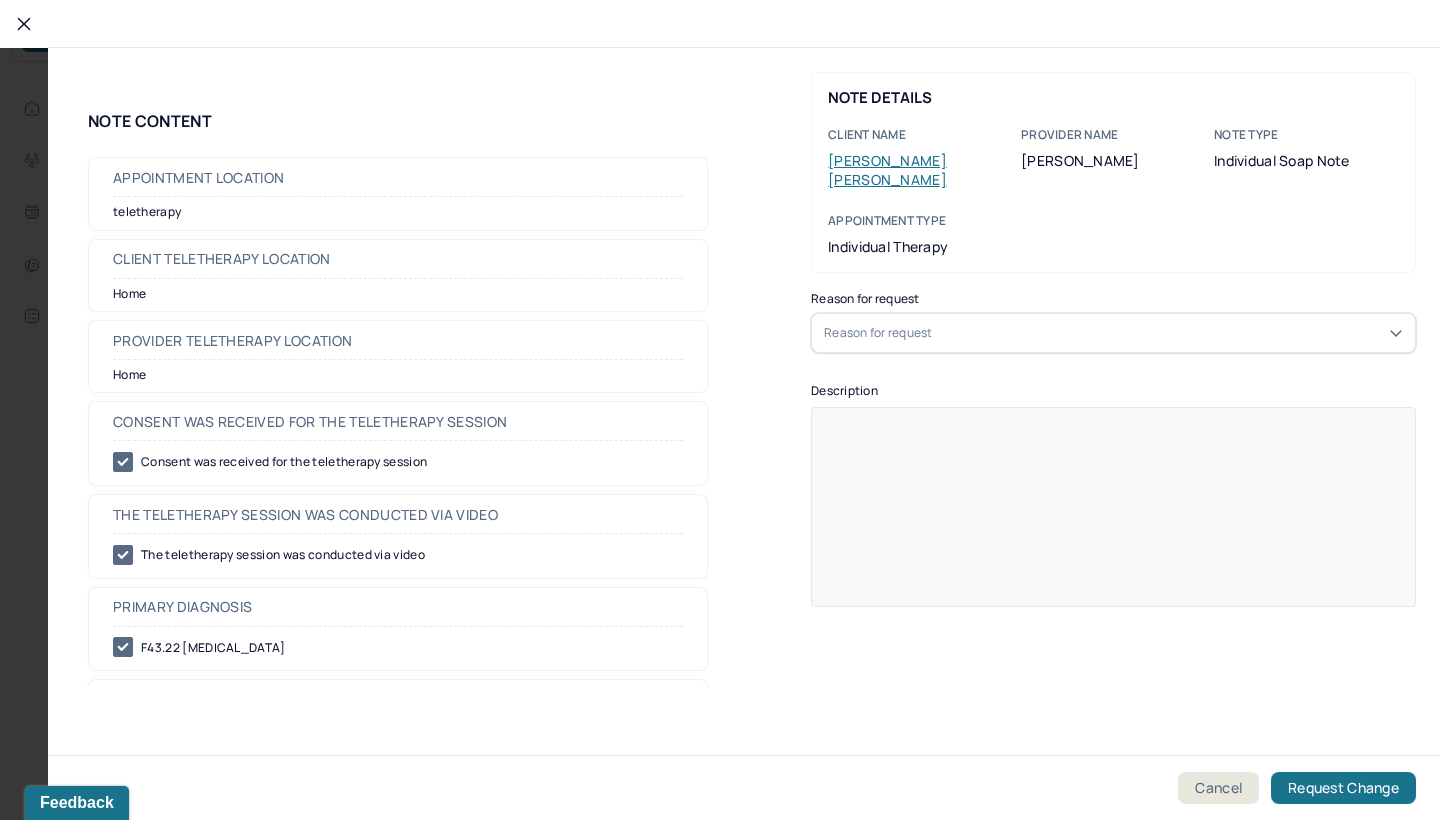 click 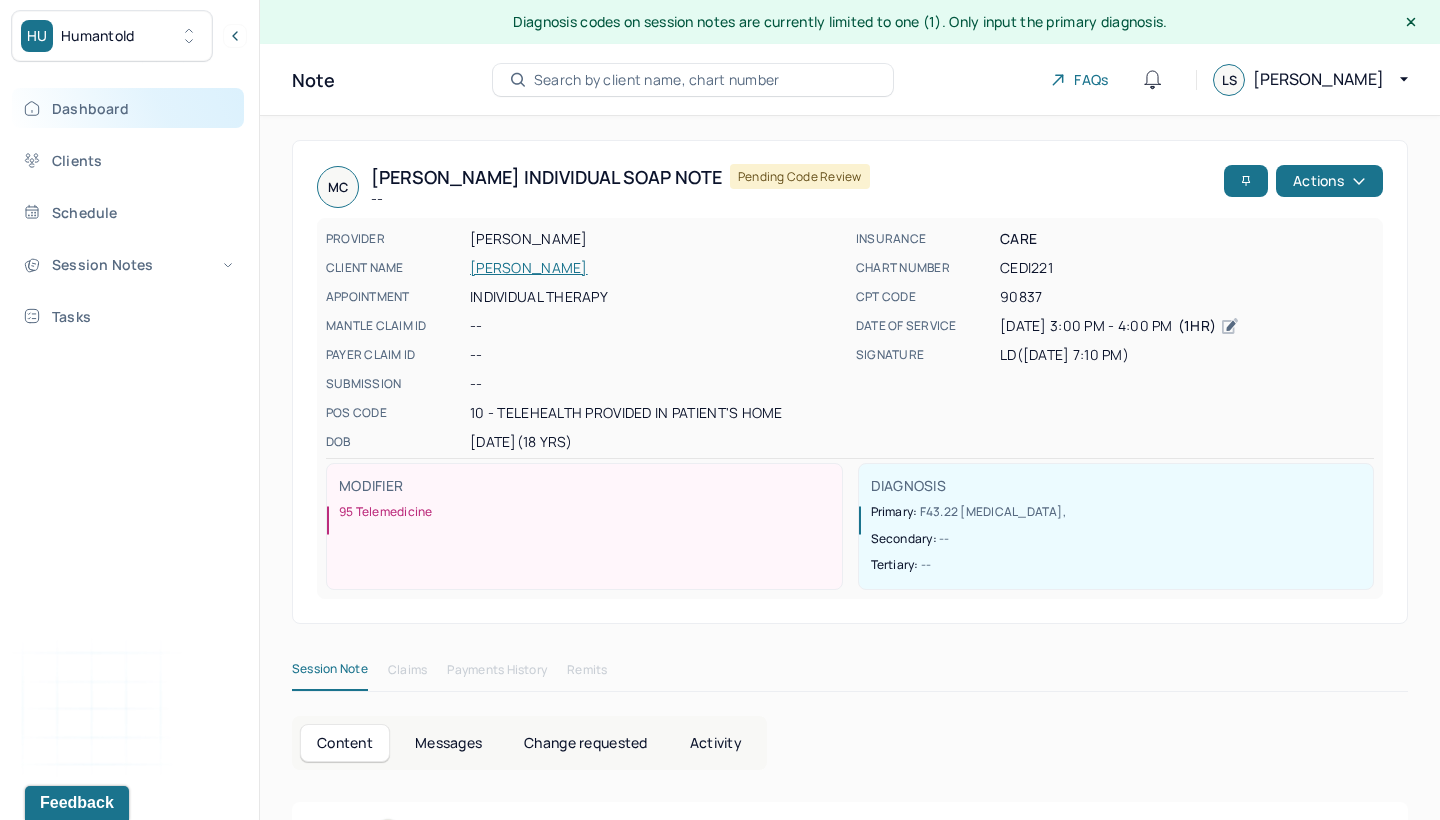 click on "Dashboard" at bounding box center (128, 108) 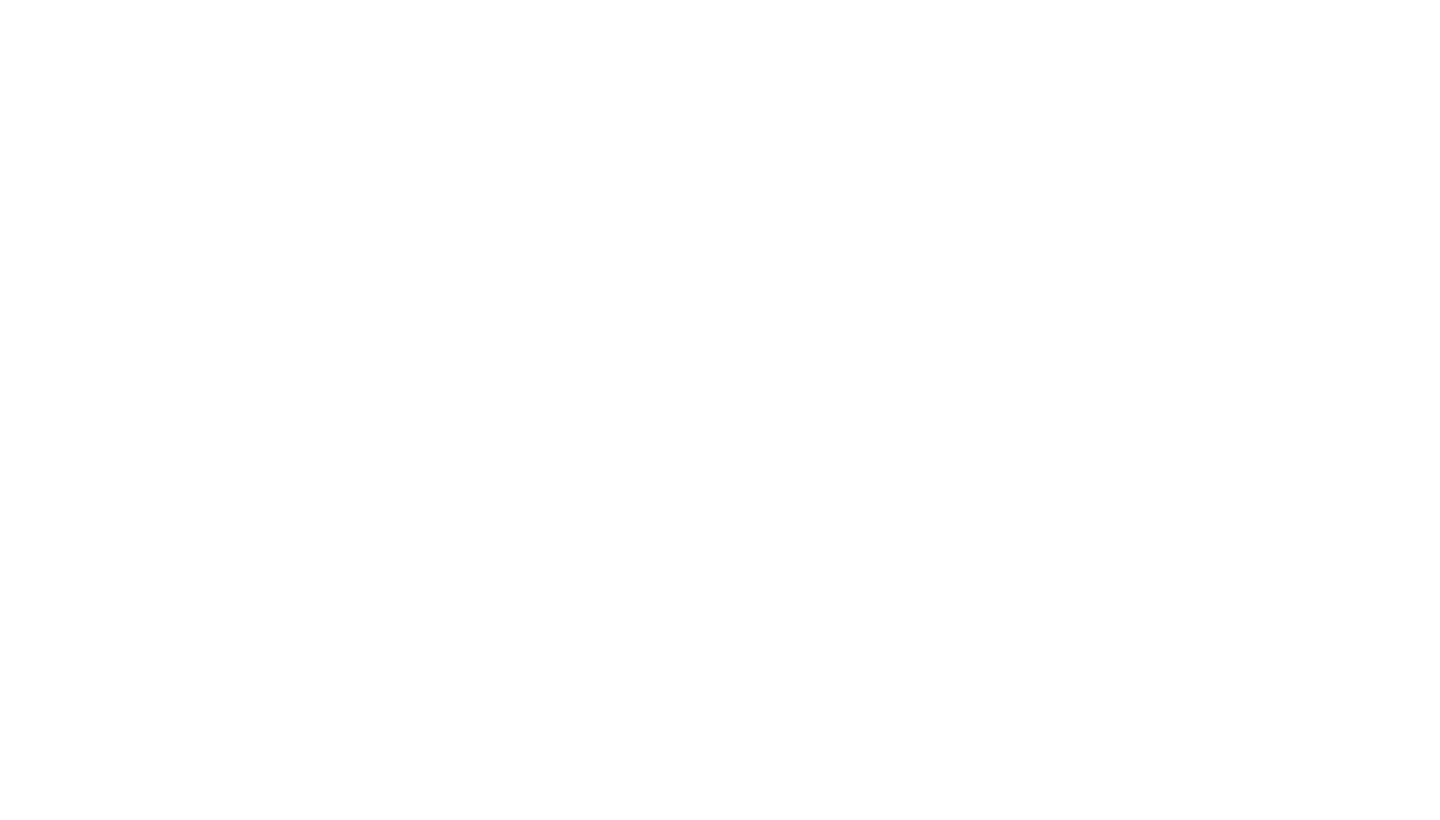 scroll, scrollTop: 0, scrollLeft: 0, axis: both 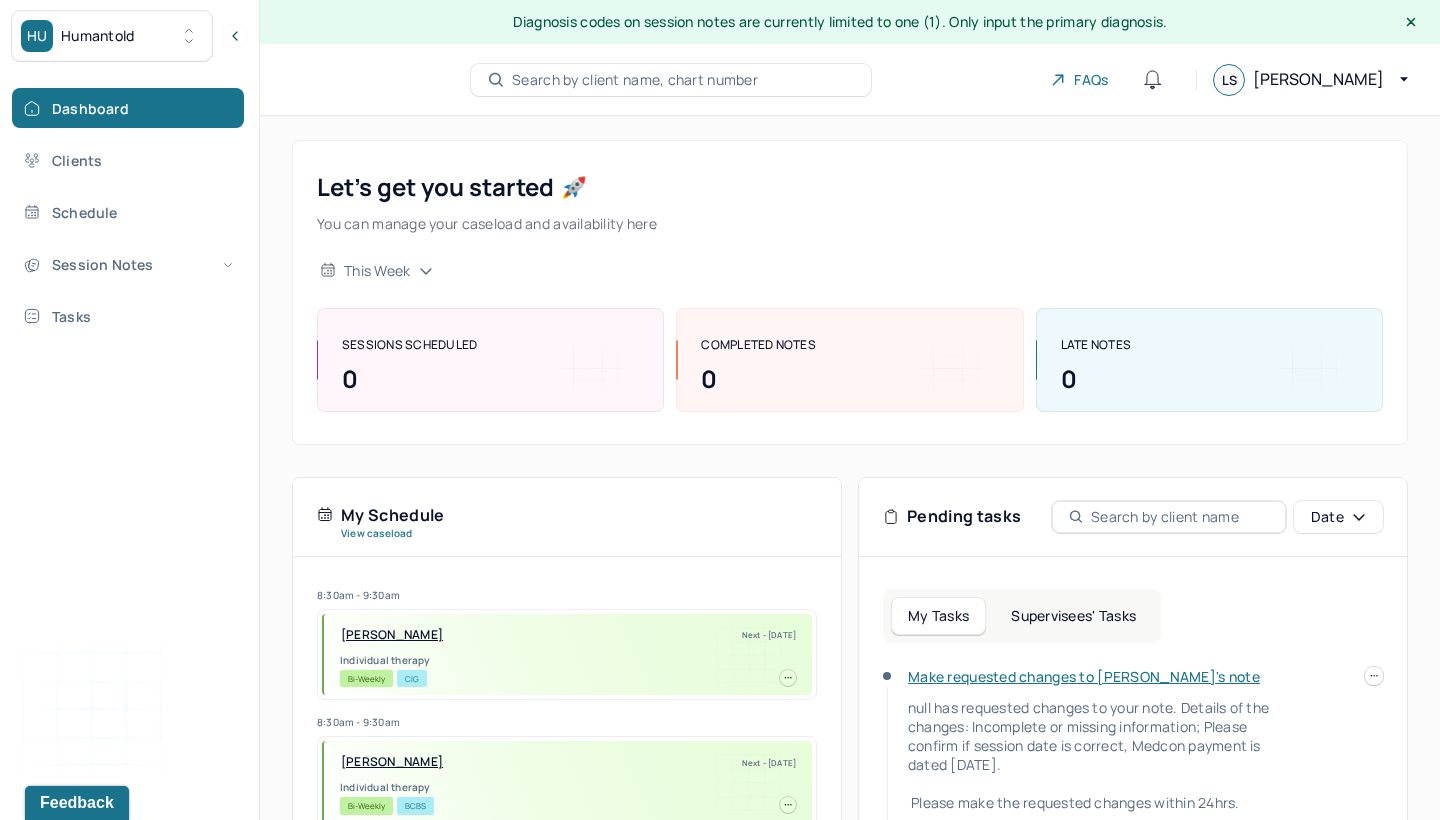 click on "Supervisees' Tasks" at bounding box center (1073, 616) 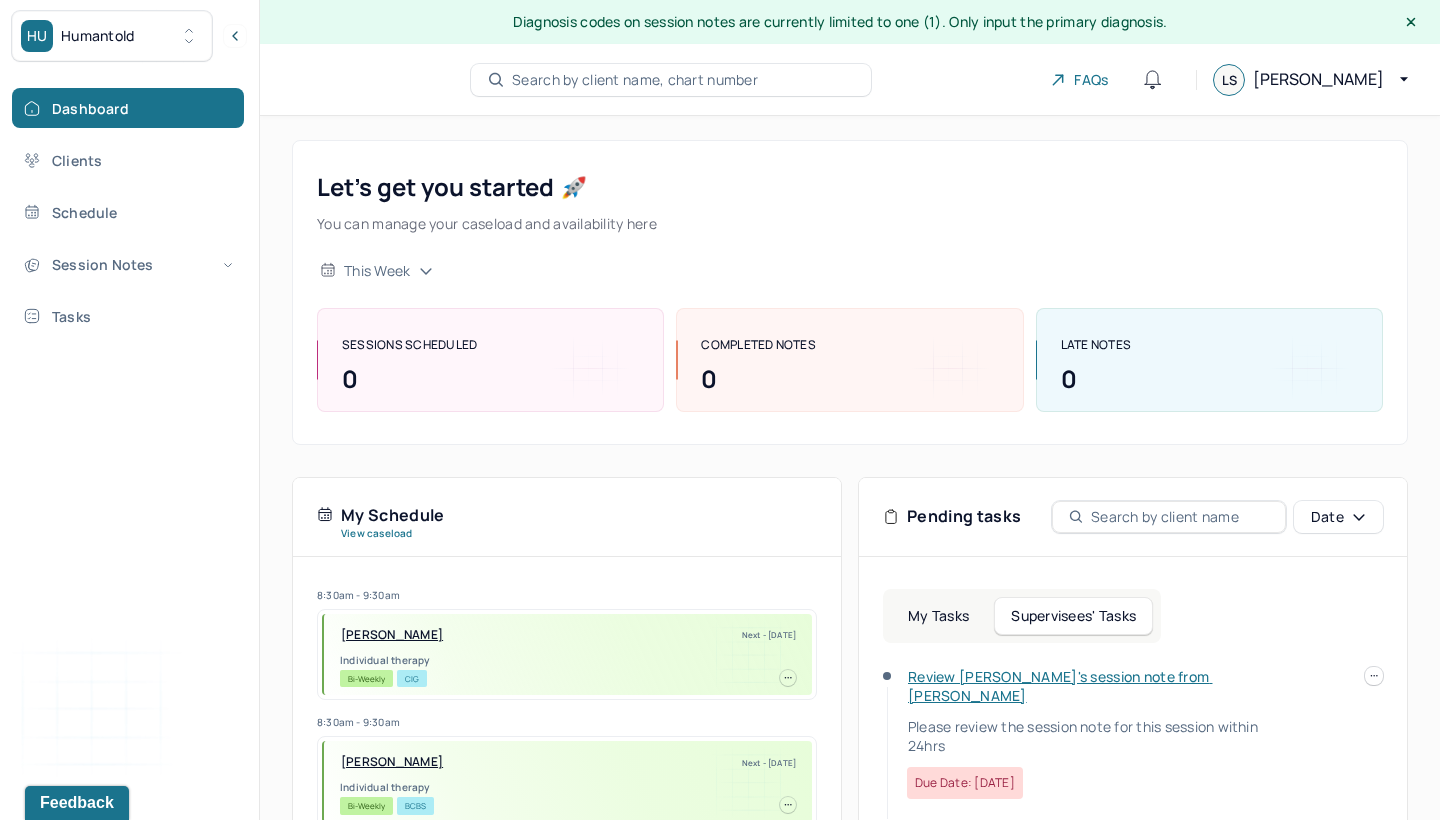 click on "Review [PERSON_NAME]'s session note from [PERSON_NAME]" at bounding box center [1060, 686] 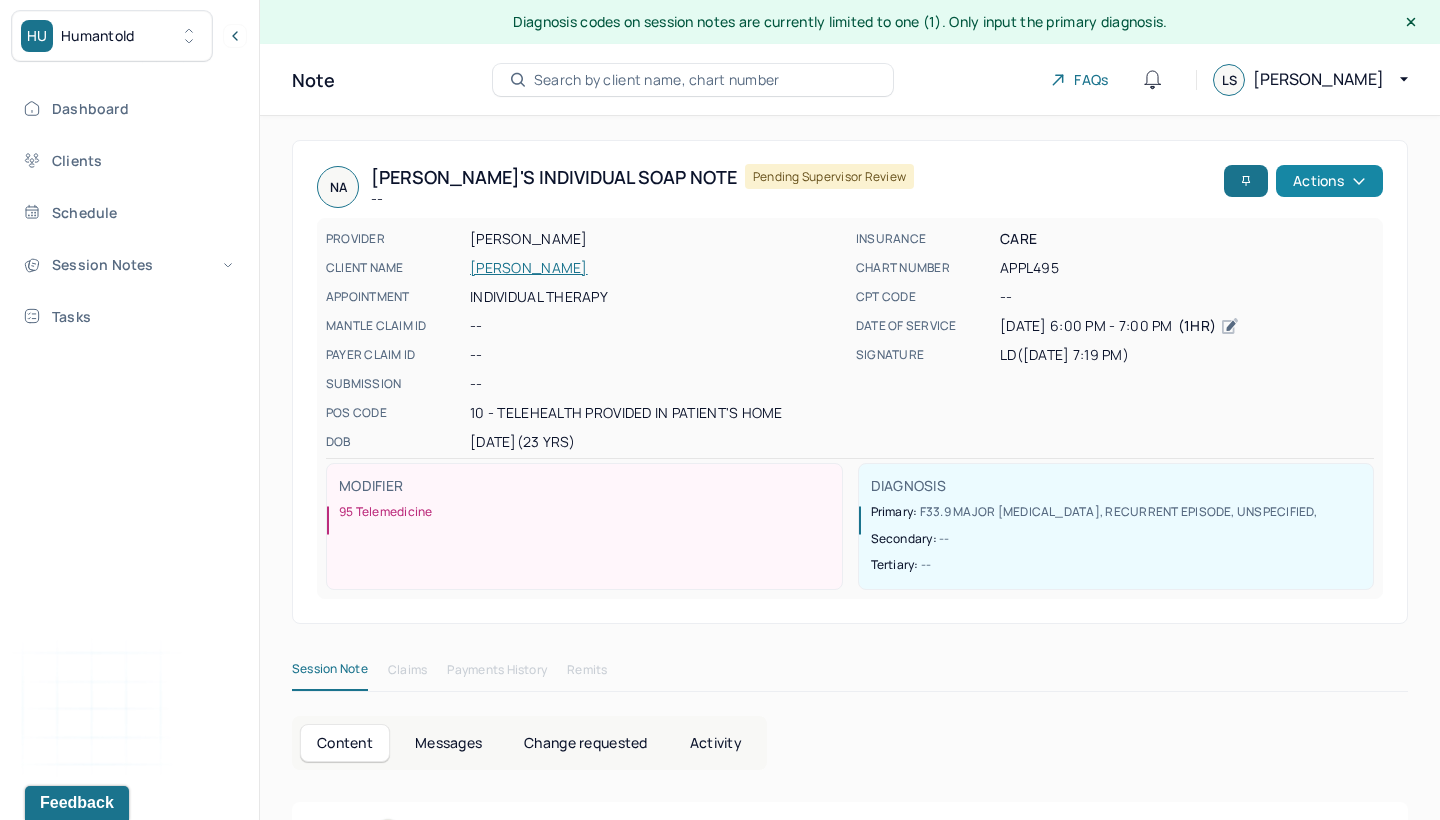 click on "Actions" at bounding box center [1329, 181] 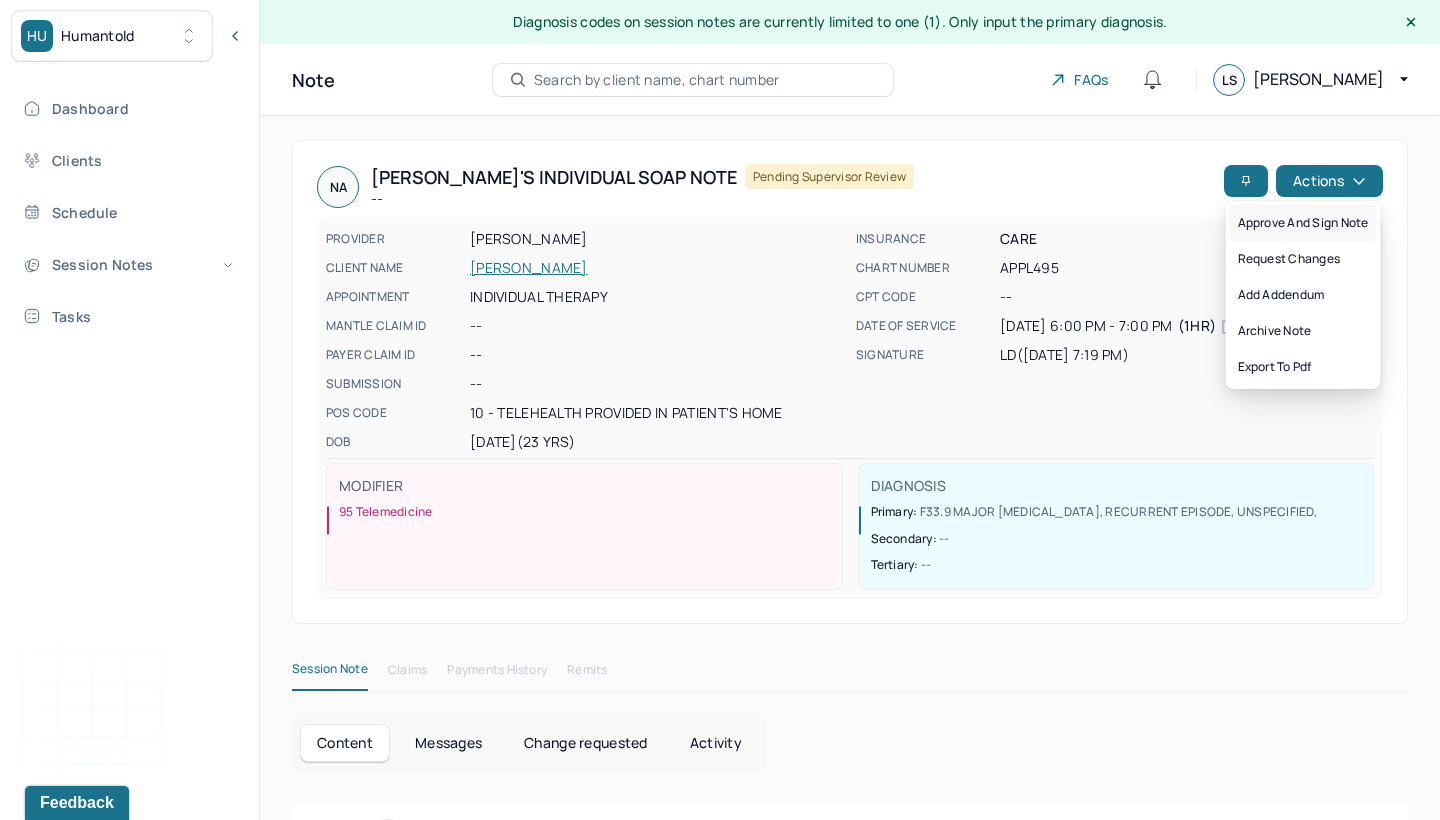 click on "Approve and sign note" at bounding box center [1303, 223] 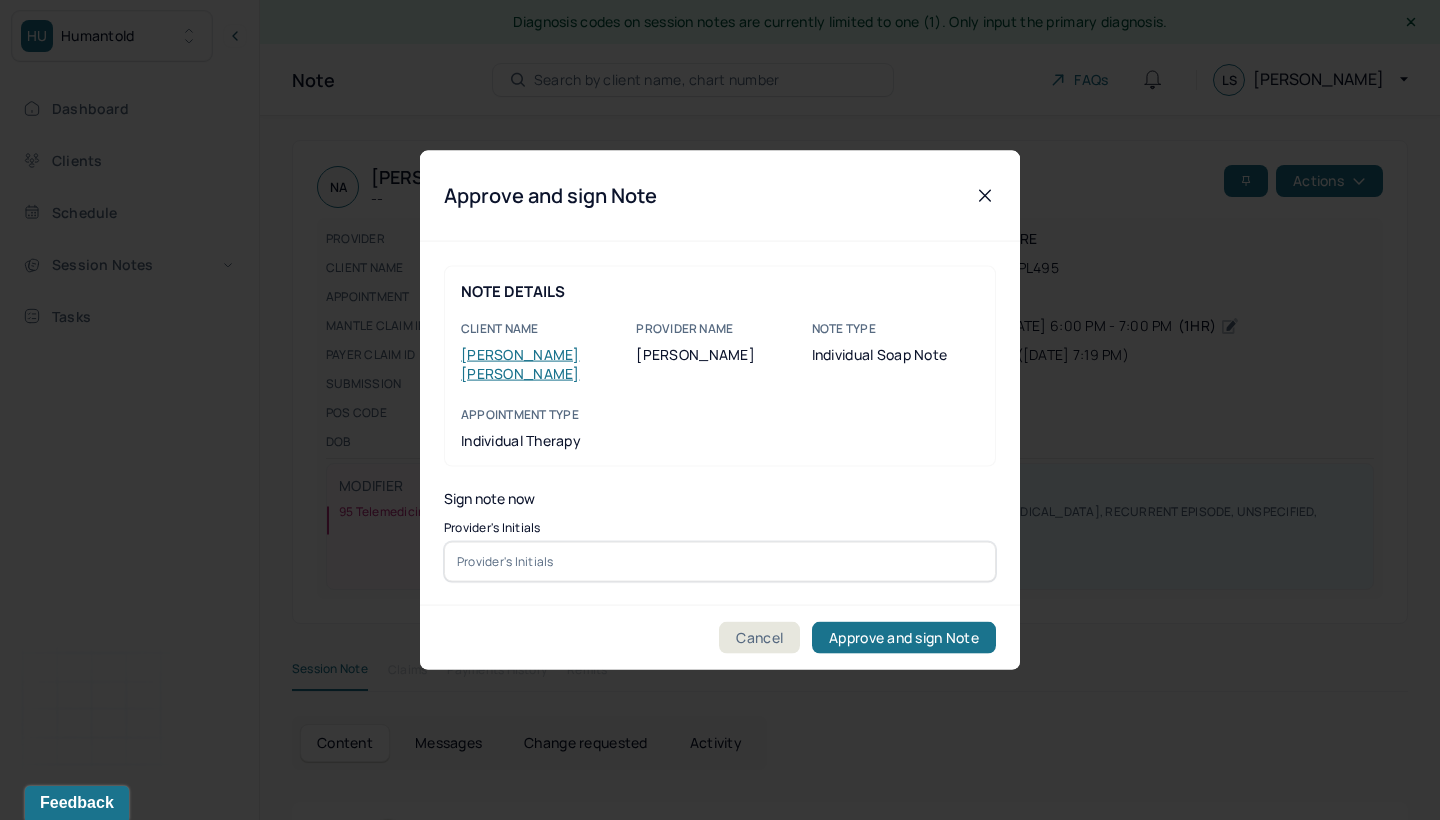 click at bounding box center [720, 561] 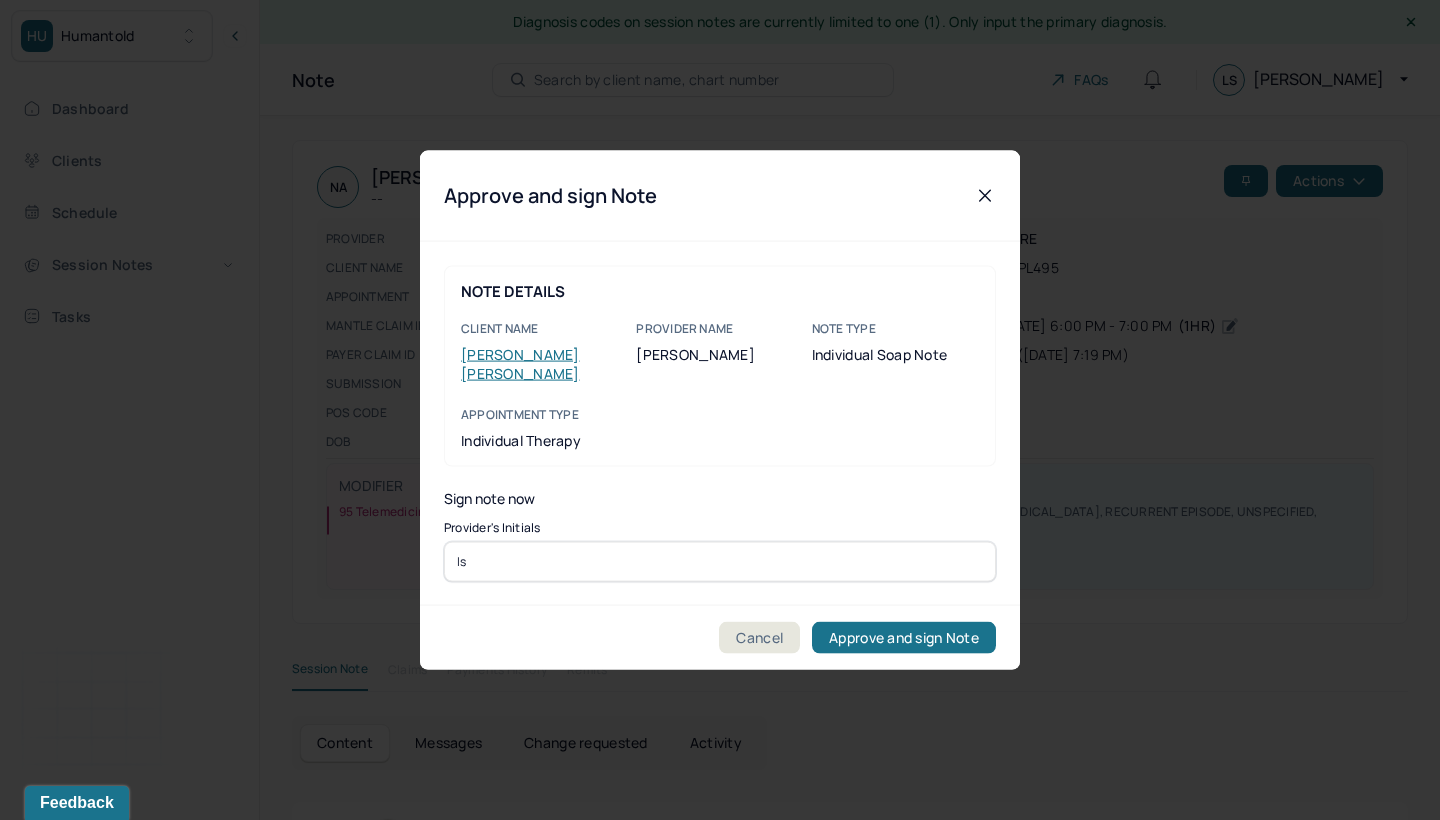 type on "ls" 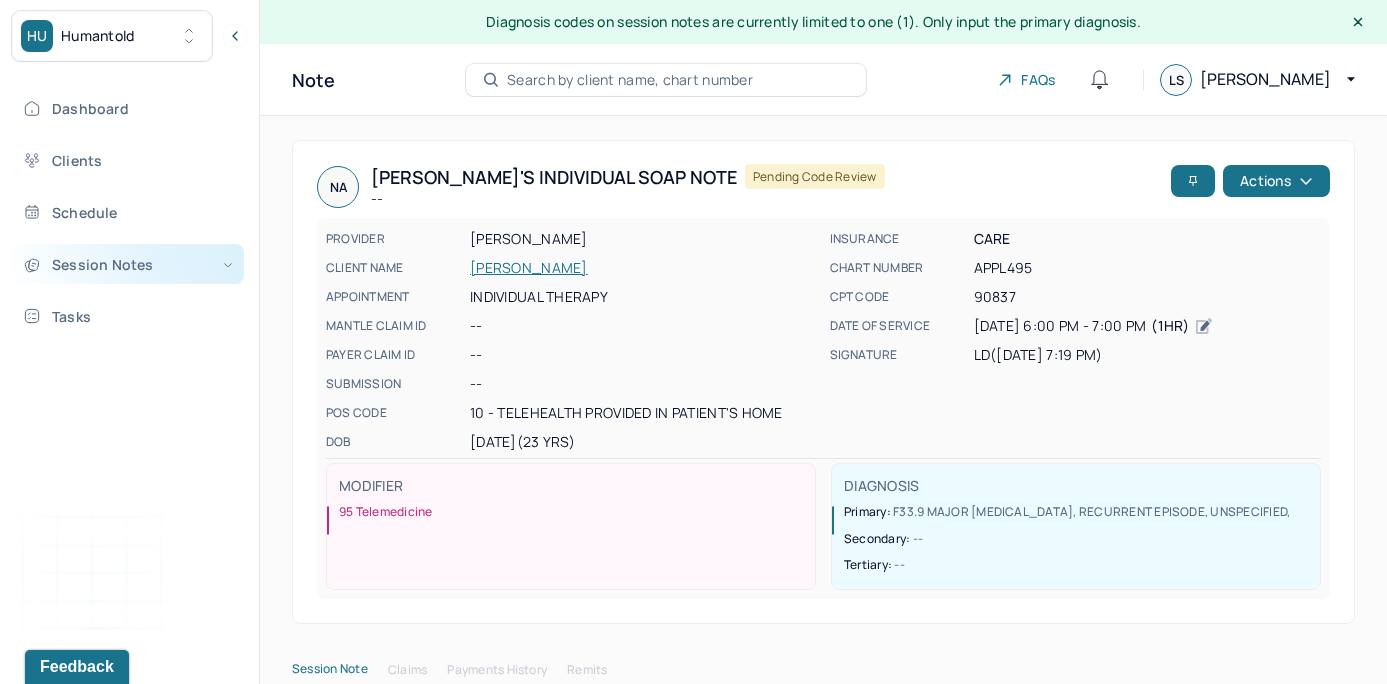 click on "Session Notes" at bounding box center (128, 264) 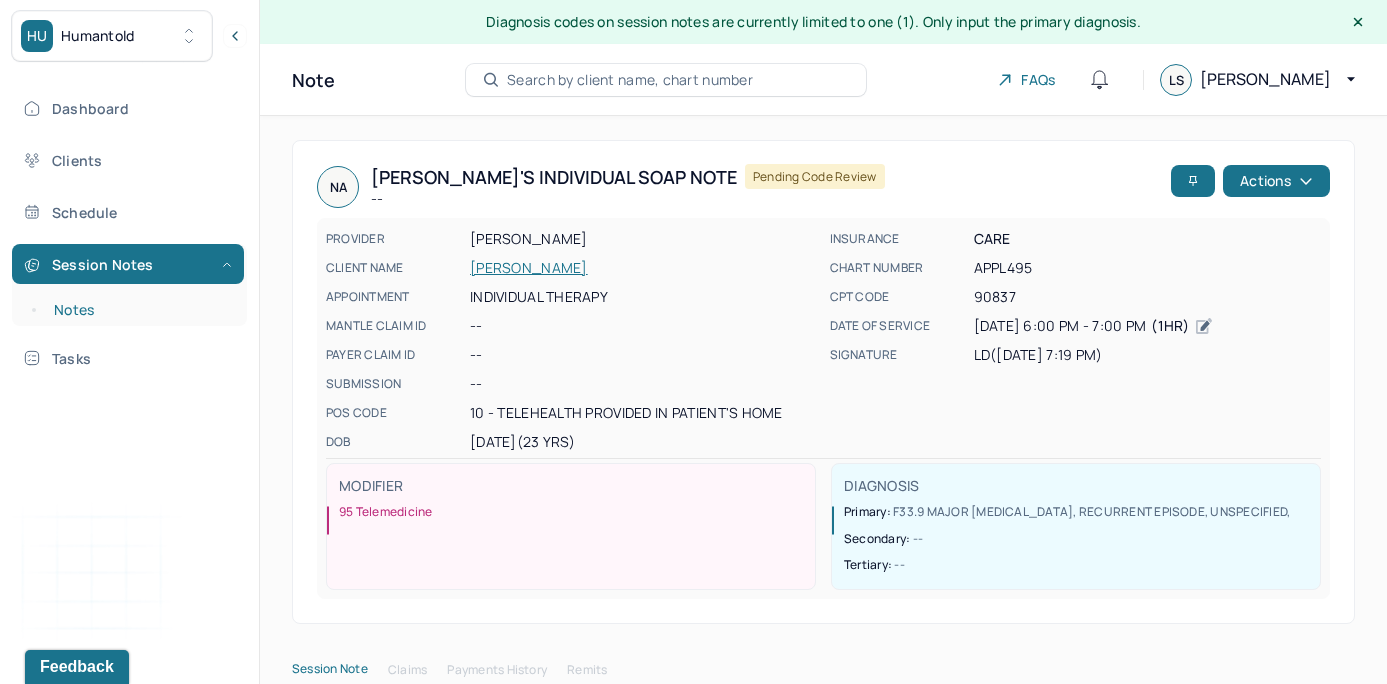 click on "Notes" at bounding box center (139, 310) 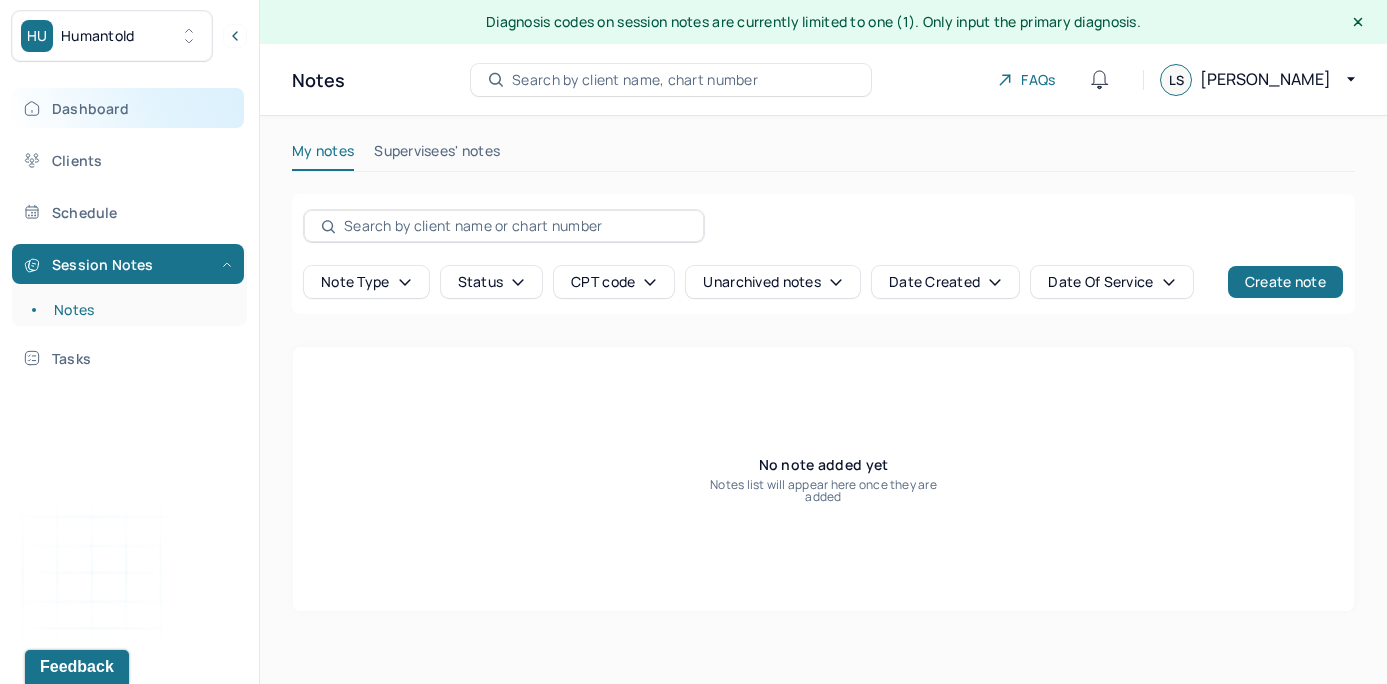 click on "Dashboard" at bounding box center [128, 108] 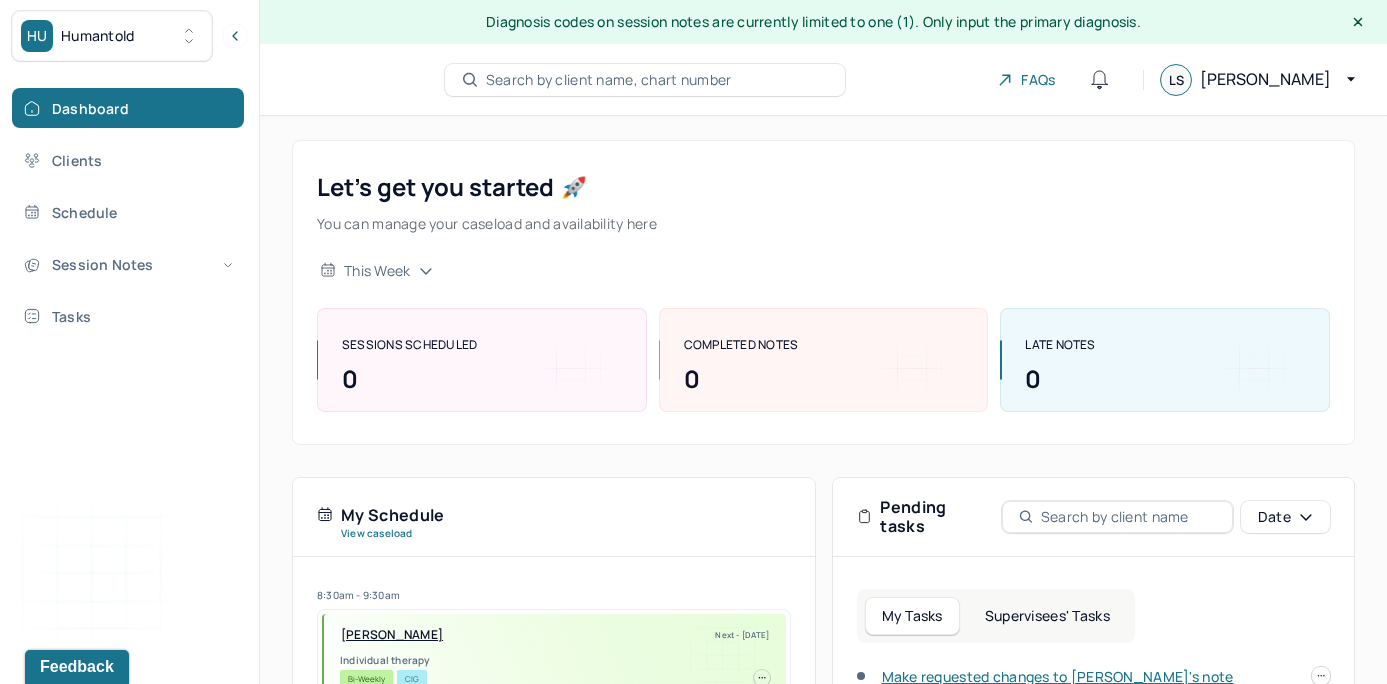 click on "Supervisees' Tasks" at bounding box center (1047, 616) 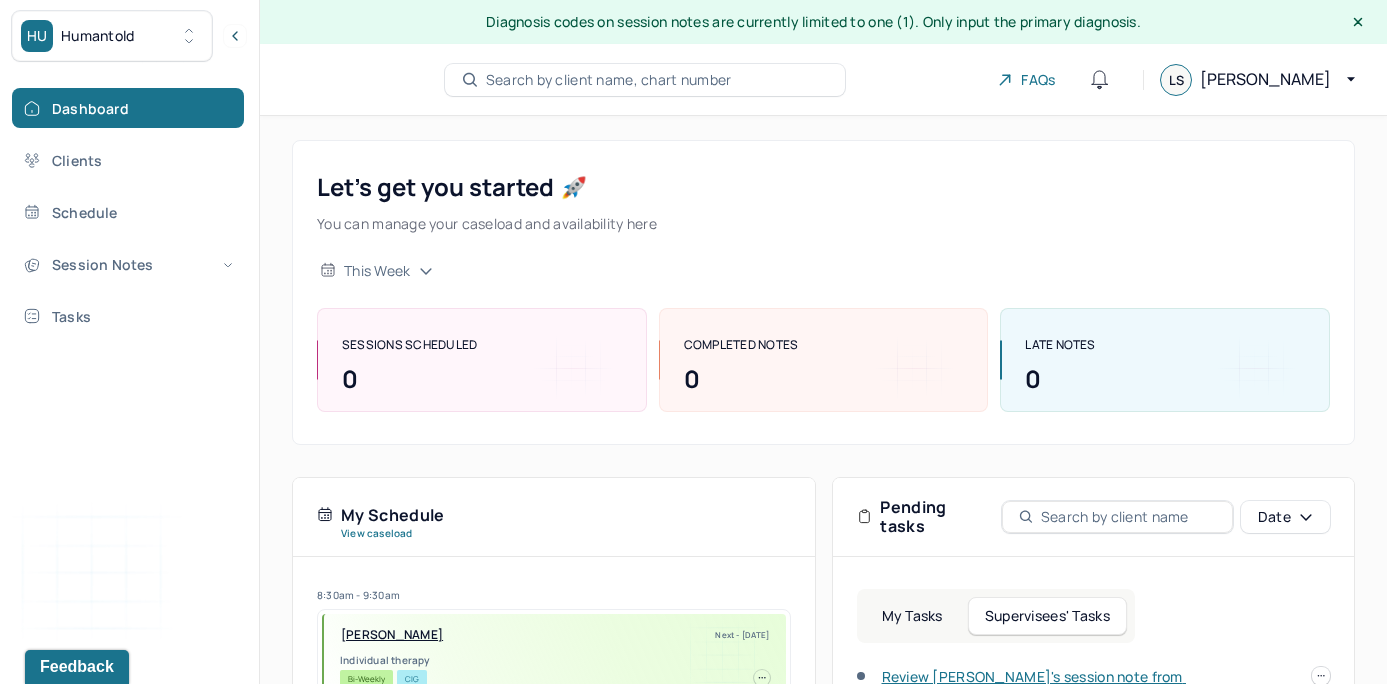 click on "Let’s get you started 🚀 You can manage your caseload and availability here   this week   SESSIONS SCHEDULED 0 COMPLETED NOTES 0 LATE NOTES 0" at bounding box center (823, 292) 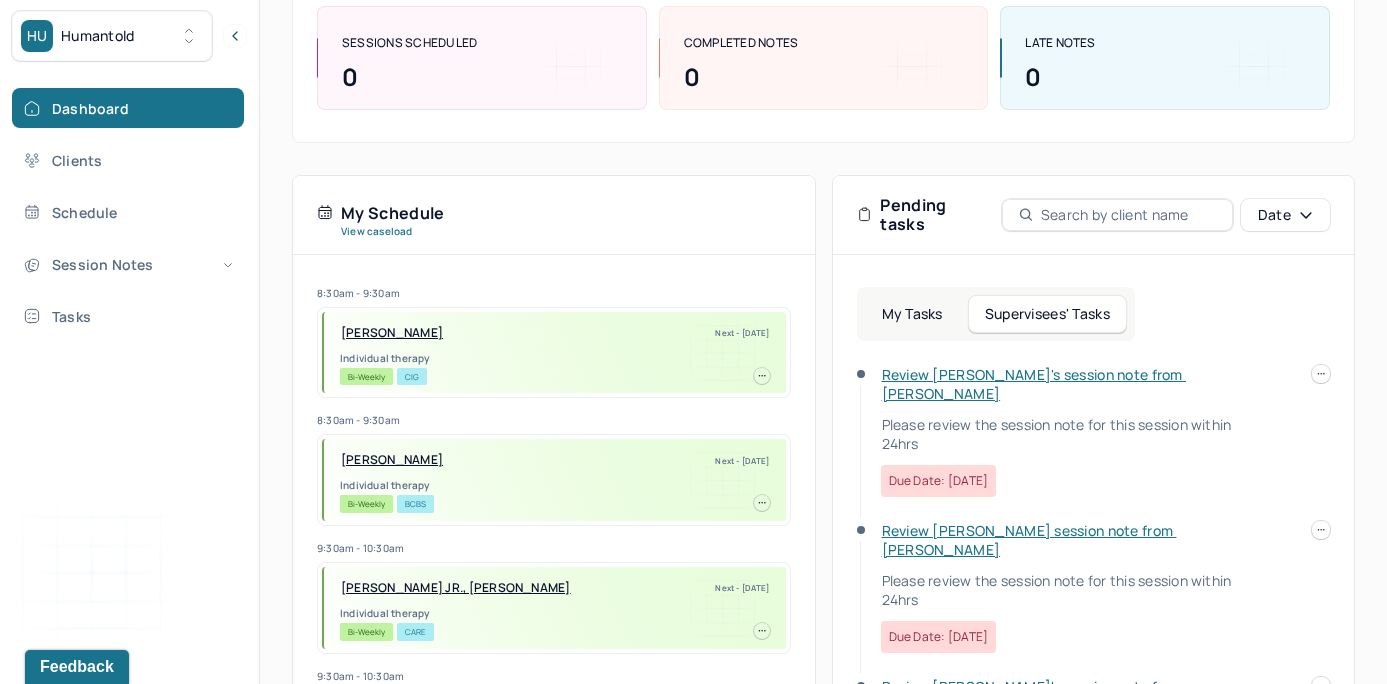 scroll, scrollTop: 305, scrollLeft: 0, axis: vertical 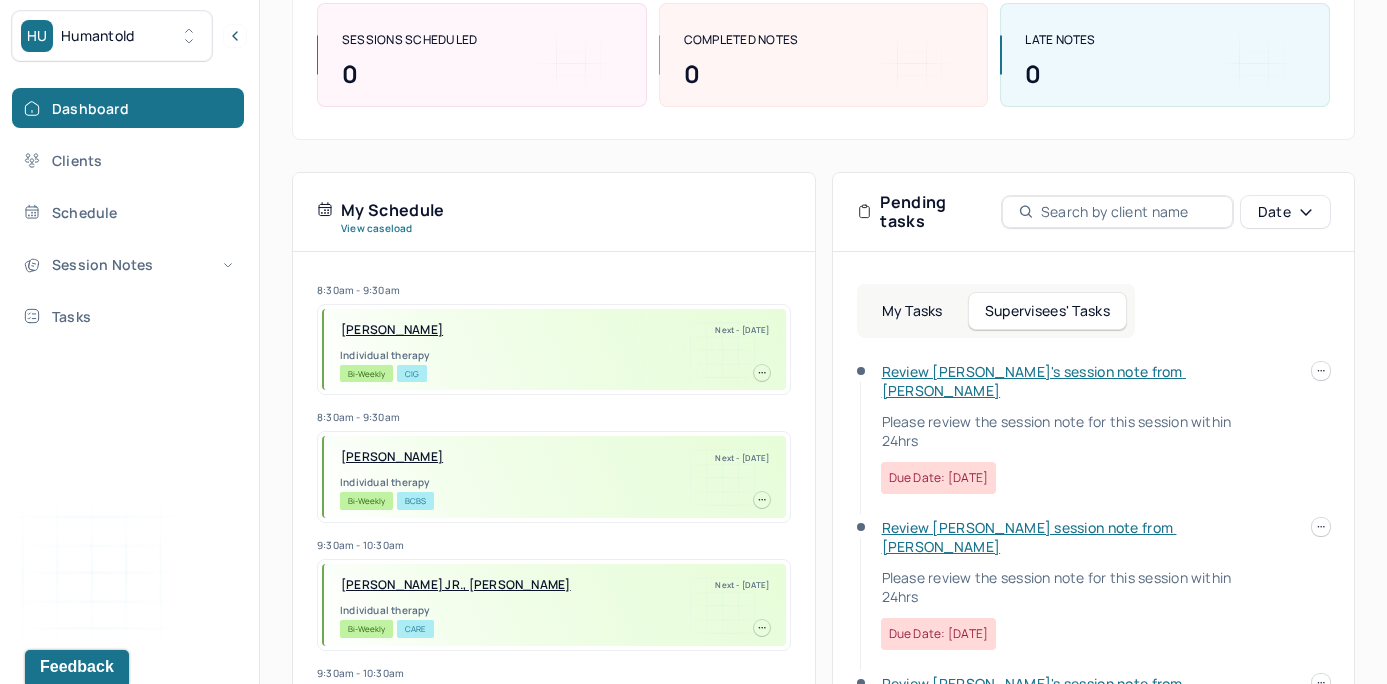click on "Review Daniel's session note from Brianna" at bounding box center (1034, 381) 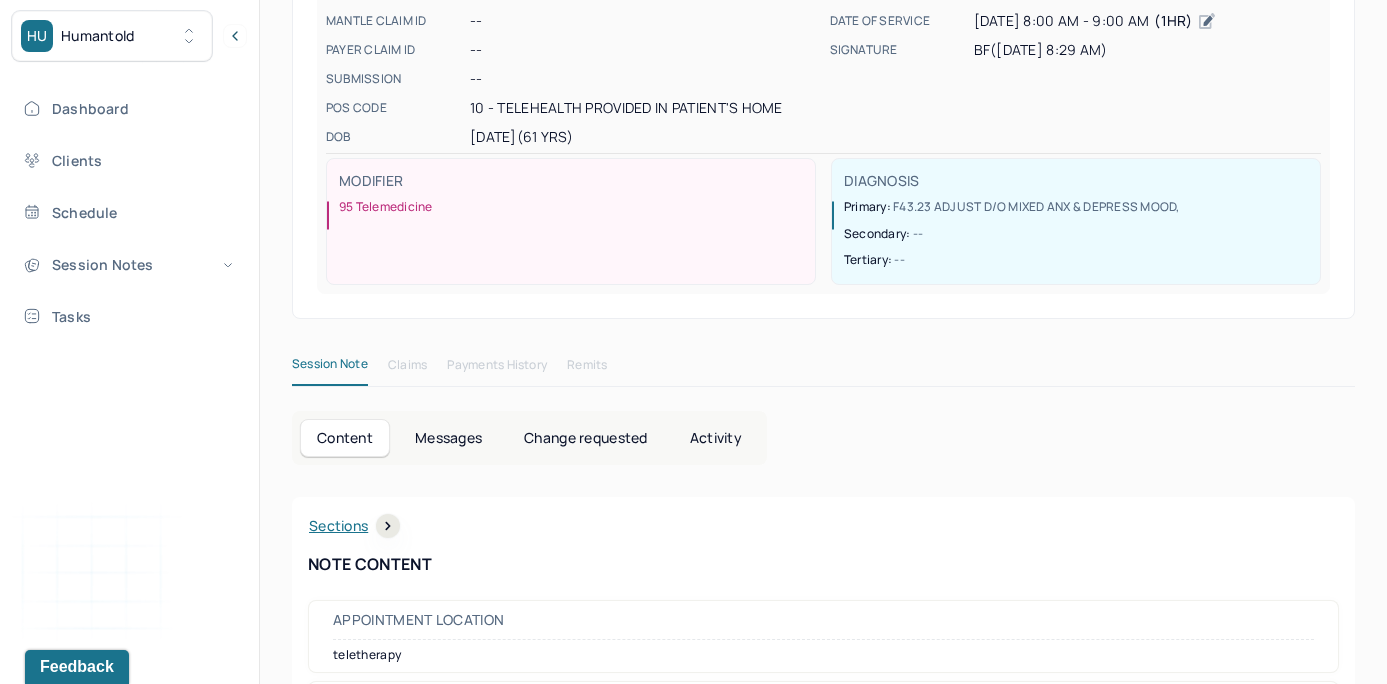 scroll, scrollTop: 6, scrollLeft: 0, axis: vertical 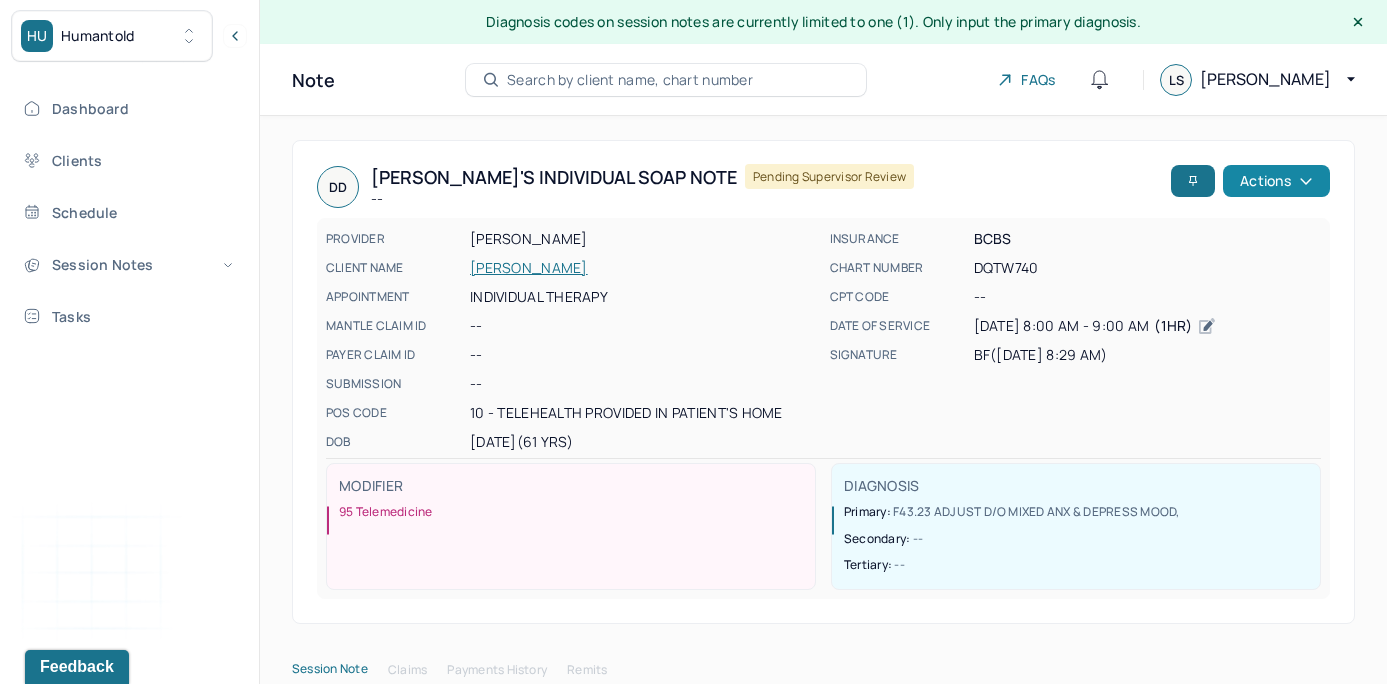 click on "Actions" at bounding box center (1276, 181) 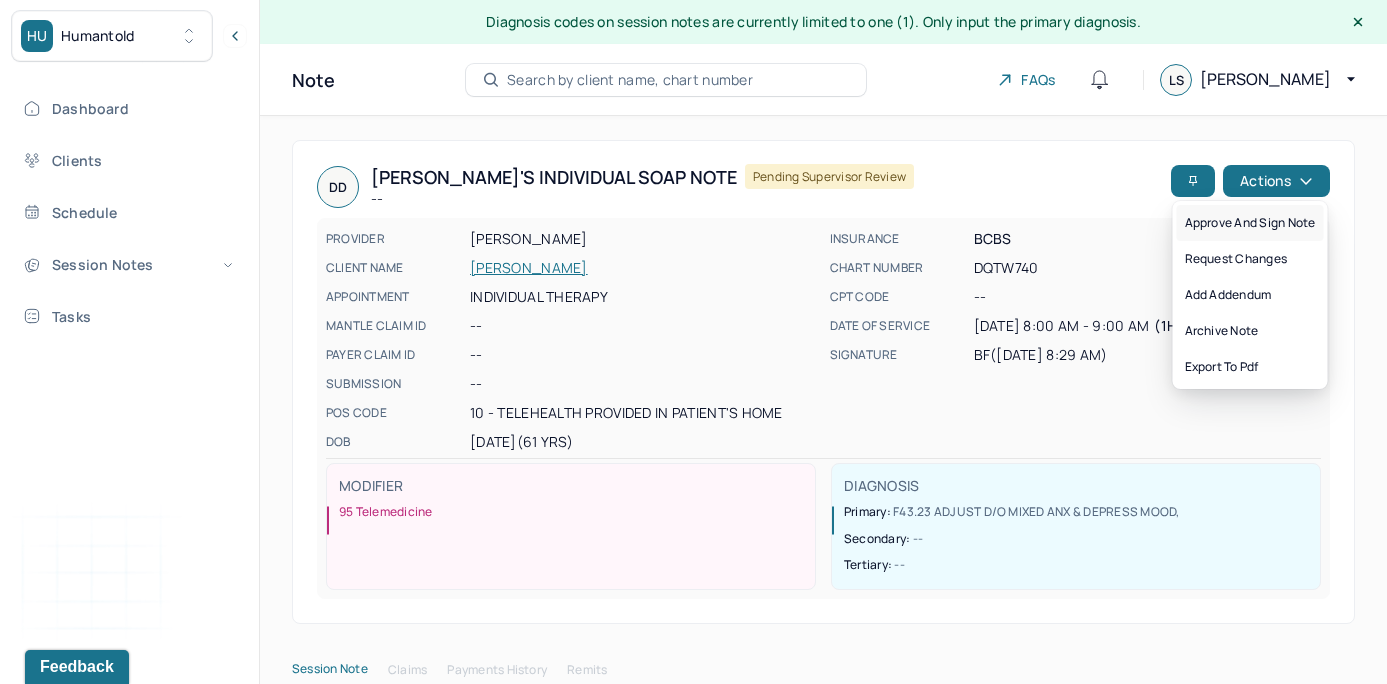 click on "Approve and sign note" at bounding box center [1250, 223] 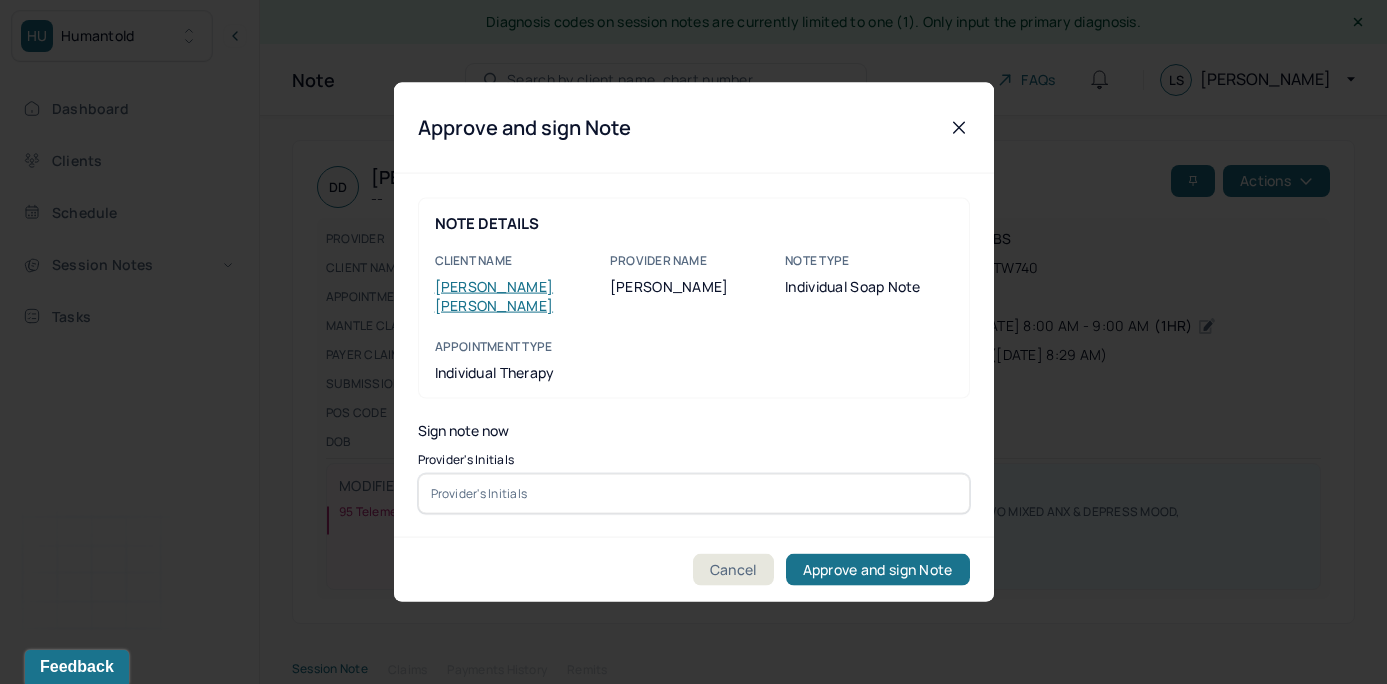 click at bounding box center (694, 493) 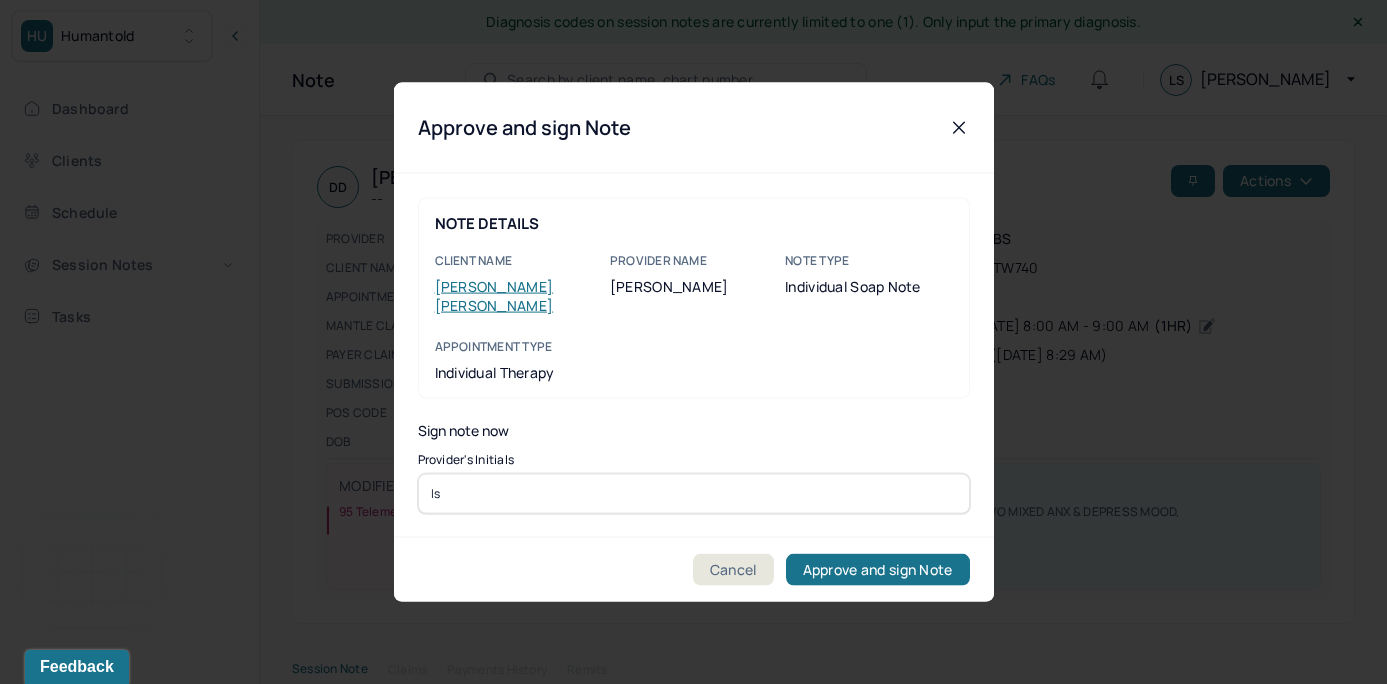 type on "ls" 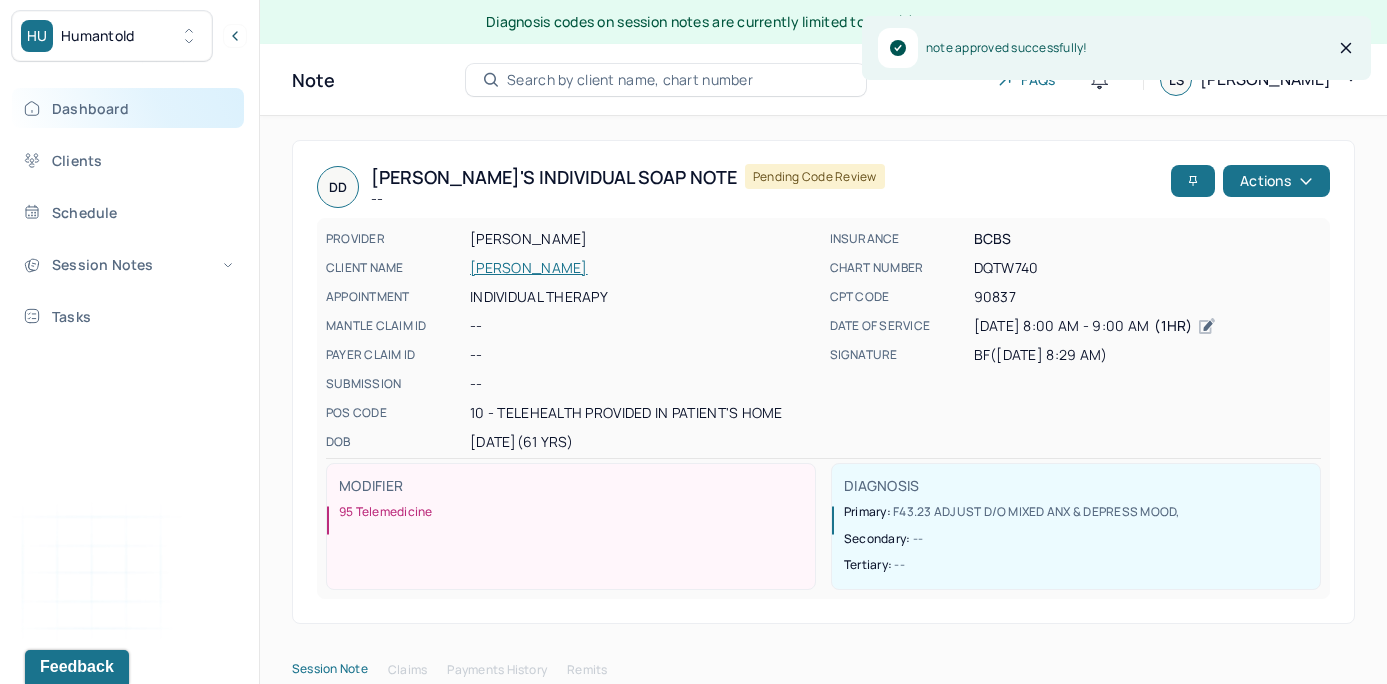 click on "Dashboard" at bounding box center (128, 108) 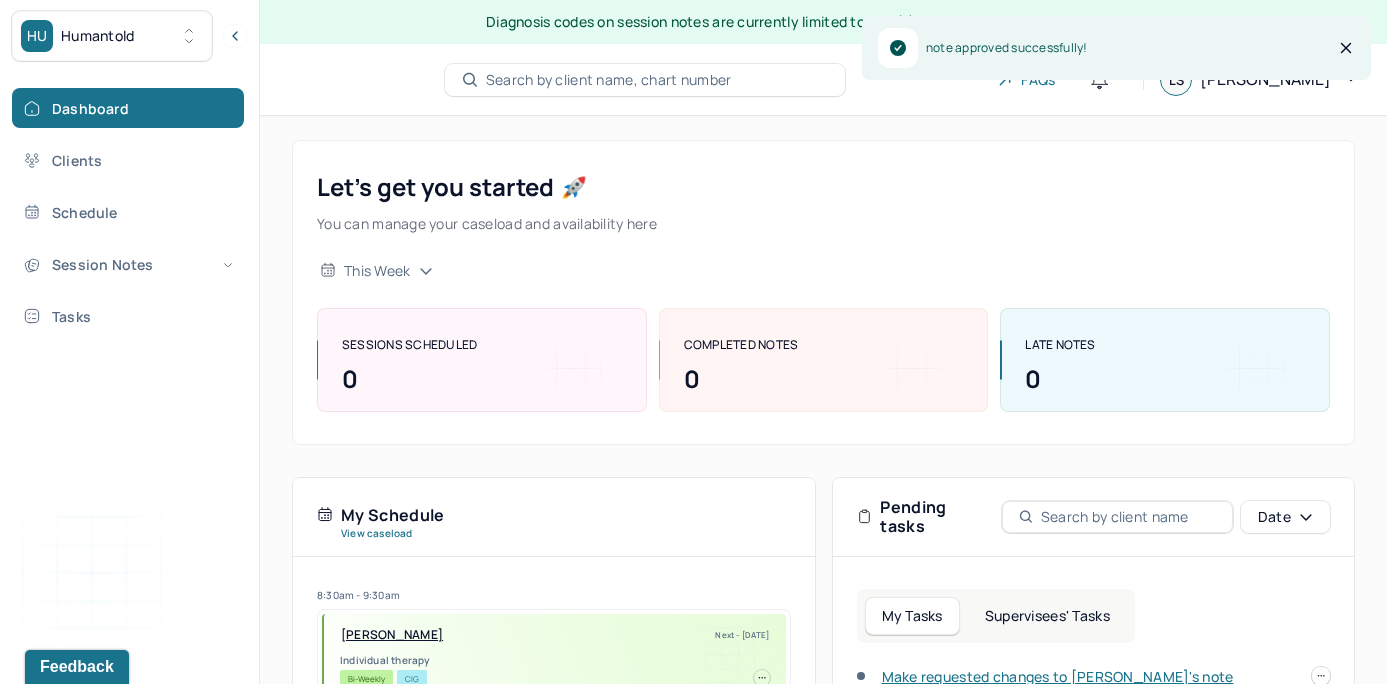 click on "Supervisees' Tasks" at bounding box center [1047, 616] 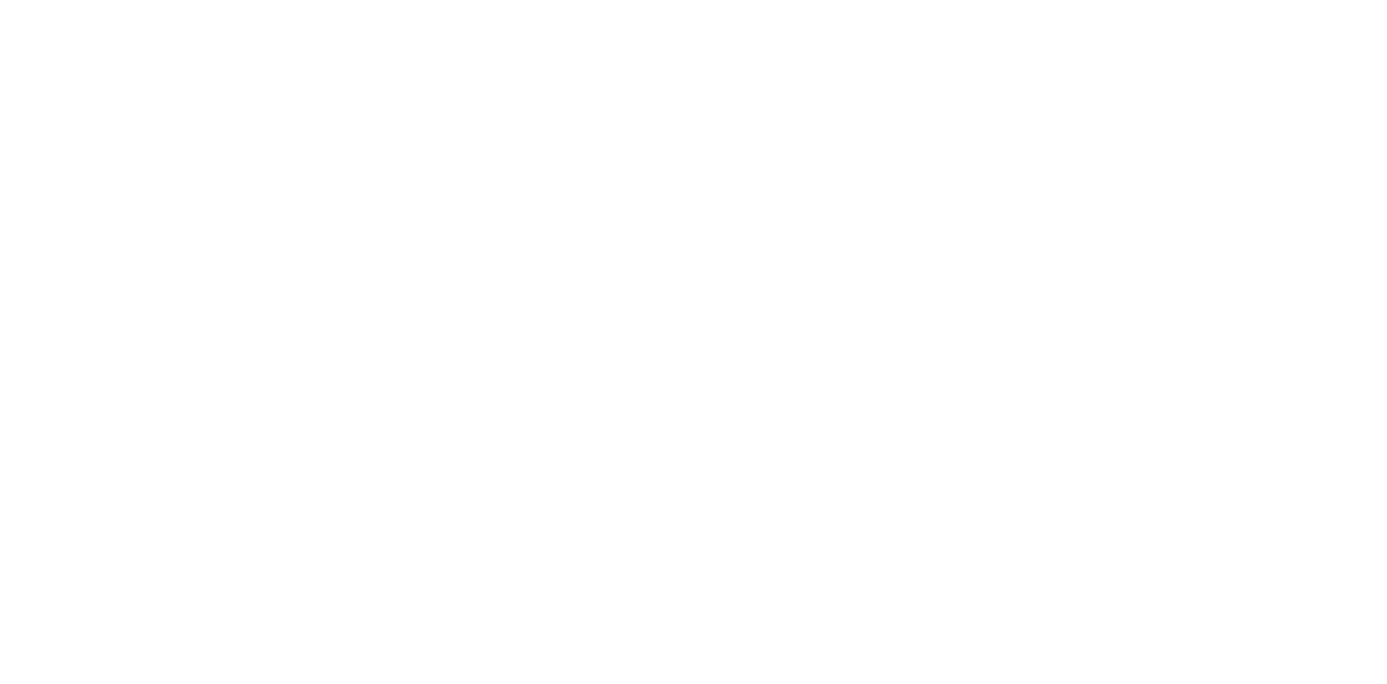 scroll, scrollTop: 0, scrollLeft: 0, axis: both 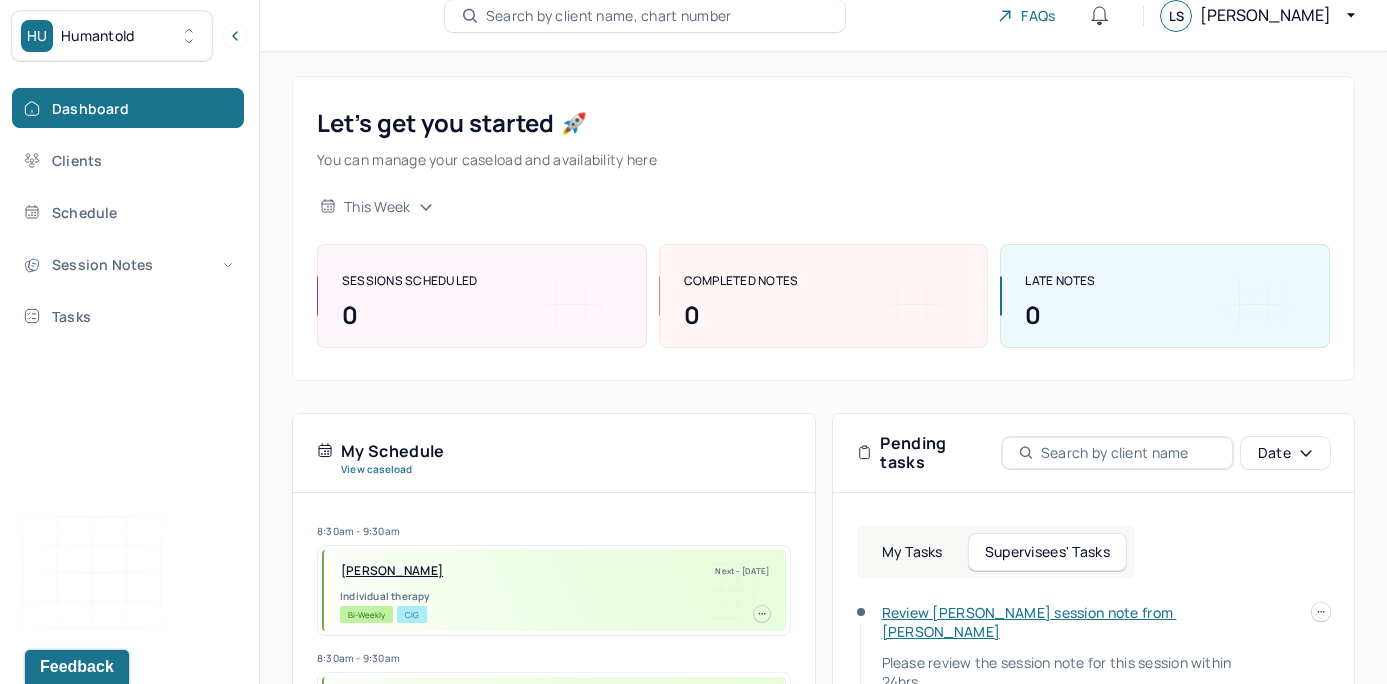 click on "Review Bradley's session note from Breanna" at bounding box center (1029, 622) 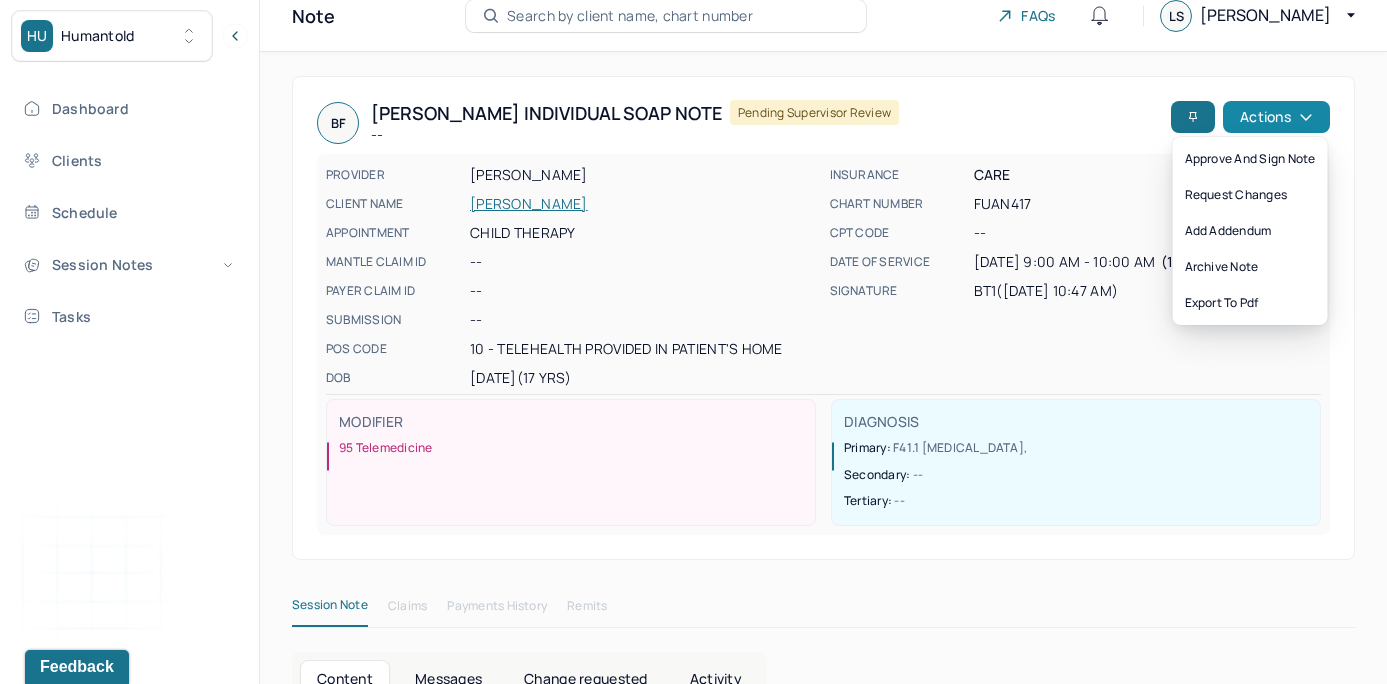 click on "Actions" at bounding box center [1276, 117] 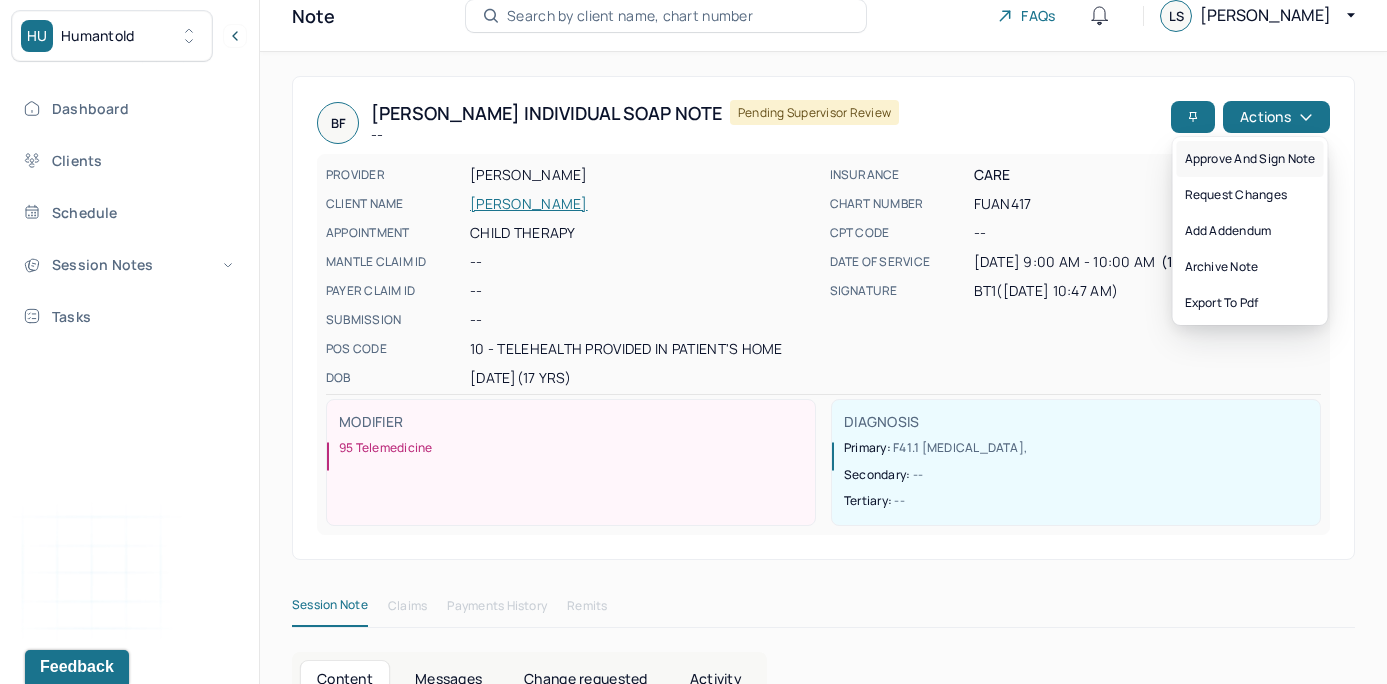 click on "Approve and sign note" at bounding box center (1250, 159) 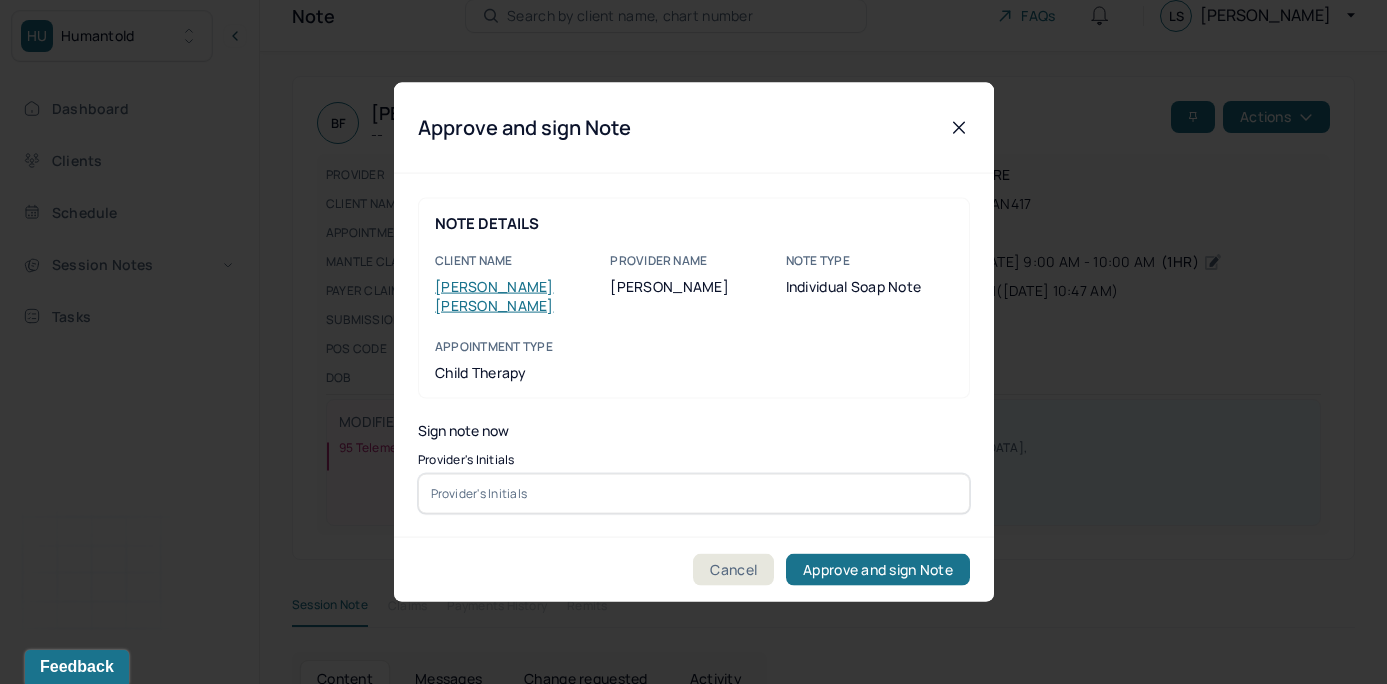 click at bounding box center [694, 493] 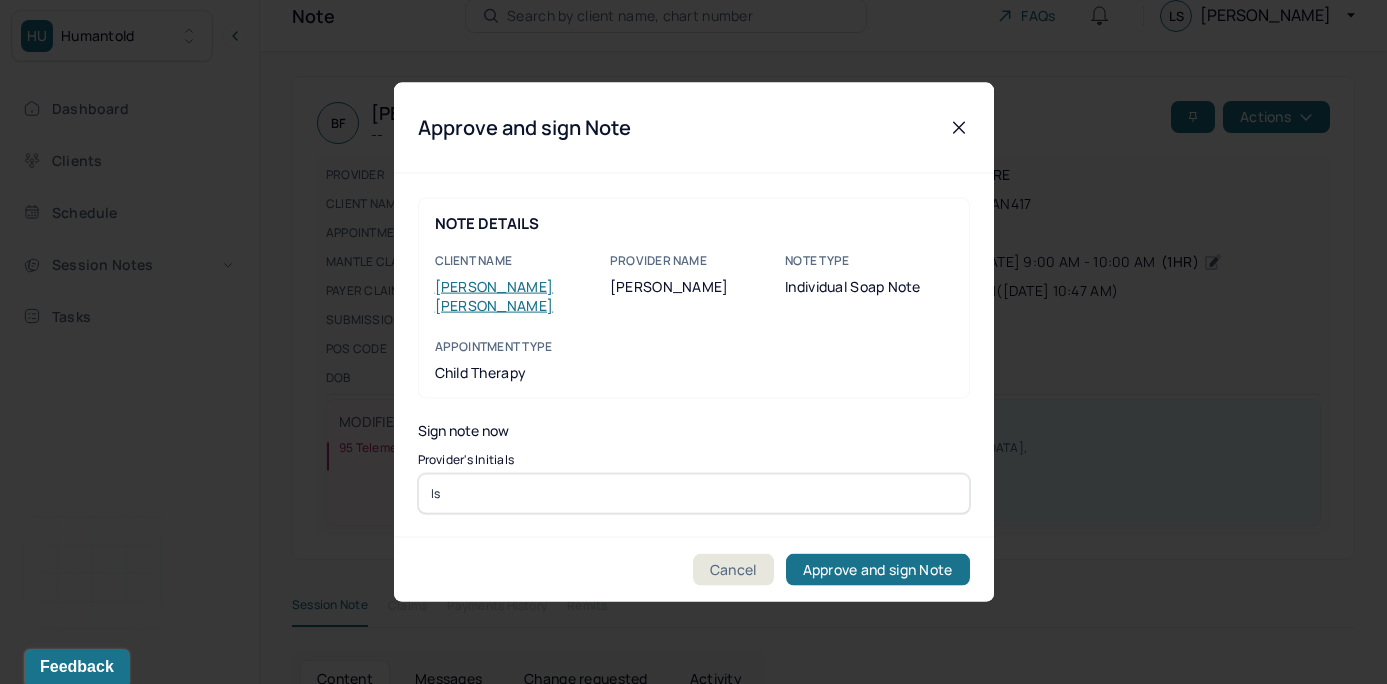 type on "ls" 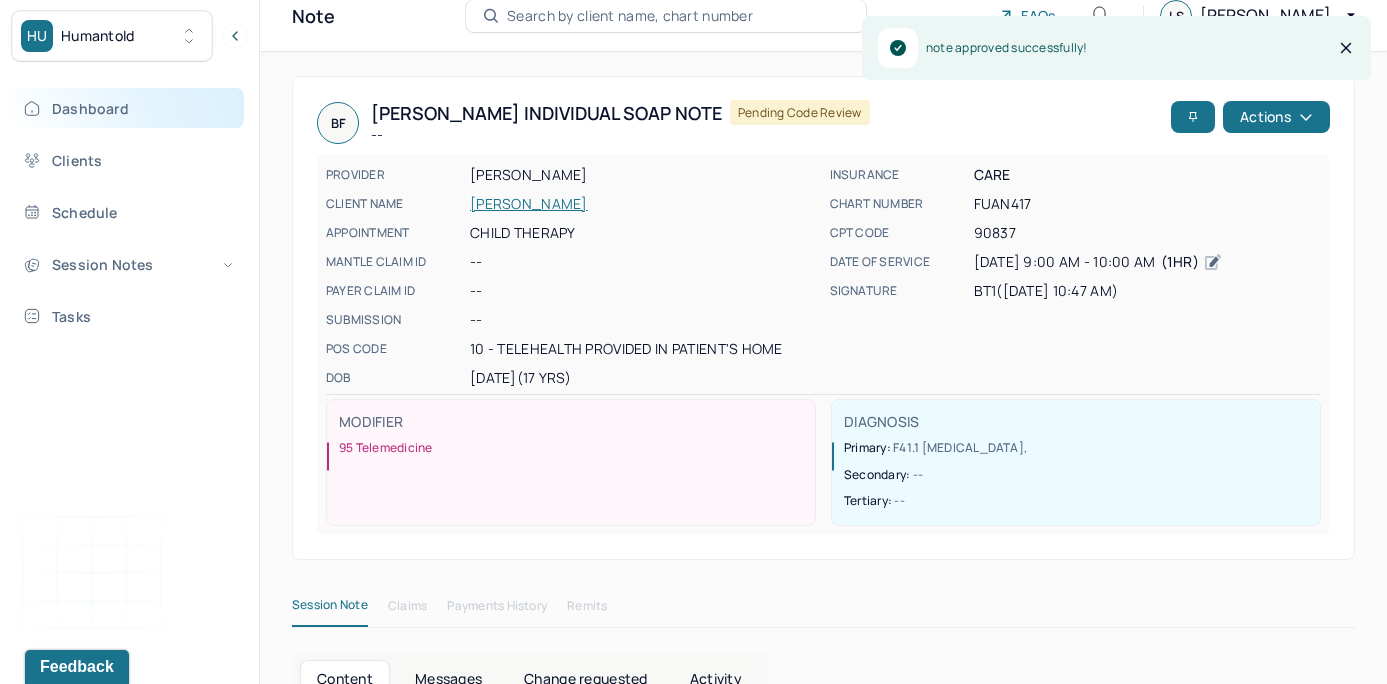click on "Dashboard" at bounding box center (128, 108) 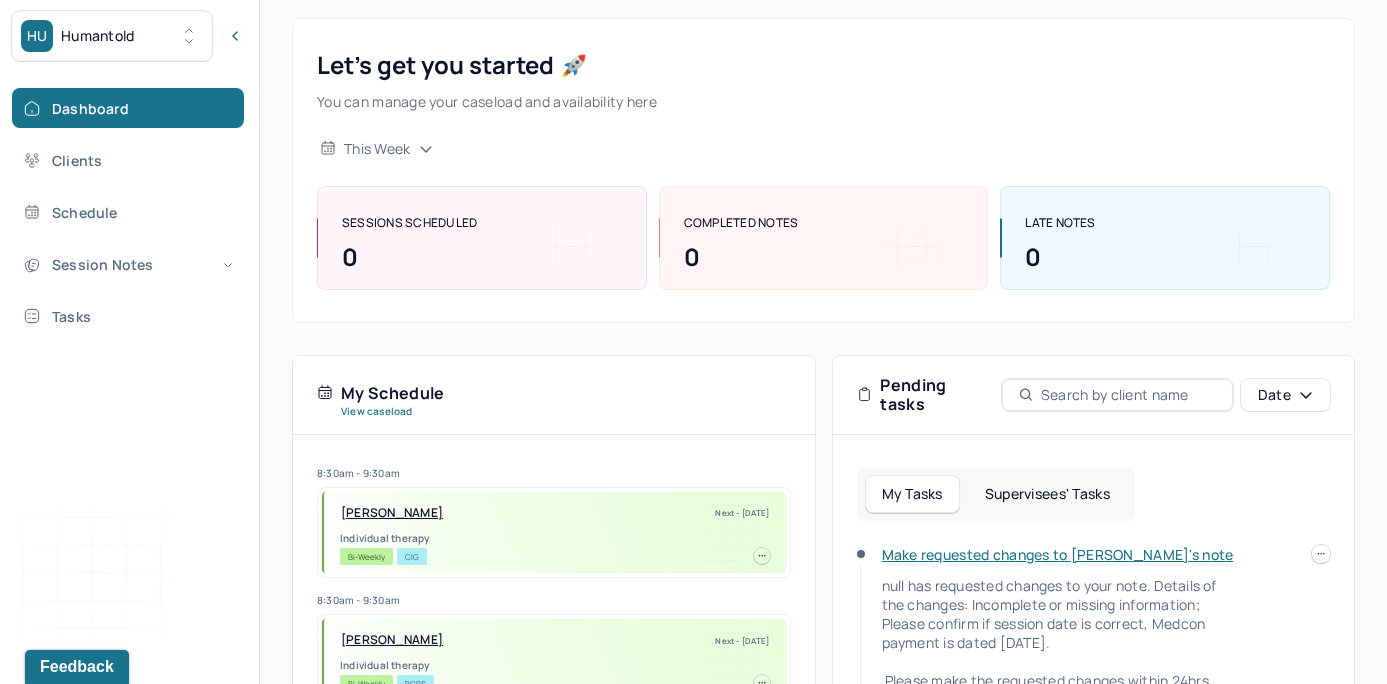 scroll, scrollTop: 124, scrollLeft: 0, axis: vertical 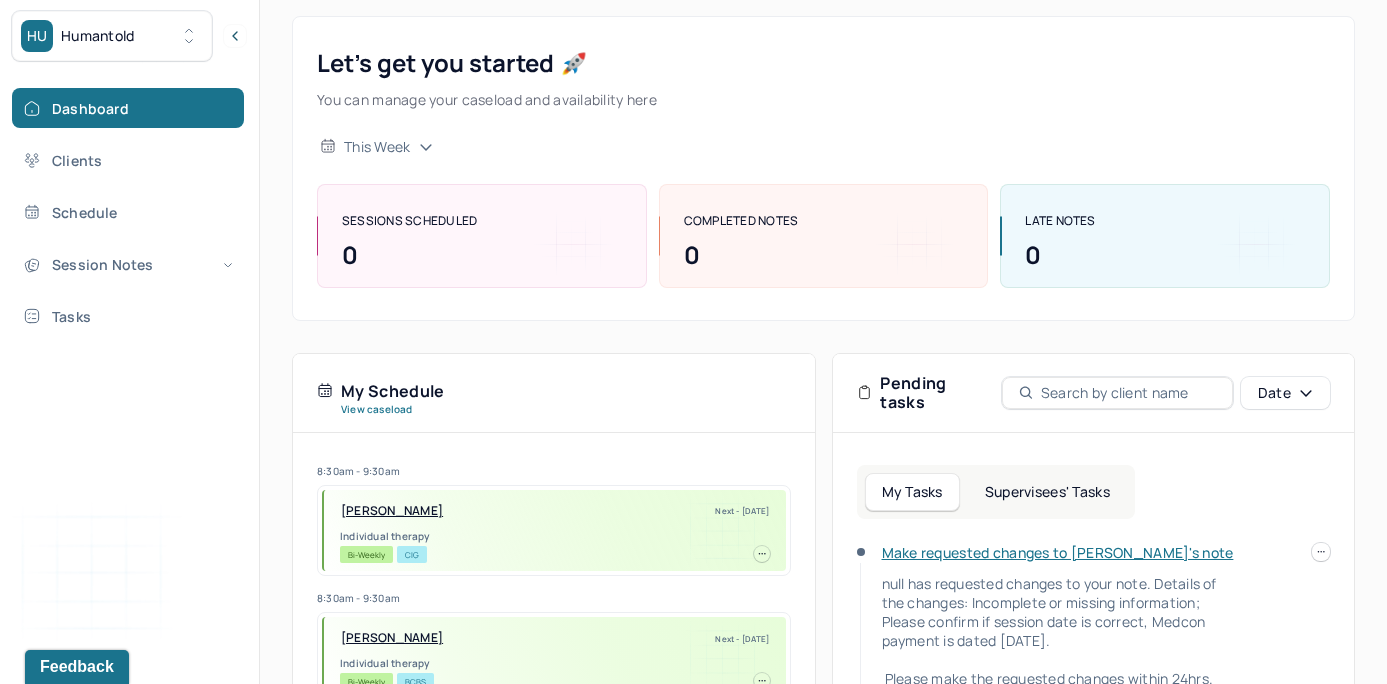 click on "Supervisees' Tasks" at bounding box center (1047, 492) 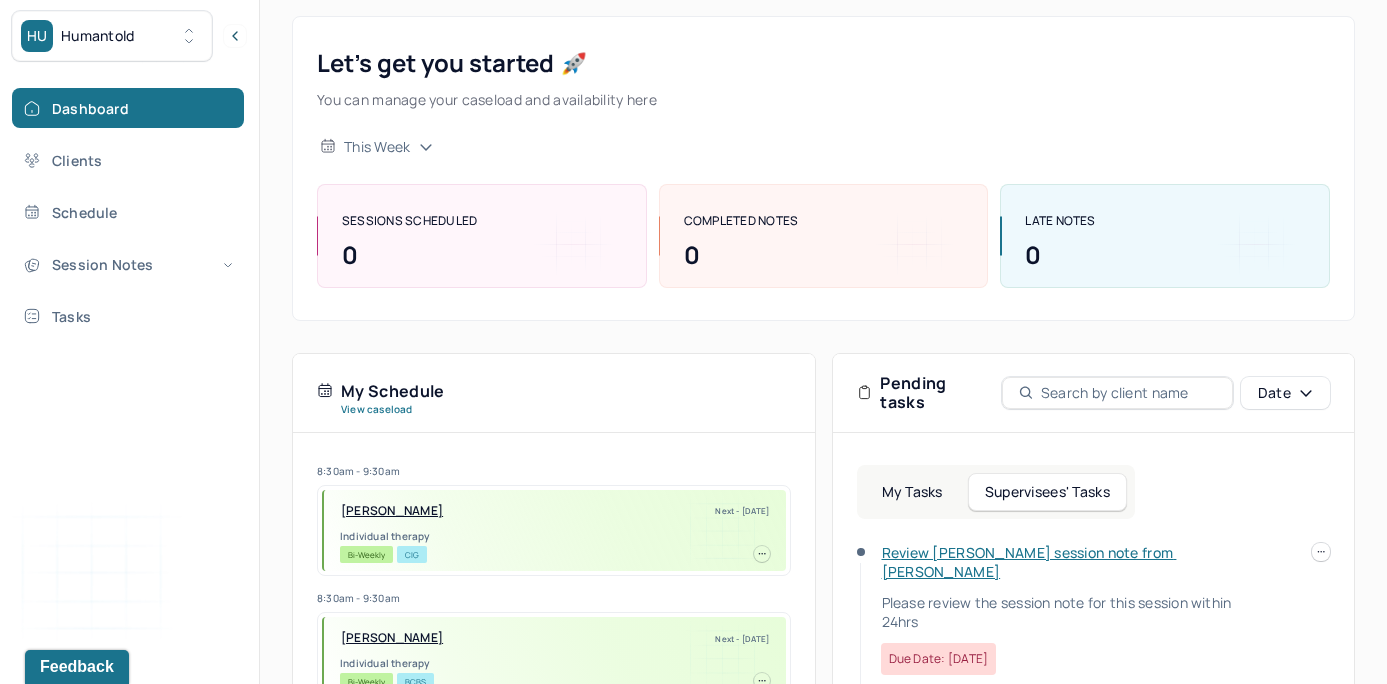 click on "Review Bradley's session note from Breanna" at bounding box center (1029, 562) 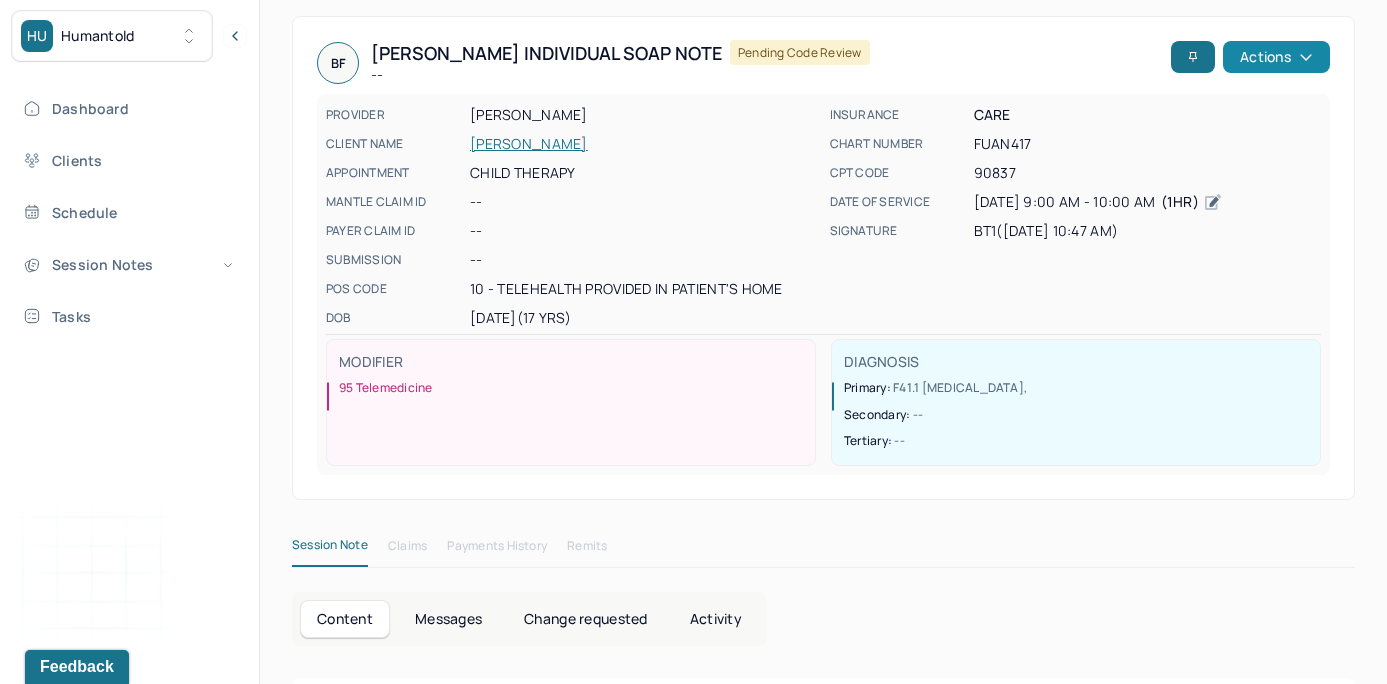 click on "Actions" at bounding box center [1276, 57] 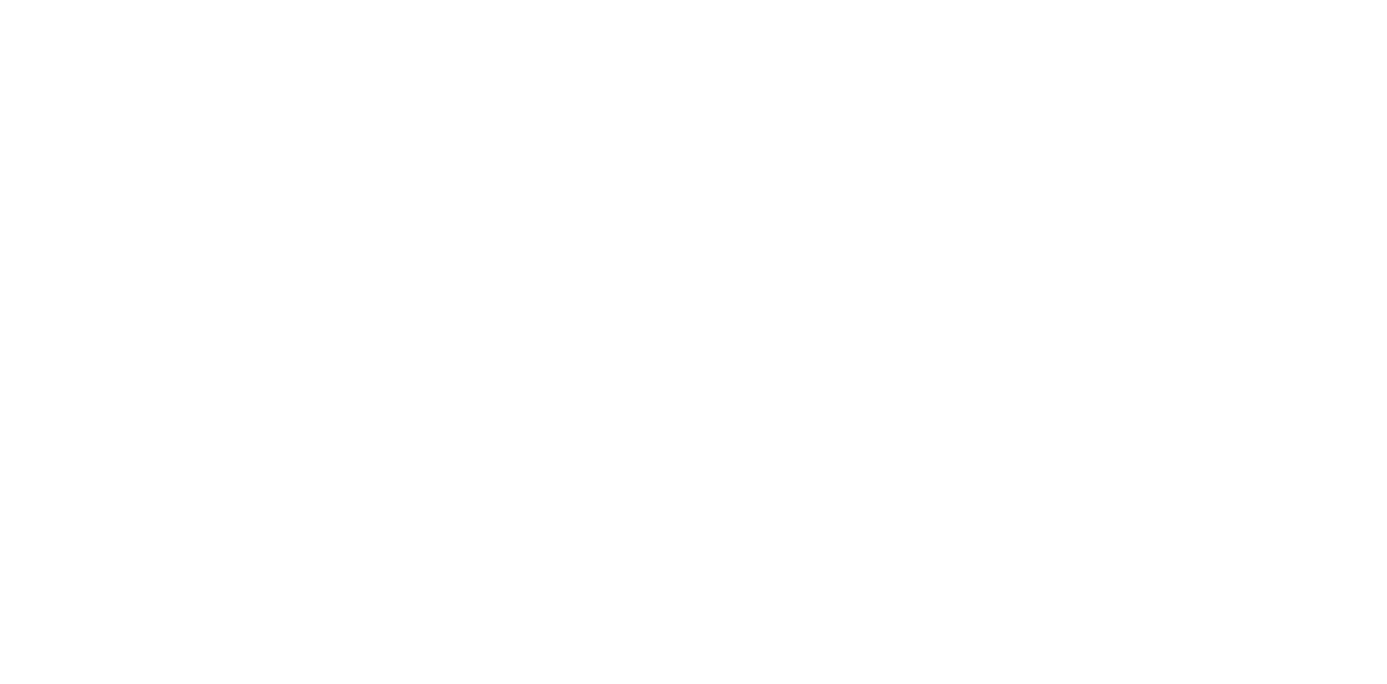 scroll, scrollTop: 0, scrollLeft: 0, axis: both 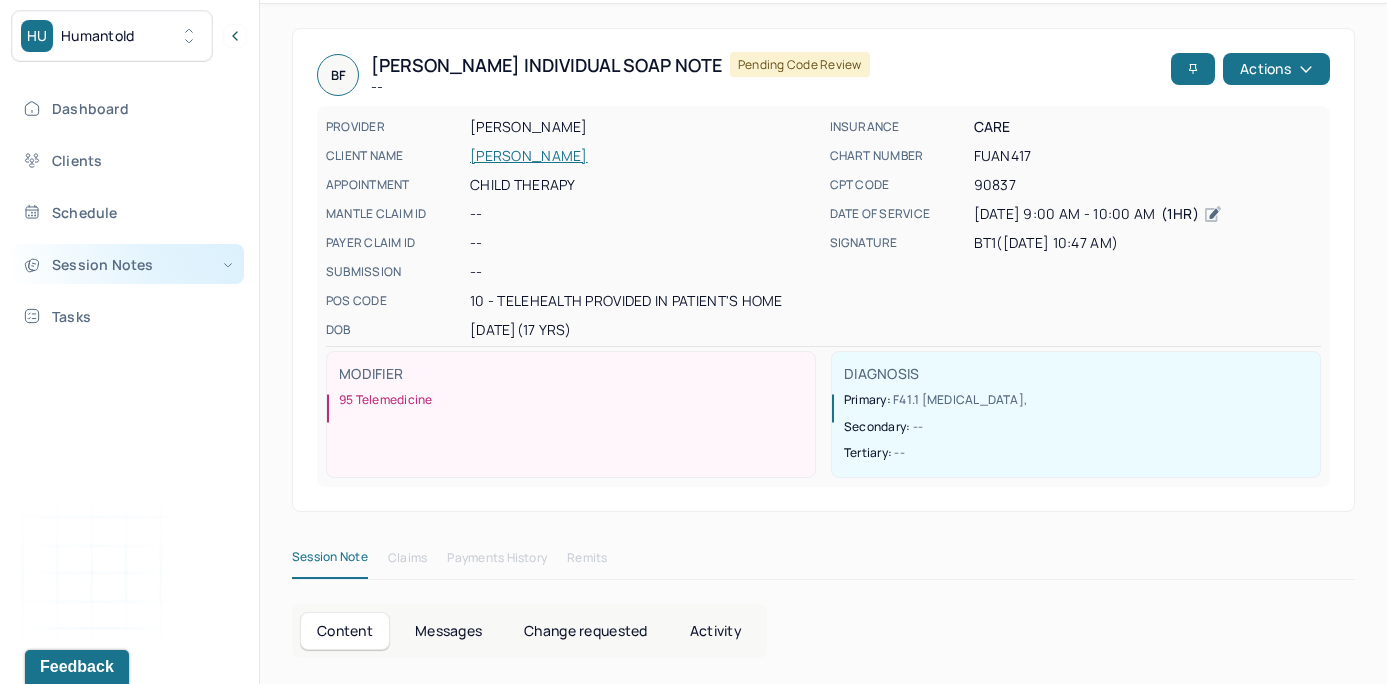 click on "Session Notes" at bounding box center (128, 264) 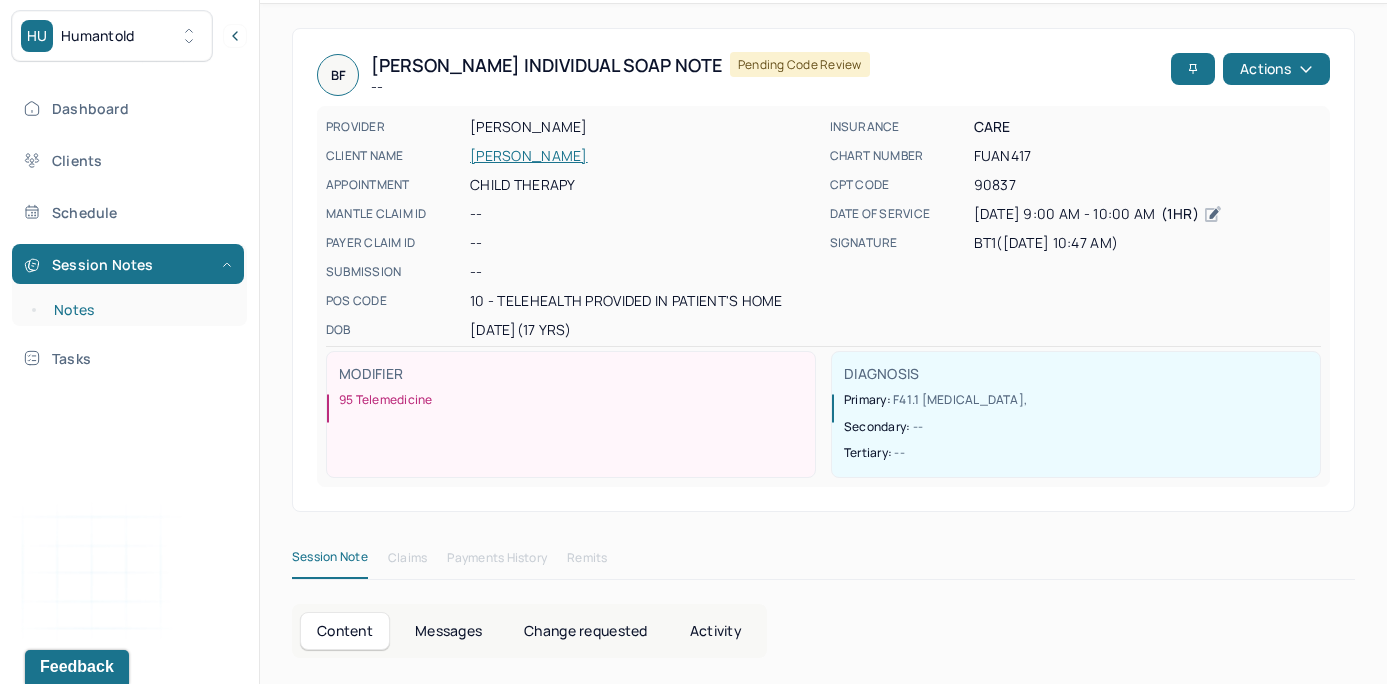 click on "Notes" at bounding box center [139, 310] 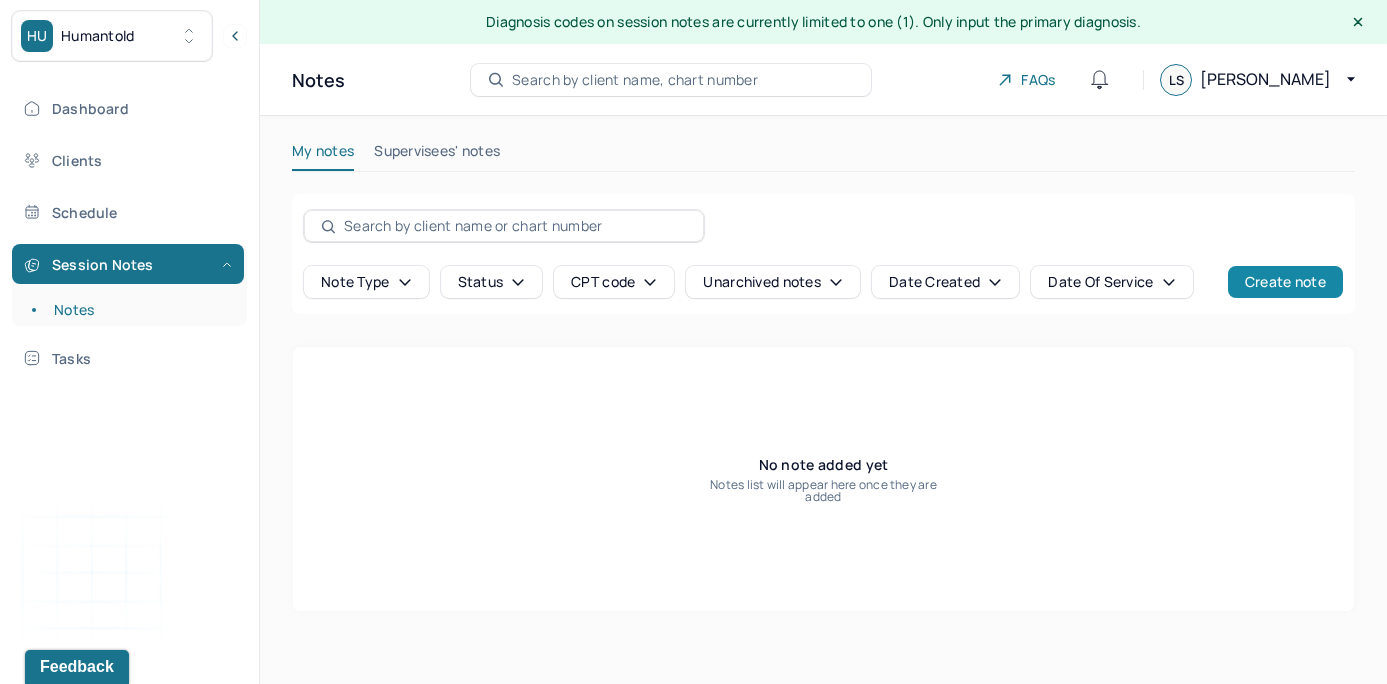 scroll, scrollTop: 0, scrollLeft: 0, axis: both 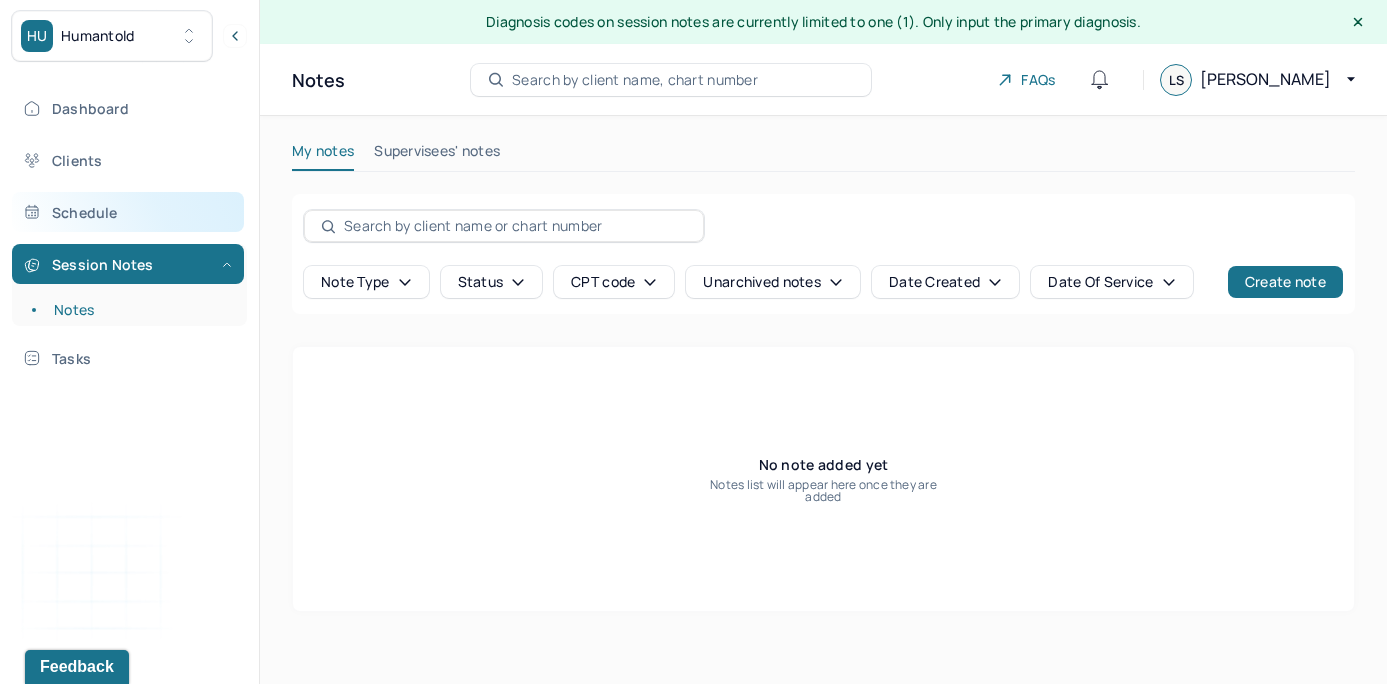 click on "Schedule" at bounding box center [128, 212] 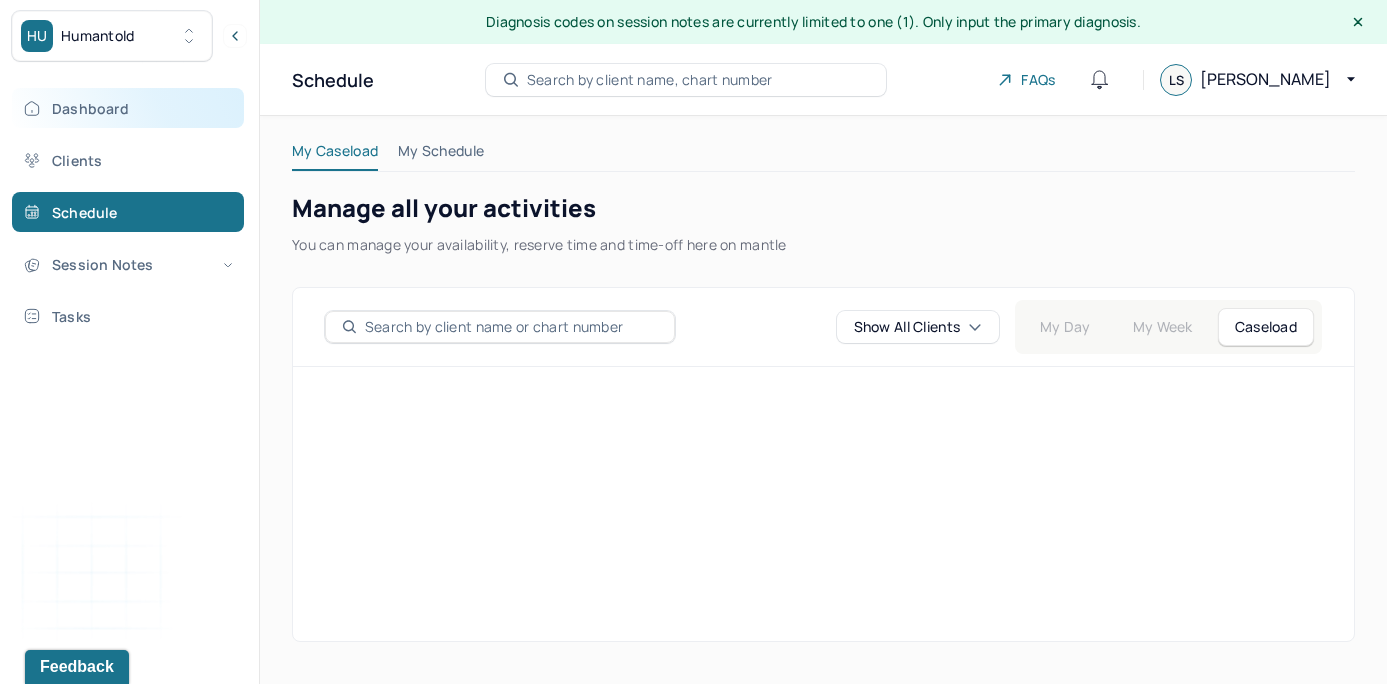 click on "Dashboard" at bounding box center [128, 108] 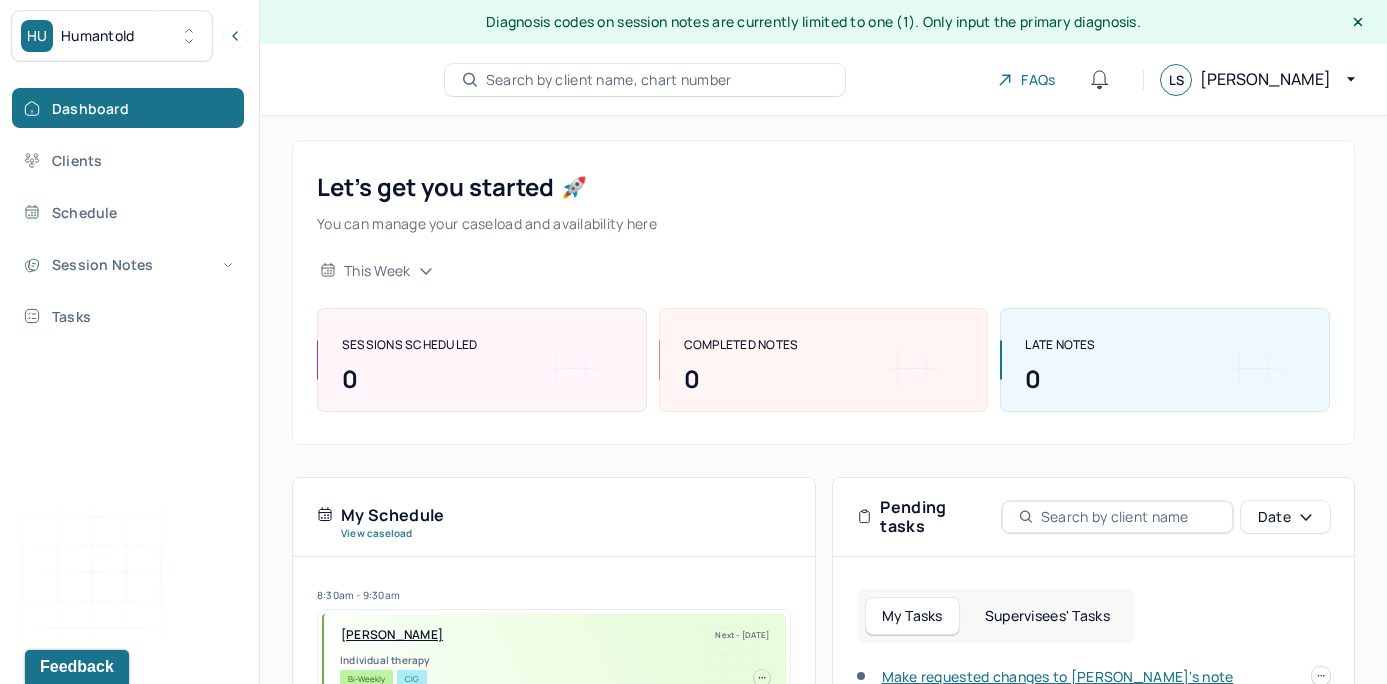 click on "Supervisees' Tasks" at bounding box center [1047, 616] 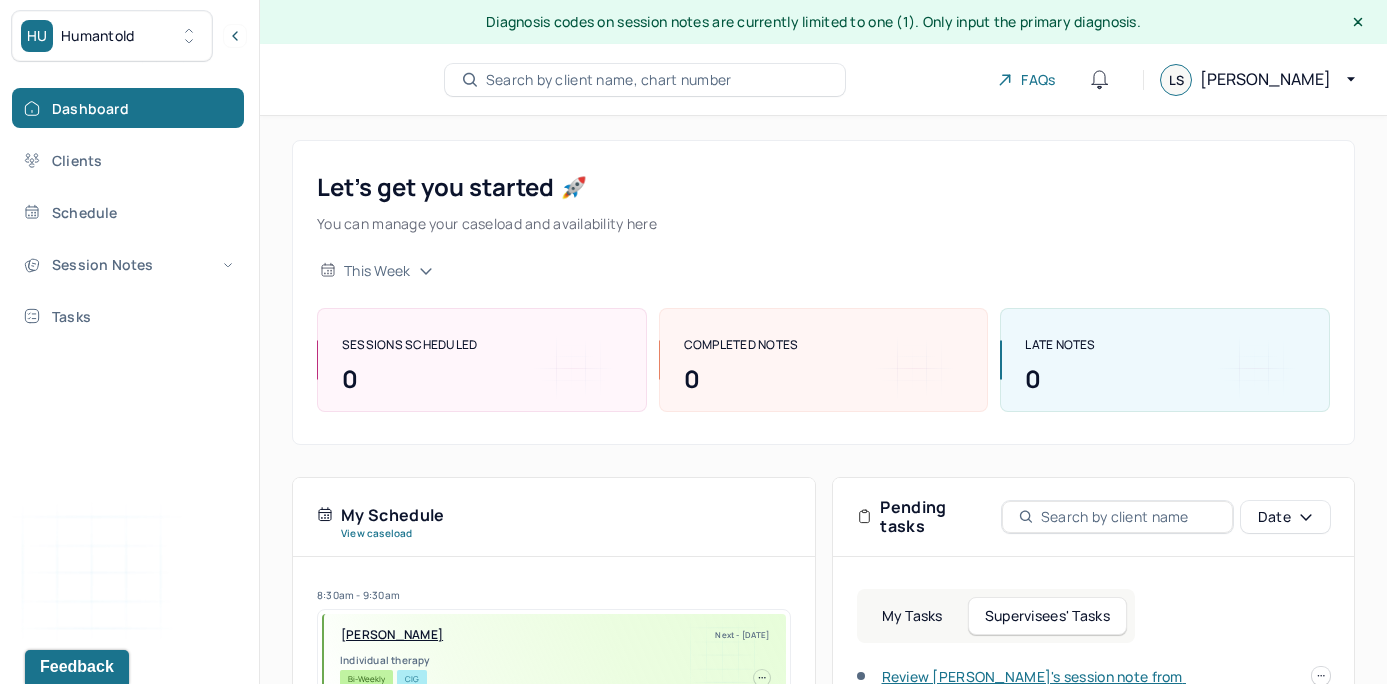 click on "Let’s get you started 🚀 You can manage your caseload and availability here   this week   SESSIONS SCHEDULED 0 COMPLETED NOTES 0 LATE NOTES 0 My Schedule View caseload 8:30am - 9:30am   [PERSON_NAME]   Next - [DATE] Individual therapy Bi-Weekly CIG     8:30am - 9:30am   [PERSON_NAME]   Next - [DATE] Individual therapy Bi-Weekly BCBS     9:30am - 10:30am   [PERSON_NAME] JR., [PERSON_NAME]   Next - [DATE] Individual therapy Bi-Weekly CARE     9:30am - 10:30am   [PERSON_NAME]   Next - [DATE] Individual therapy Bi-Weekly Pending Task Self Pay     10:00am - 11:00am   [PERSON_NAME]   Next - [DATE] Individual therapy Bi-Weekly CARE     9:00am - 10:00am   [PERSON_NAME]   Next - [DATE] Individual therapy Bi-Weekly Pending Task AET     9:30am - 10:30am   [PERSON_NAME]   Next - [DATE] Individual therapy Bi-Weekly Pending Task UMR     8:30am - 9:30am   [PERSON_NAME][GEOGRAPHIC_DATA]   Next - [DATE] Individual therapy Bi-Weekly BCBS     8:30am - 9:30am   [PERSON_NAME]   Next - -- Bi-Weekly OXF" at bounding box center [823, 663] 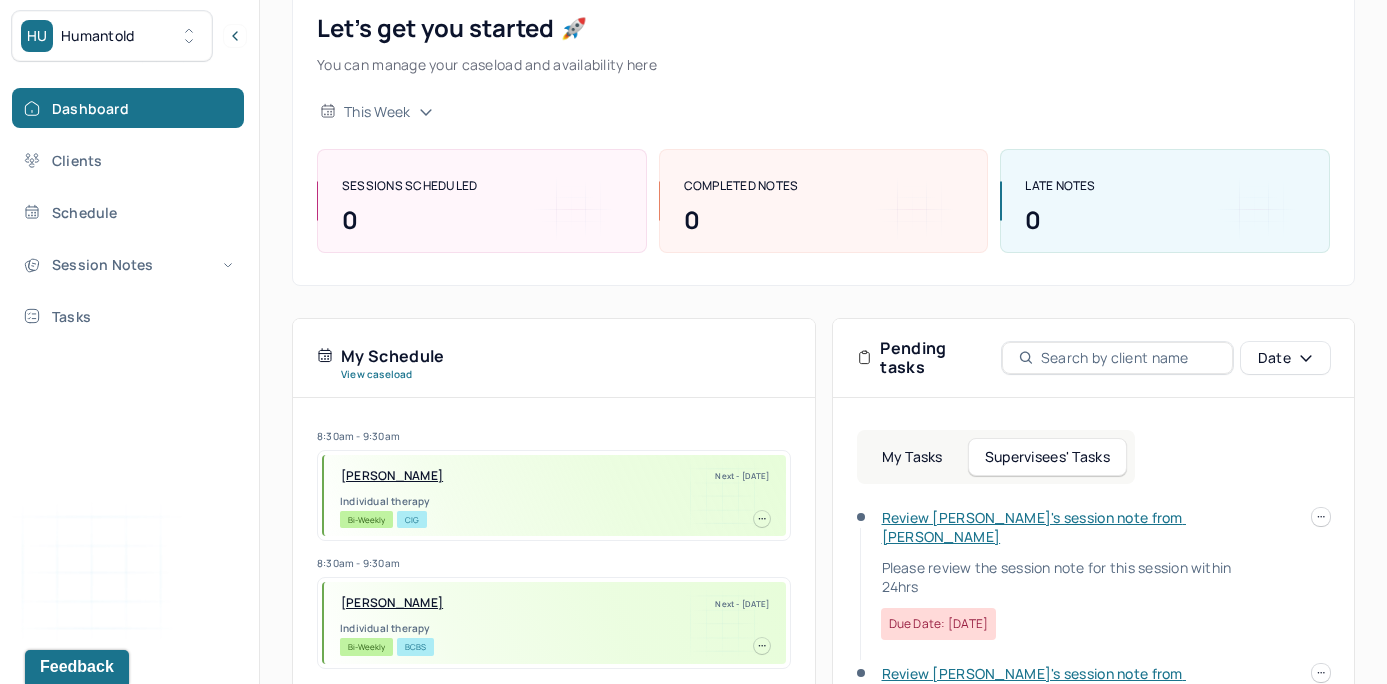 scroll, scrollTop: 160, scrollLeft: 0, axis: vertical 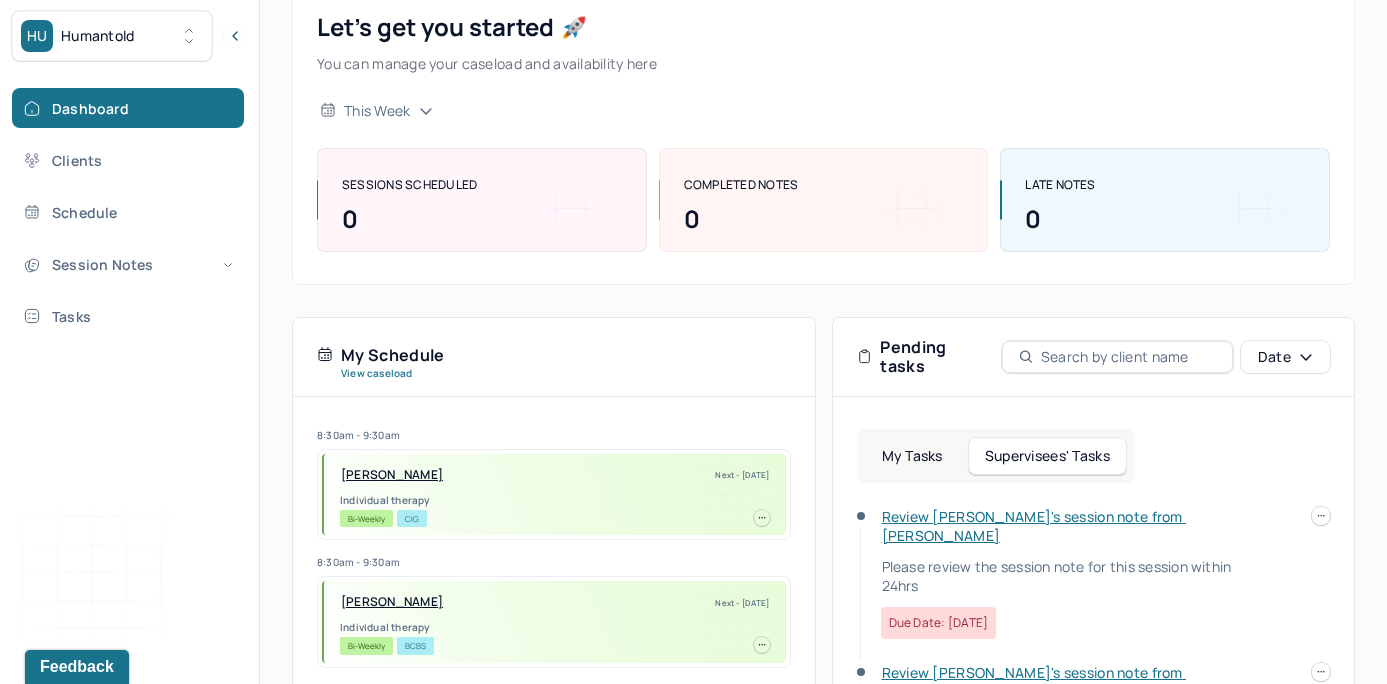 click on "Review [PERSON_NAME]'s session note from [PERSON_NAME]" at bounding box center [1034, 526] 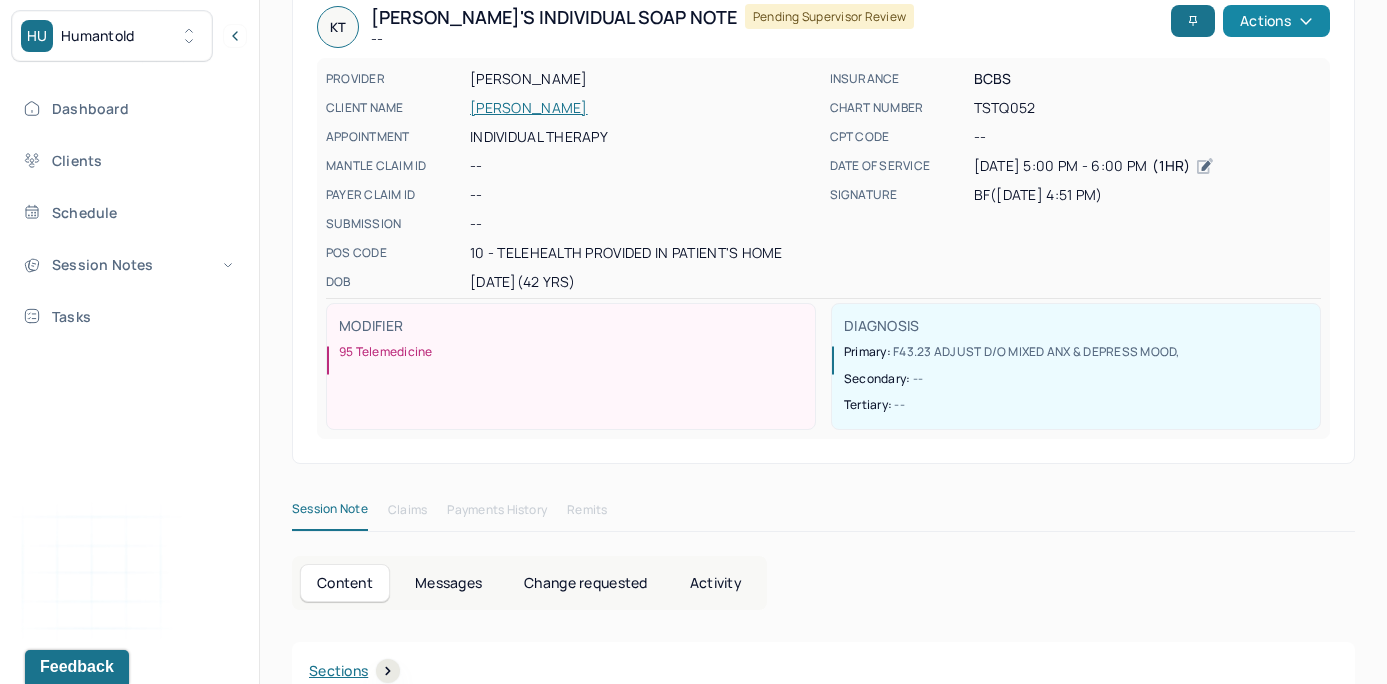 click on "Actions" at bounding box center (1276, 21) 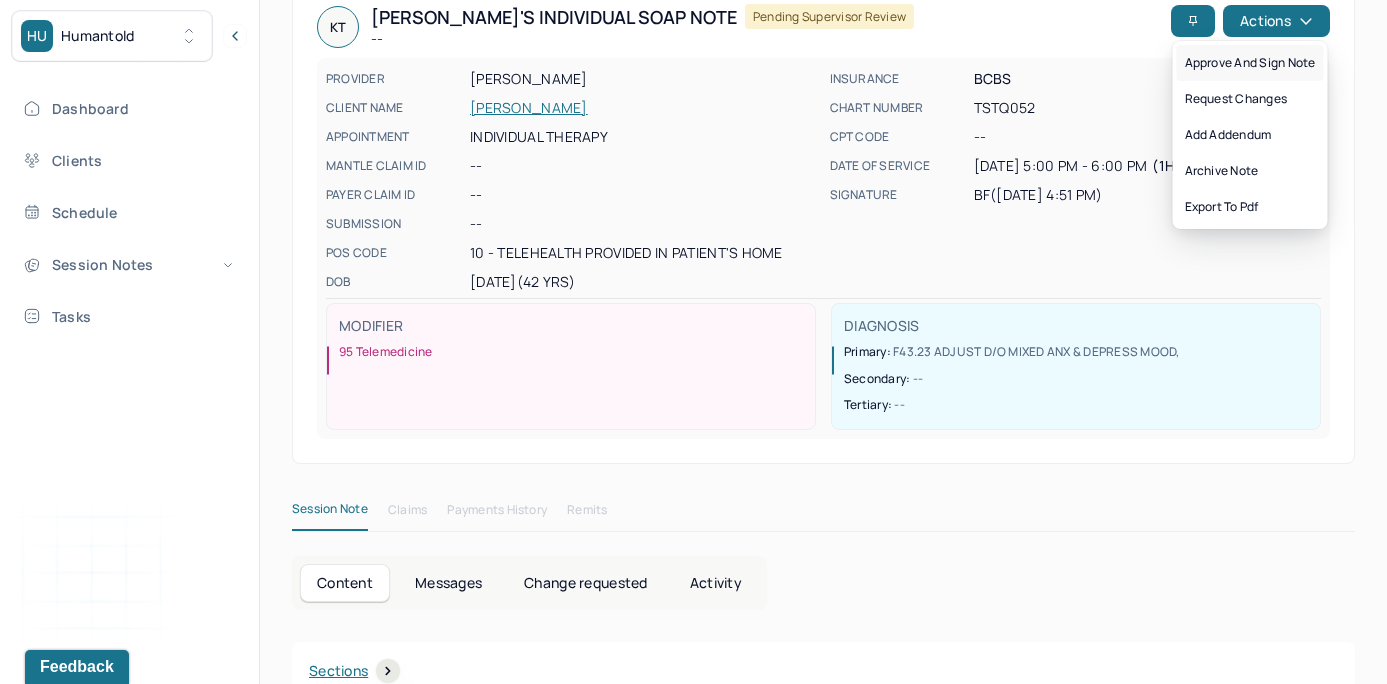 click on "Approve and sign note" at bounding box center [1250, 63] 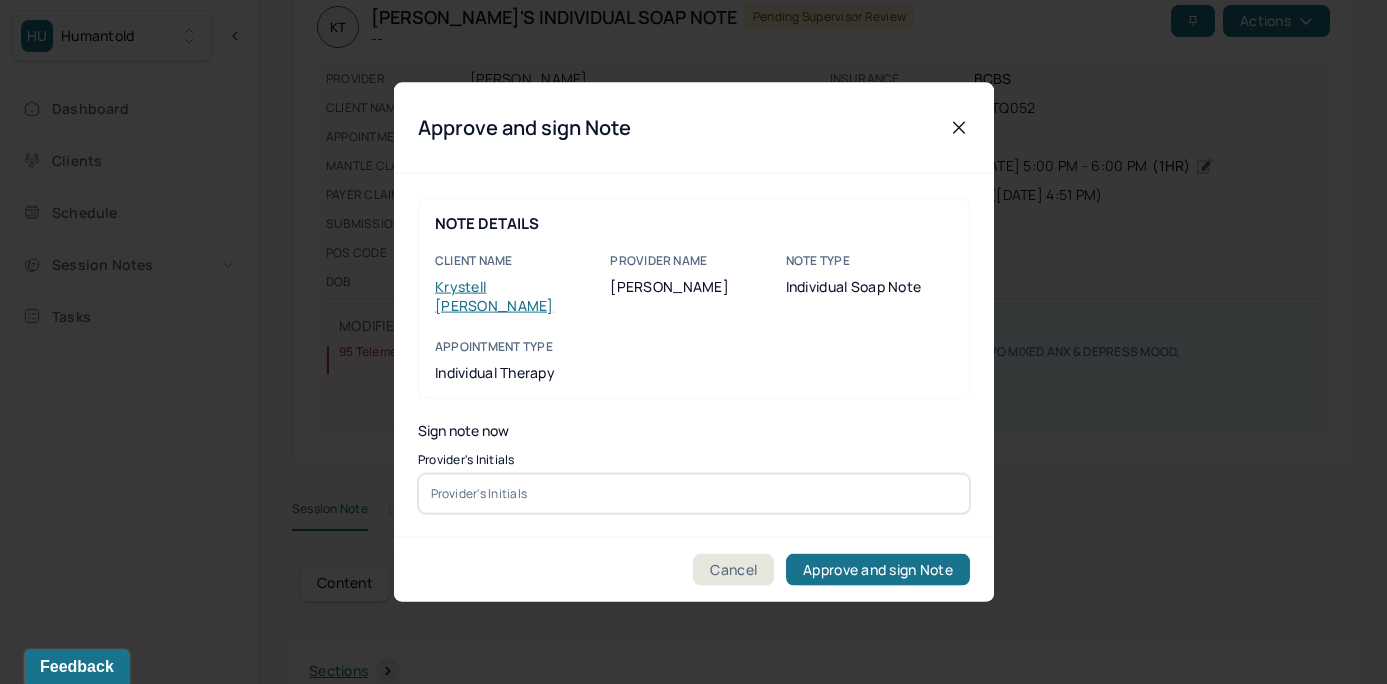 click at bounding box center [694, 493] 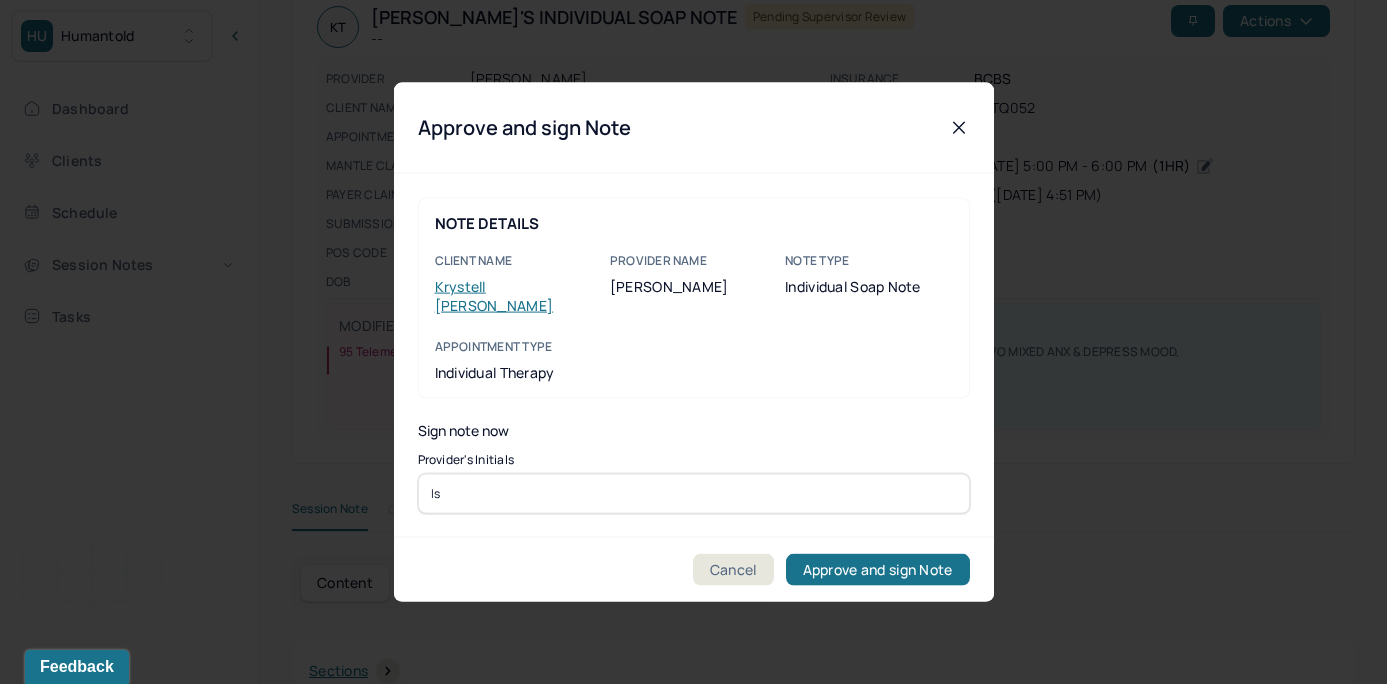 type on "ls" 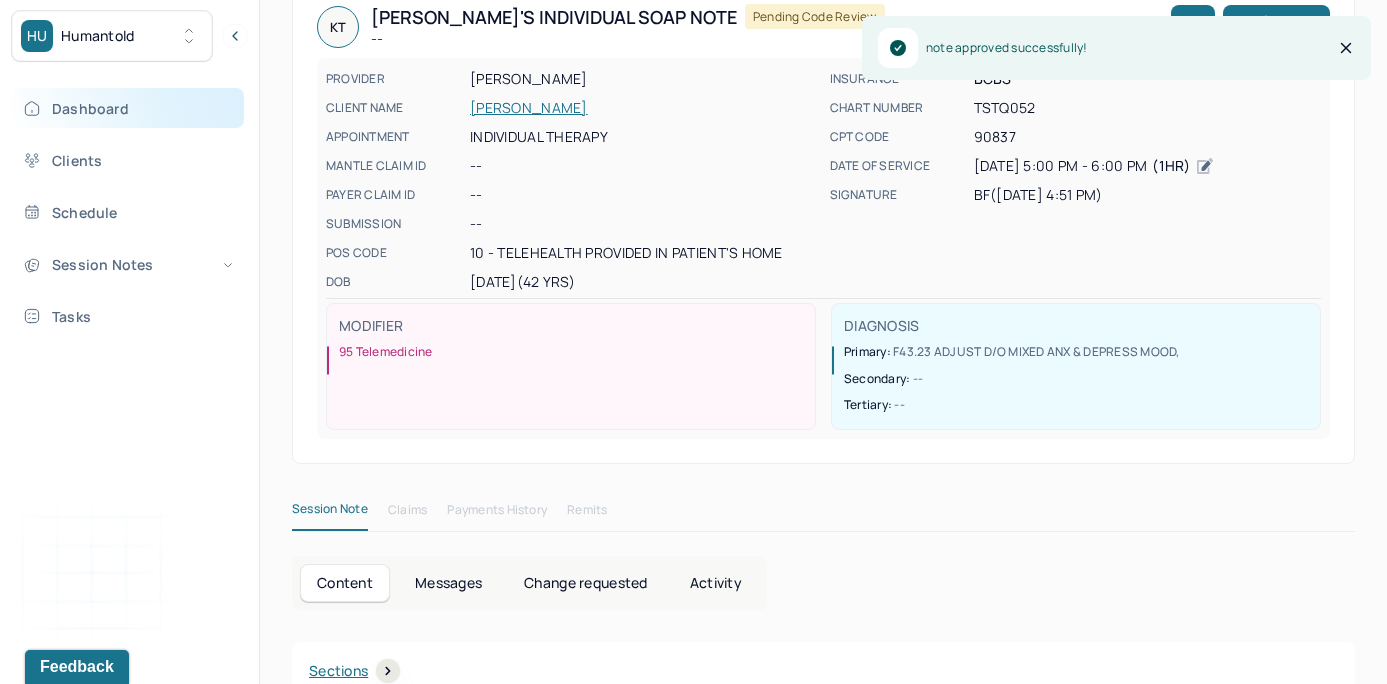 click on "Dashboard" at bounding box center [128, 108] 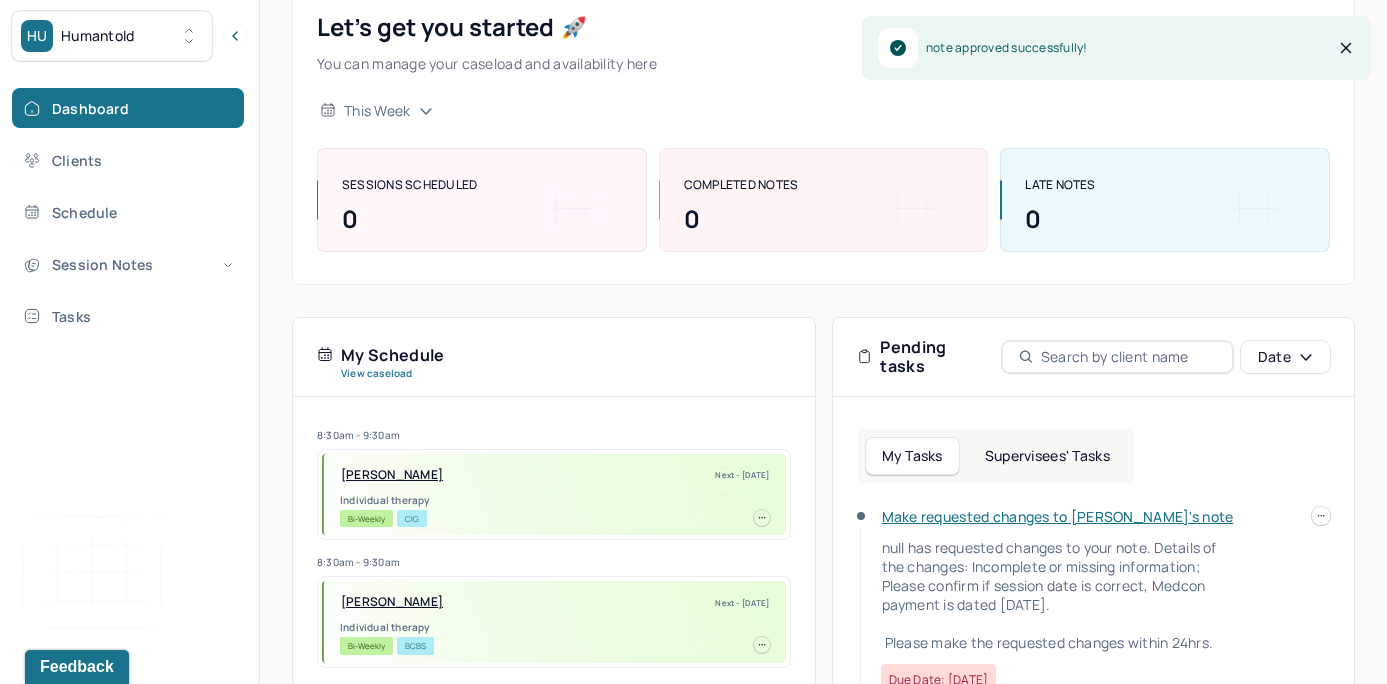 click on "Supervisees' Tasks" at bounding box center (1047, 456) 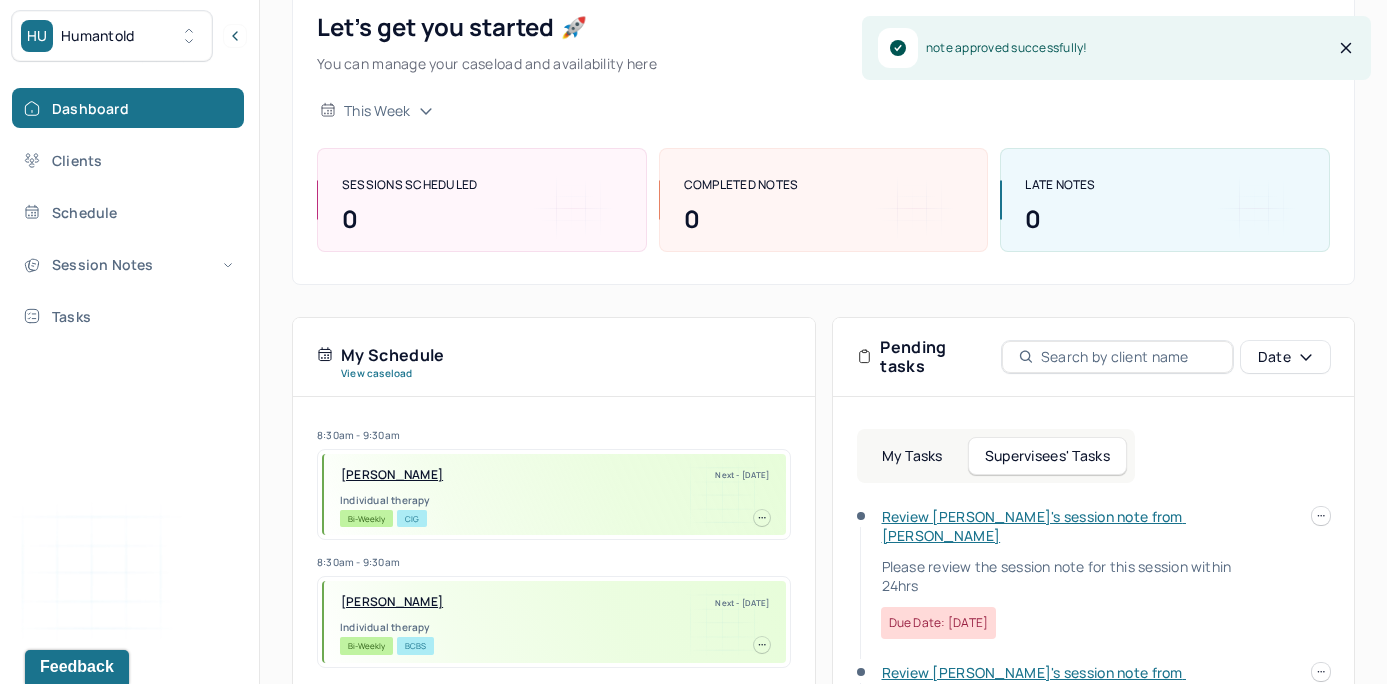 click on "Let’s get you started 🚀 You can manage your caseload and availability here   this week   SESSIONS SCHEDULED 0 COMPLETED NOTES 0 LATE NOTES 0 My Schedule View caseload 8:30am - 9:30am   [PERSON_NAME]   Next - [DATE] Individual therapy Bi-Weekly CIG     8:30am - 9:30am   [PERSON_NAME]   Next - [DATE] Individual therapy Bi-Weekly BCBS     9:30am - 10:30am   [PERSON_NAME] JR., [PERSON_NAME]   Next - [DATE] Individual therapy Bi-Weekly CARE     9:30am - 10:30am   [PERSON_NAME]   Next - [DATE] Individual therapy Bi-Weekly Pending Task Self Pay     10:00am - 11:00am   [PERSON_NAME]   Next - [DATE] Individual therapy Bi-Weekly CARE     9:00am - 10:00am   [PERSON_NAME]   Next - [DATE] Individual therapy Bi-Weekly Pending Task AET     9:30am - 10:30am   [PERSON_NAME]   Next - [DATE] Individual therapy Bi-Weekly Pending Task UMR     8:30am - 9:30am   [PERSON_NAME][GEOGRAPHIC_DATA]   Next - [DATE] Individual therapy Bi-Weekly BCBS     8:30am - 9:30am   [PERSON_NAME]   Next - -- Bi-Weekly OXF" at bounding box center [823, 503] 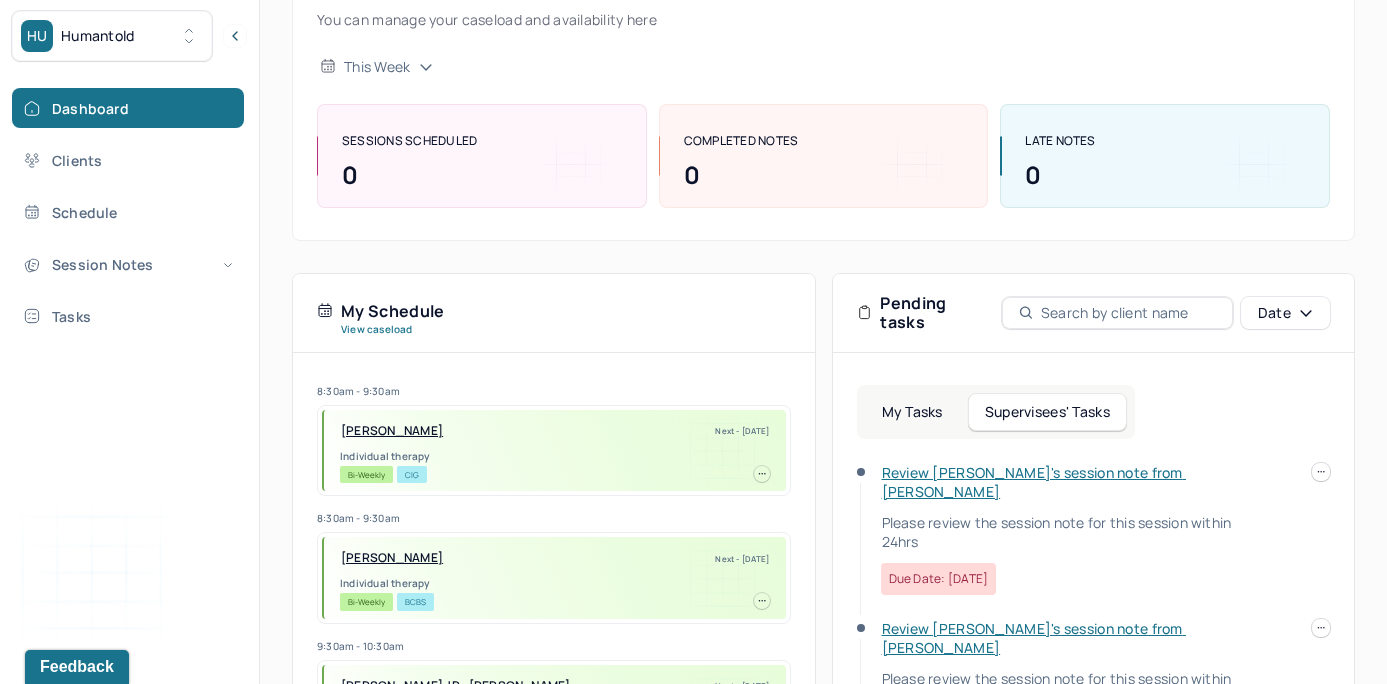scroll, scrollTop: 251, scrollLeft: 0, axis: vertical 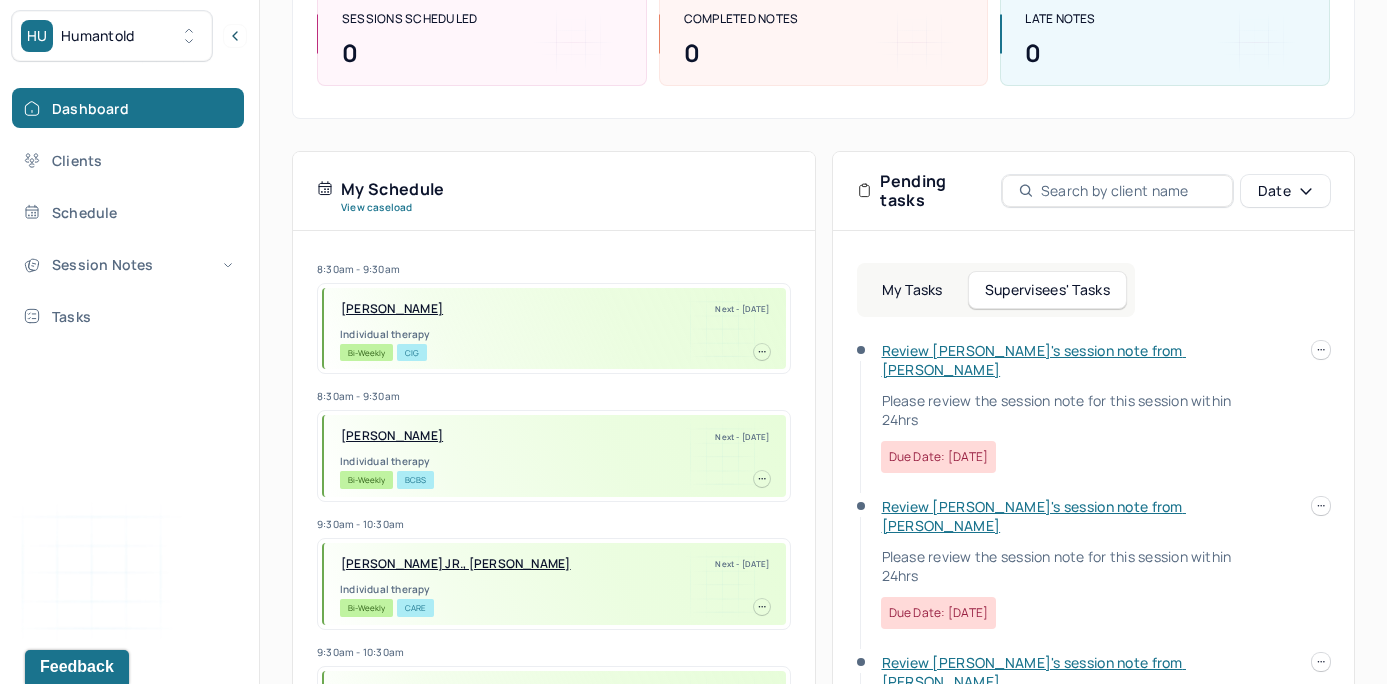 click on "Review [PERSON_NAME]'s session note from [PERSON_NAME]" at bounding box center (1034, 360) 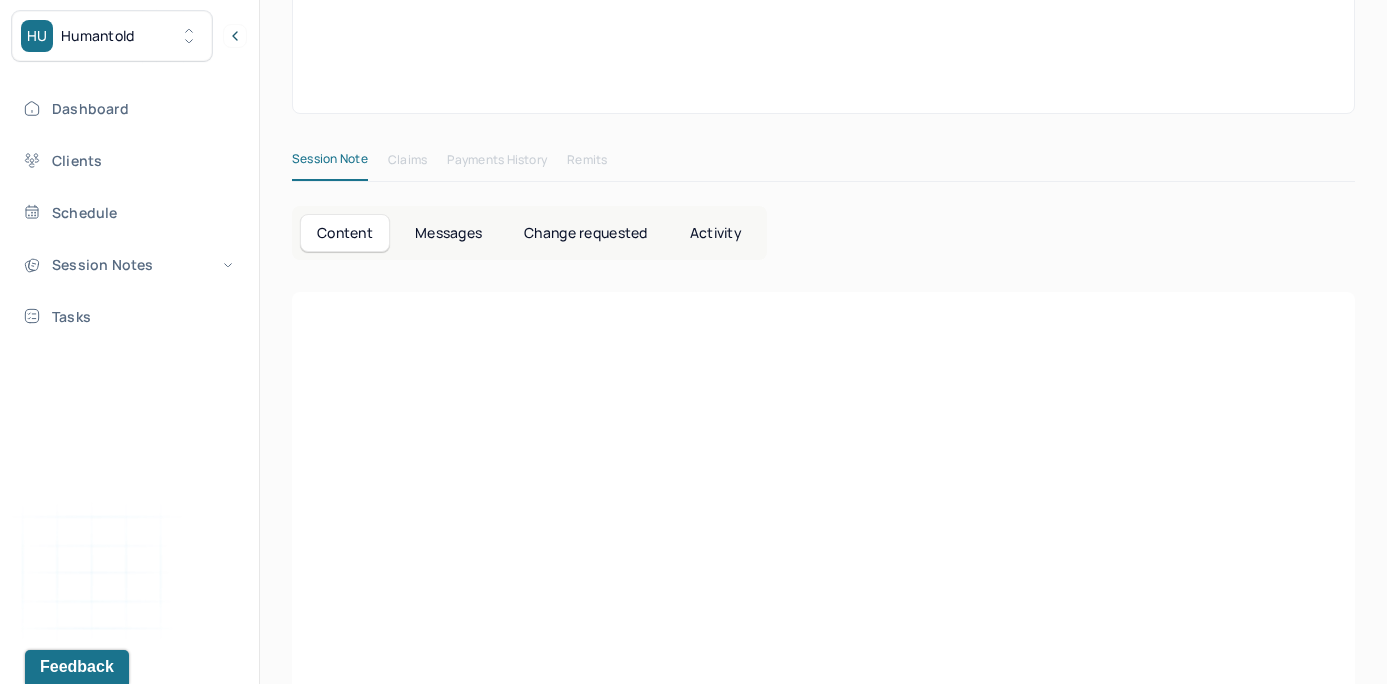 scroll, scrollTop: 72, scrollLeft: 0, axis: vertical 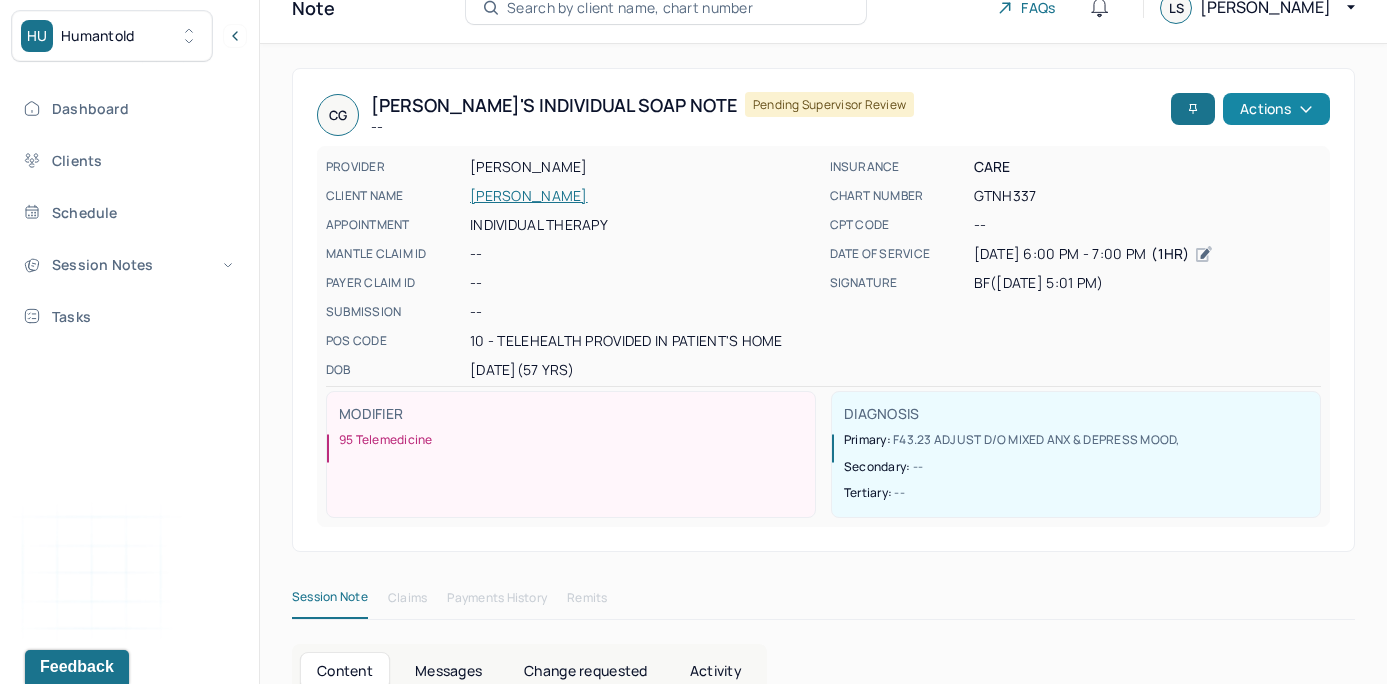 click on "Actions" at bounding box center [1276, 109] 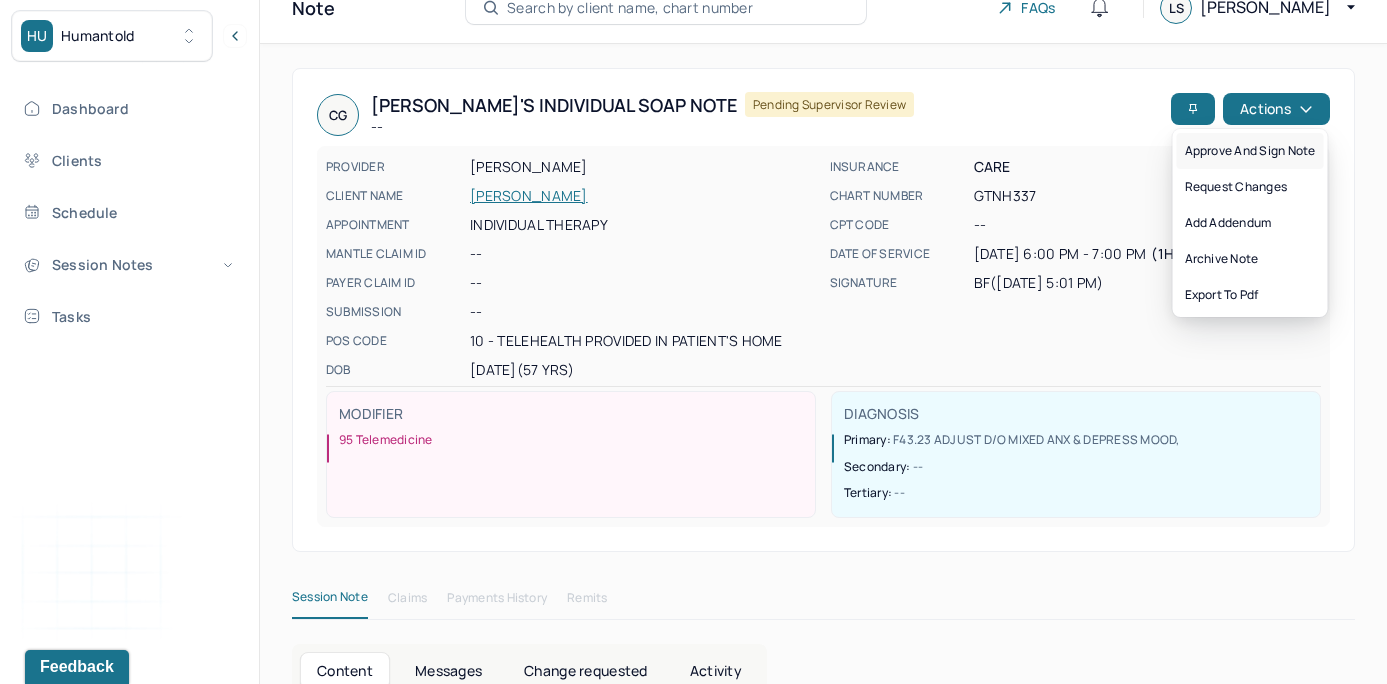 click on "Approve and sign note" at bounding box center (1250, 151) 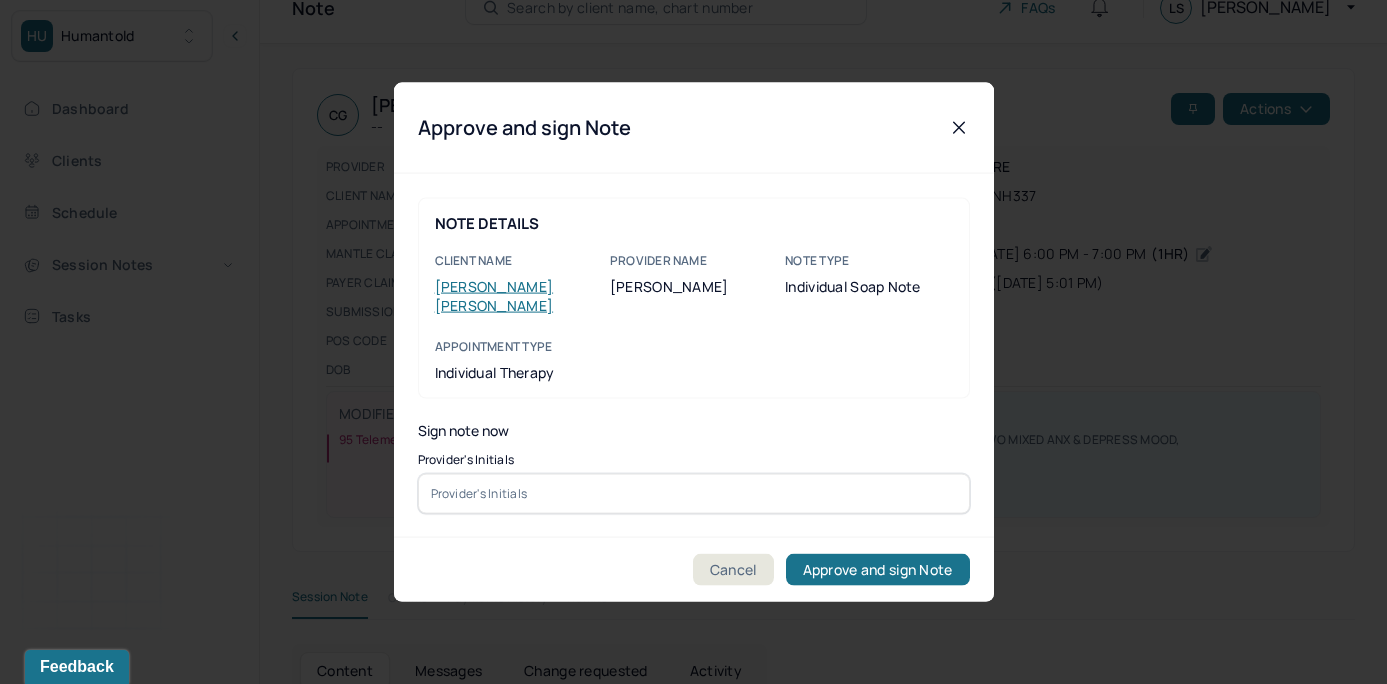 click at bounding box center [694, 493] 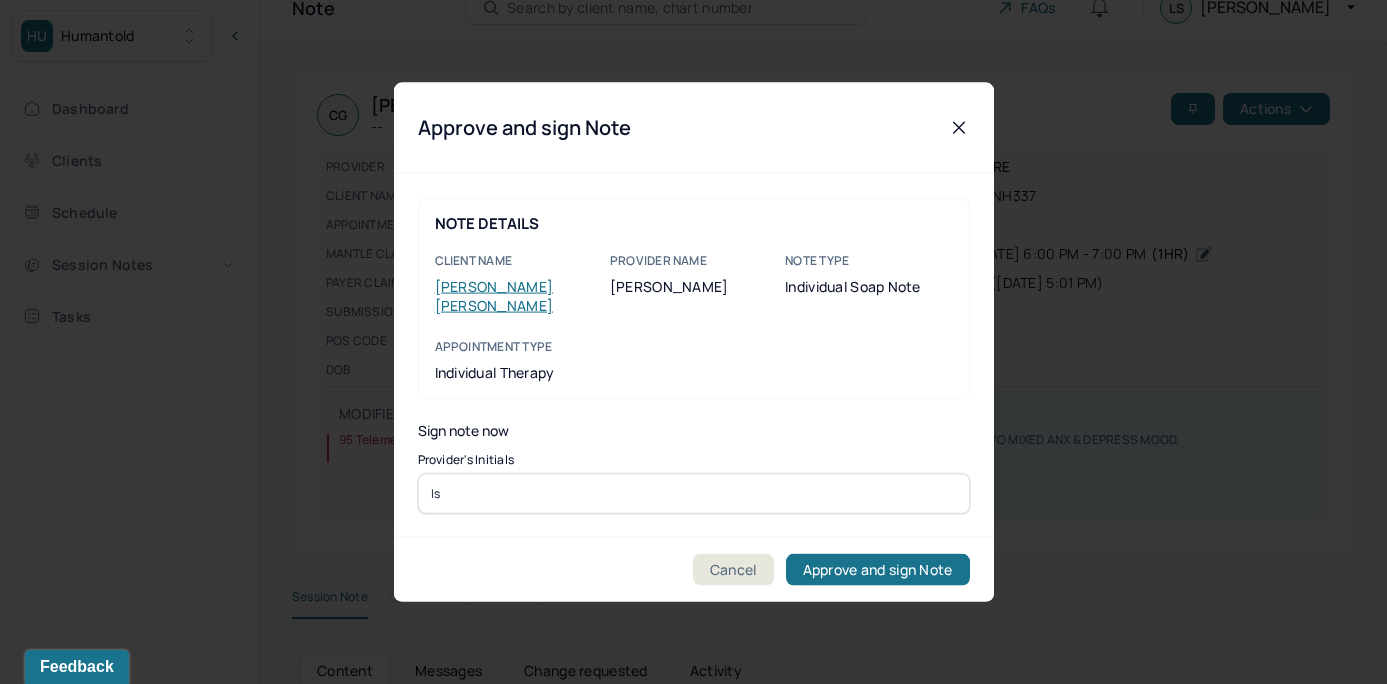 type on "ls" 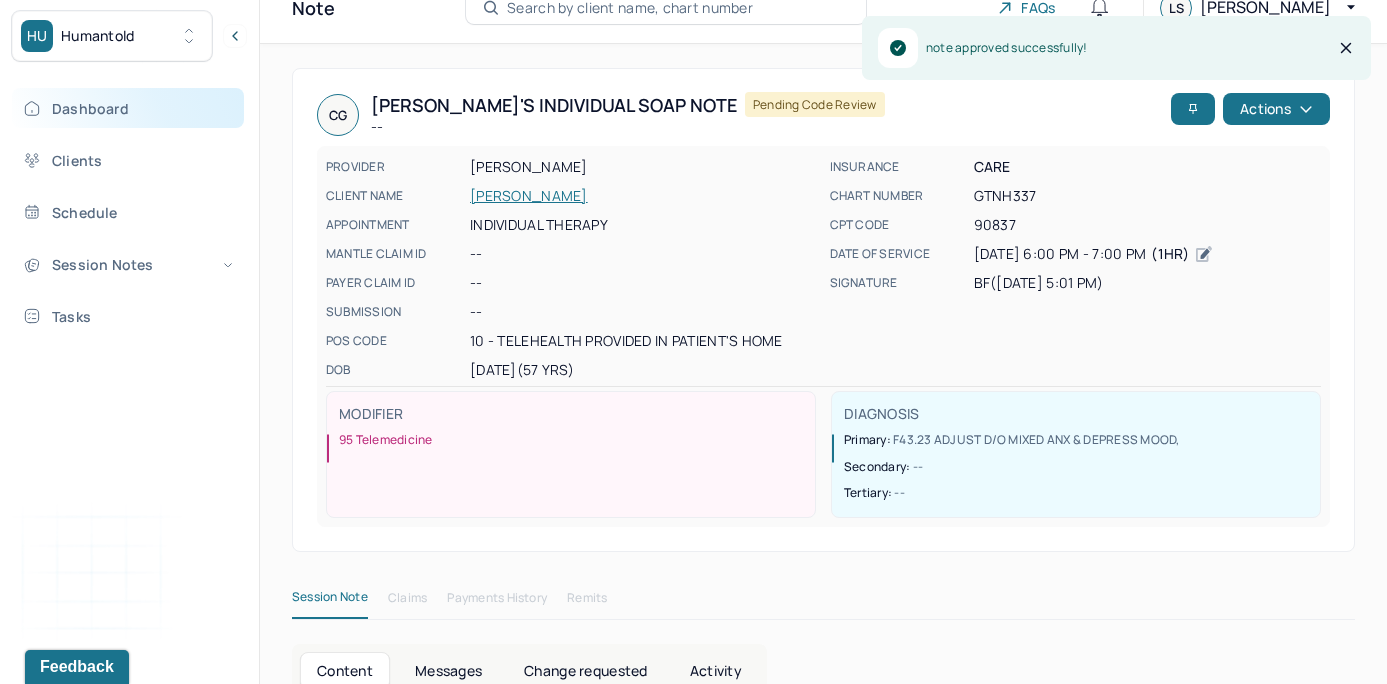 click on "Dashboard" at bounding box center [128, 108] 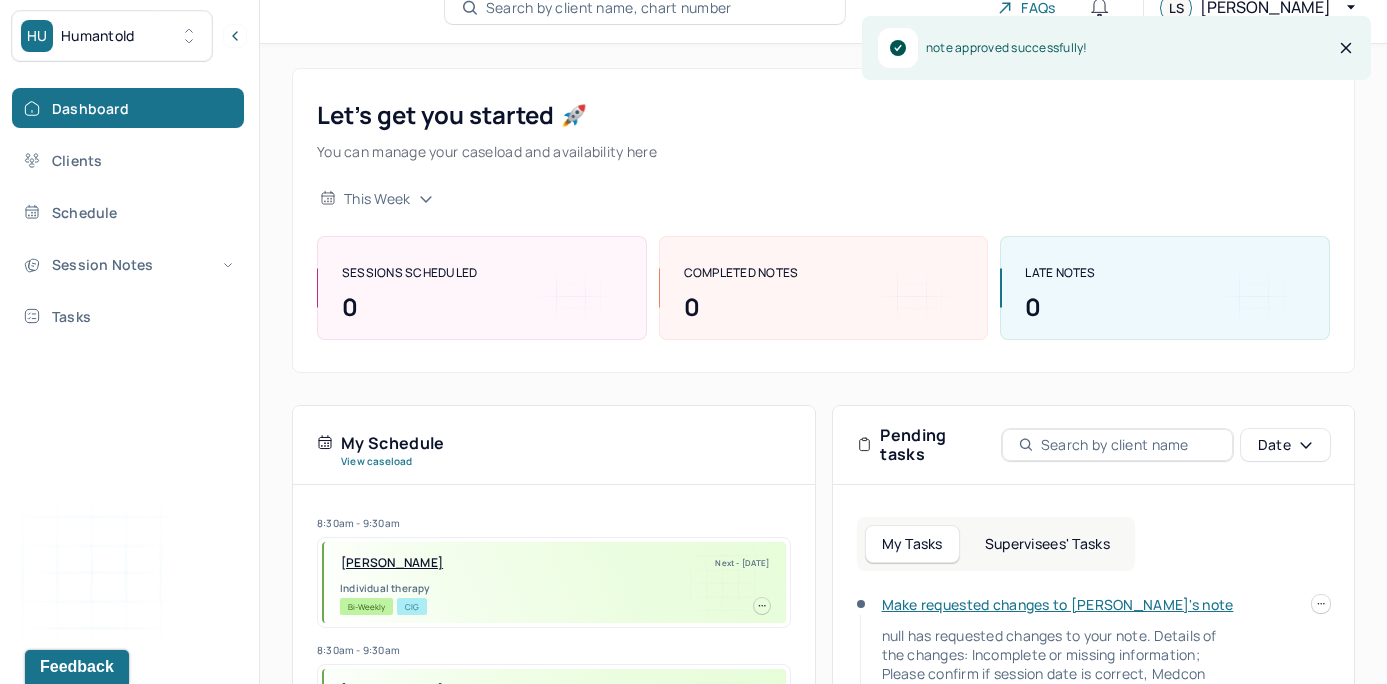 click on "Supervisees' Tasks" at bounding box center [1047, 544] 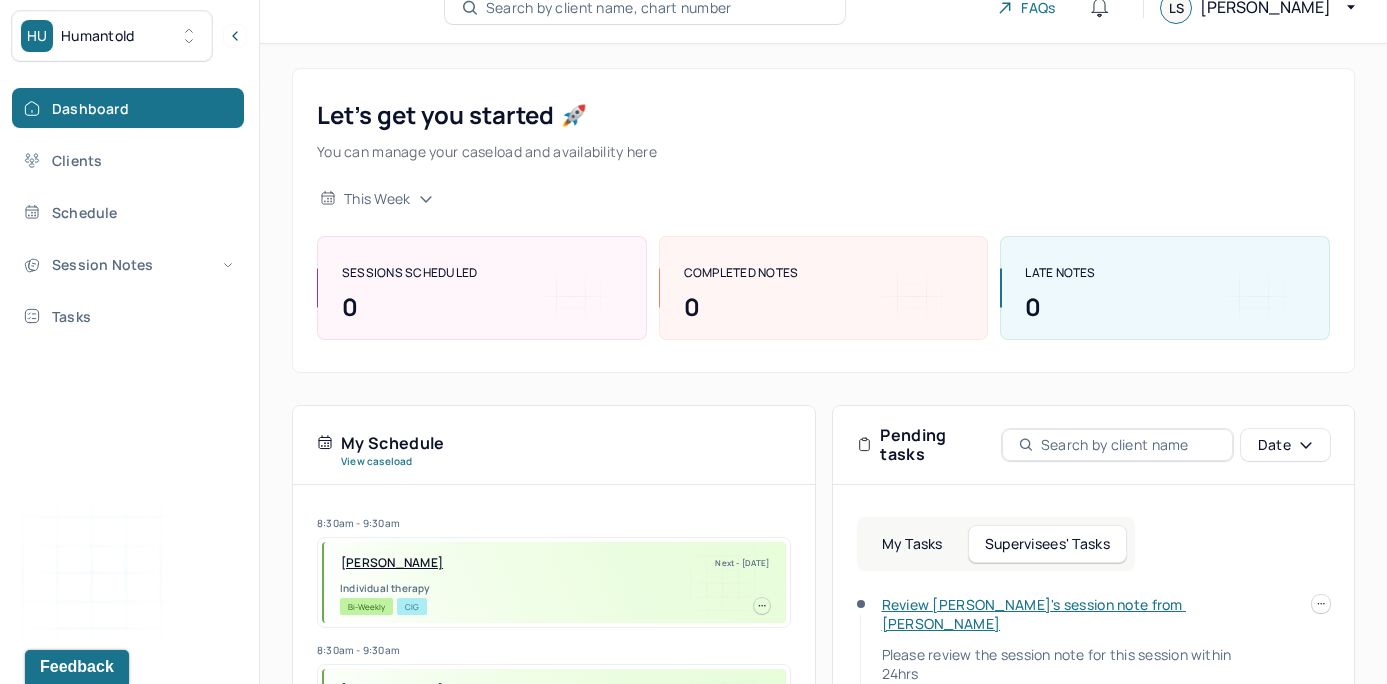 click on "Let’s get you started 🚀 You can manage your caseload and availability here   this week   SESSIONS SCHEDULED 0 COMPLETED NOTES 0 LATE NOTES 0 My Schedule View caseload 8:30am - 9:30am   PALTAN KOPPELMAN, MICHELLE   Next - 07/04/2025 Individual therapy Bi-Weekly CIG     8:30am - 9:30am   VOGEL, MARGARET   Next - 07/09/2025 Individual therapy Bi-Weekly BCBS     9:30am - 10:30am   HART JR., THOMAS   Next - 07/09/2025 Individual therapy Bi-Weekly CARE     9:30am - 10:30am   WILLIAMS, WAYNE   Next - 07/10/2025 Individual therapy Bi-Weekly Pending Task Self Pay     10:00am - 11:00am   DRONZEK, KEVIN   Next - 07/10/2025 Individual therapy Bi-Weekly CARE     9:00am - 10:00am   HOBERMAN, HANNAH   Next - 07/10/2025 Individual therapy Bi-Weekly Pending Task AET     9:30am - 10:30am   ZMIRICH, LAUREN   Next - 07/11/2025 Individual therapy Bi-Weekly Pending Task UMR     8:30am - 9:30am   POWERS, KAYLEIGH   Next - 07/11/2025 Individual therapy Bi-Weekly BCBS     8:30am - 9:30am   SILVA, ANGELA   Next - -- Bi-Weekly OXF" at bounding box center [823, 591] 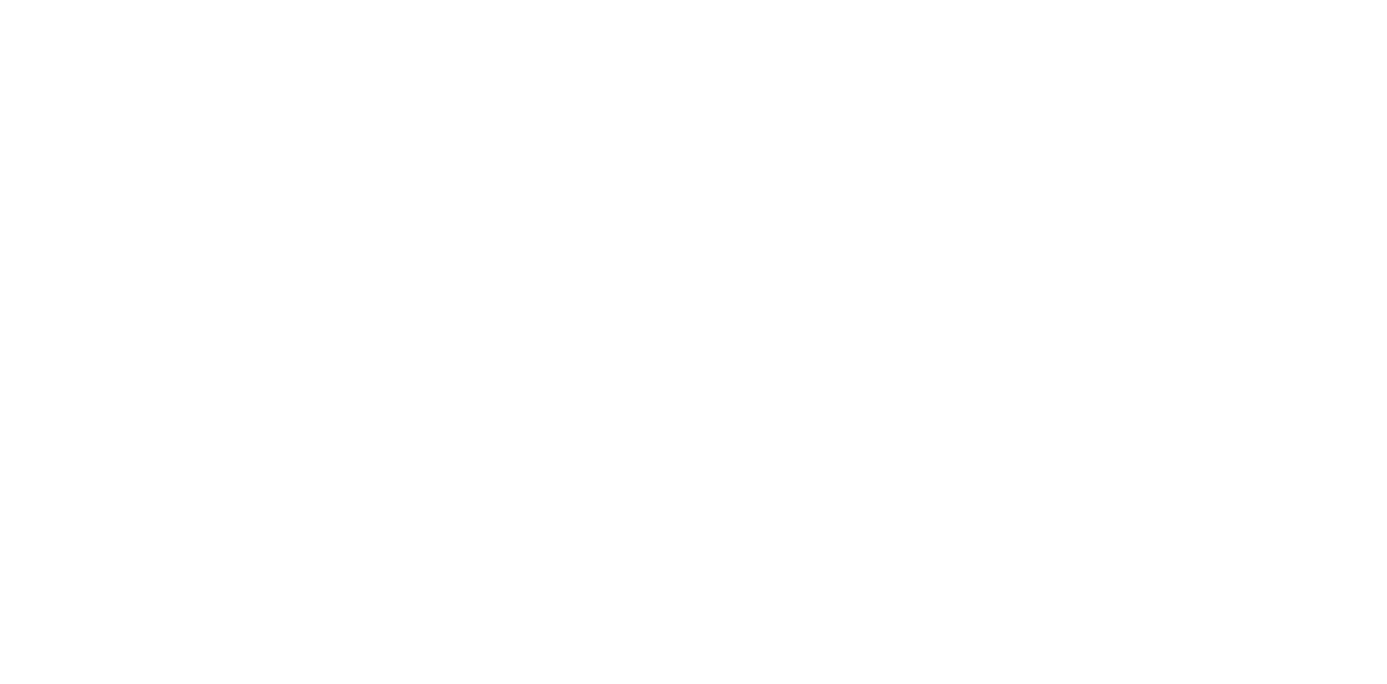 scroll, scrollTop: 0, scrollLeft: 0, axis: both 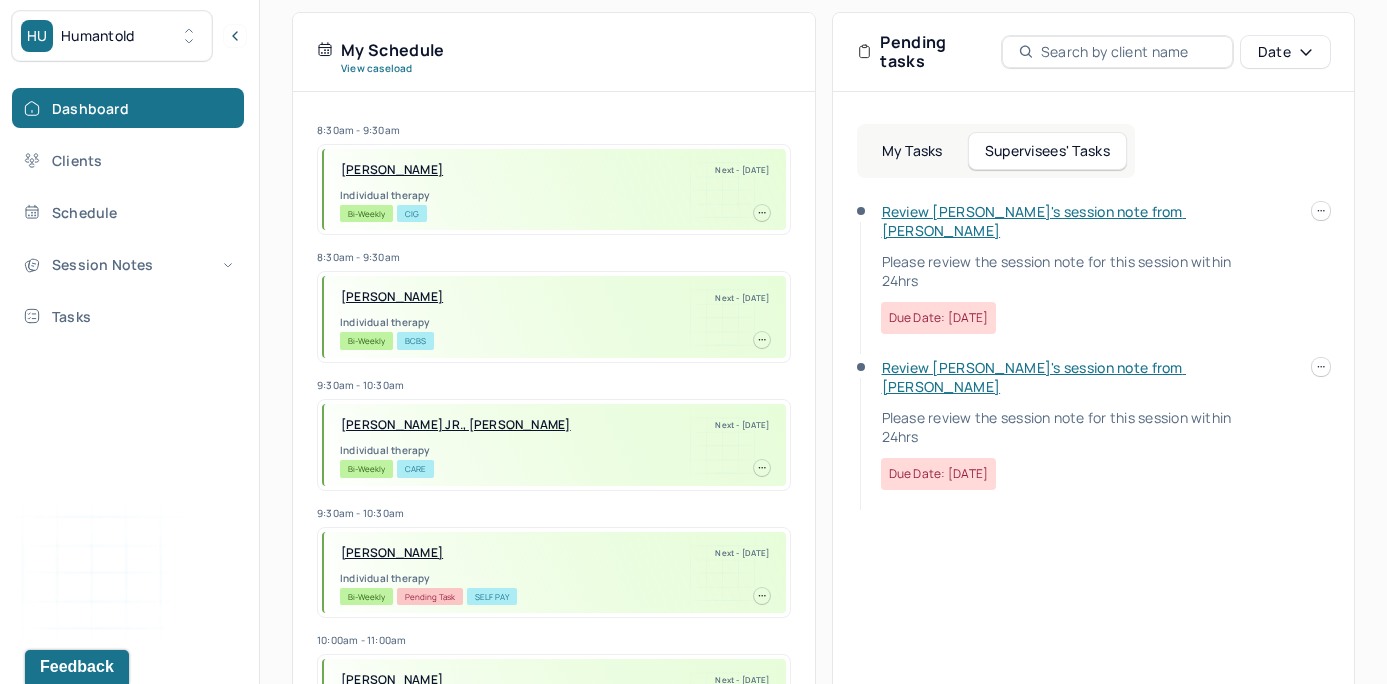 click on "Review [PERSON_NAME]'s session note from [PERSON_NAME] Please review the session note for this session within 24hrs Due date: [DATE]" at bounding box center [1046, 268] 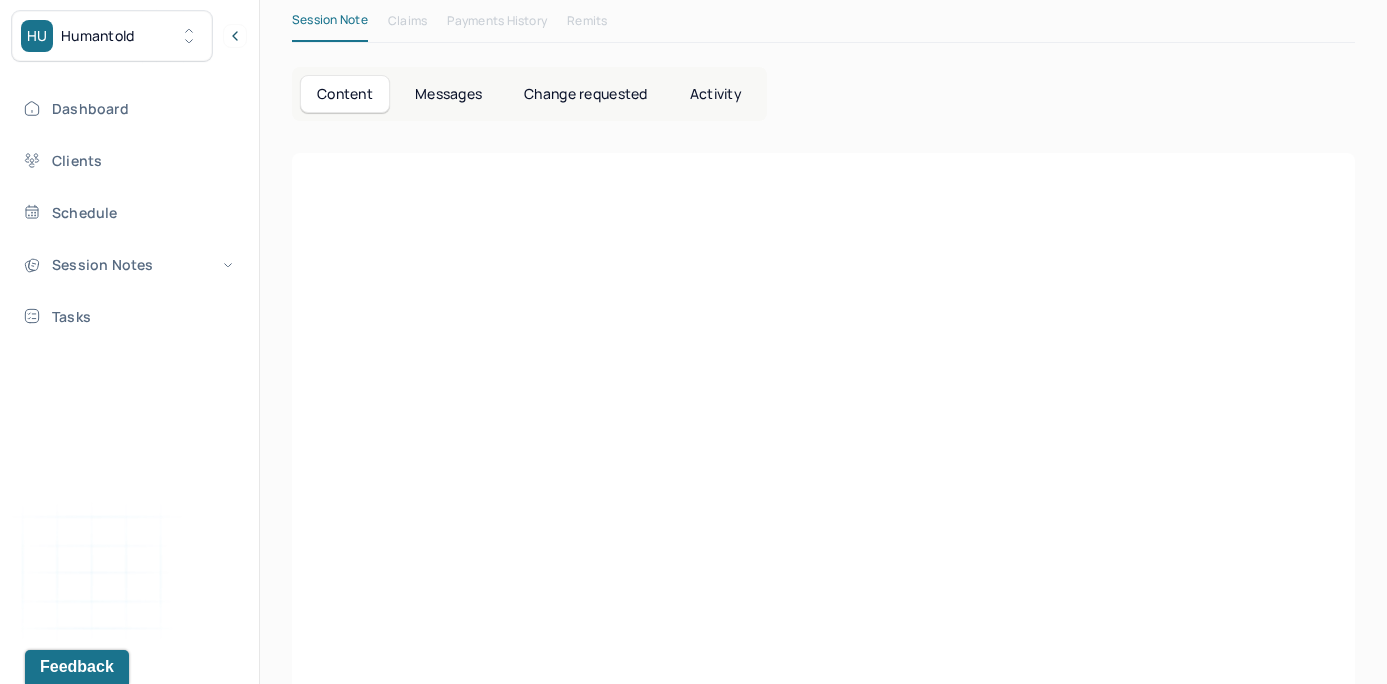 scroll, scrollTop: 72, scrollLeft: 0, axis: vertical 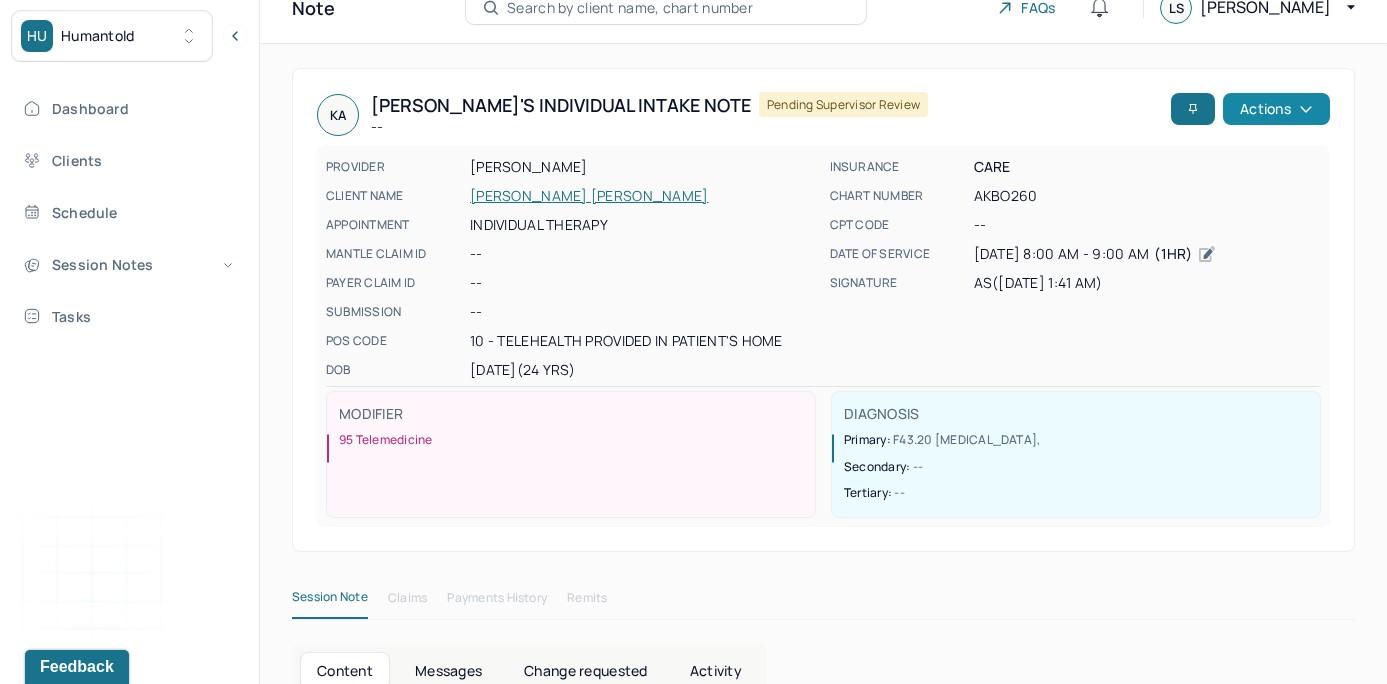 click on "Actions" at bounding box center (1276, 109) 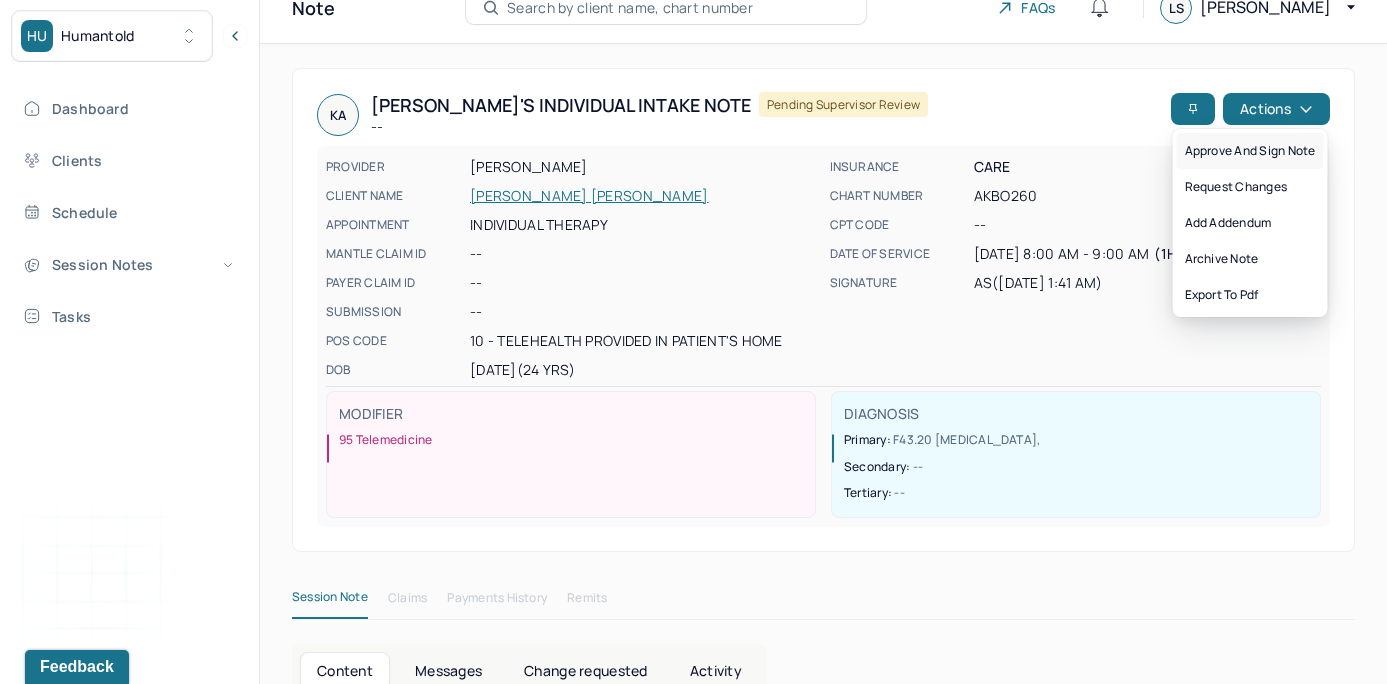 click on "Approve and sign note" at bounding box center (1250, 151) 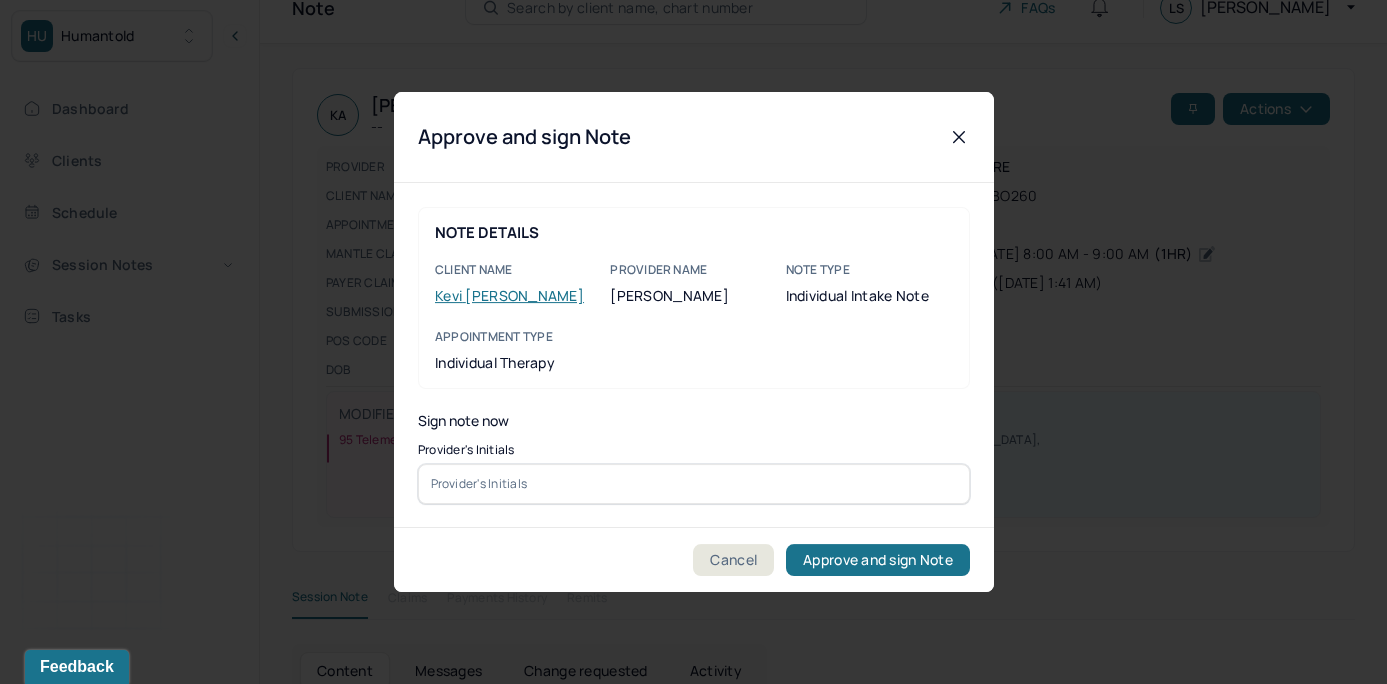 click at bounding box center (694, 484) 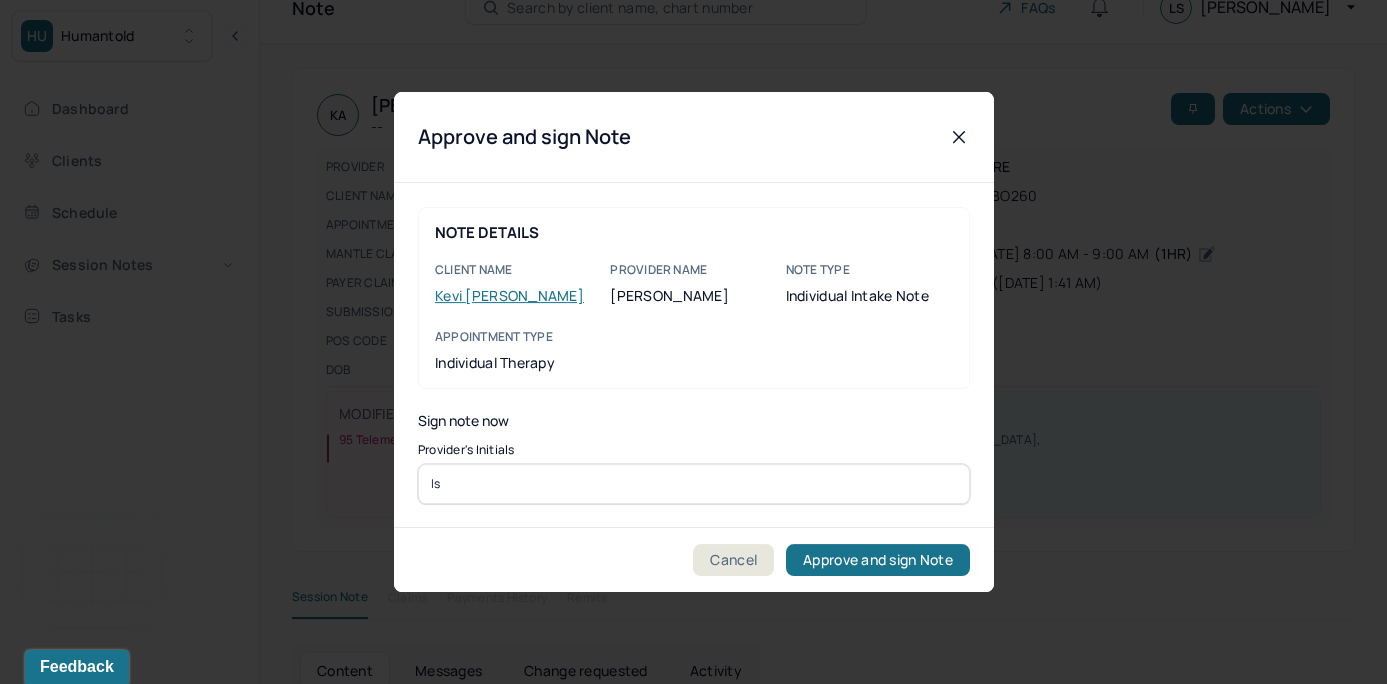 type on "ls" 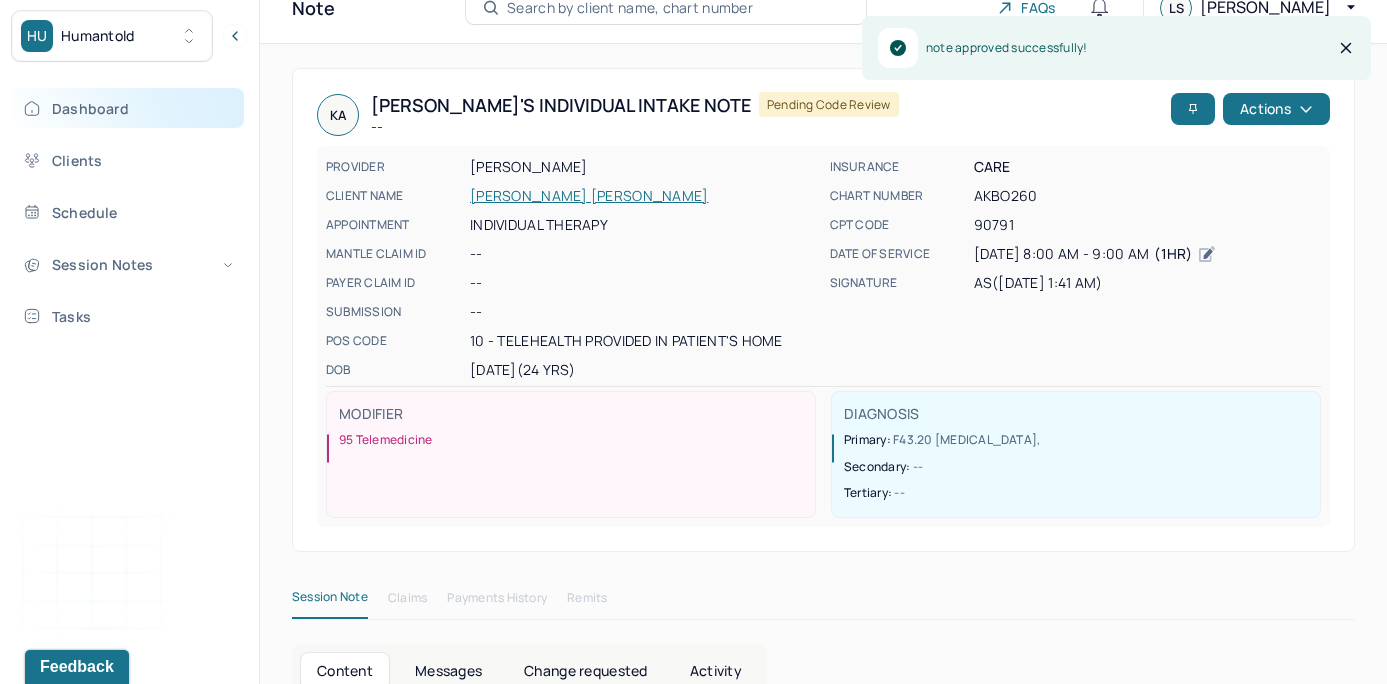 click on "Dashboard" at bounding box center (128, 108) 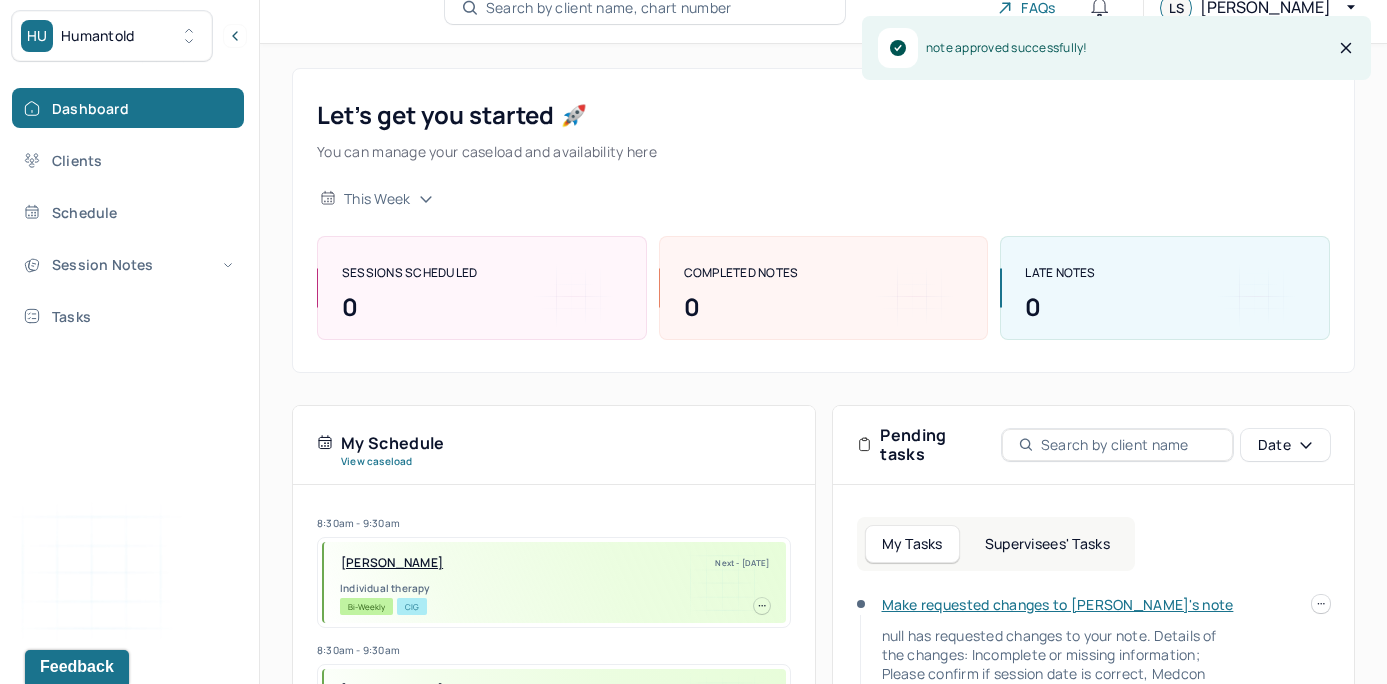 click on "Supervisees' Tasks" at bounding box center [1047, 544] 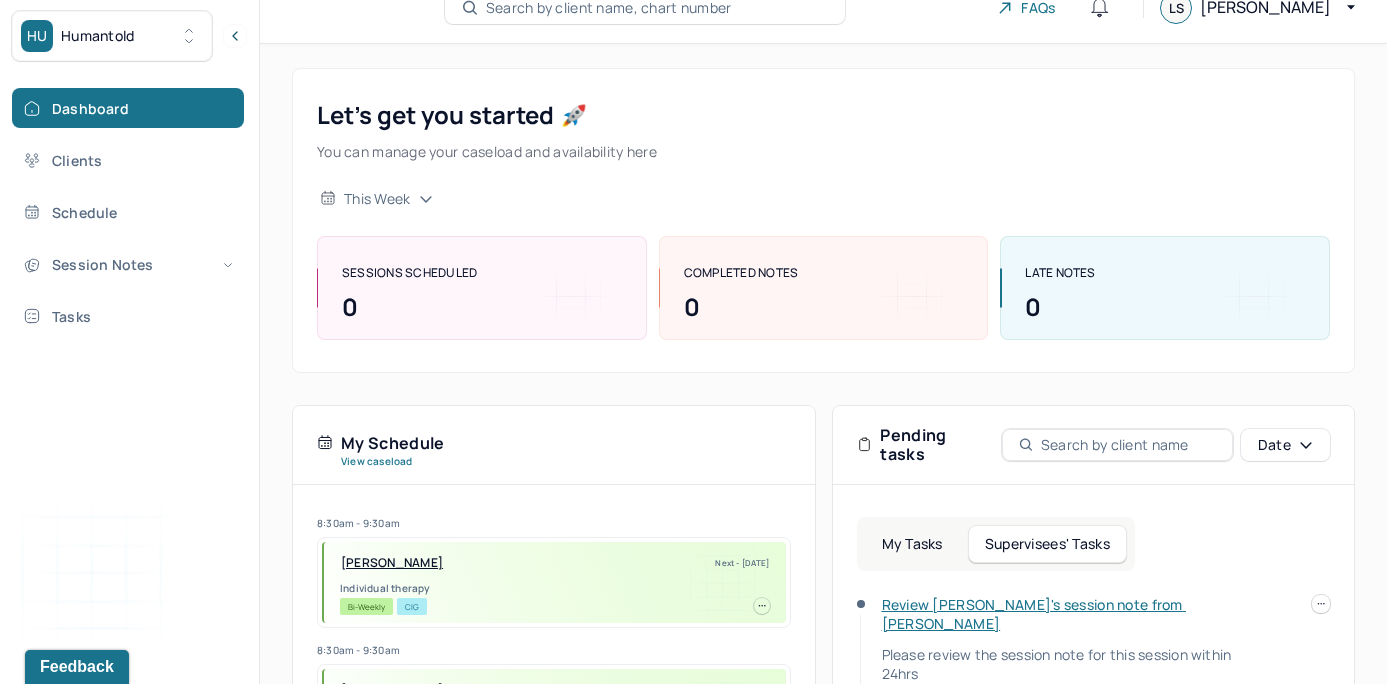click on "Let’s get you started 🚀 You can manage your caseload and availability here   this week   SESSIONS SCHEDULED 0 COMPLETED NOTES 0 LATE NOTES 0 My Schedule View caseload 8:30am - 9:30am   PALTAN KOPPELMAN, MICHELLE   Next - 07/04/2025 Individual therapy Bi-Weekly CIG     8:30am - 9:30am   VOGEL, MARGARET   Next - 07/09/2025 Individual therapy Bi-Weekly BCBS     9:30am - 10:30am   HART JR., THOMAS   Next - 07/09/2025 Individual therapy Bi-Weekly CARE     9:30am - 10:30am   WILLIAMS, WAYNE   Next - 07/10/2025 Individual therapy Bi-Weekly Pending Task Self Pay     10:00am - 11:00am   DRONZEK, KEVIN   Next - 07/10/2025 Individual therapy Bi-Weekly CARE     9:00am - 10:00am   HOBERMAN, HANNAH   Next - 07/10/2025 Individual therapy Bi-Weekly Pending Task AET     9:30am - 10:30am   ZMIRICH, LAUREN   Next - 07/11/2025 Individual therapy Bi-Weekly Pending Task UMR     8:30am - 9:30am   POWERS, KAYLEIGH   Next - 07/11/2025 Individual therapy Bi-Weekly BCBS     8:30am - 9:30am   SILVA, ANGELA   Next - -- Bi-Weekly OXF" at bounding box center (823, 591) 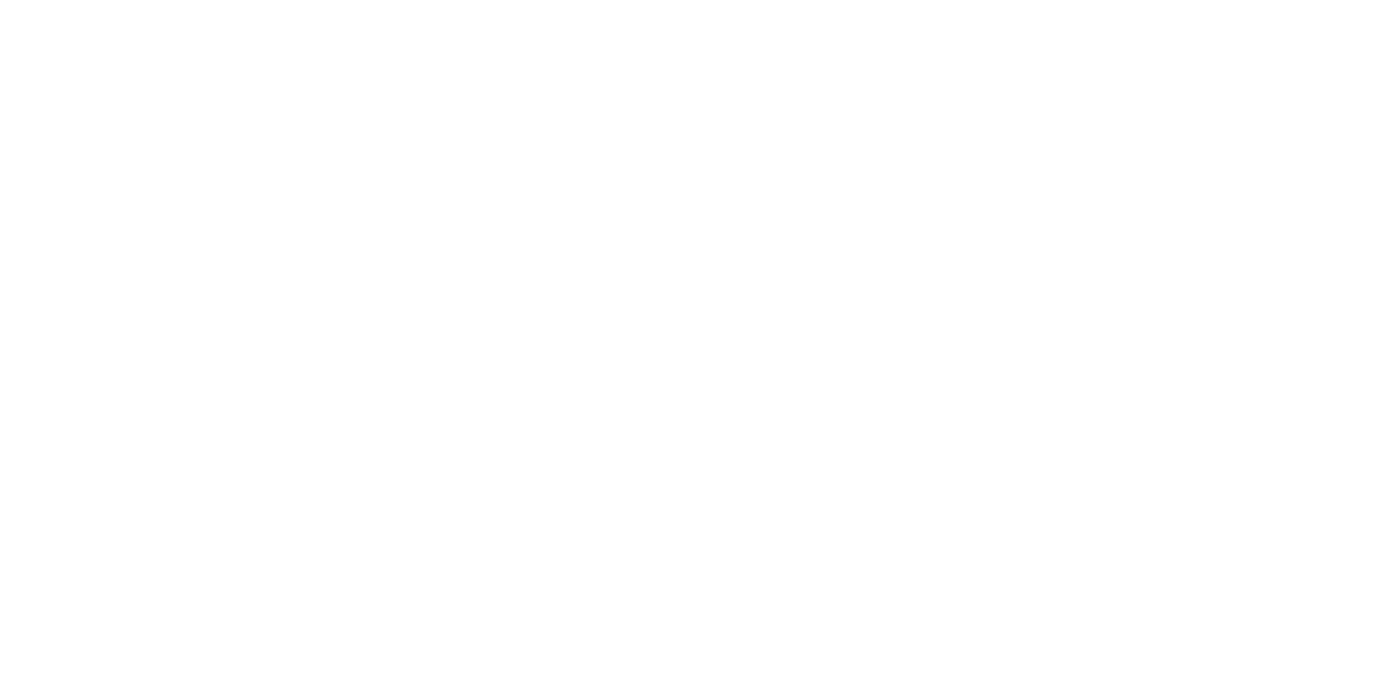 scroll, scrollTop: 0, scrollLeft: 0, axis: both 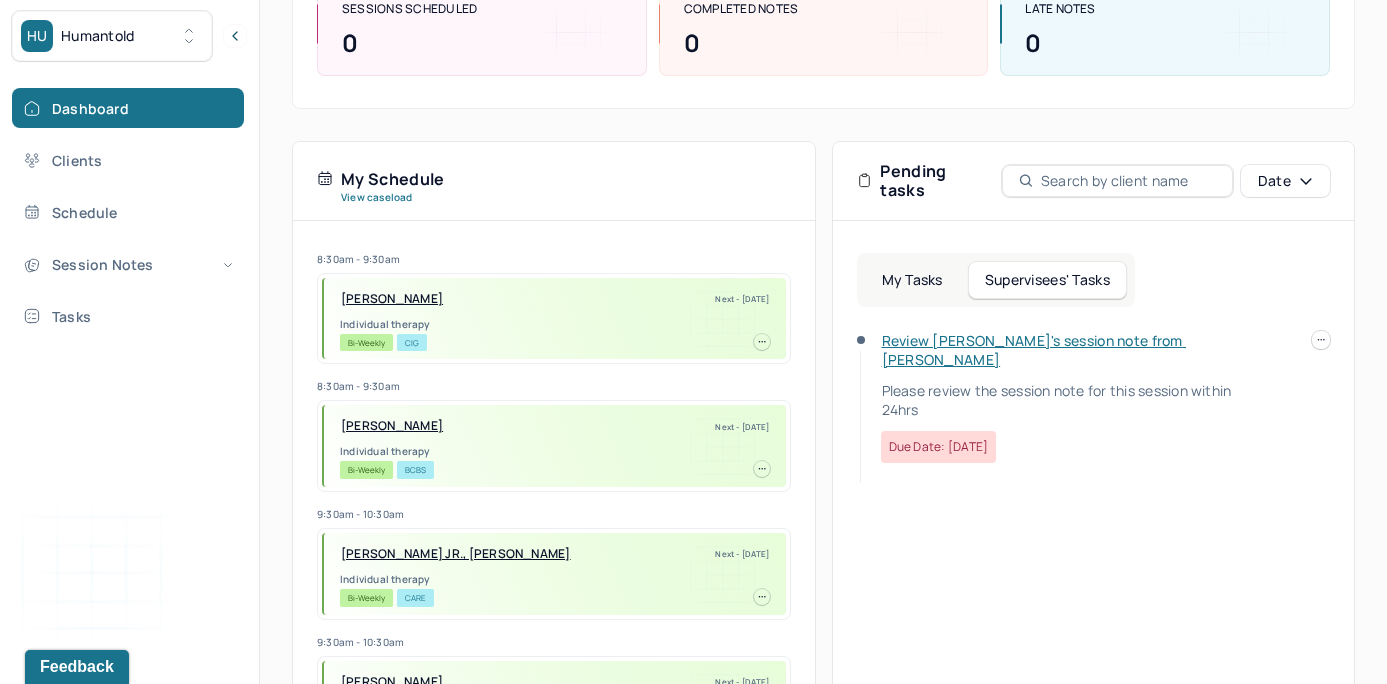 click on "Review [PERSON_NAME]'s session note from [PERSON_NAME]" at bounding box center (1034, 350) 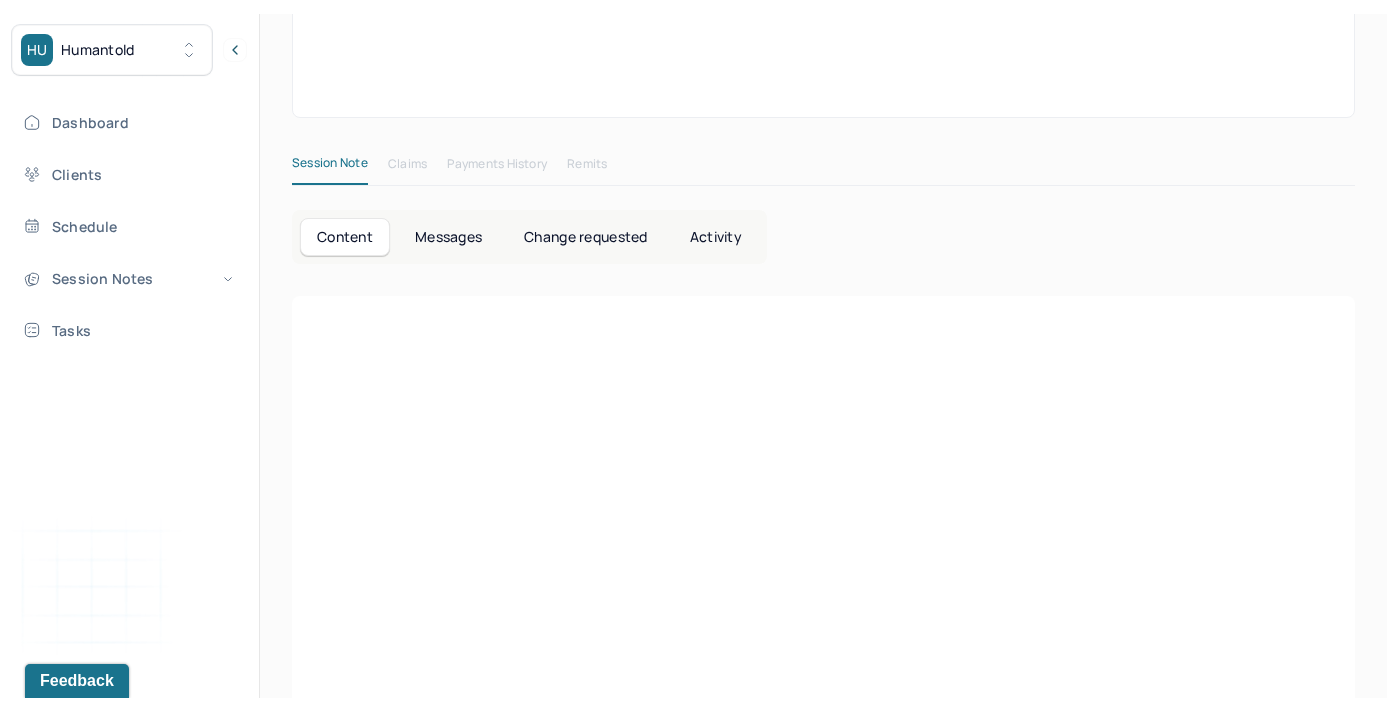 scroll, scrollTop: 72, scrollLeft: 0, axis: vertical 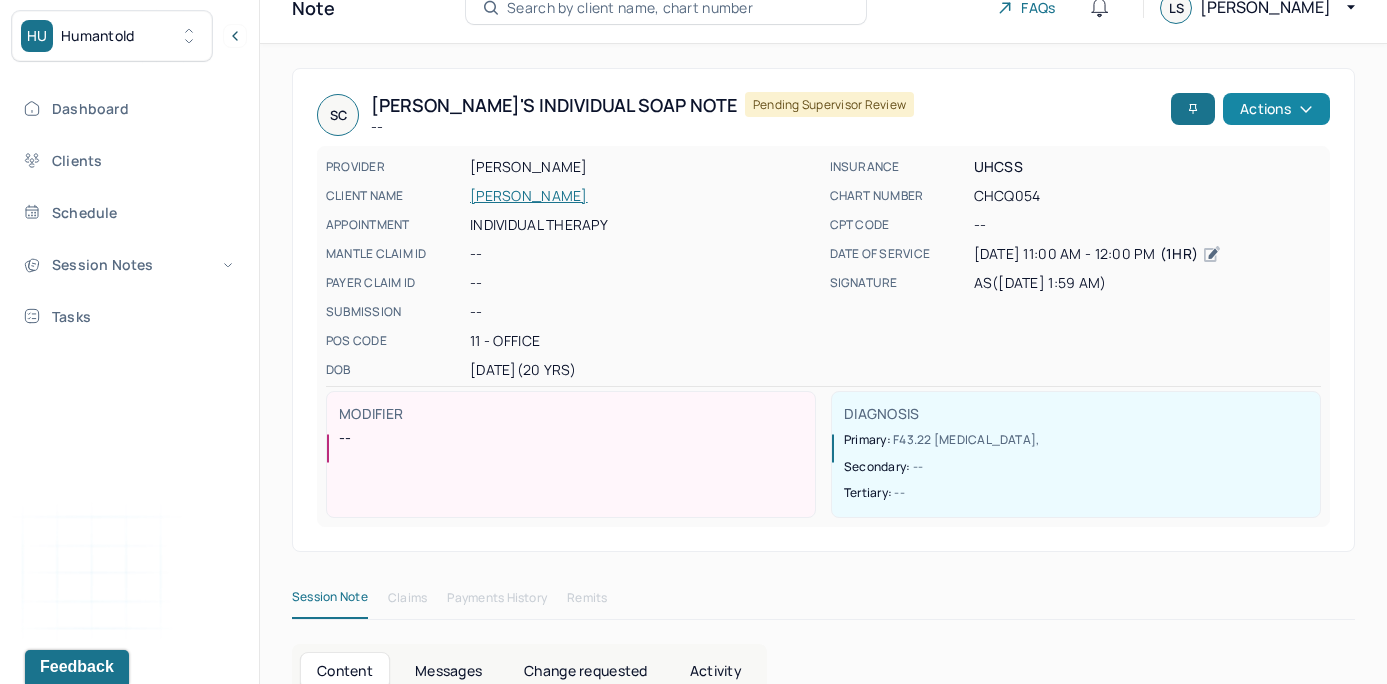 click on "Actions" at bounding box center [1276, 109] 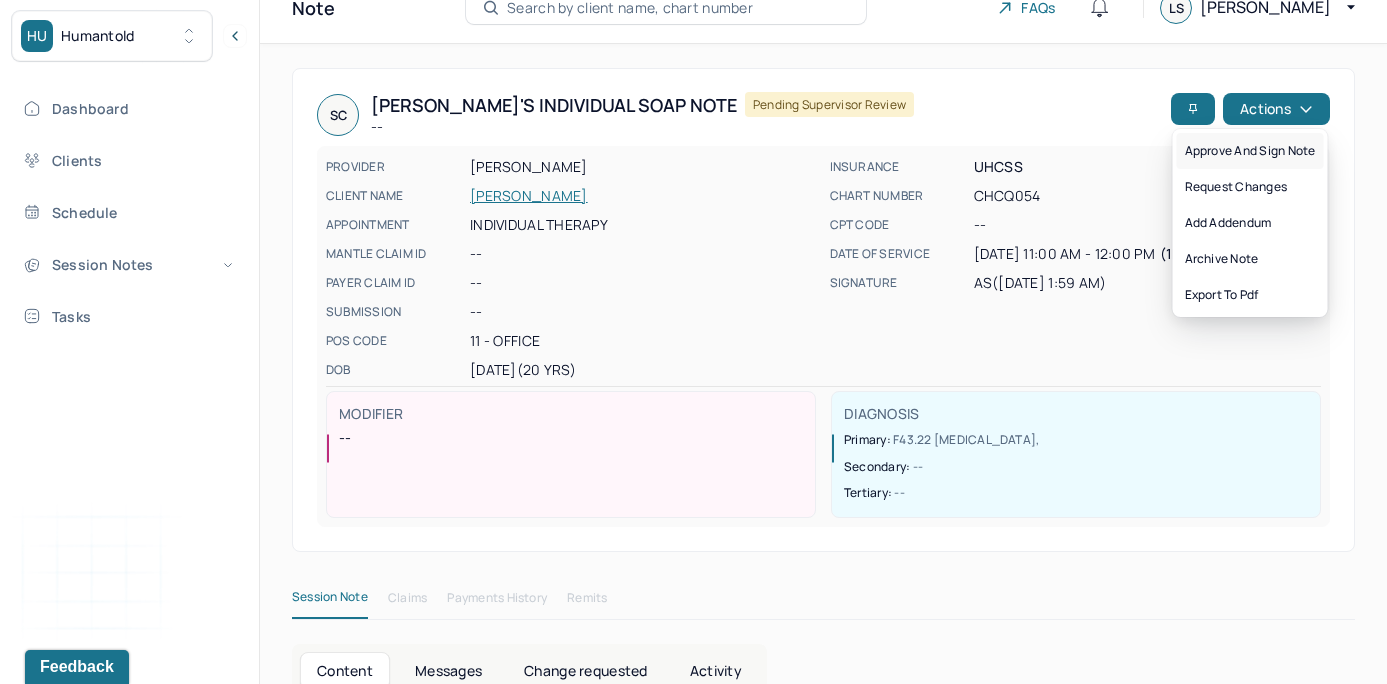 click on "Approve and sign note" at bounding box center (1250, 151) 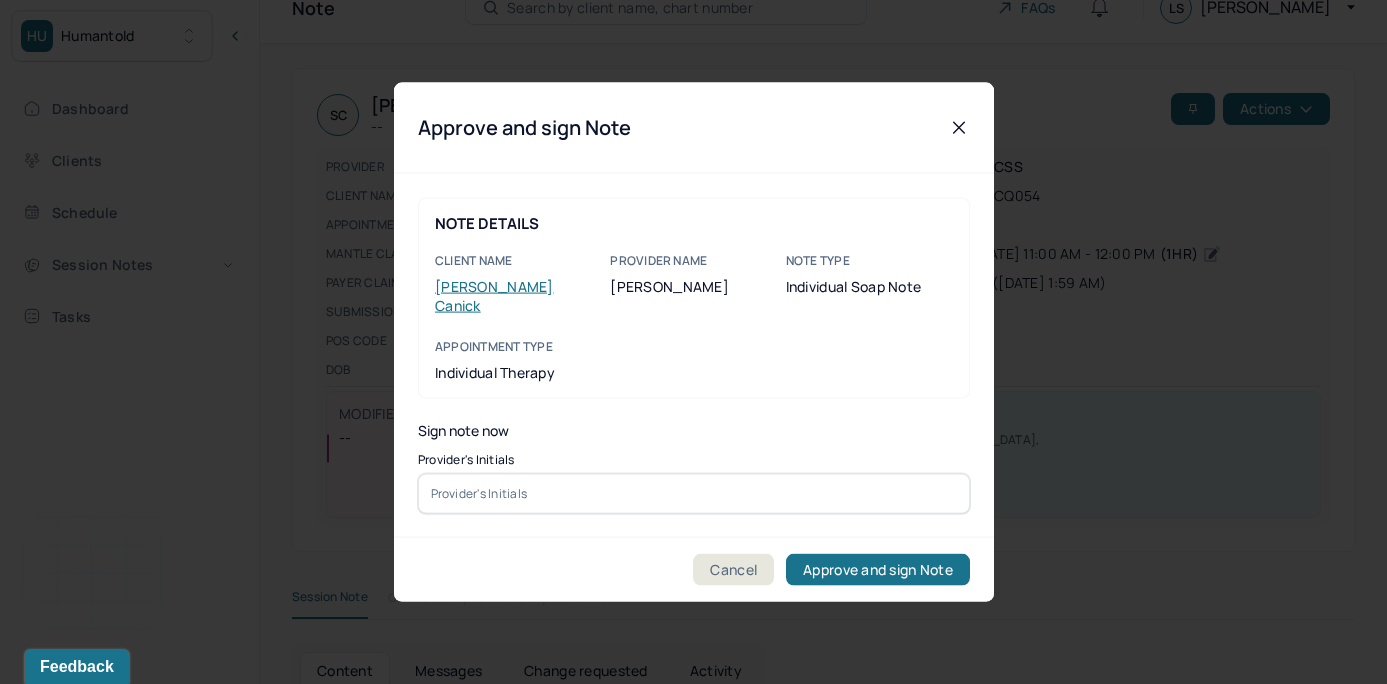 click at bounding box center (694, 493) 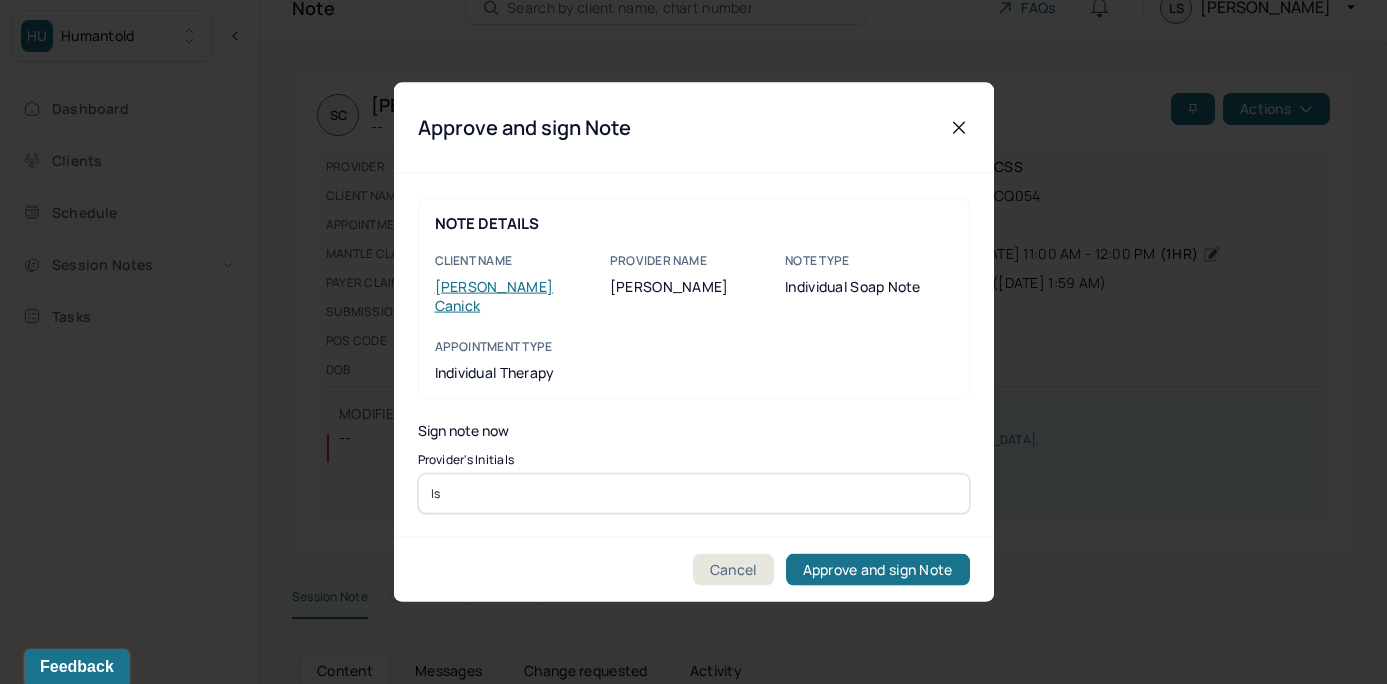 type on "ls" 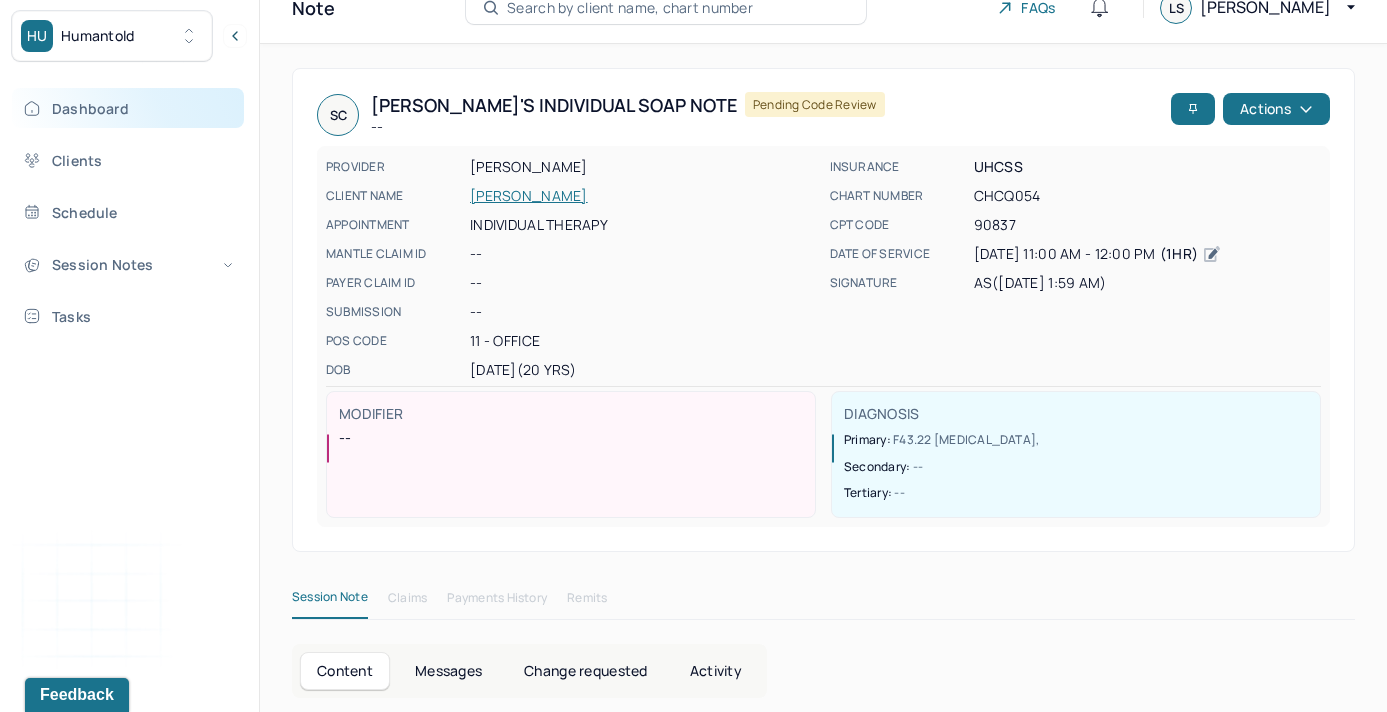 click on "Dashboard" at bounding box center [128, 108] 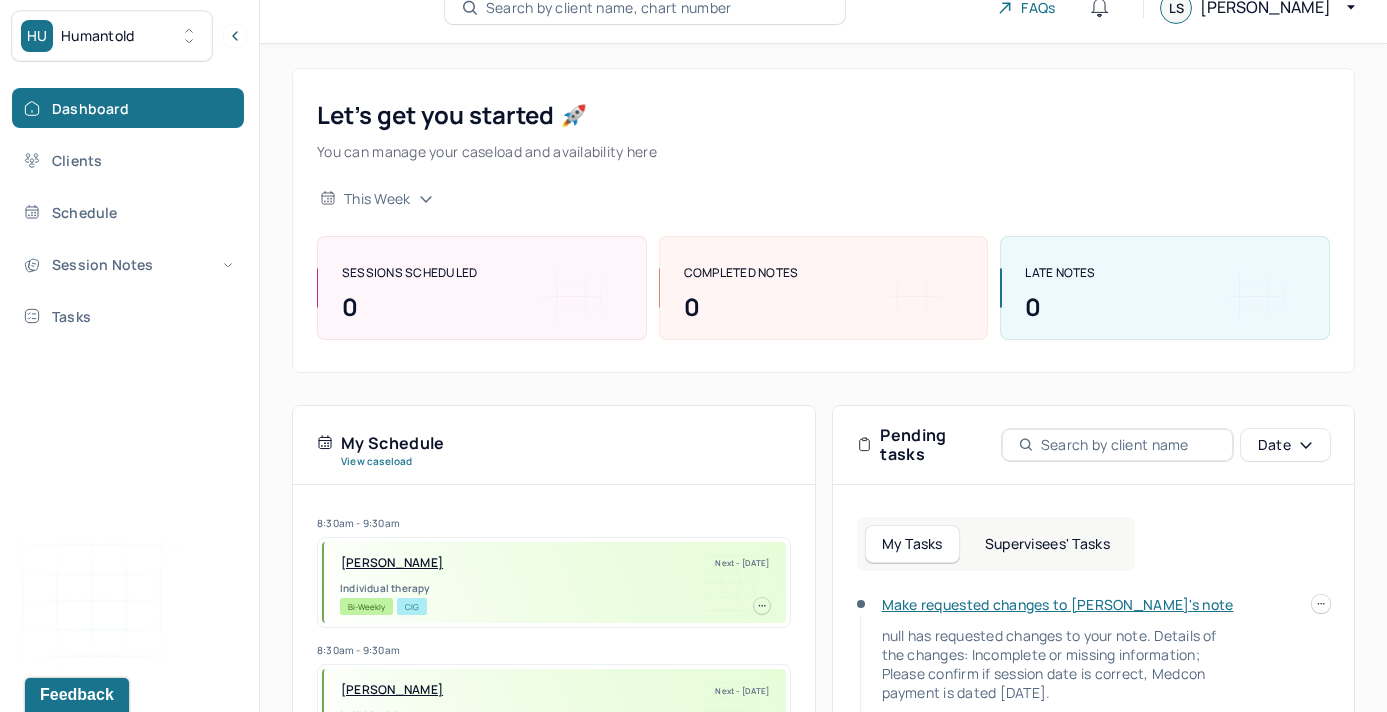 click on "Supervisees' Tasks" at bounding box center [1047, 544] 